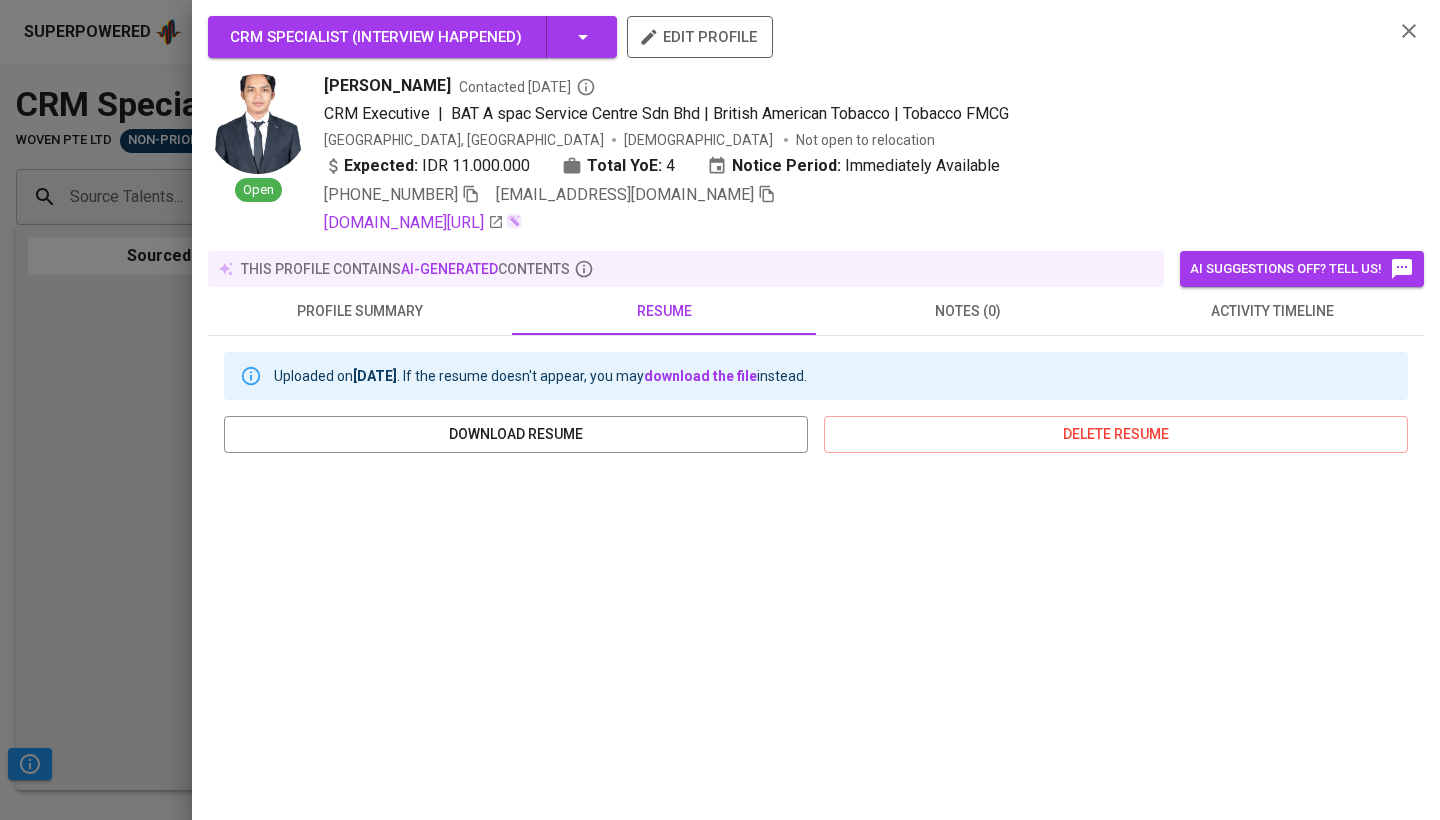 scroll, scrollTop: 0, scrollLeft: 0, axis: both 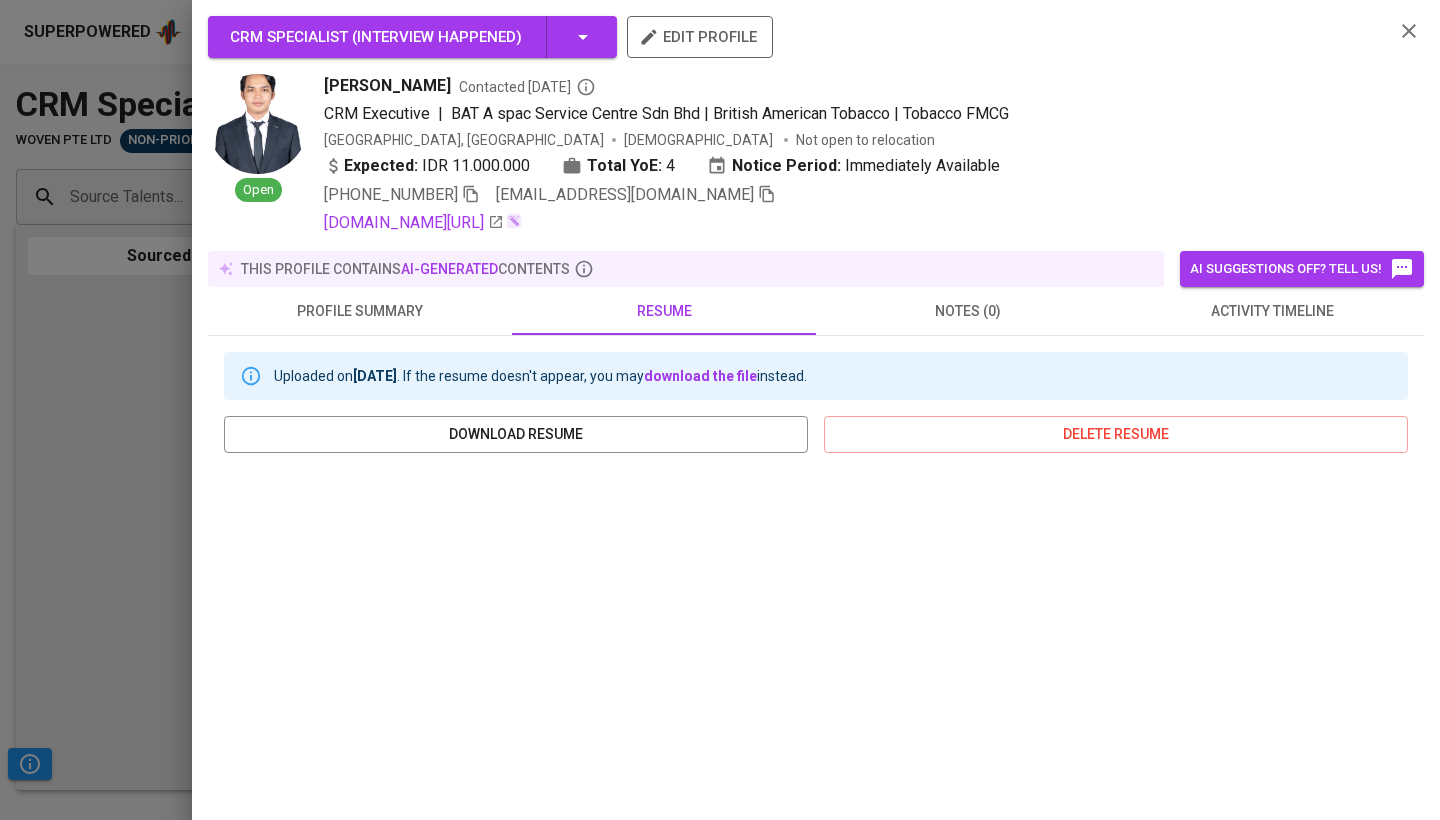 click 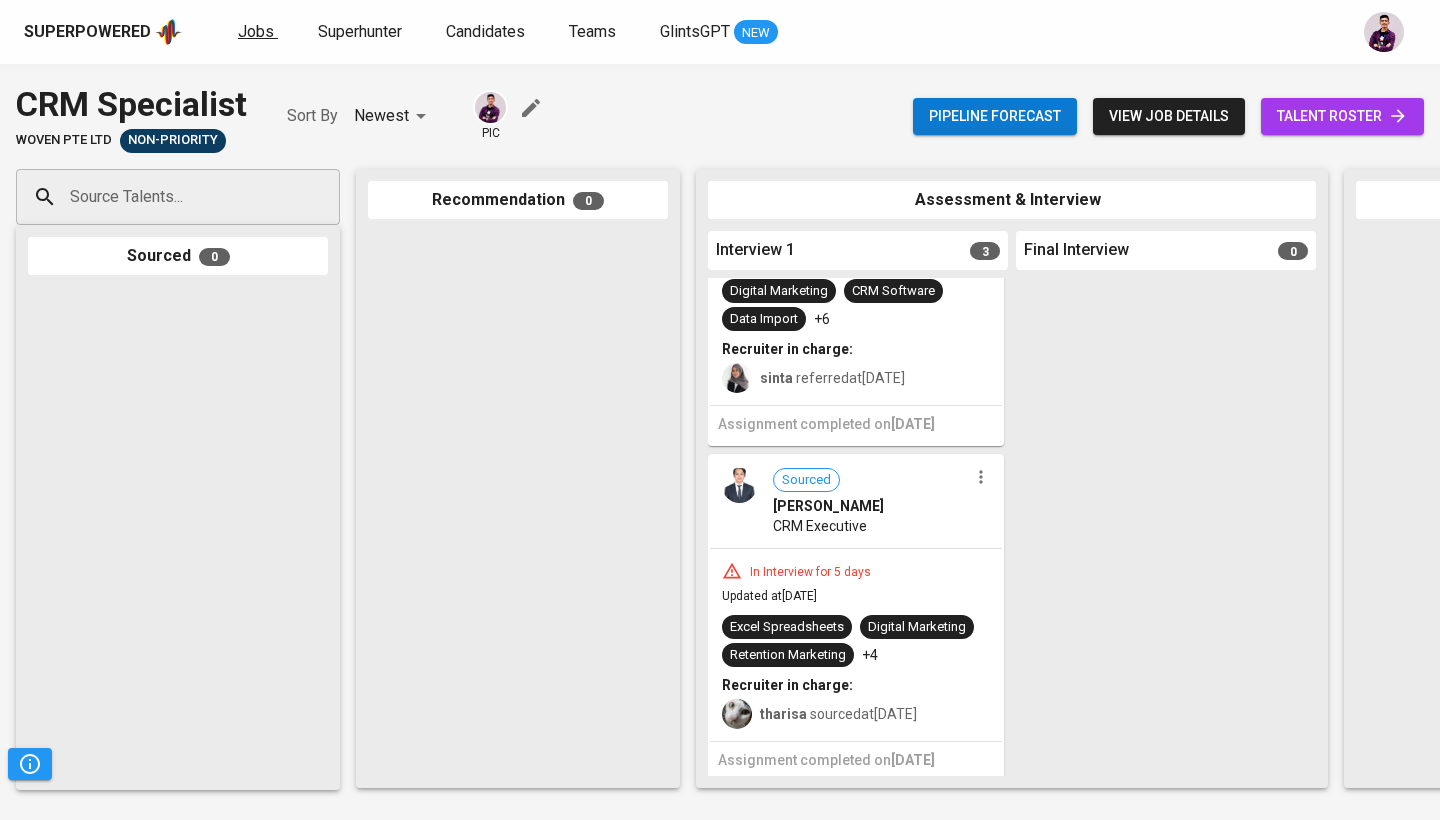 click on "Jobs" at bounding box center [256, 31] 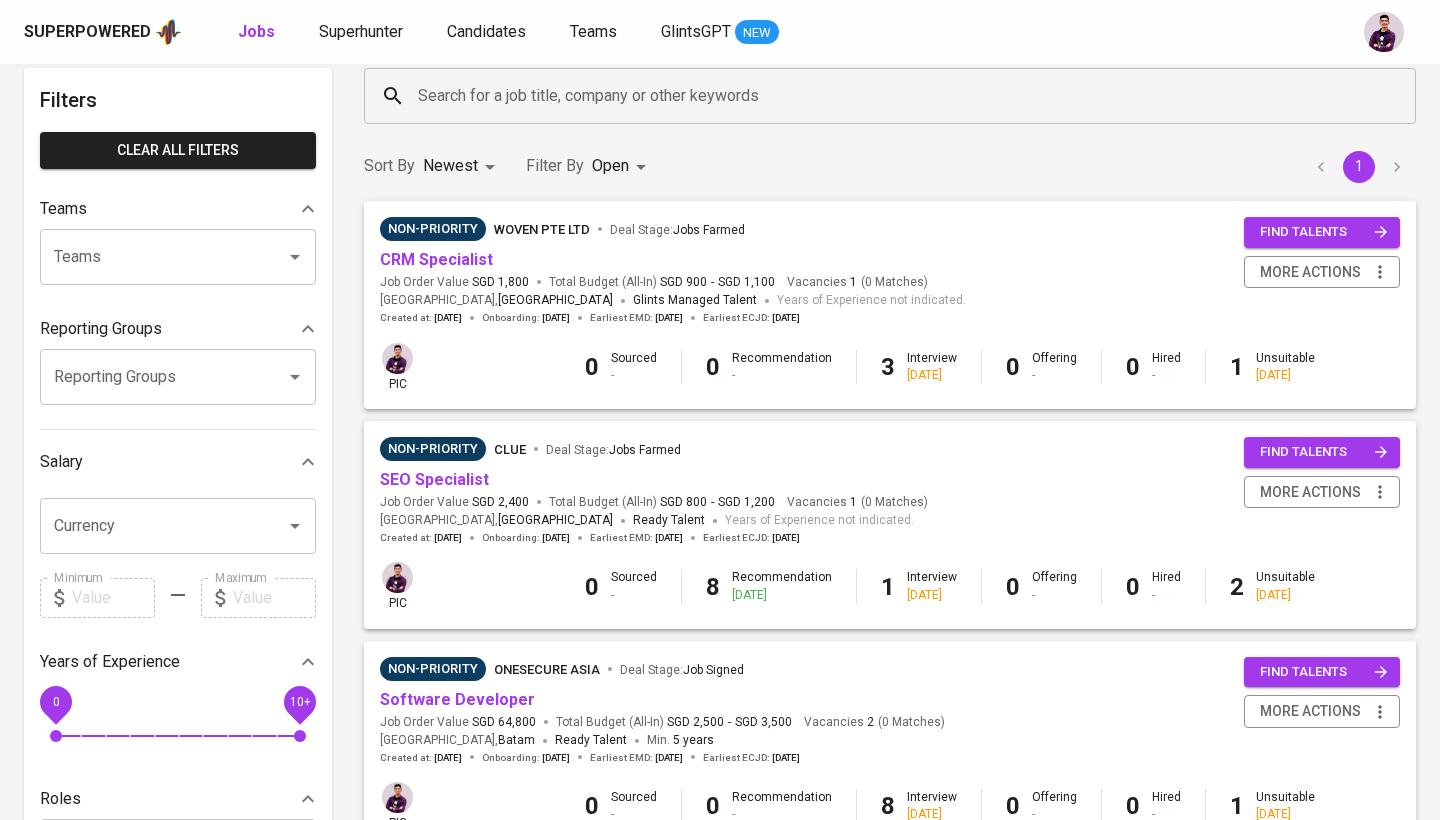 scroll, scrollTop: 95, scrollLeft: 0, axis: vertical 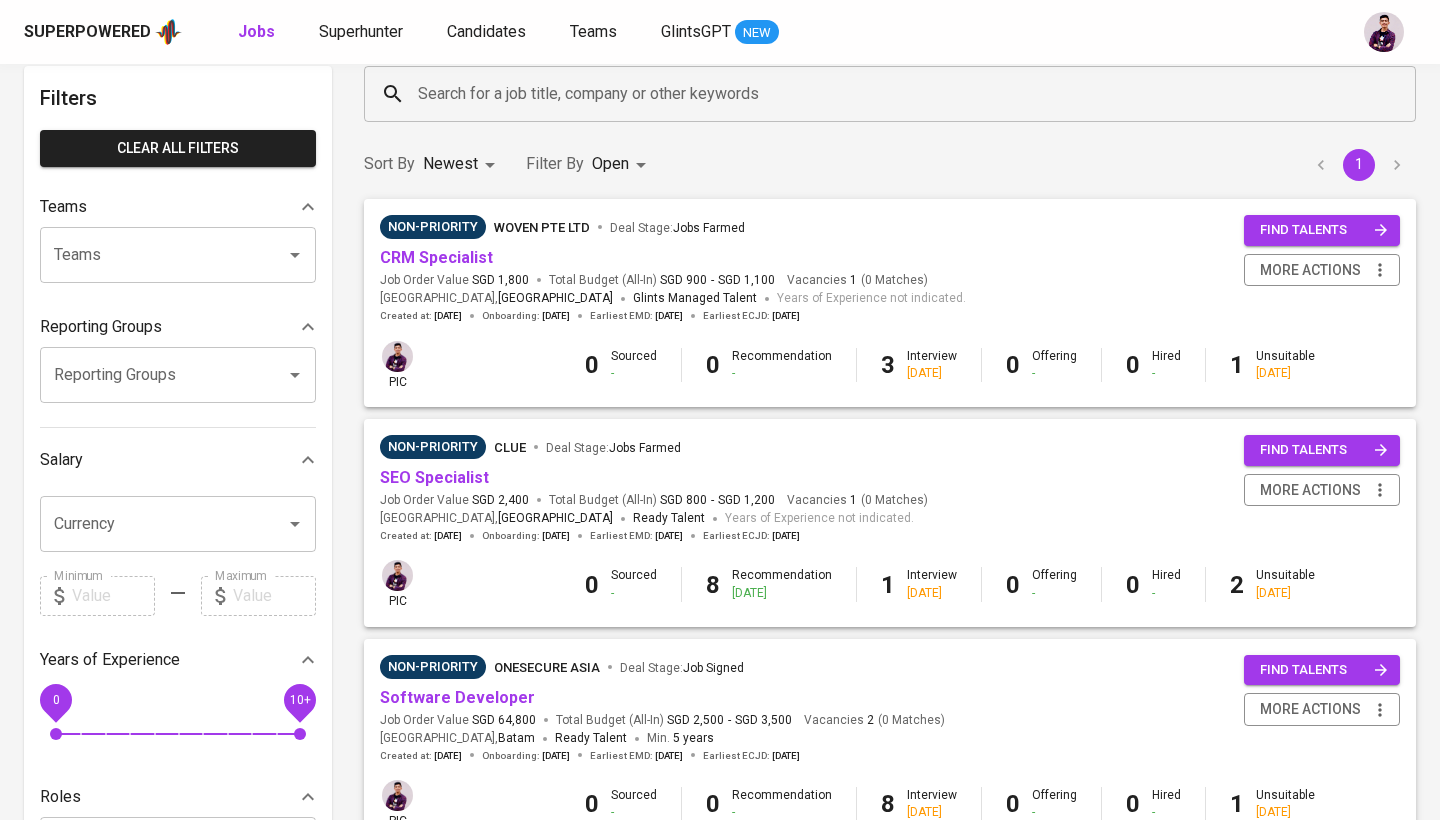 click on "Non-Priority Woven Pte Ltd Deal Stage :  Jobs Farmed" at bounding box center (673, 231) 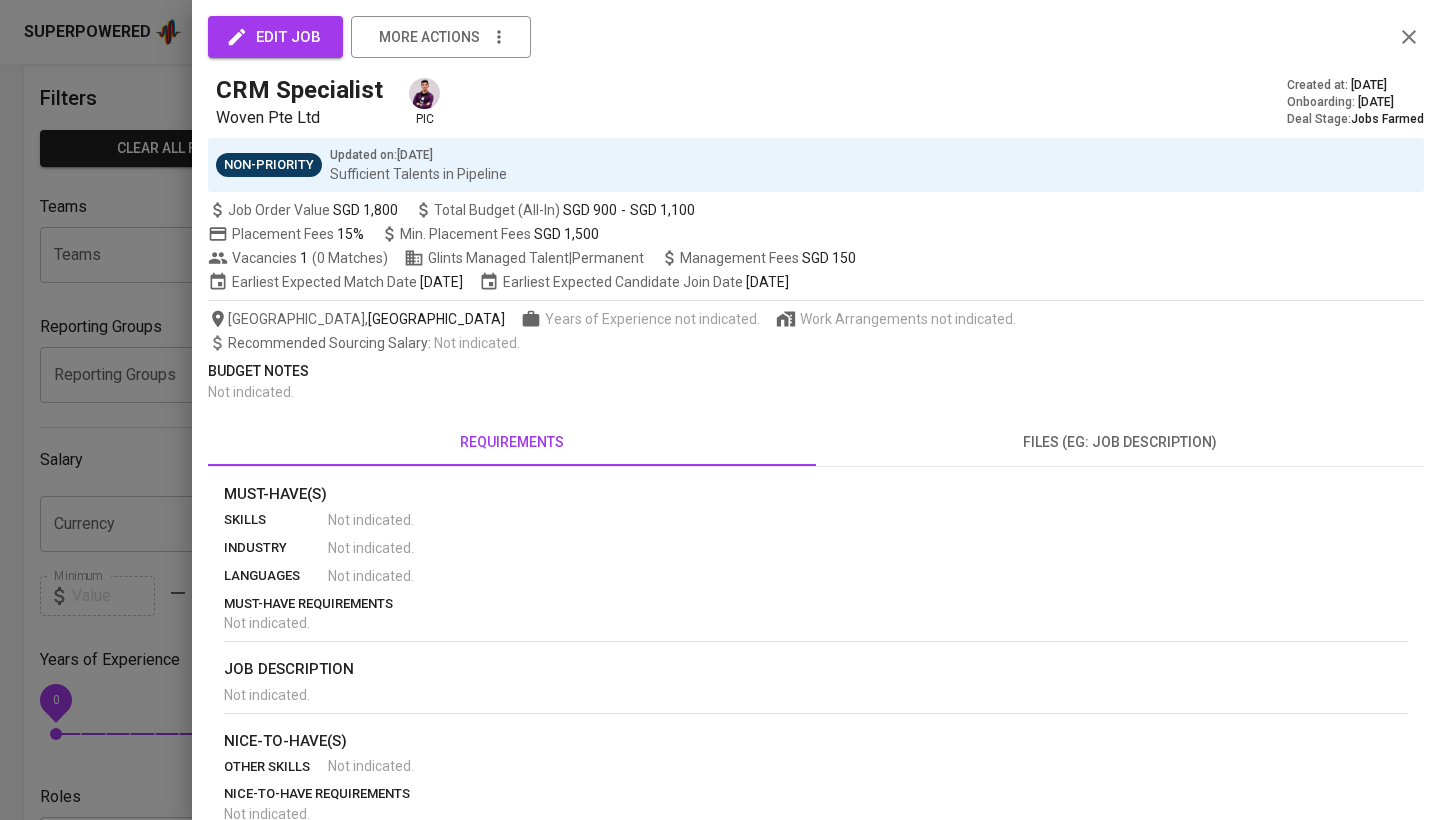 click at bounding box center [720, 410] 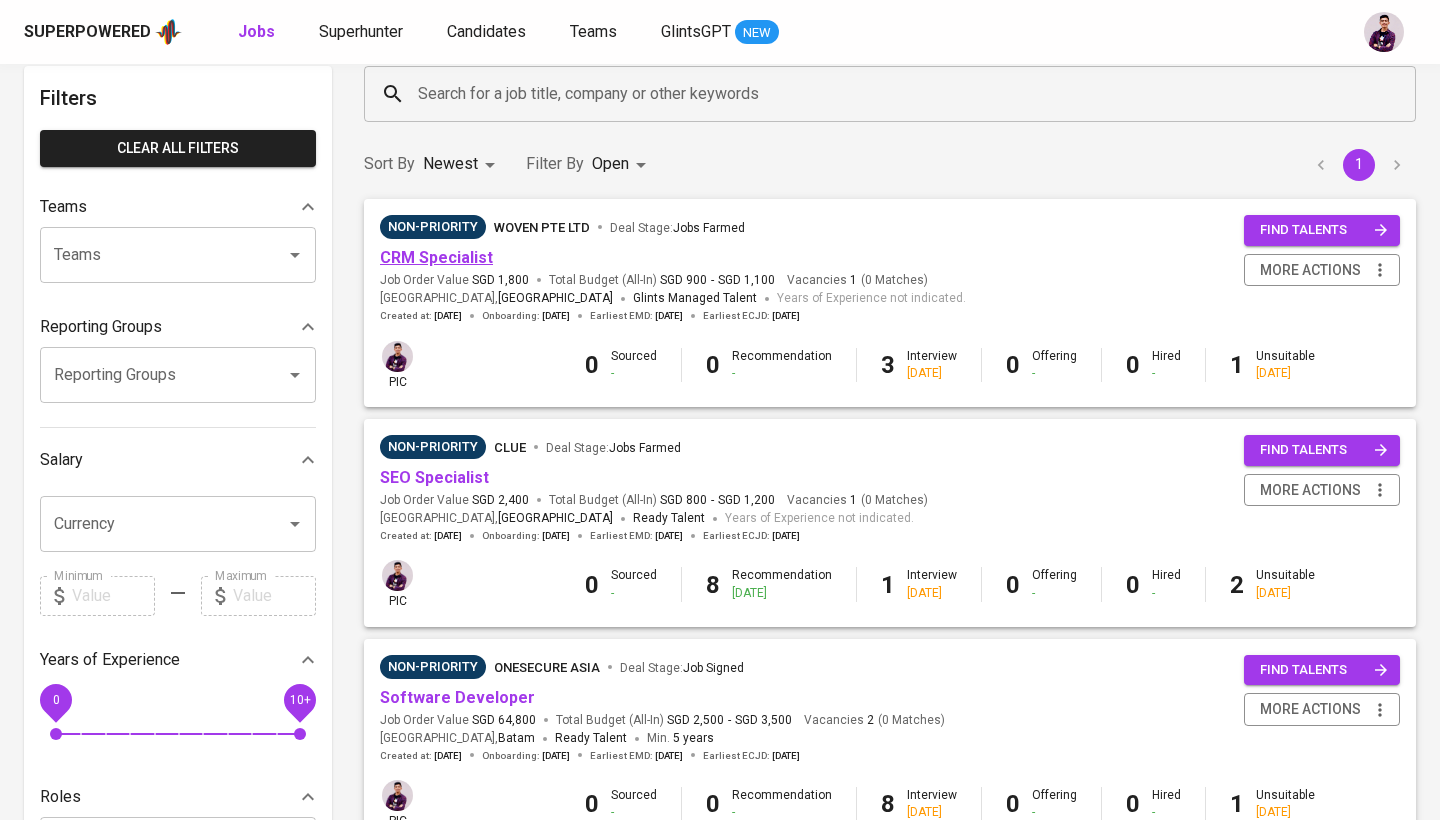 click on "CRM Specialist" at bounding box center (436, 257) 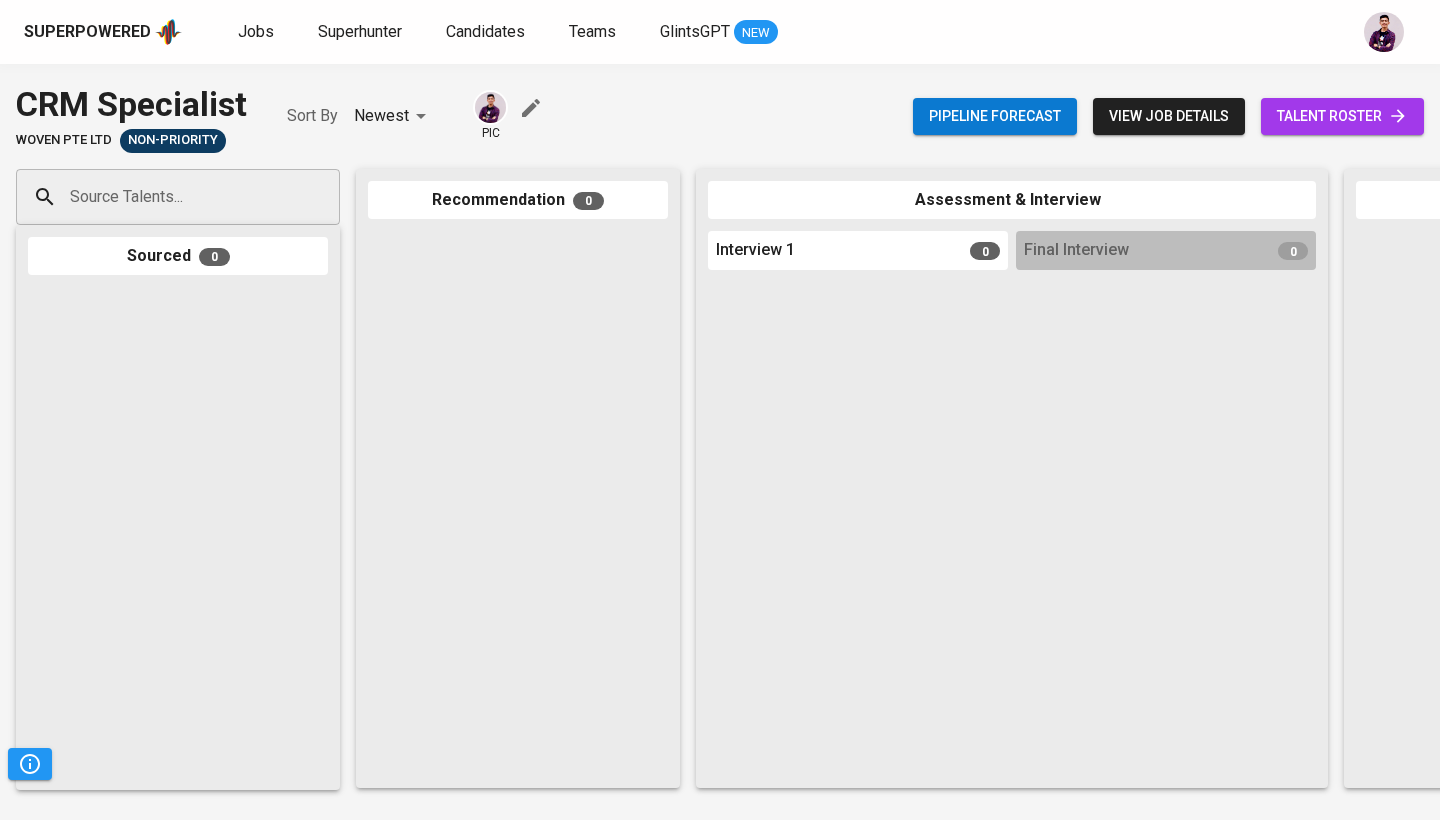 scroll, scrollTop: 0, scrollLeft: 0, axis: both 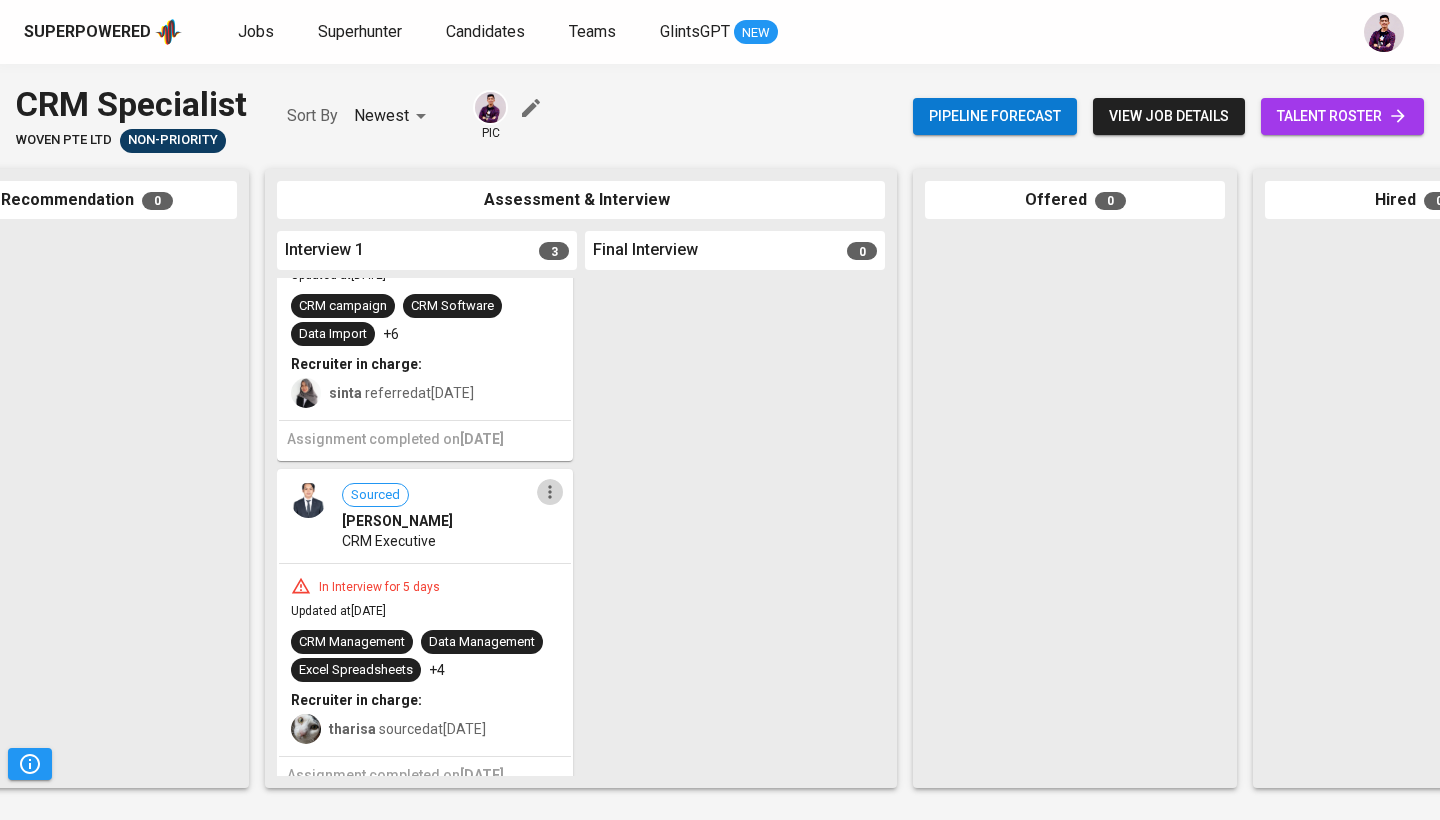 click 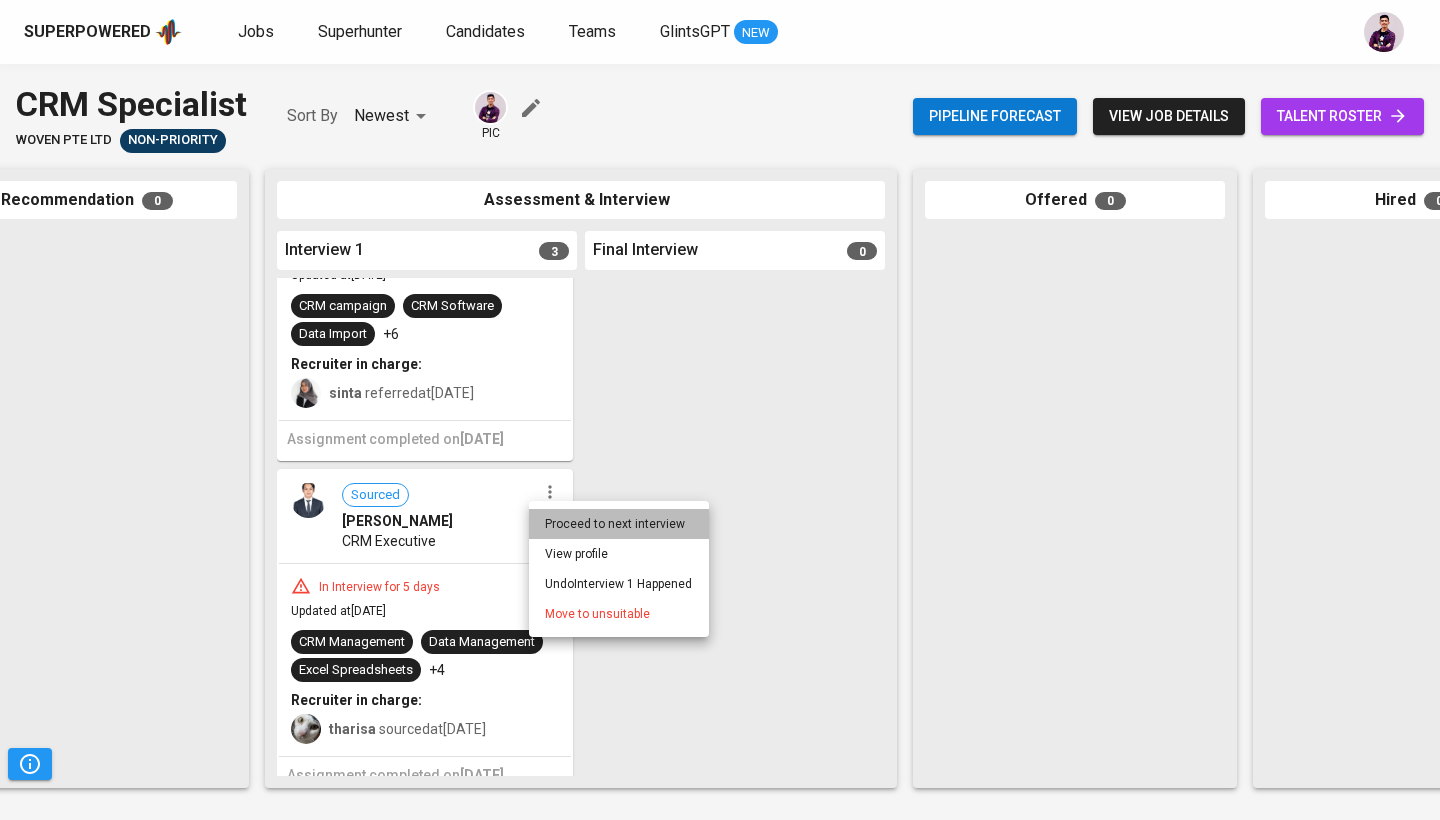 click on "Proceed to next interview" at bounding box center (619, 524) 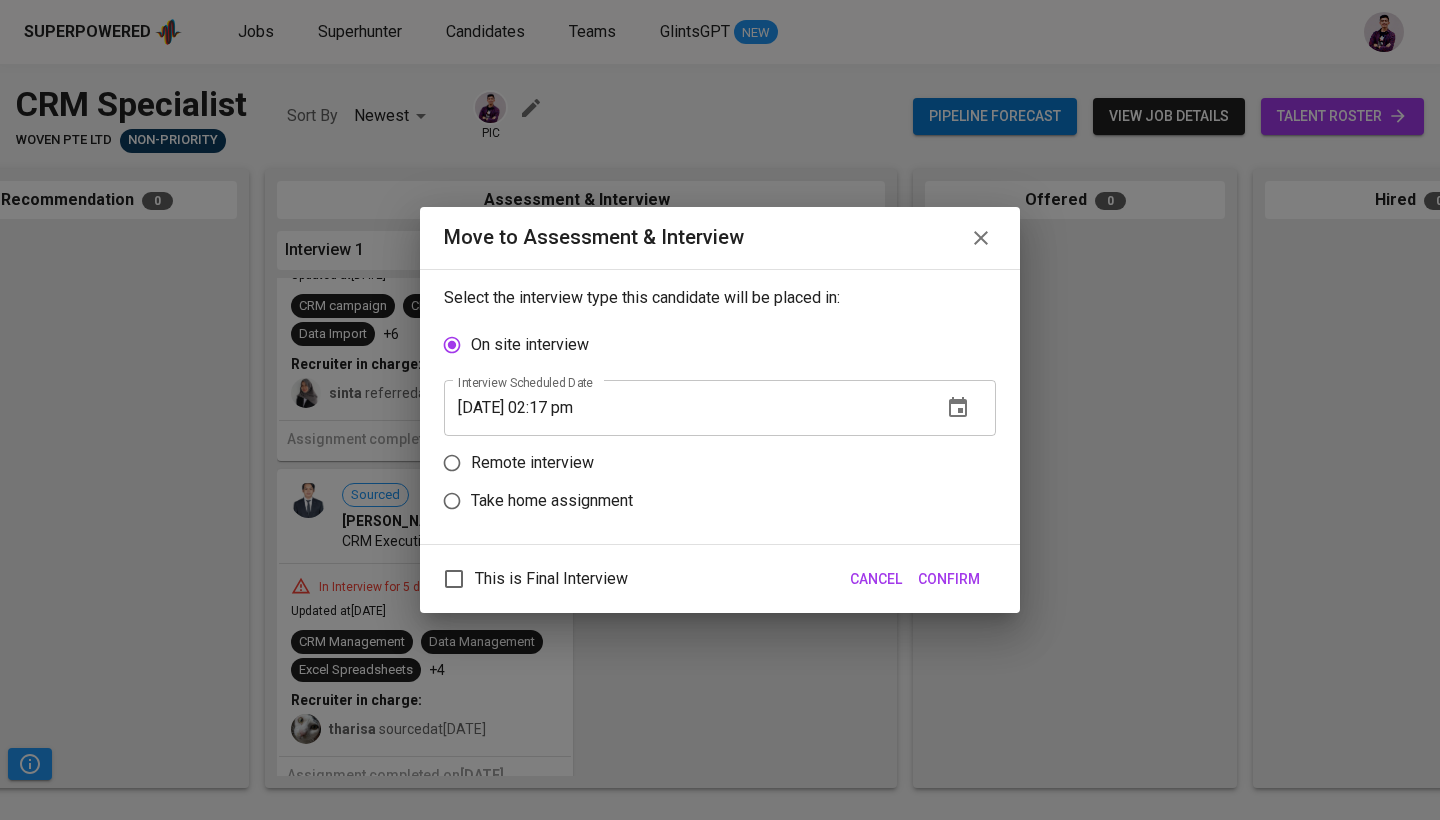 click on "Remote interview" at bounding box center [532, 463] 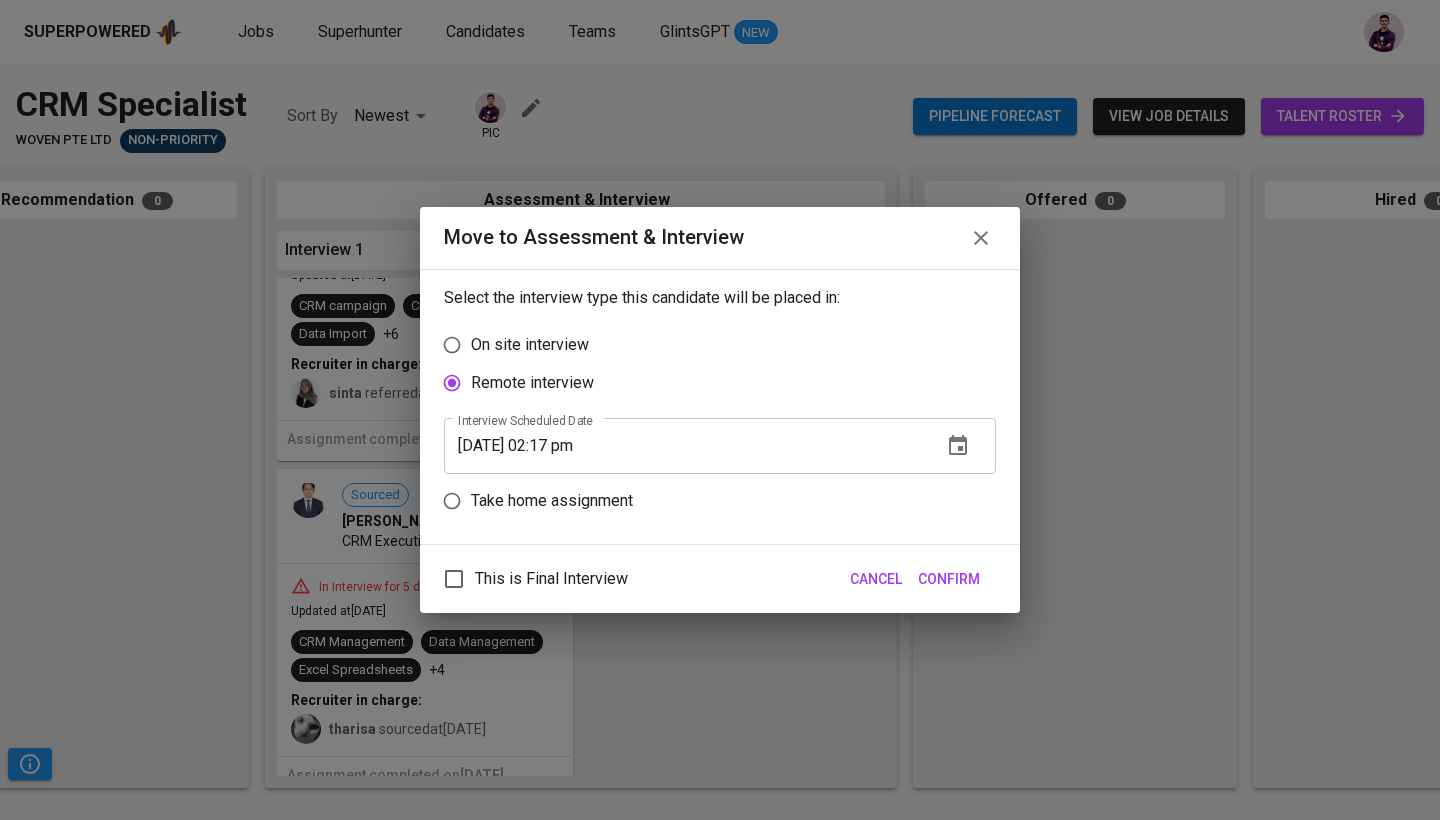 click 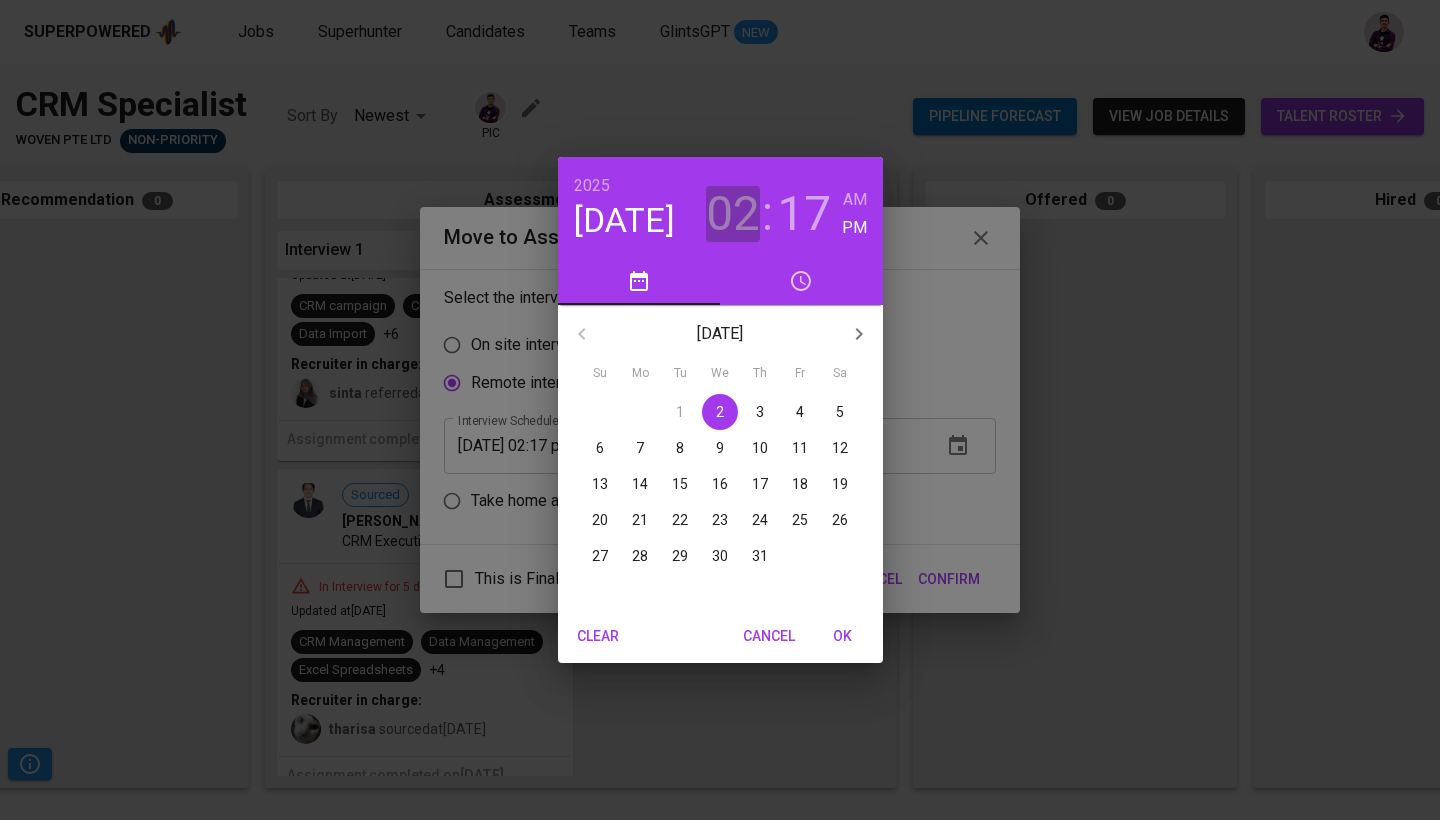 click on "02" at bounding box center [733, 214] 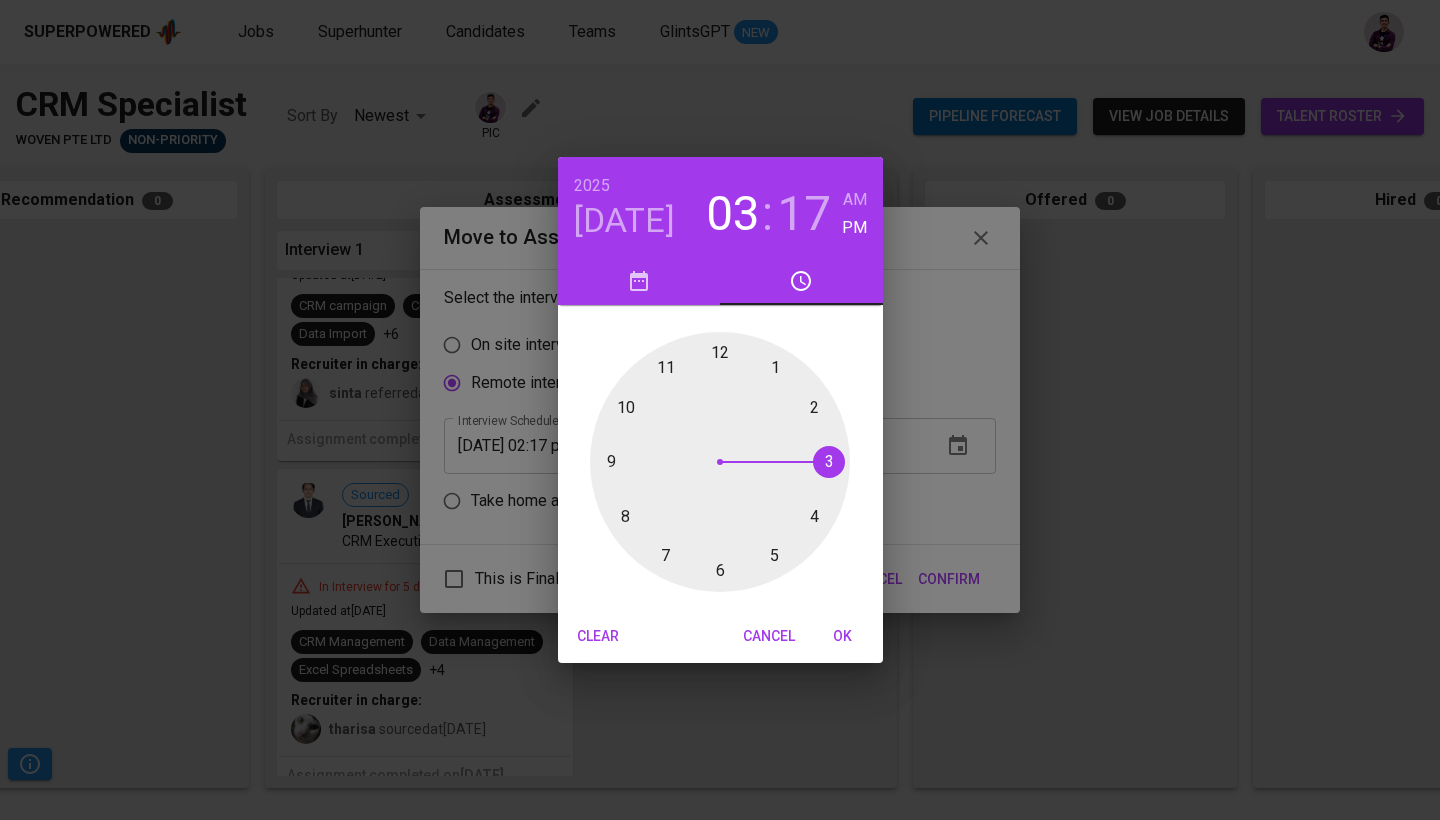 drag, startPoint x: 805, startPoint y: 416, endPoint x: 811, endPoint y: 443, distance: 27.658634 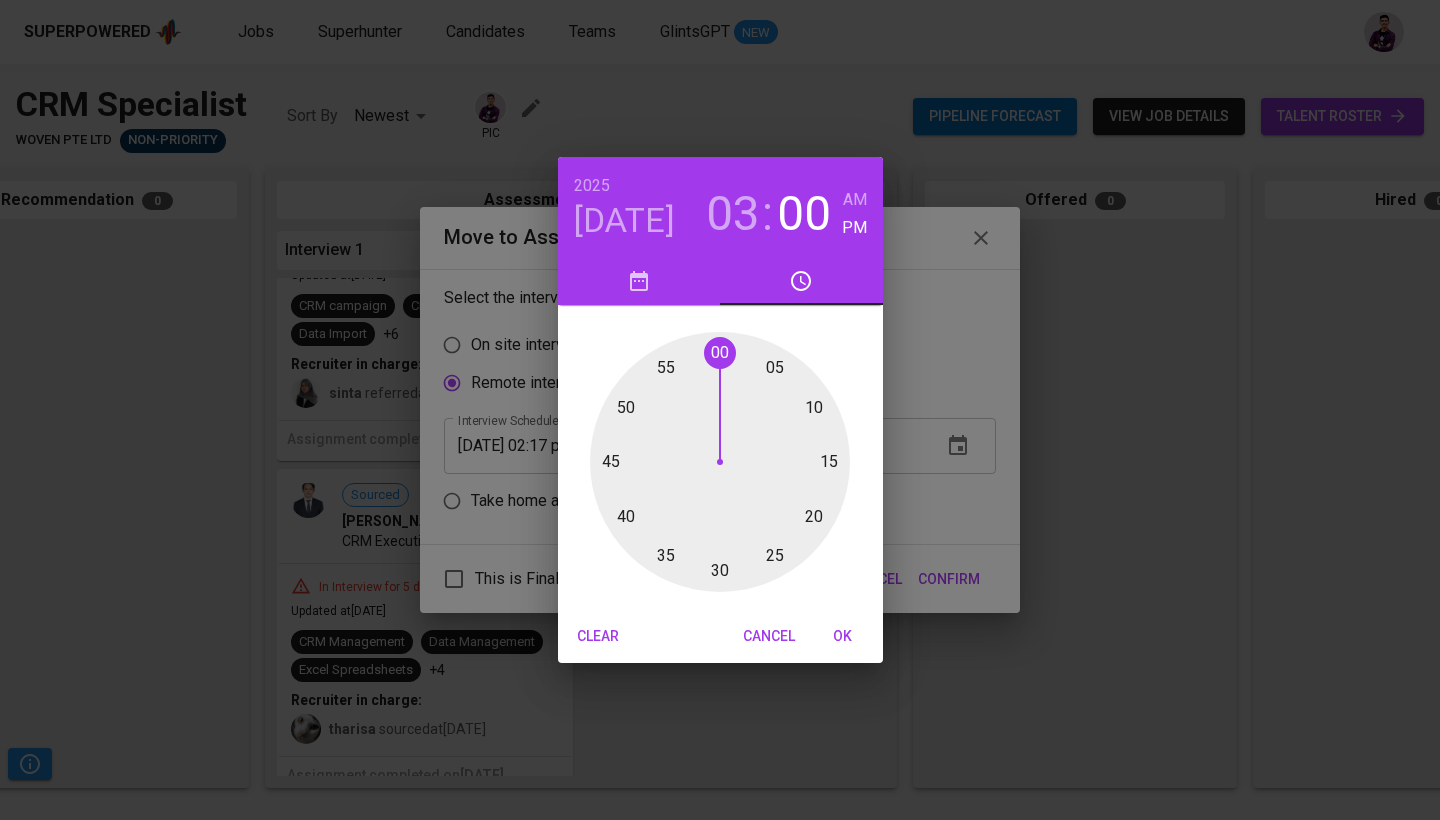 drag, startPoint x: 830, startPoint y: 476, endPoint x: 720, endPoint y: 342, distance: 173.36667 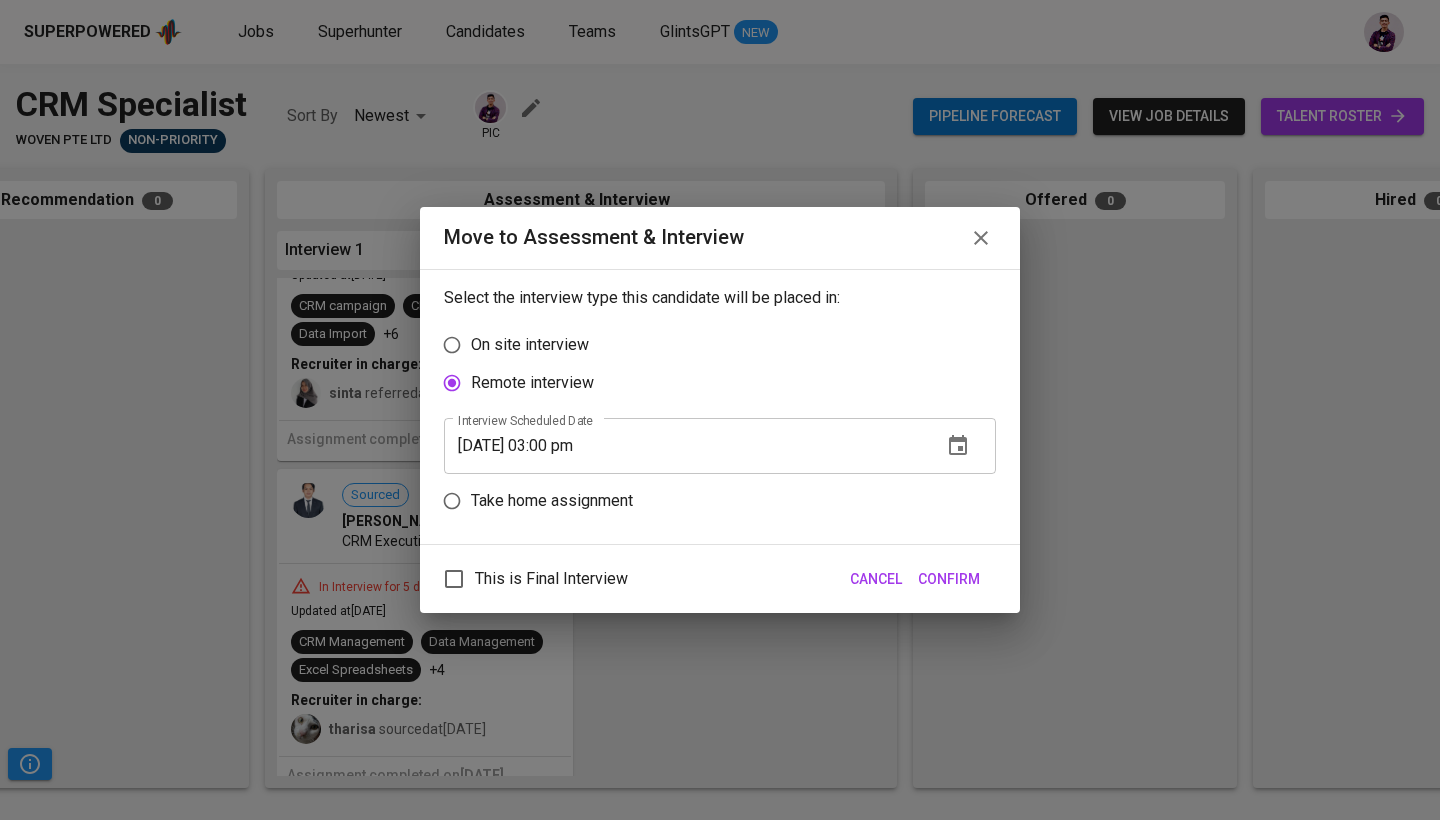 click on "Confirm" at bounding box center [949, 579] 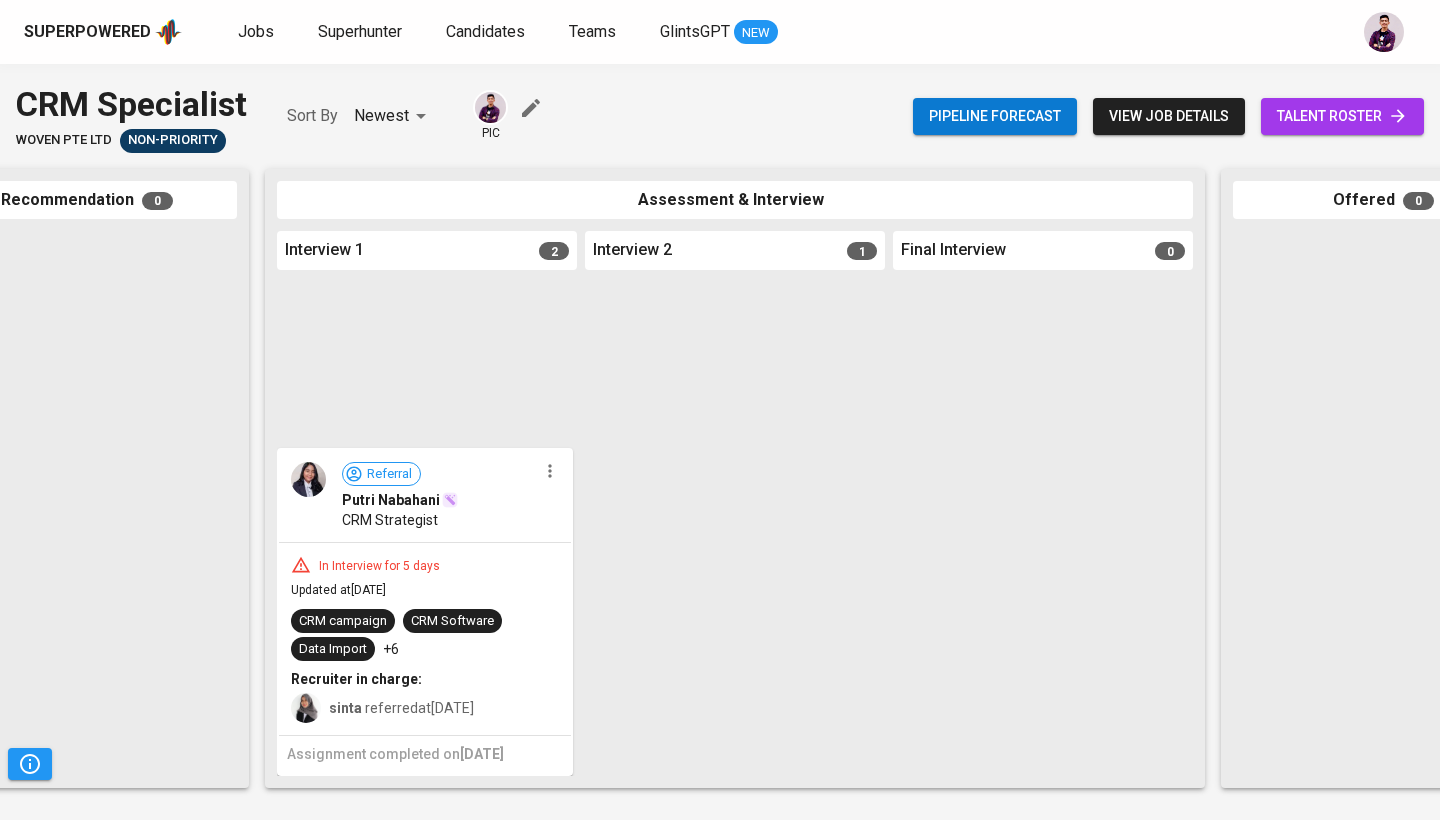 scroll, scrollTop: 200, scrollLeft: 0, axis: vertical 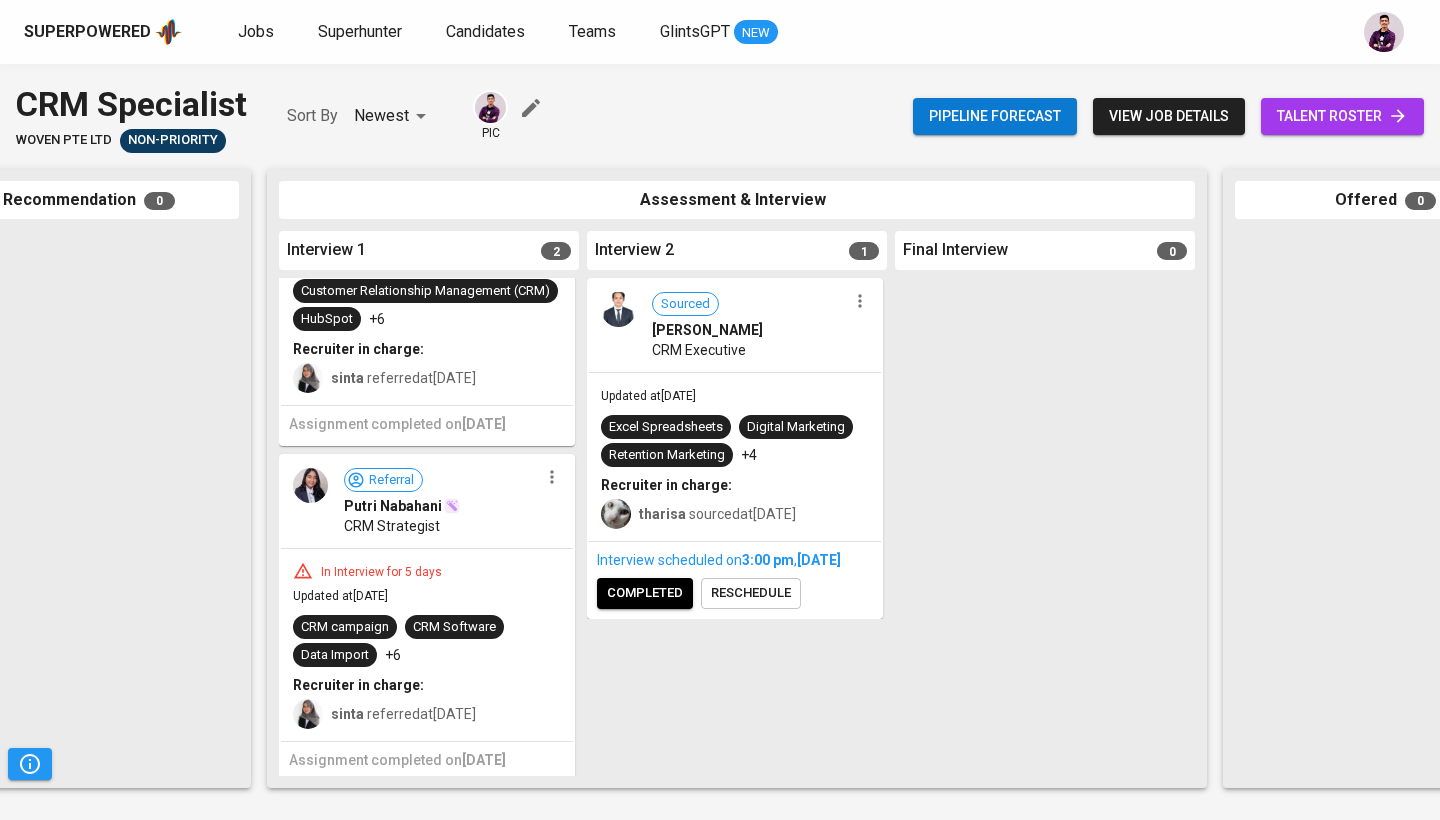 click 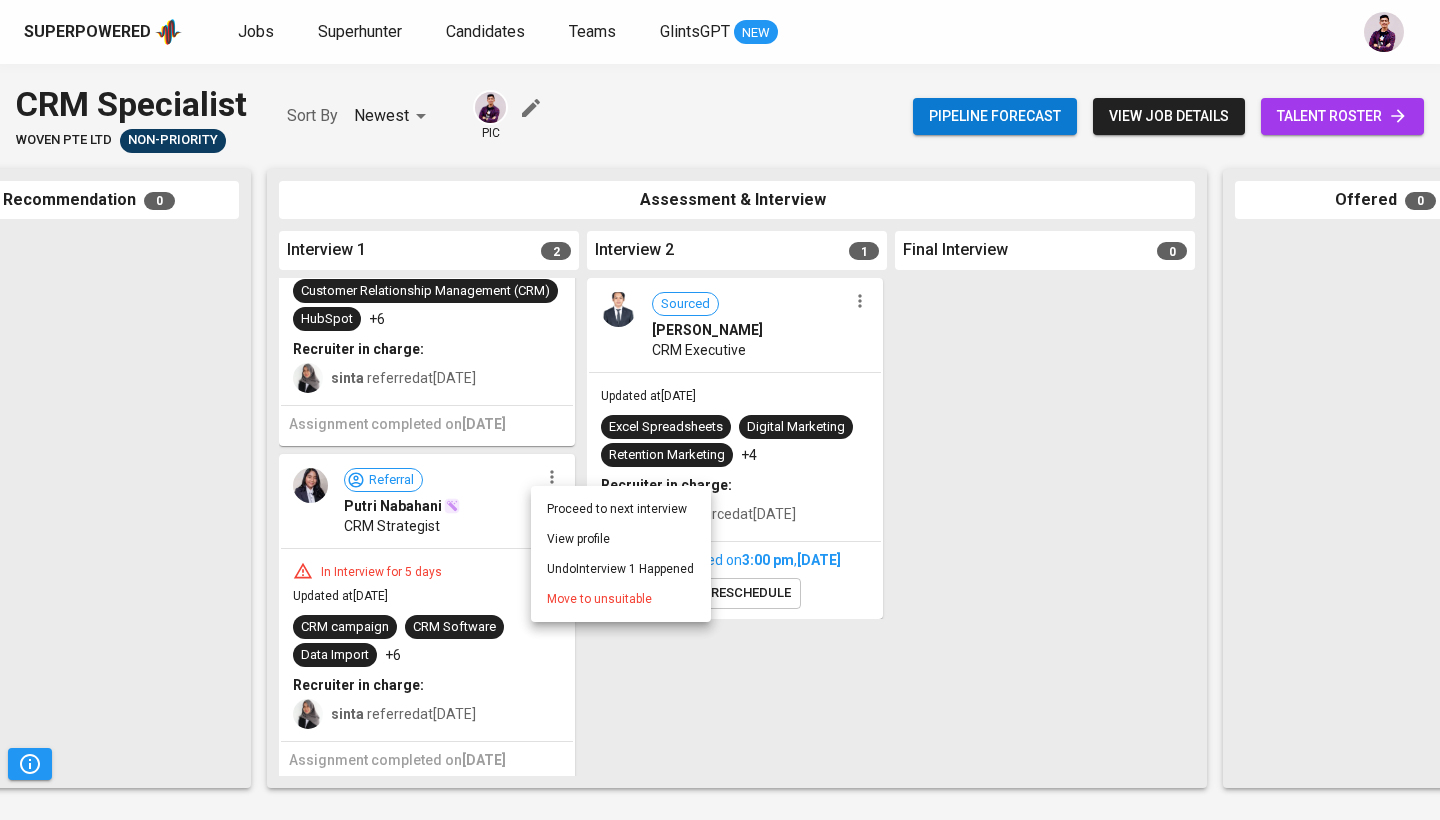 click on "Move to unsuitable" at bounding box center (599, 599) 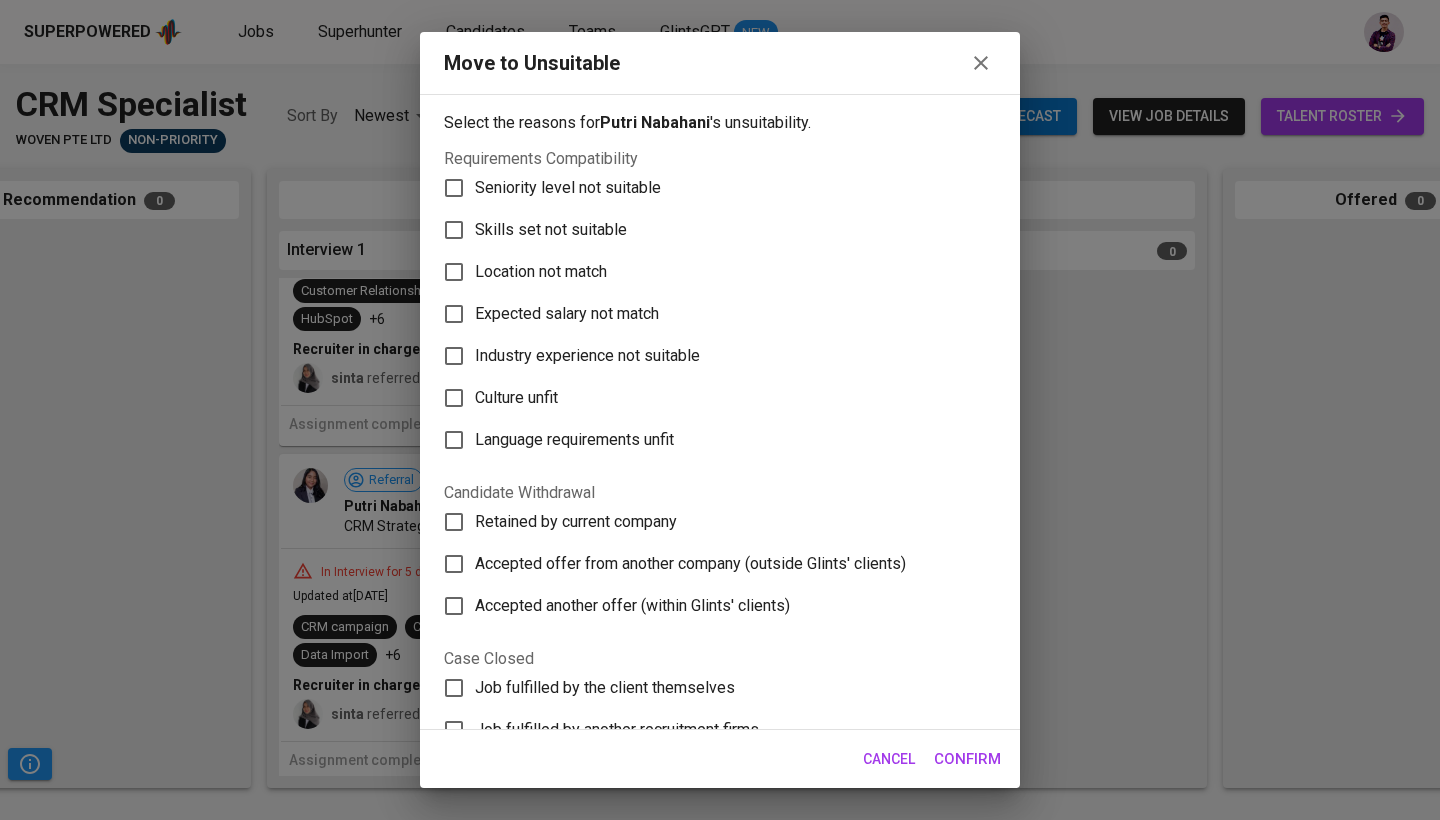 click on "Skills set not suitable" at bounding box center (551, 230) 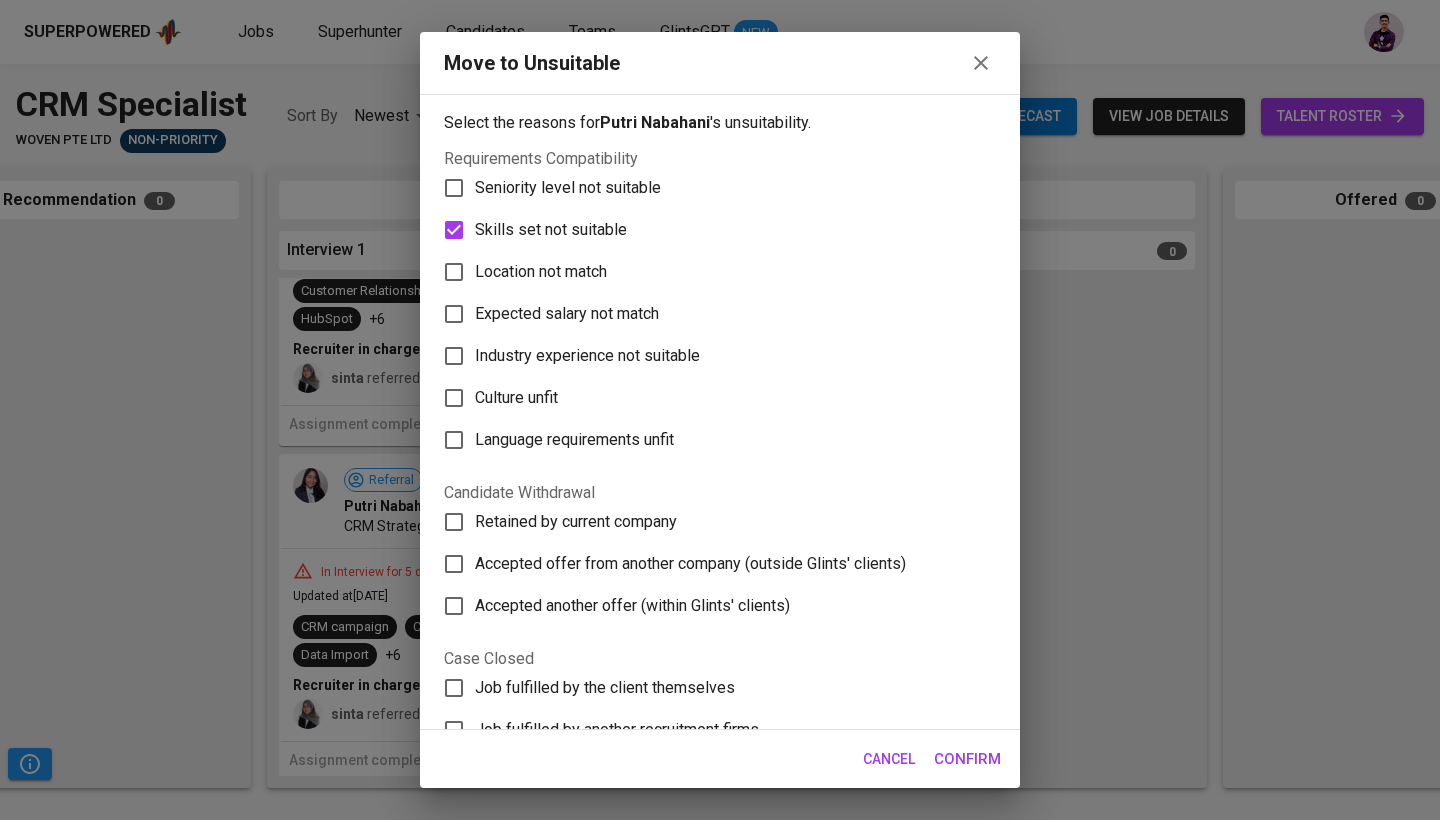 click on "Confirm" at bounding box center (967, 759) 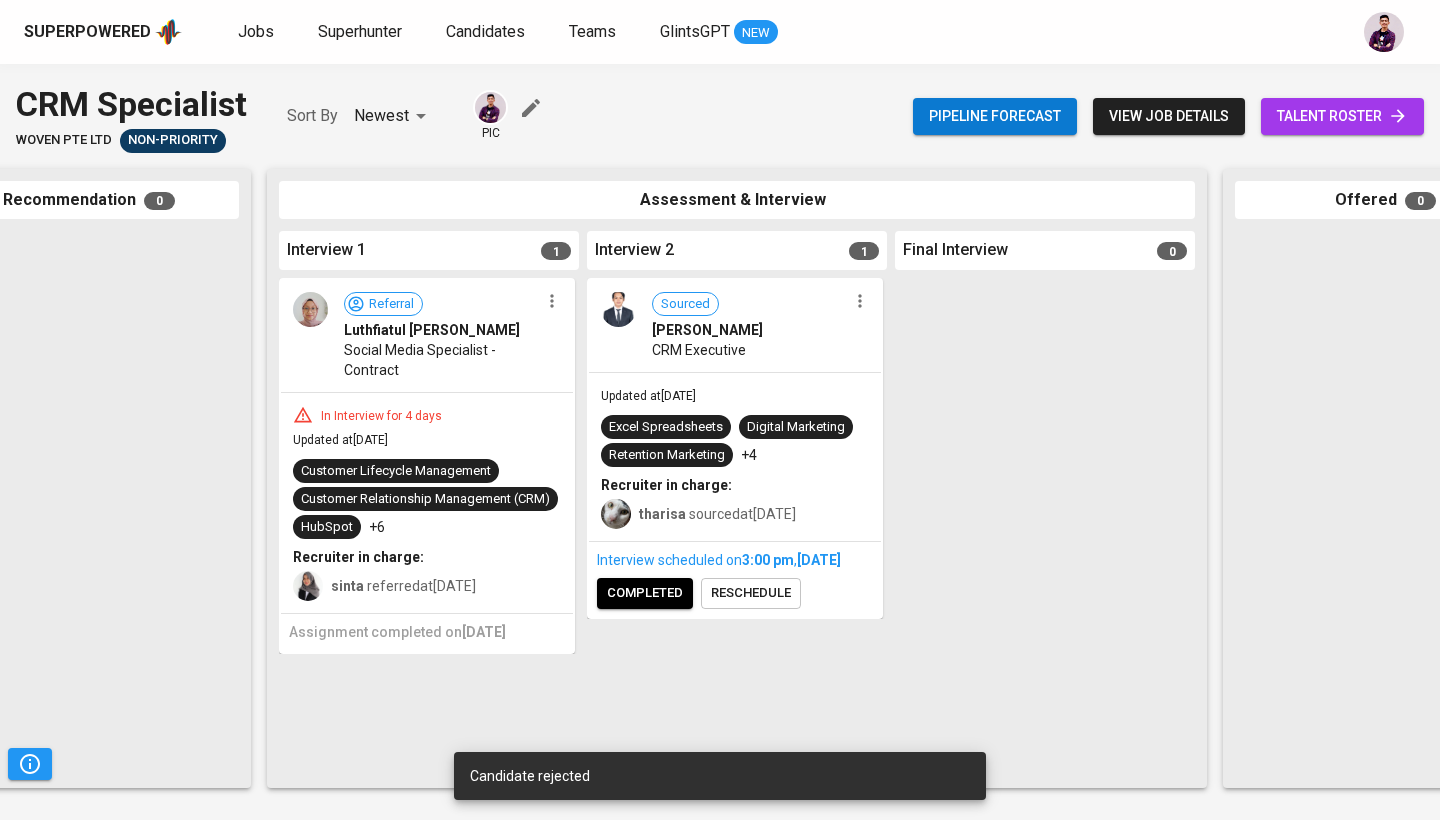 scroll, scrollTop: 0, scrollLeft: 0, axis: both 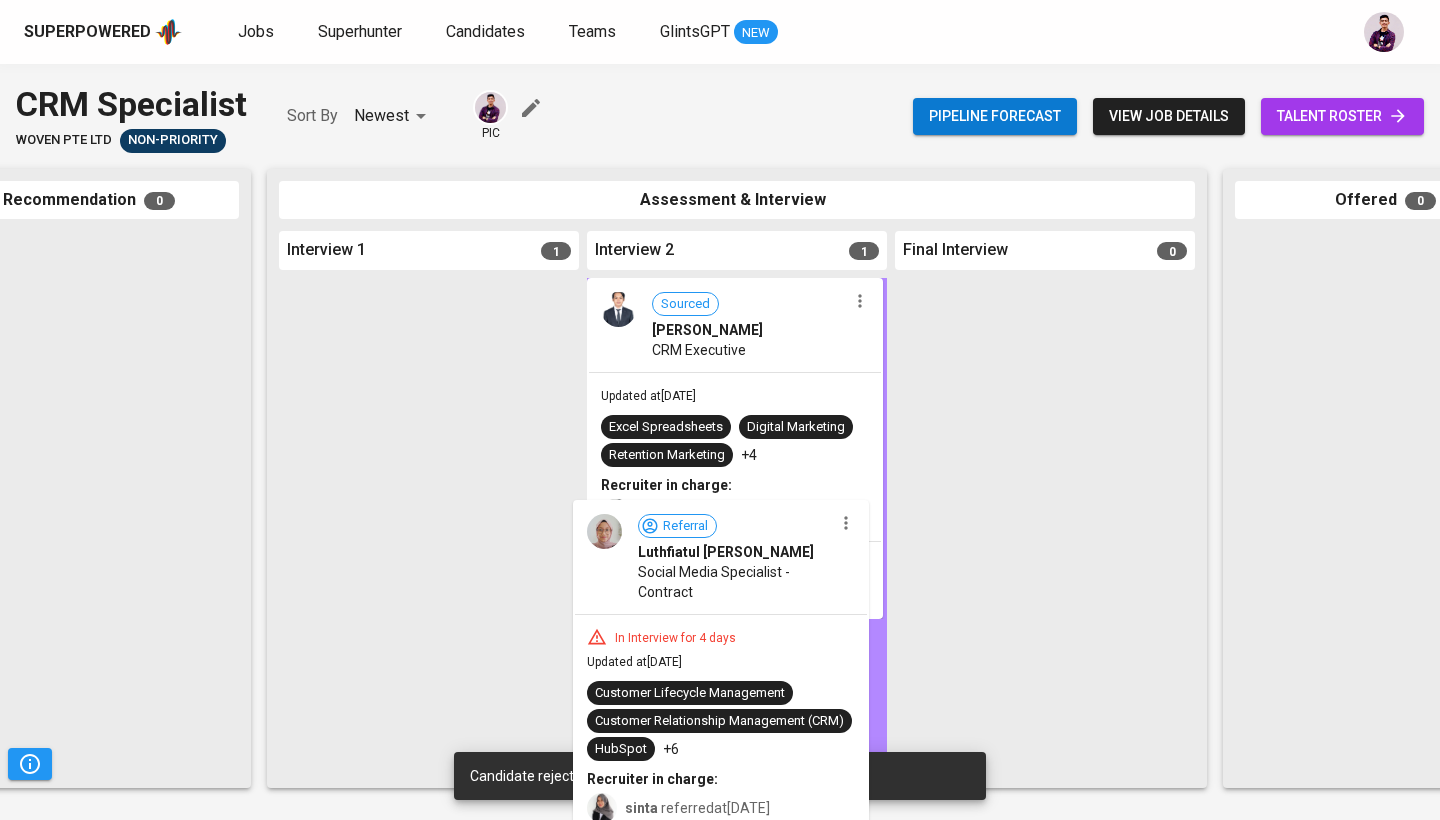 drag, startPoint x: 423, startPoint y: 349, endPoint x: 714, endPoint y: 573, distance: 367.22882 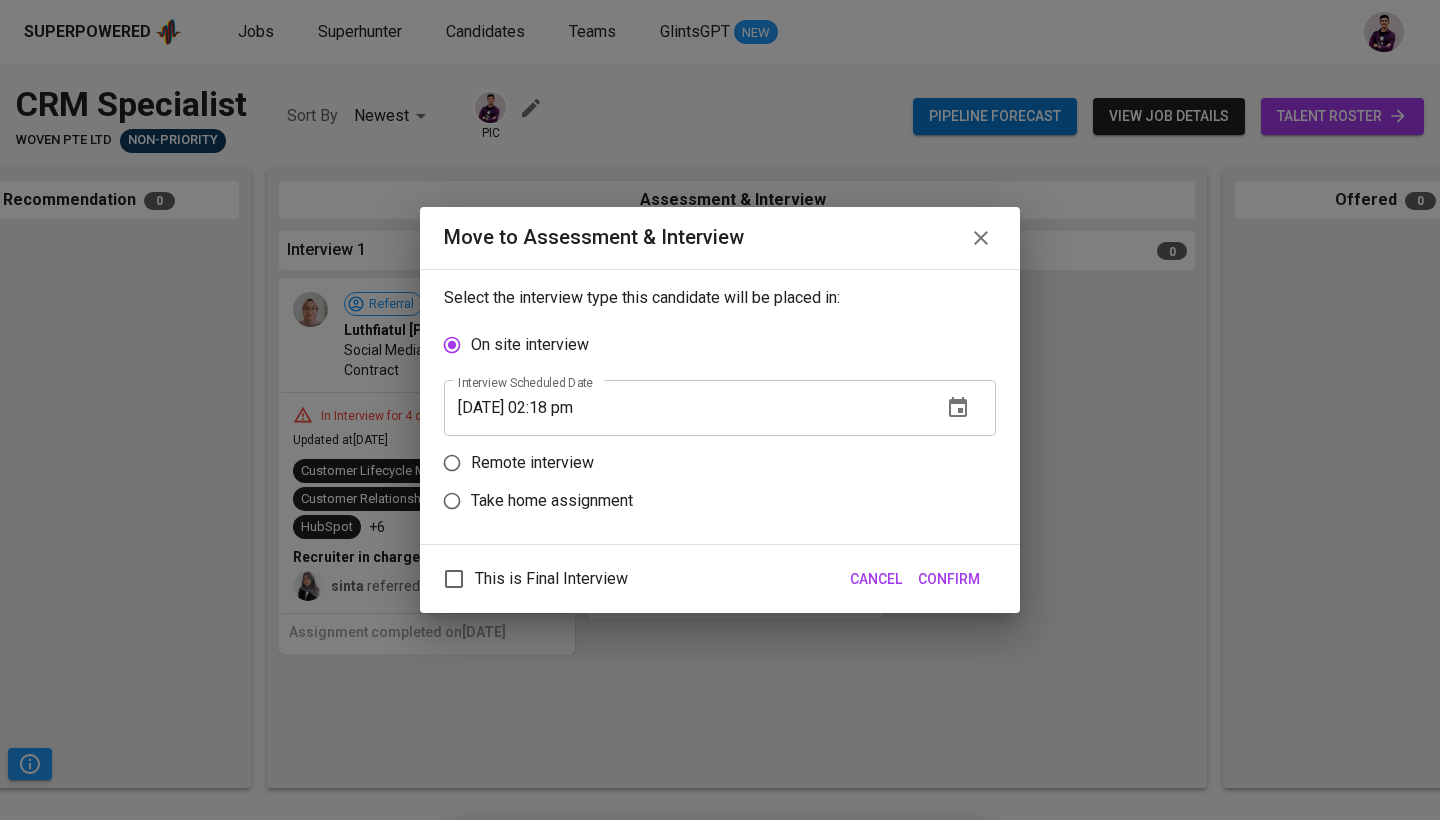 click on "Remote interview" at bounding box center [532, 463] 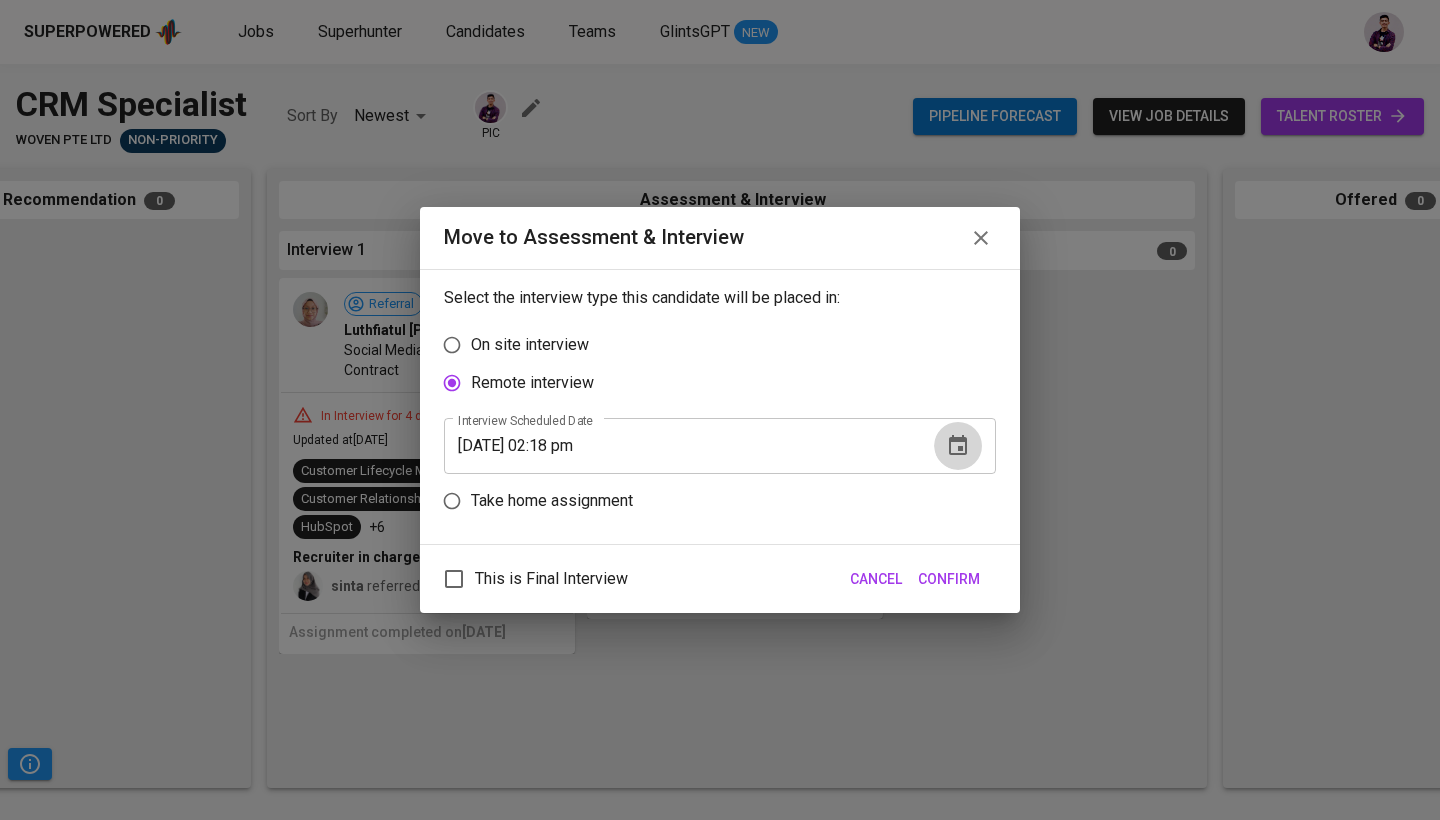 click at bounding box center (958, 446) 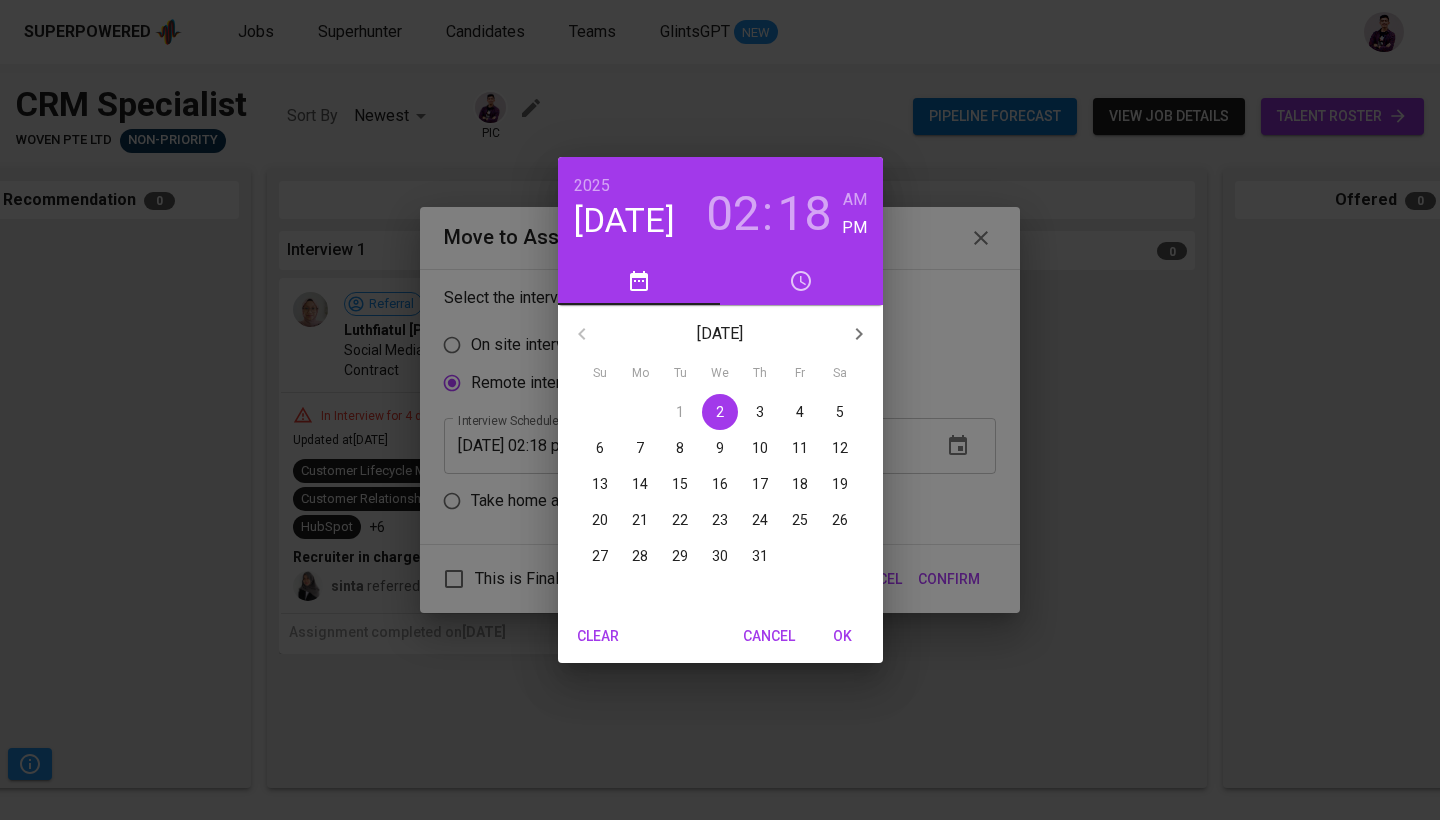 click on "18" at bounding box center (804, 214) 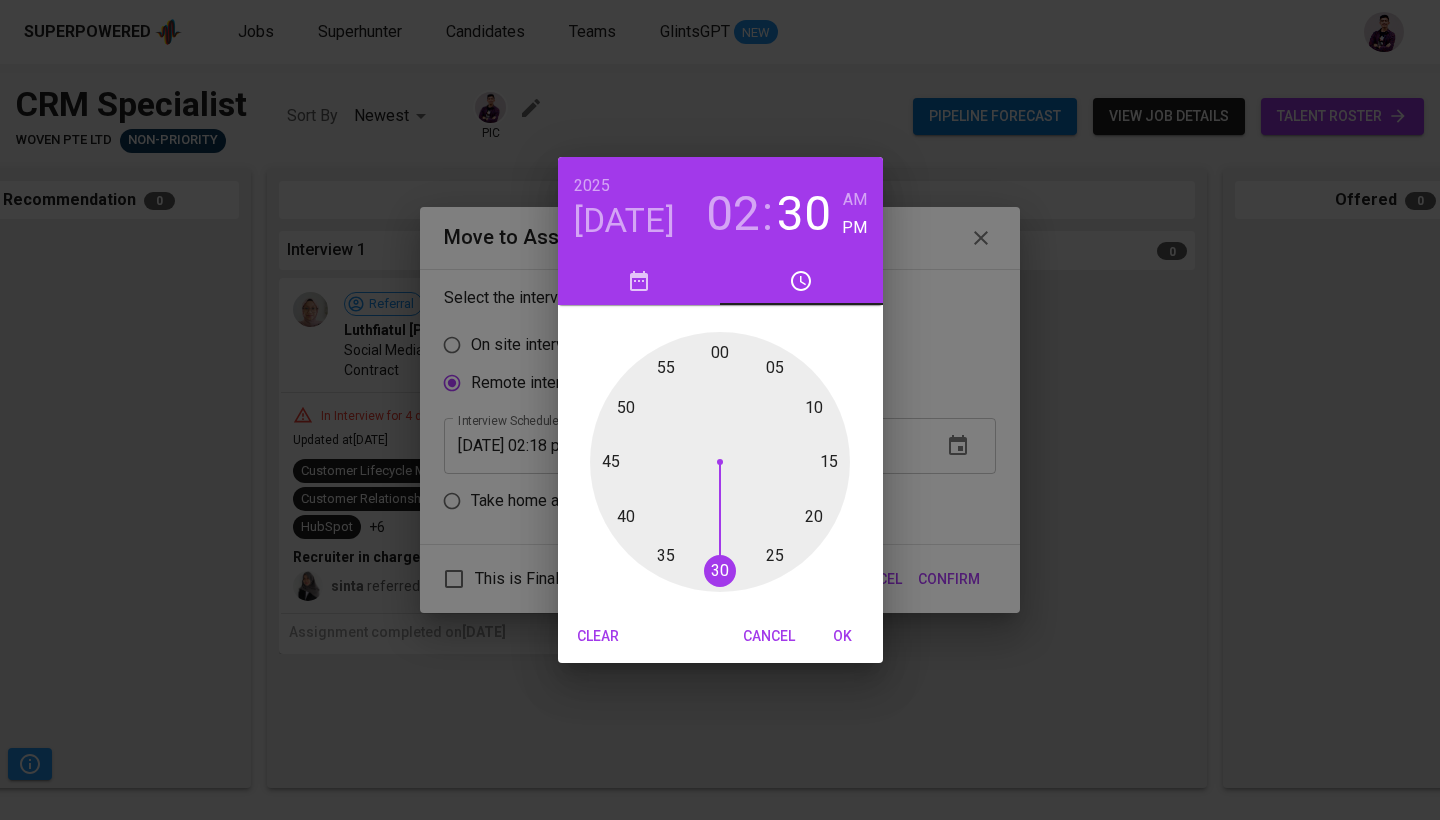 drag, startPoint x: 832, startPoint y: 495, endPoint x: 720, endPoint y: 564, distance: 131.54848 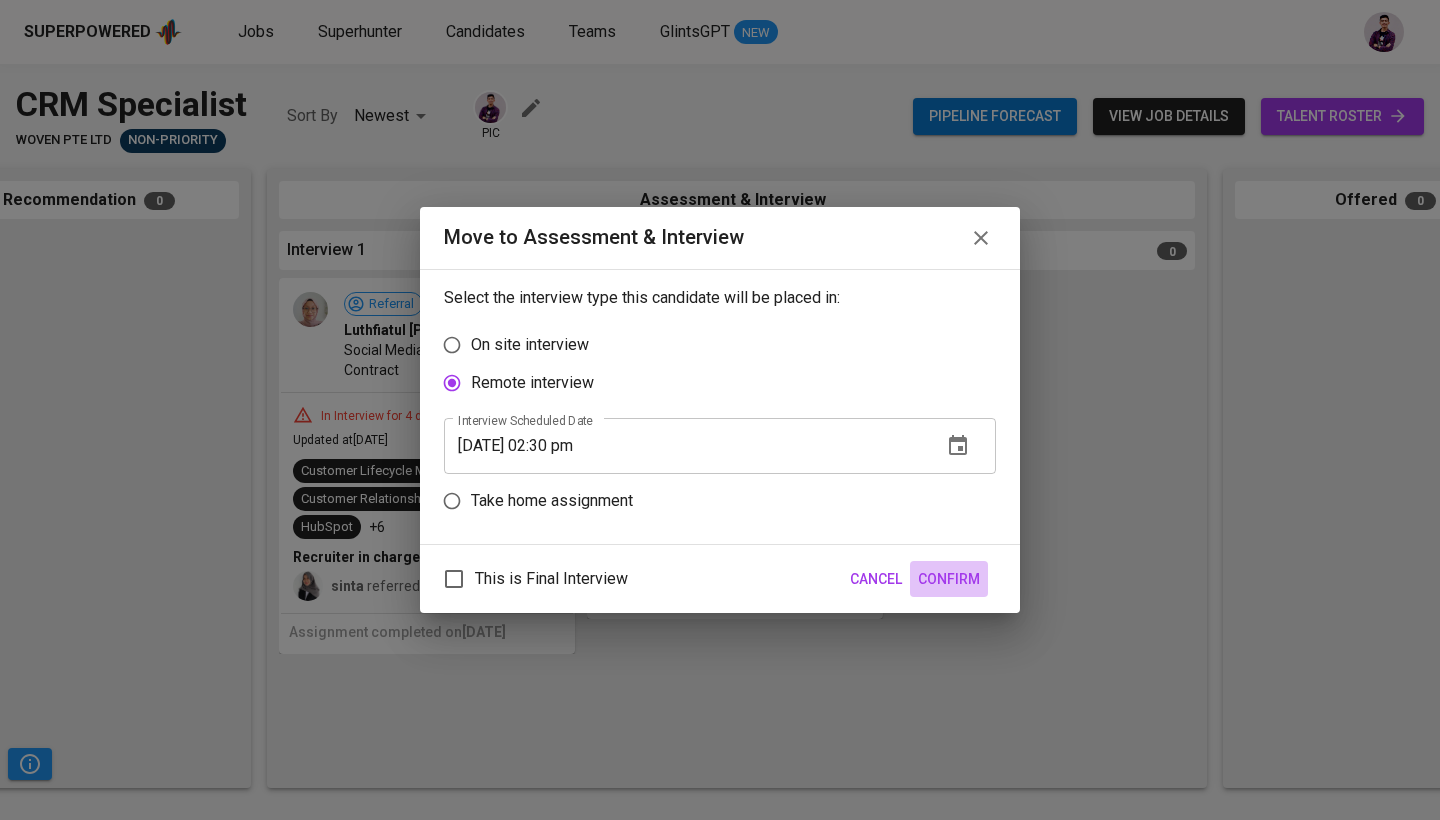 click on "Confirm" at bounding box center (949, 579) 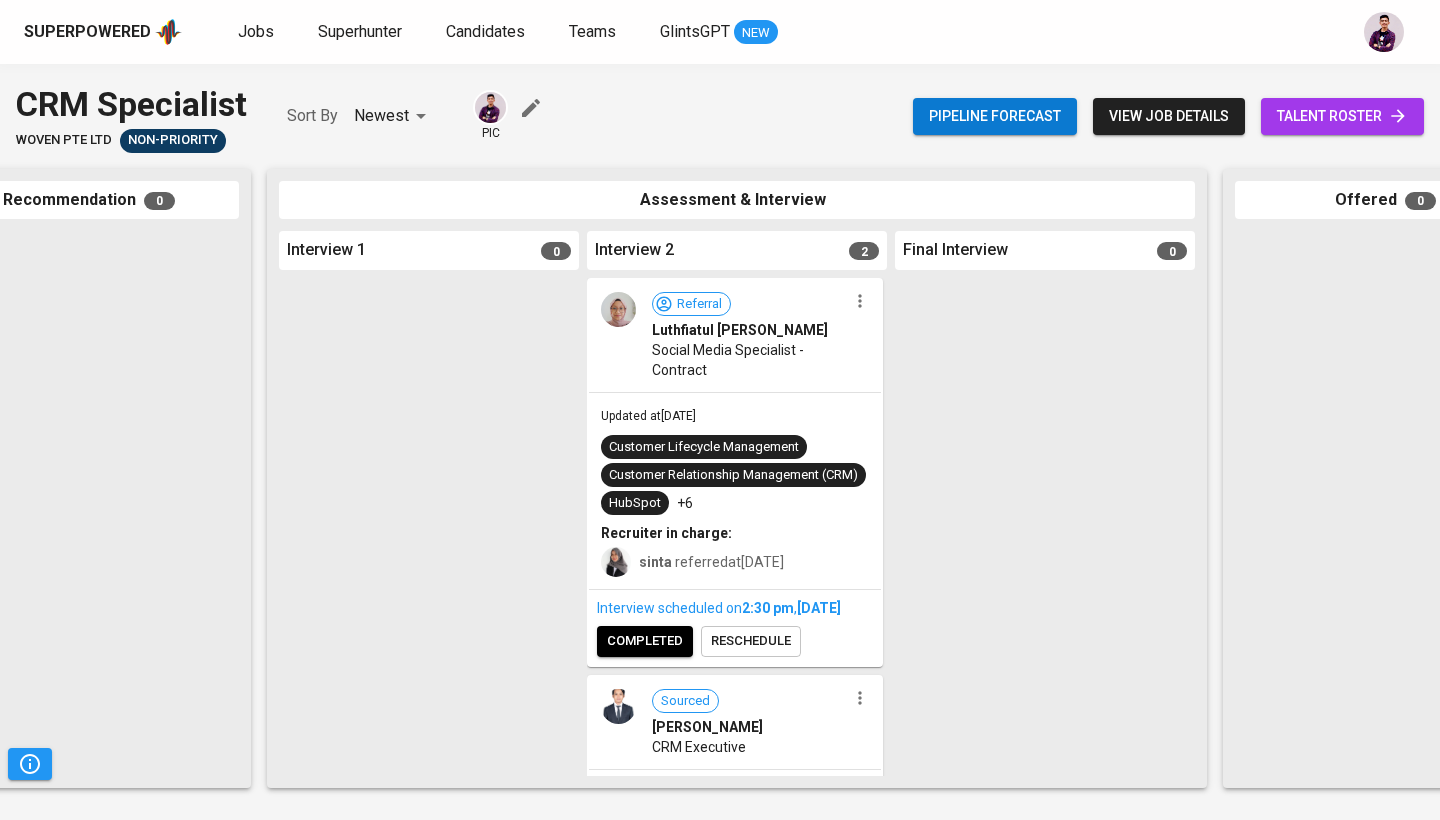scroll, scrollTop: 0, scrollLeft: 0, axis: both 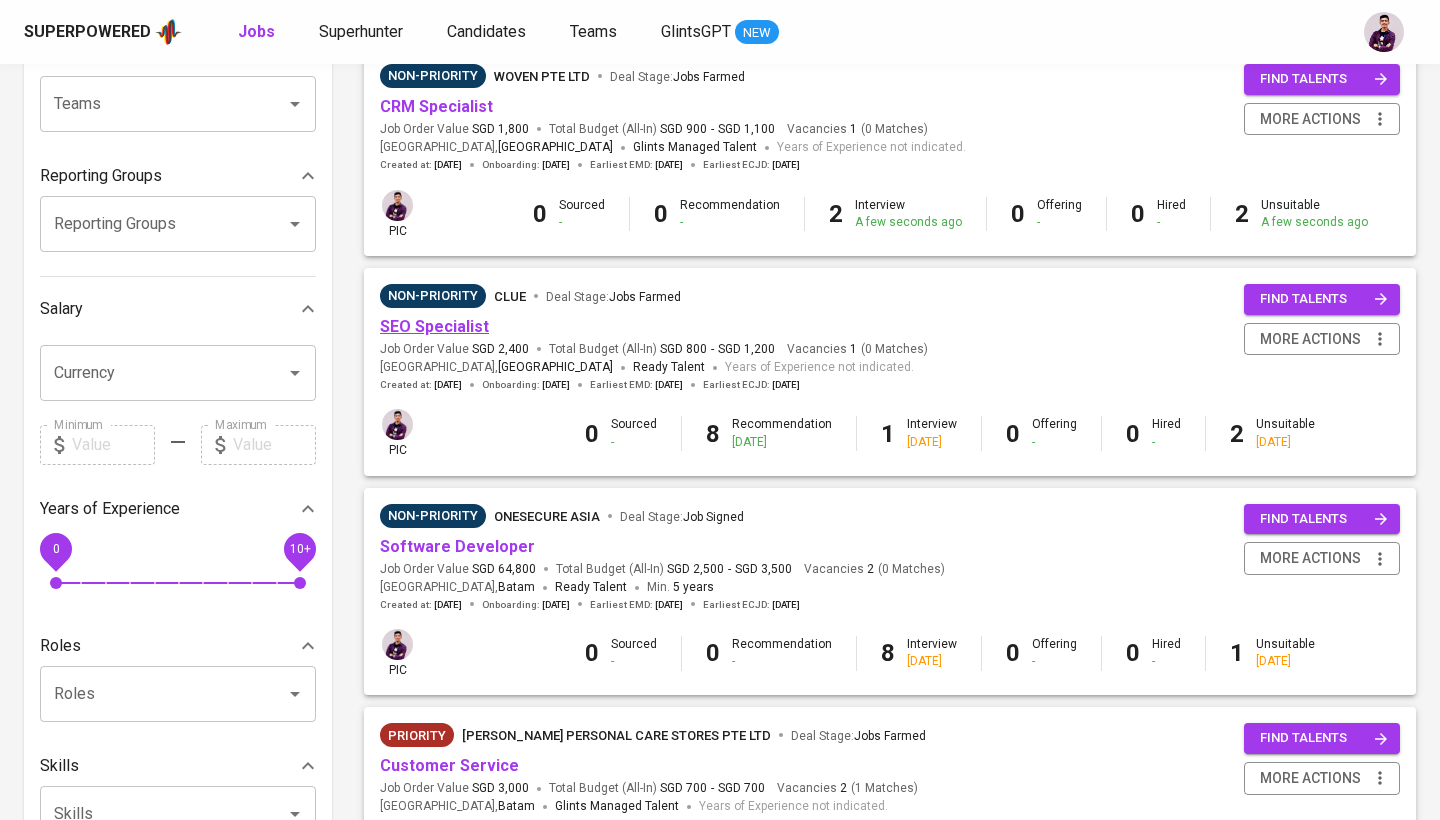 click on "SEO Specialist" at bounding box center [434, 326] 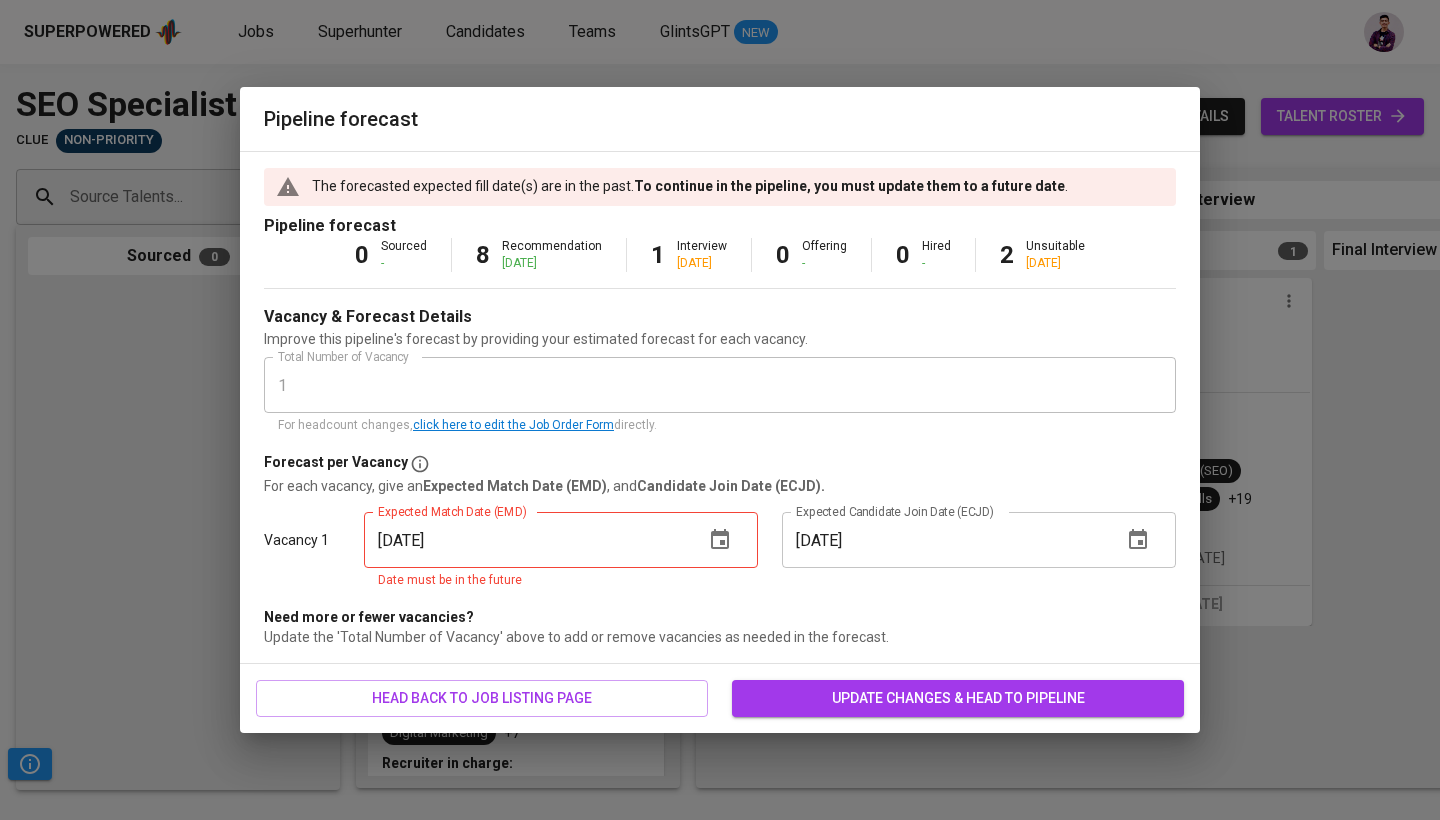 click at bounding box center (720, 540) 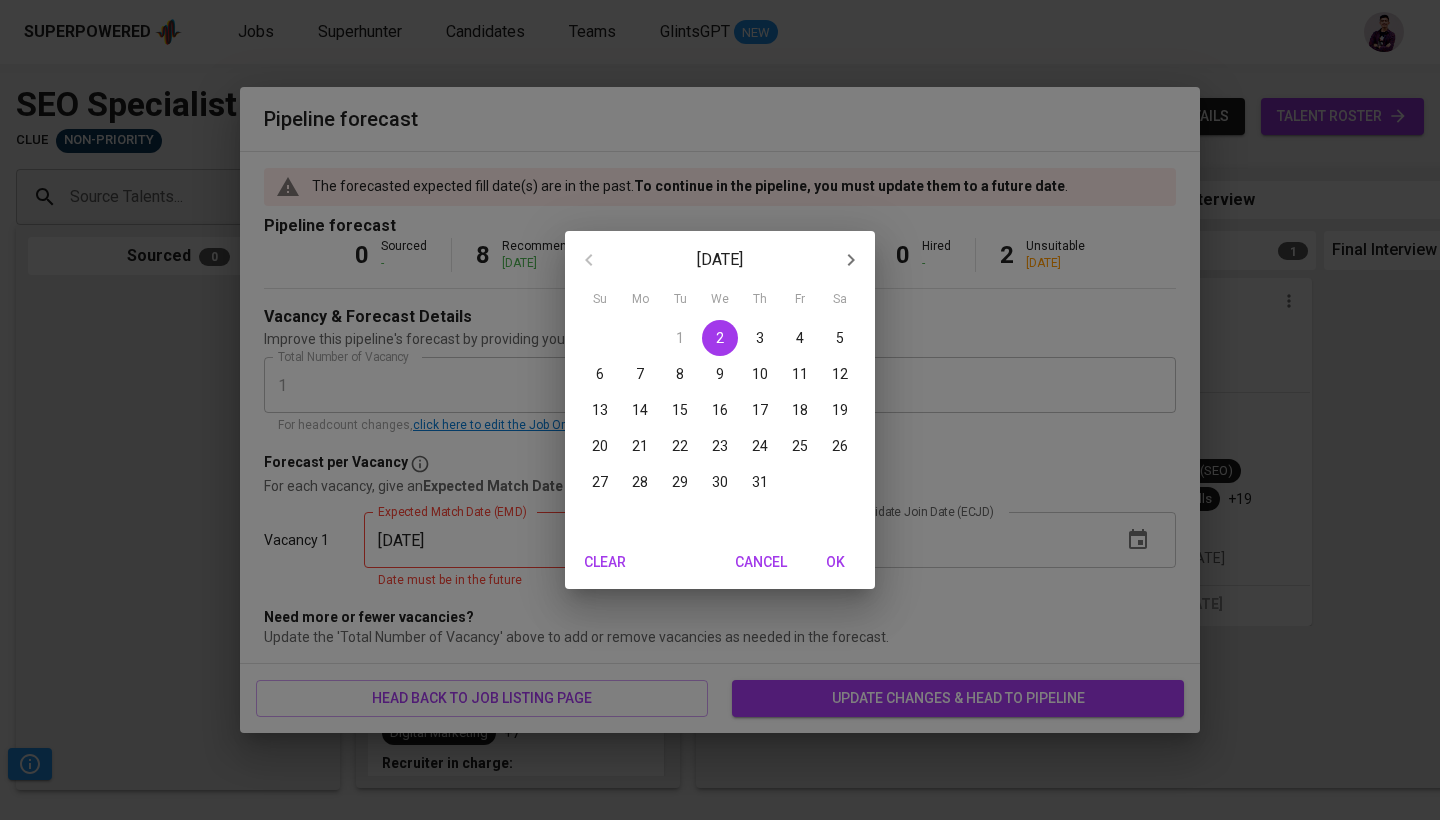 click on "31" at bounding box center [760, 482] 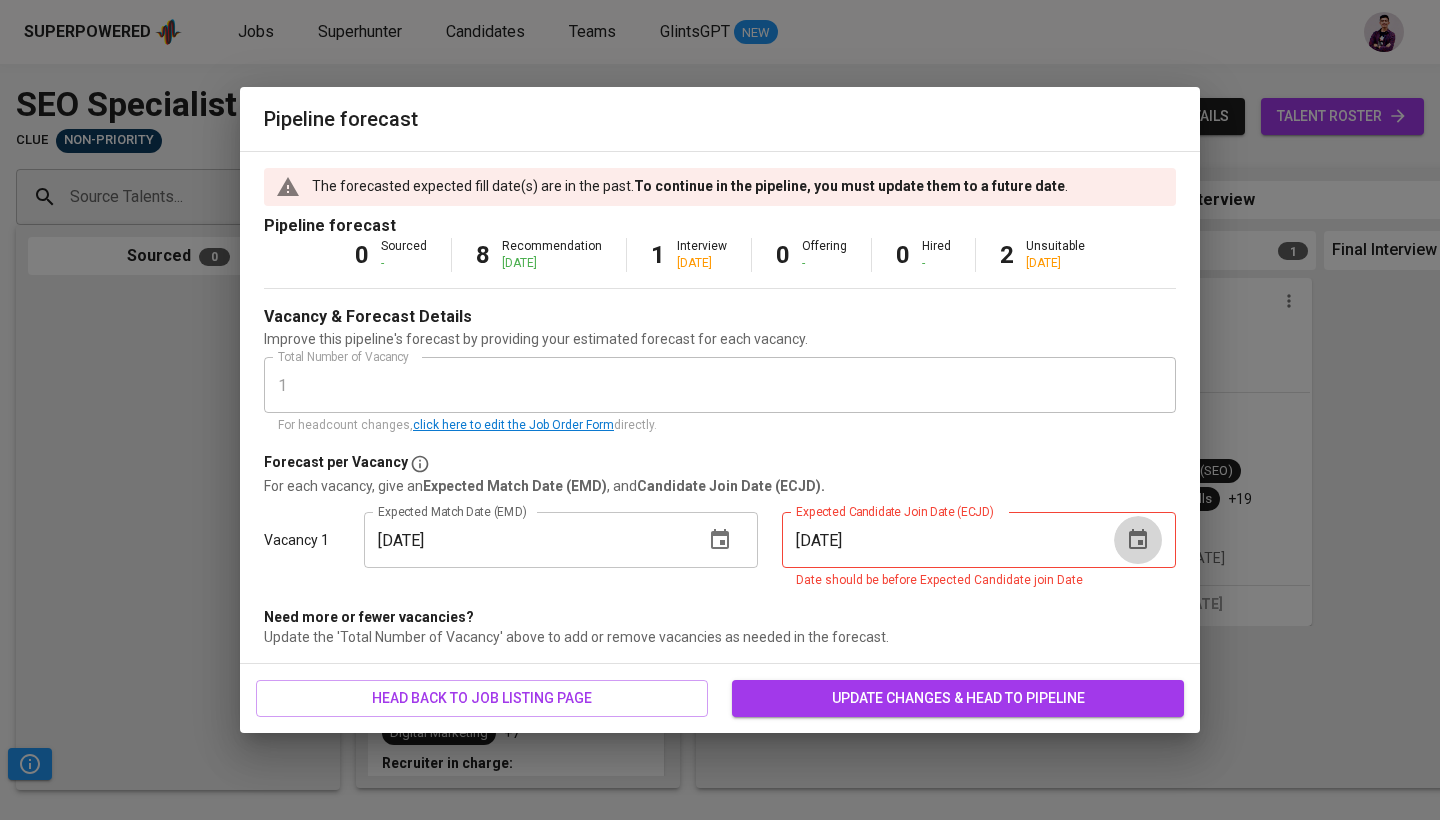 click 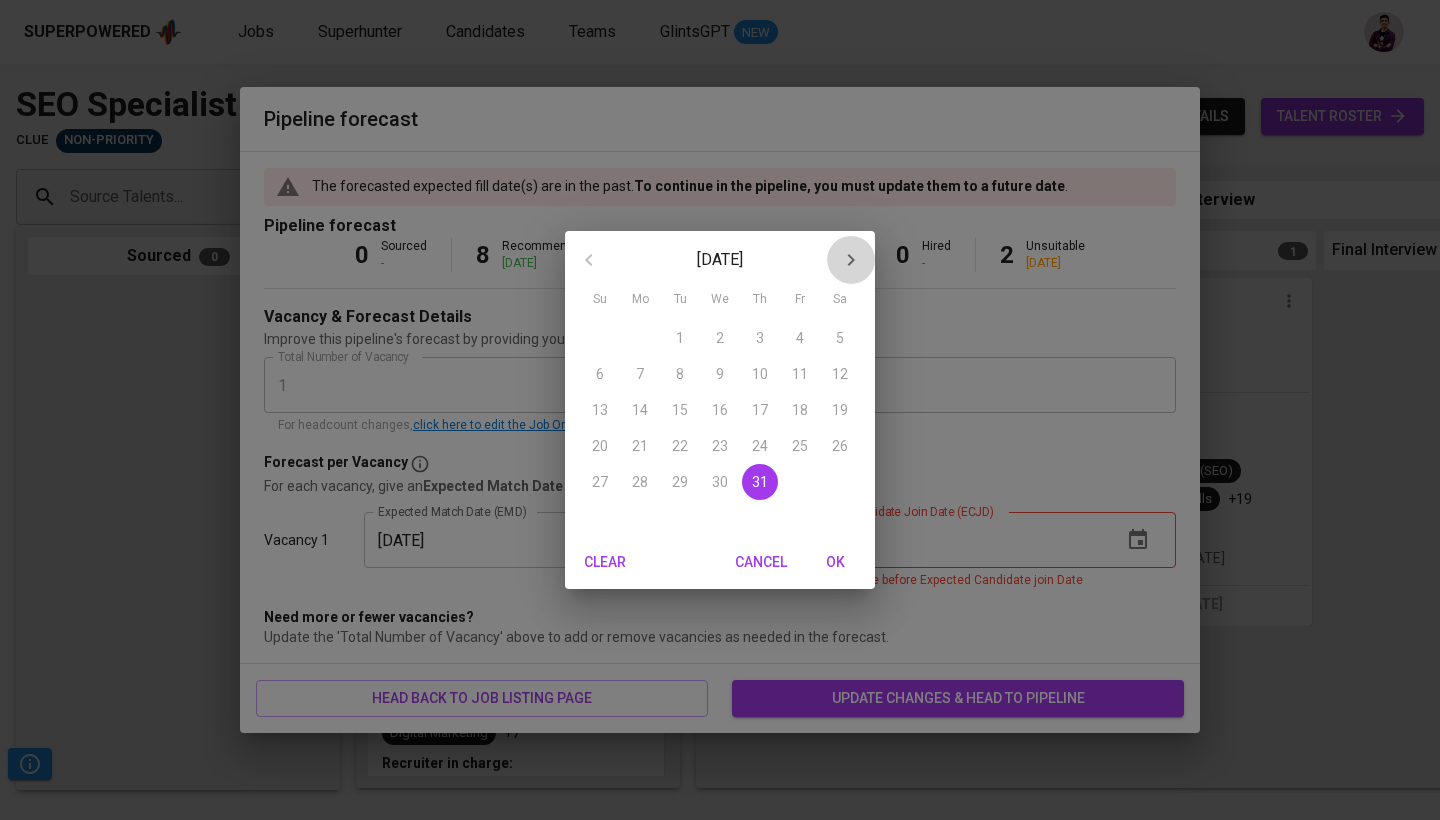 click 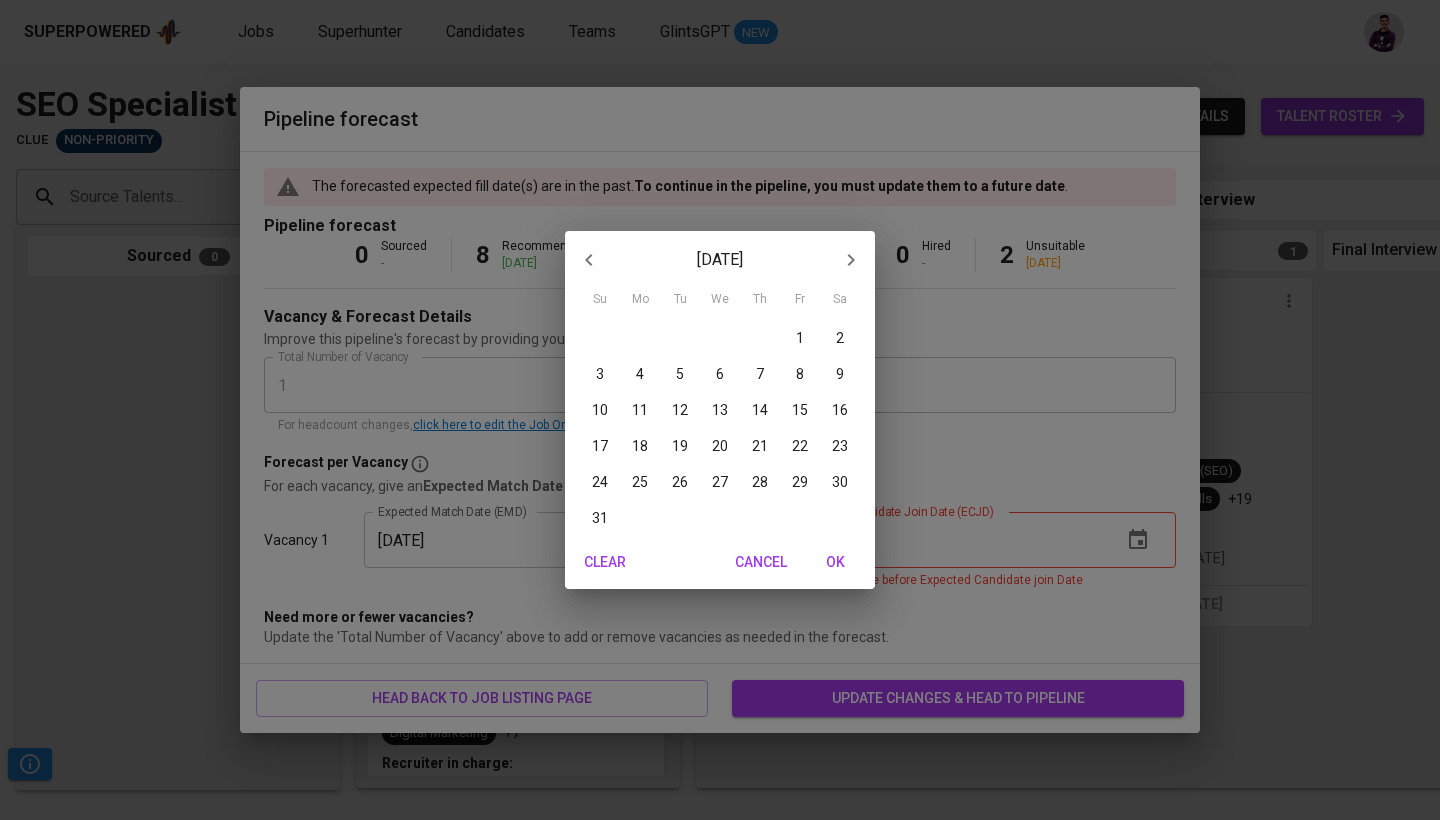 click on "17" at bounding box center (600, 446) 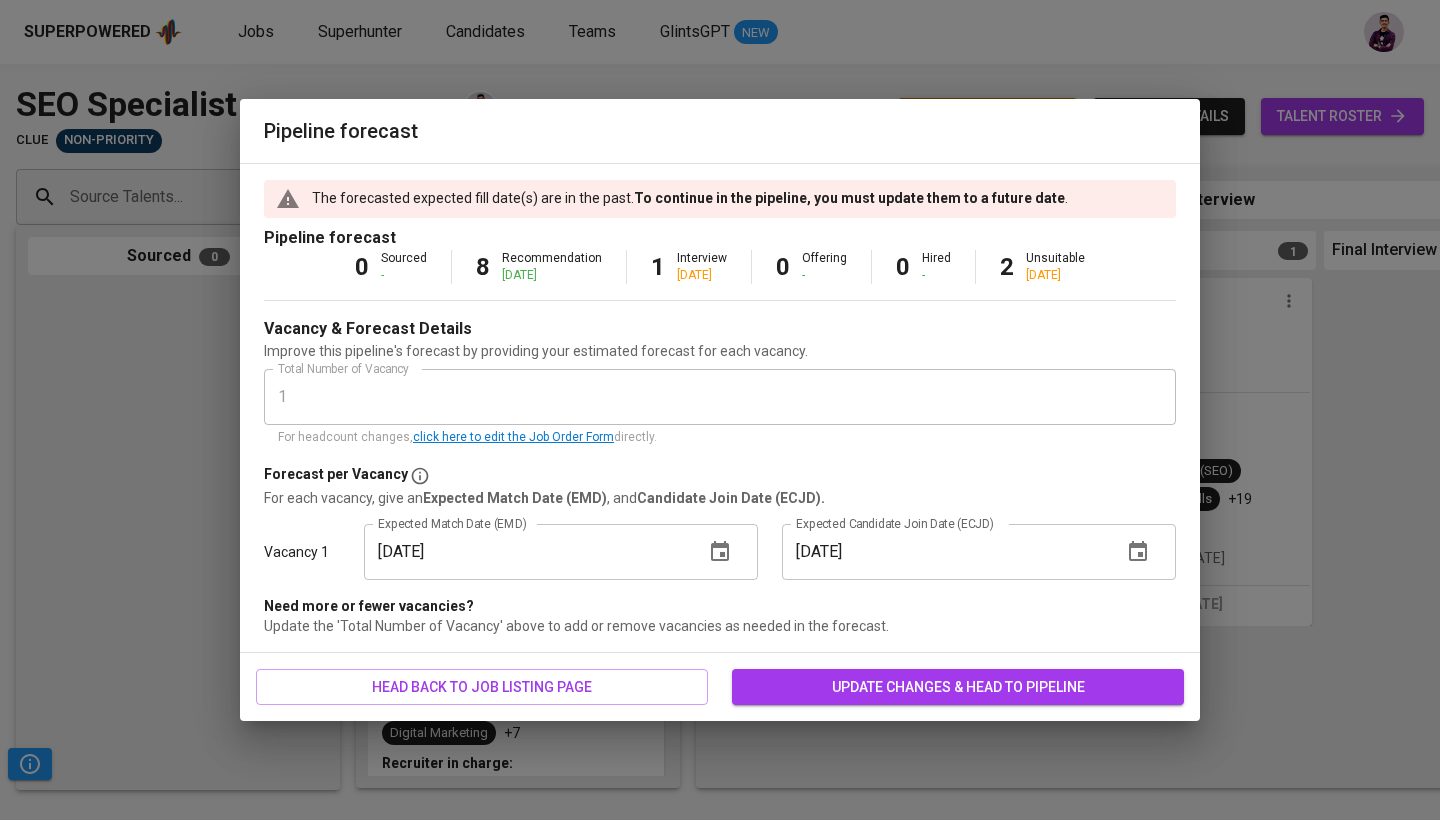 click on "update changes & head to pipeline" at bounding box center (958, 687) 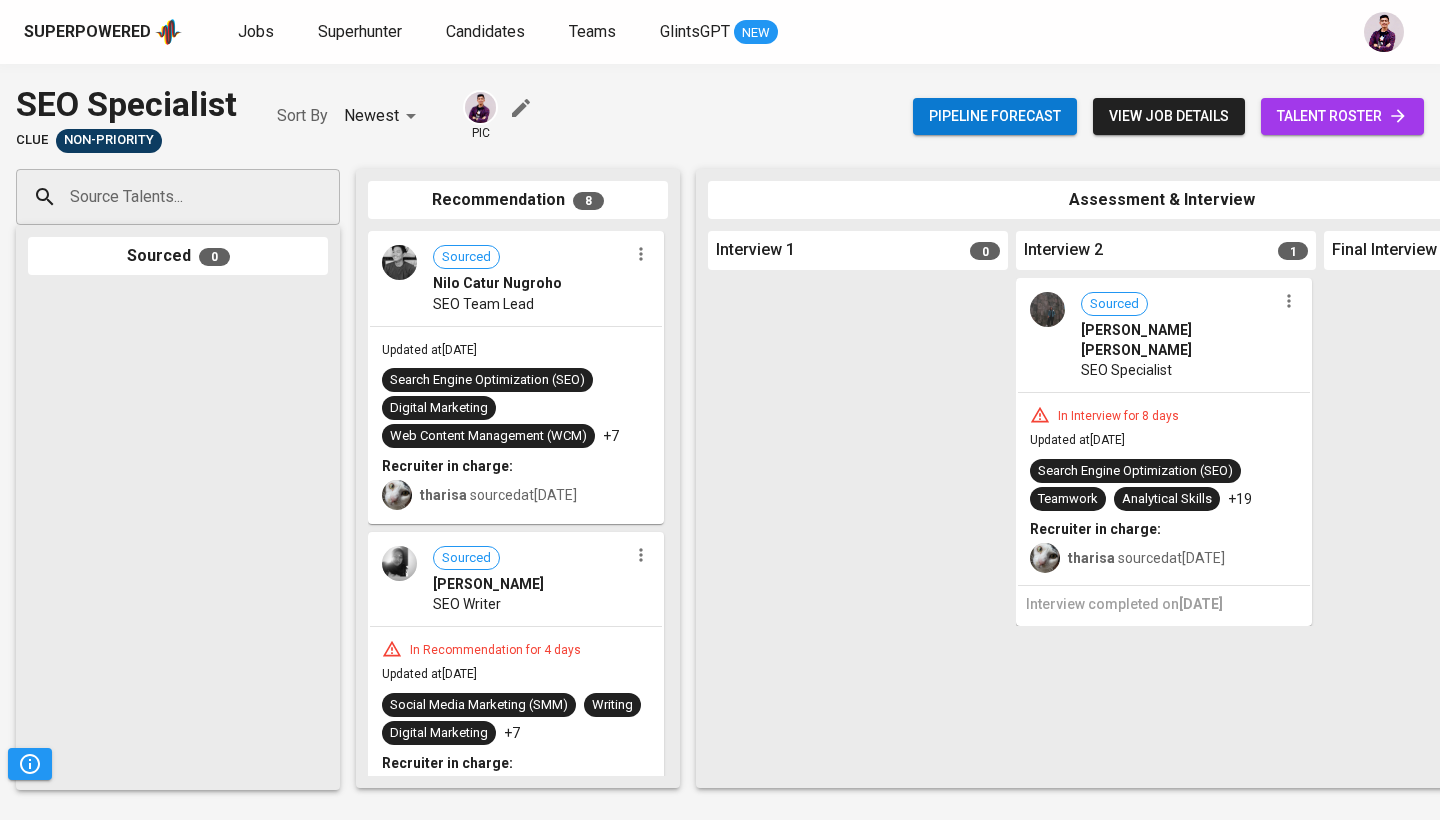 click 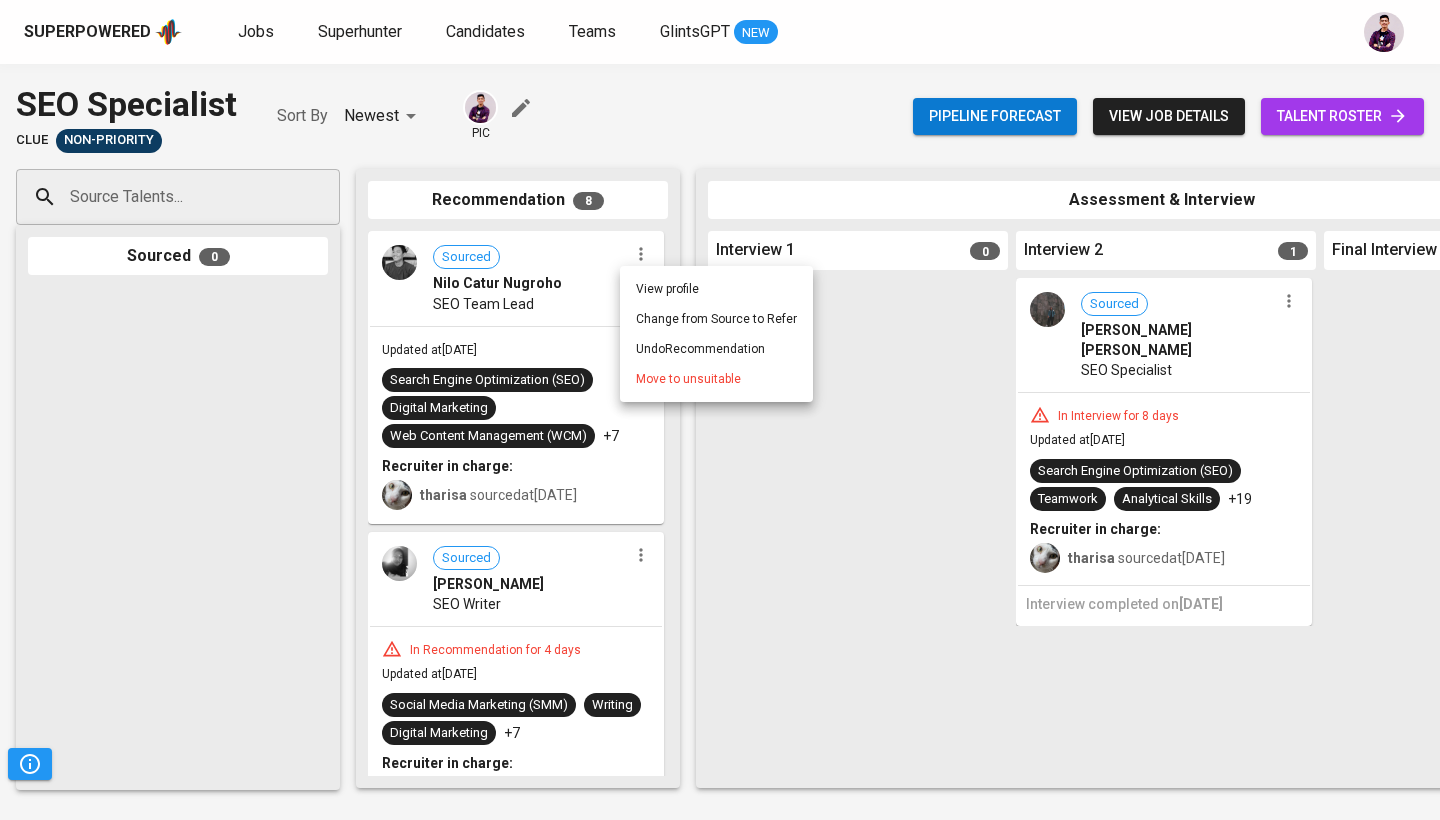 click at bounding box center (720, 410) 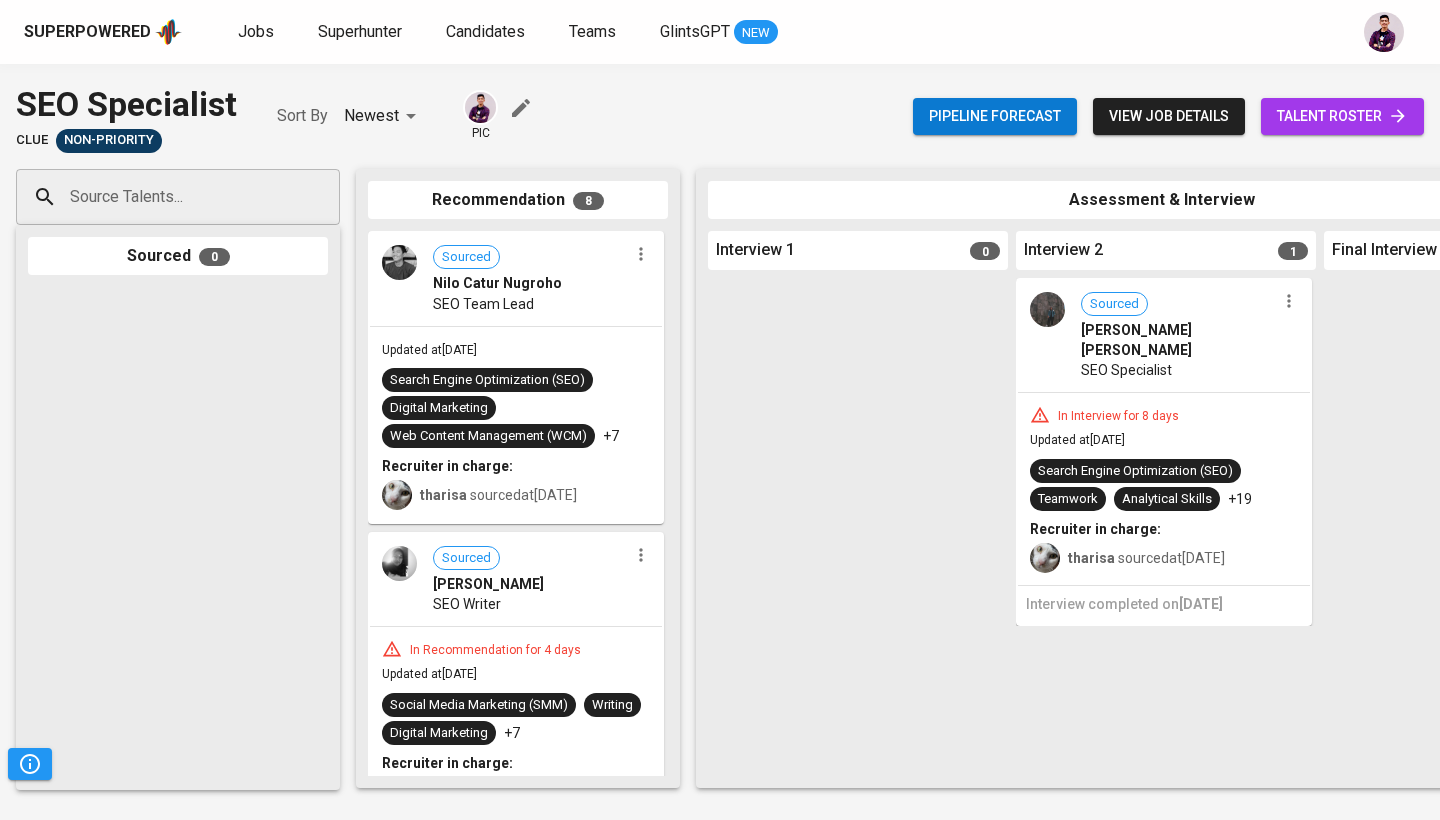 drag, startPoint x: 531, startPoint y: 281, endPoint x: 869, endPoint y: 384, distance: 353.34543 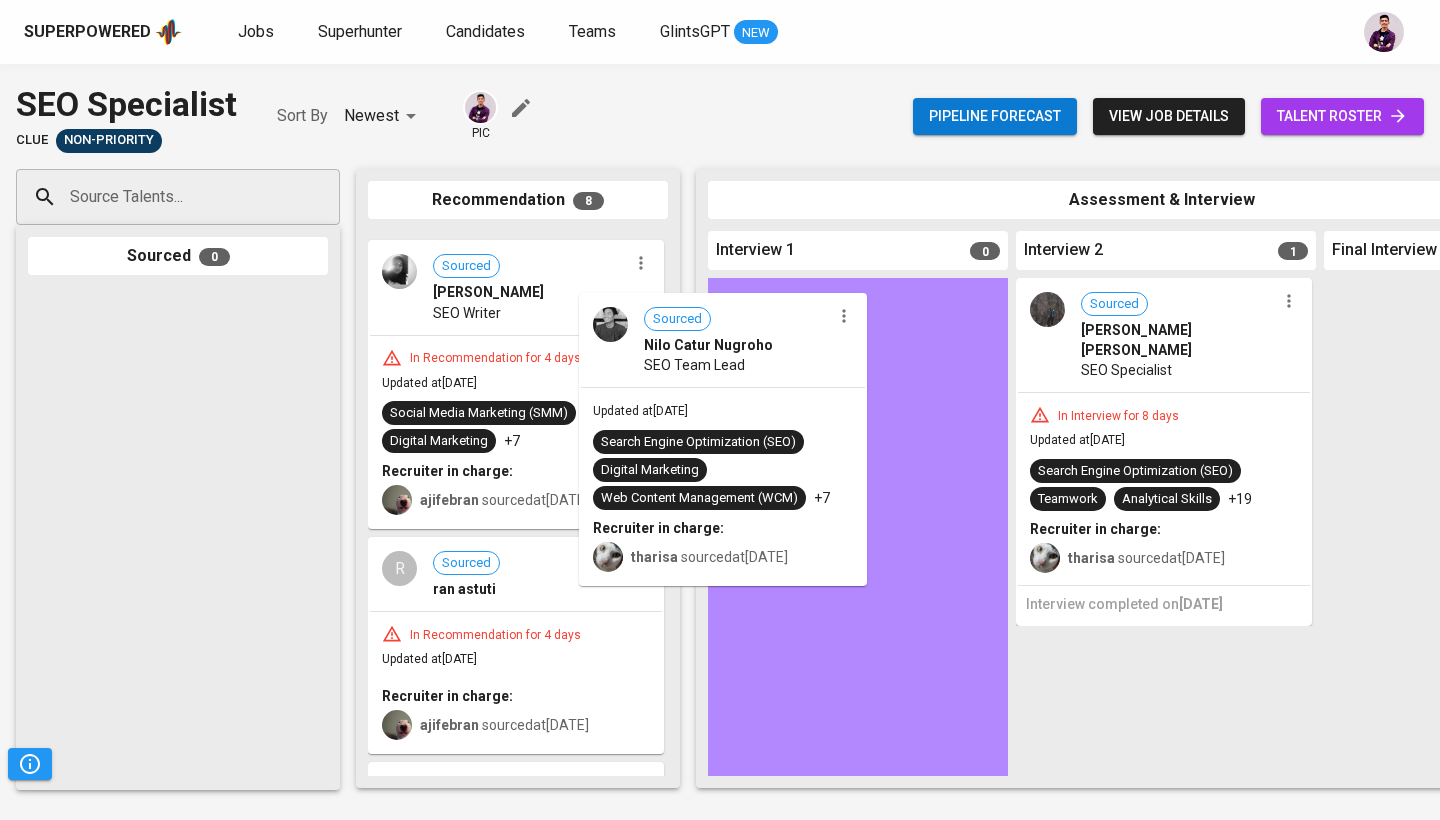 drag, startPoint x: 550, startPoint y: 312, endPoint x: 770, endPoint y: 376, distance: 229.12006 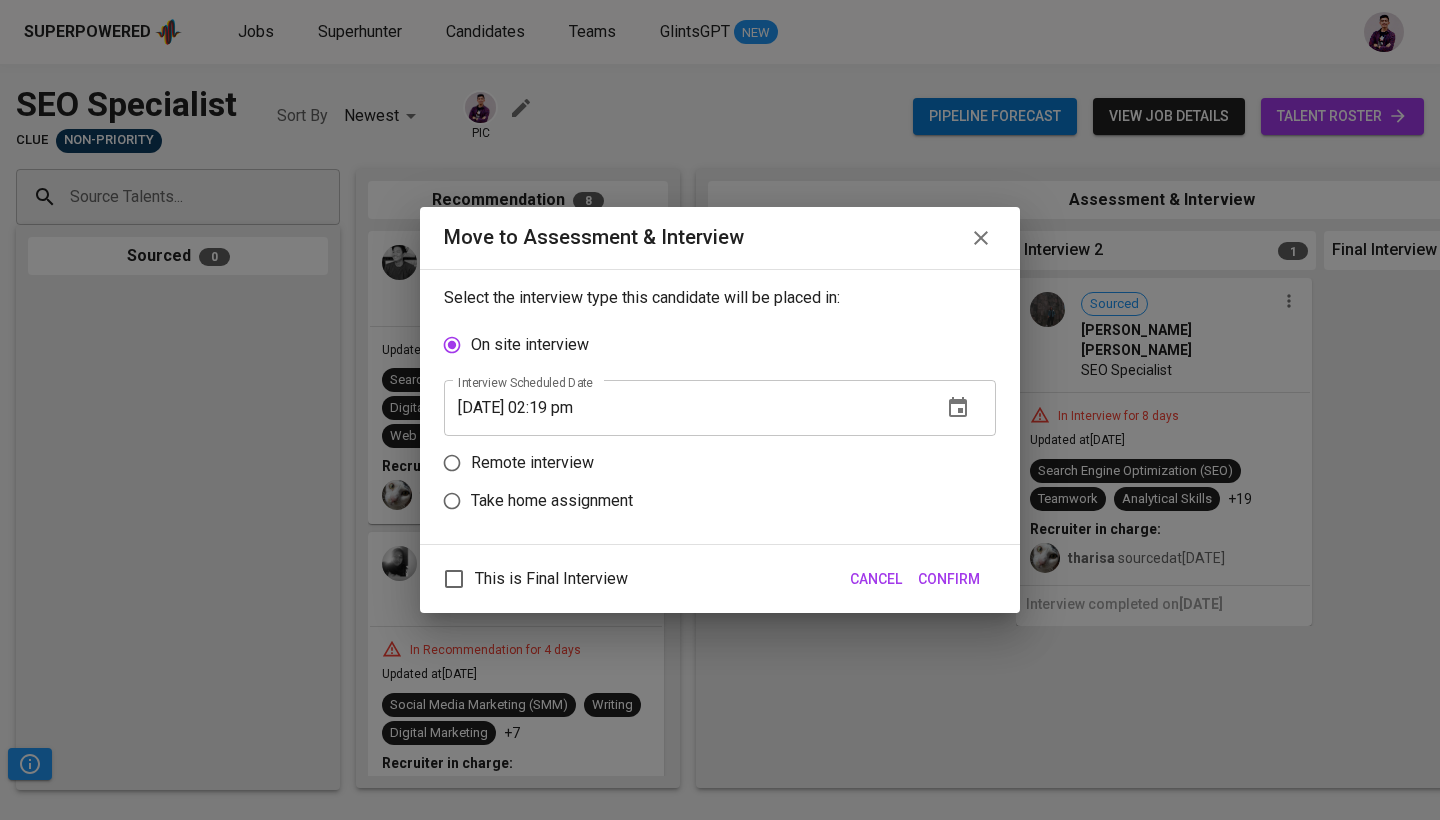 click on "Take home assignment" at bounding box center (552, 501) 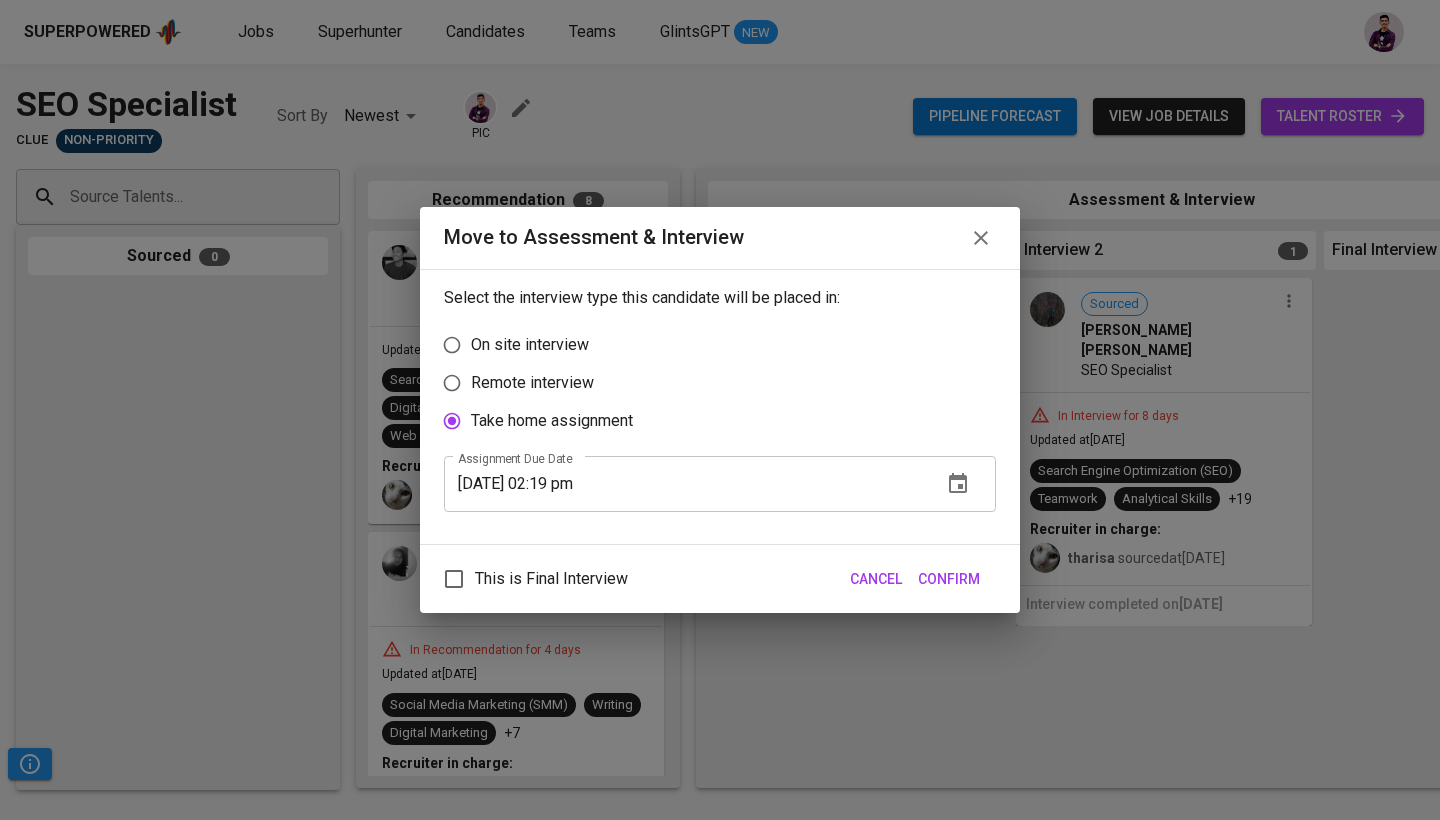 click 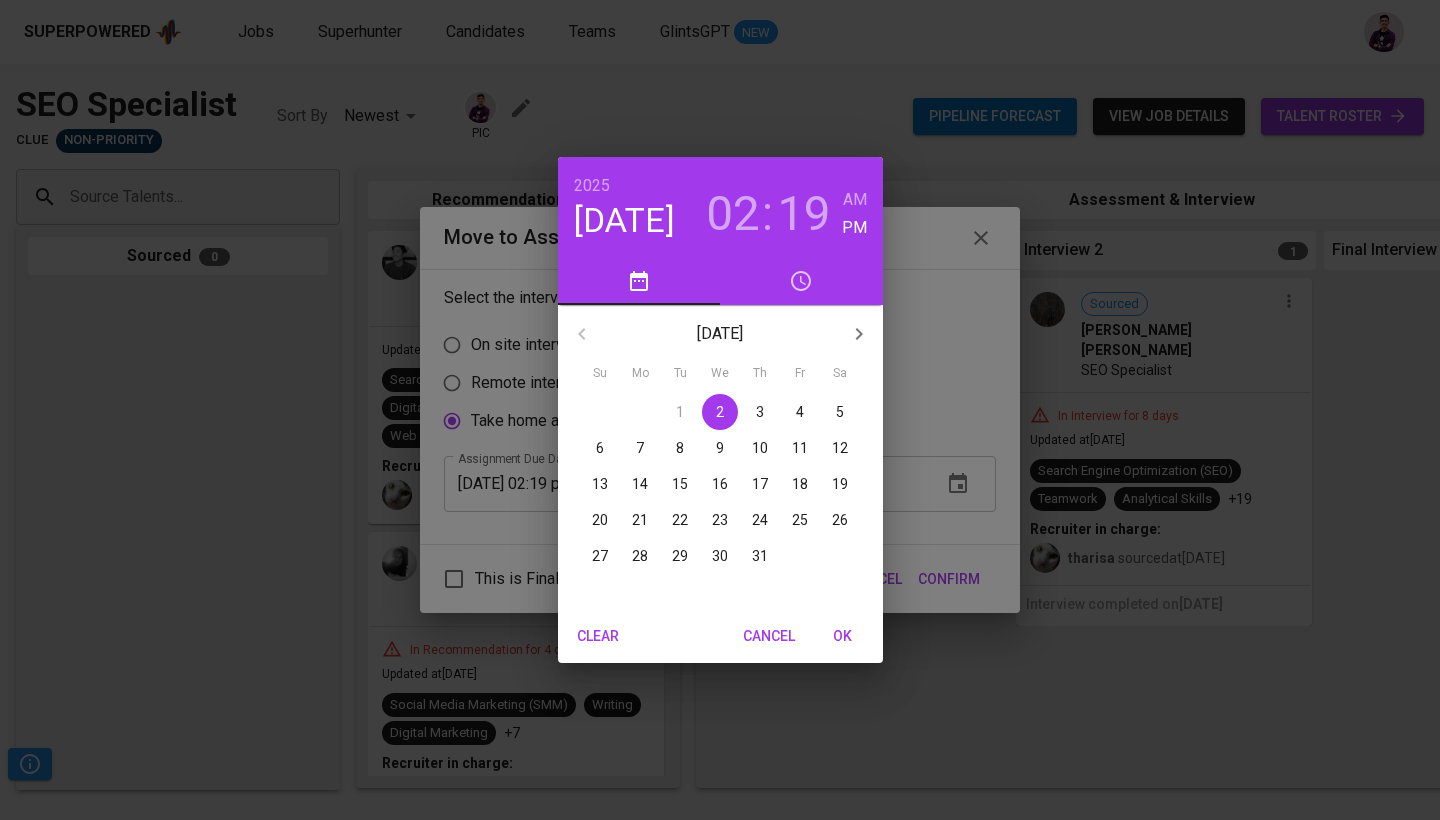 click on "19" at bounding box center [804, 214] 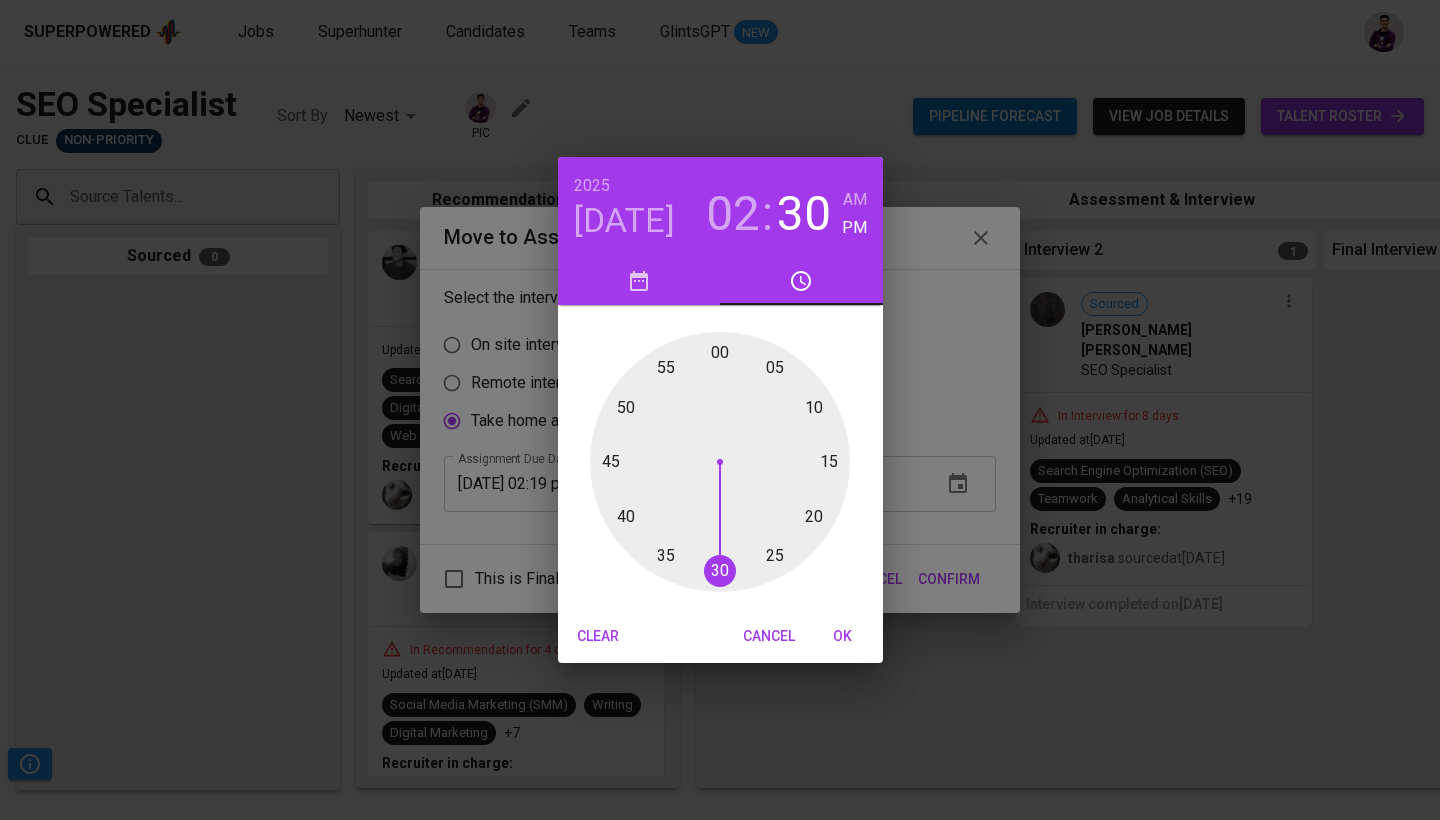 drag, startPoint x: 822, startPoint y: 500, endPoint x: 721, endPoint y: 579, distance: 128.22636 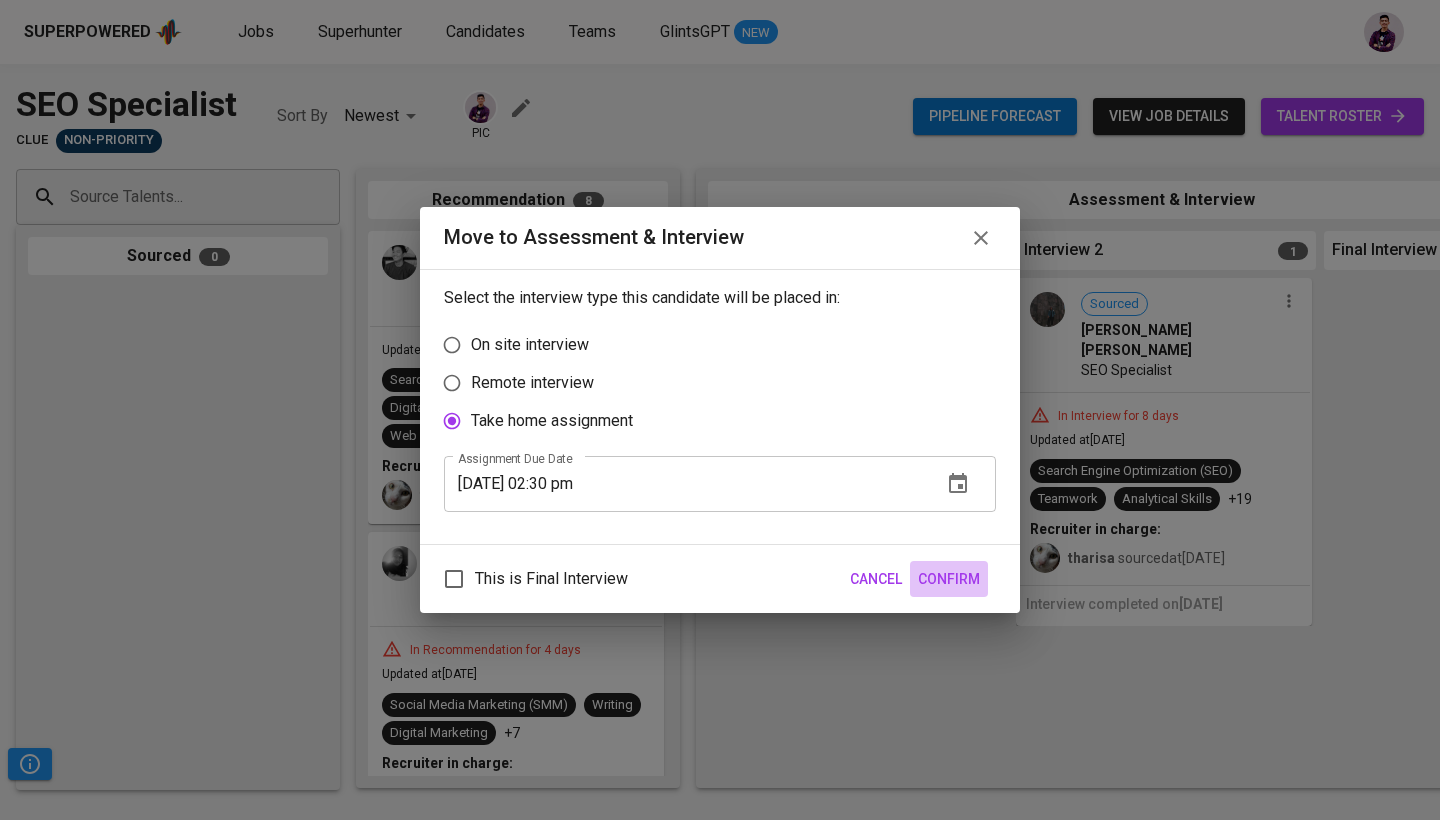 click on "Confirm" at bounding box center (949, 579) 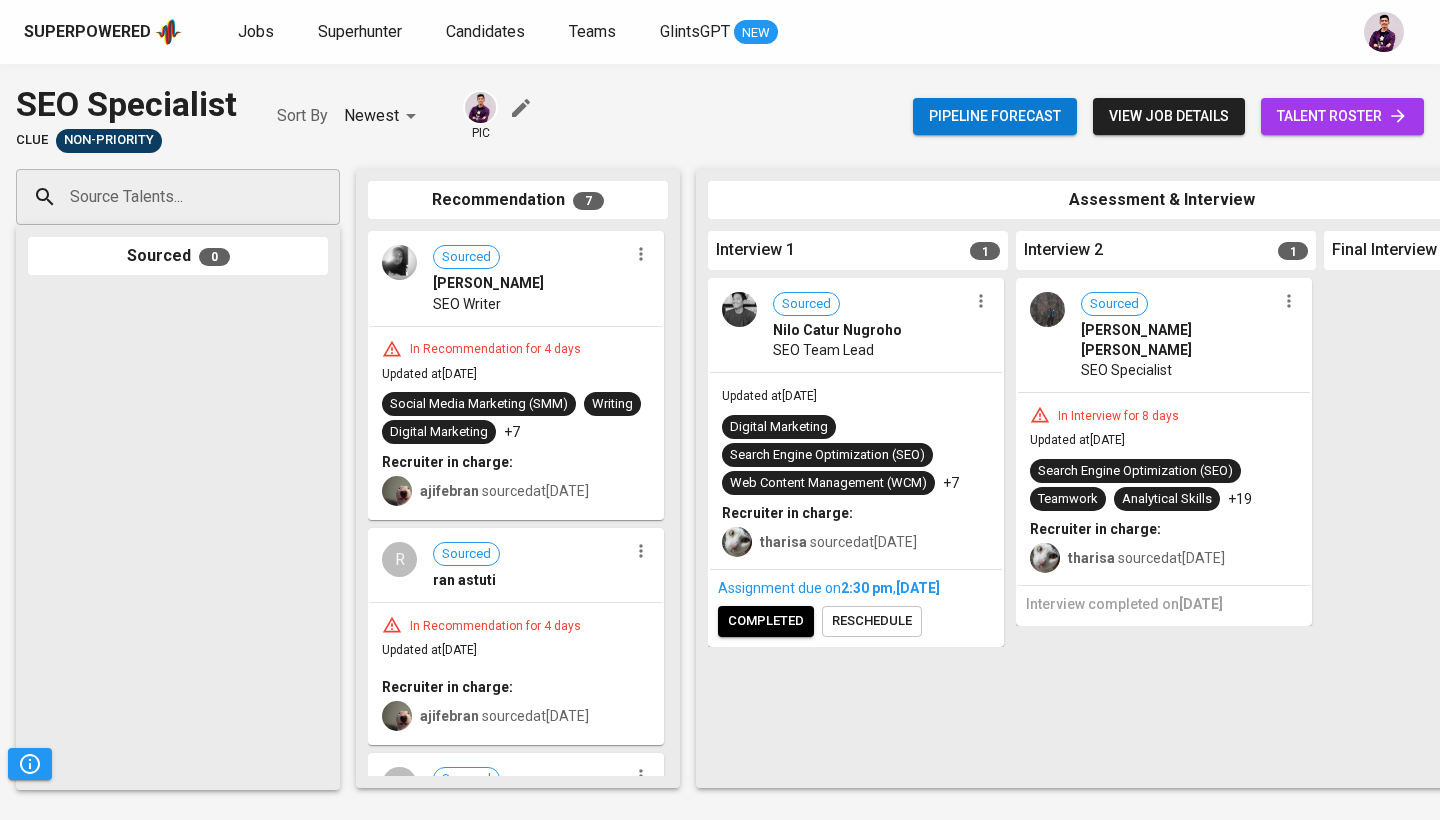 drag, startPoint x: 557, startPoint y: 328, endPoint x: 758, endPoint y: 427, distance: 224.05803 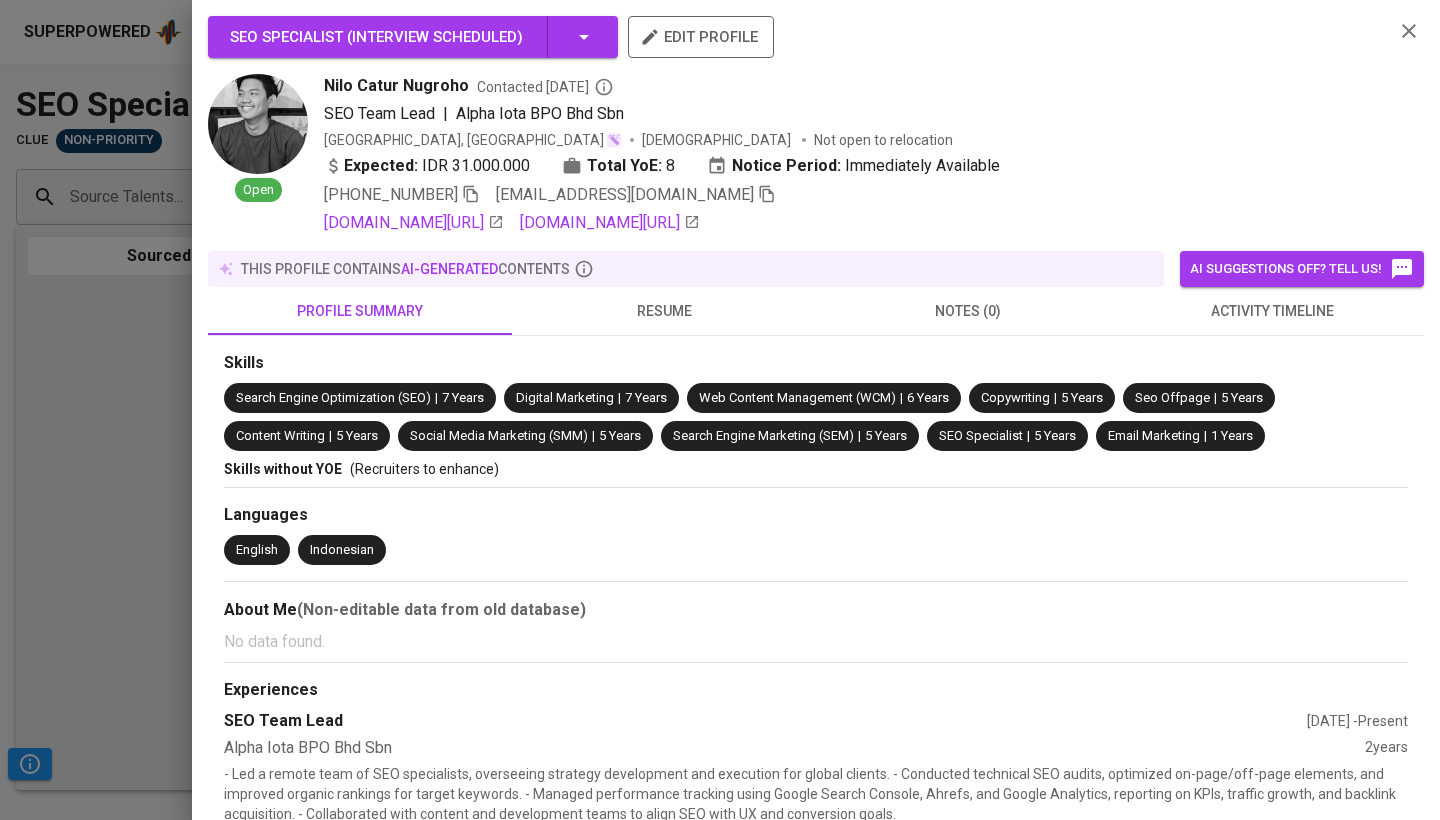 click at bounding box center (720, 410) 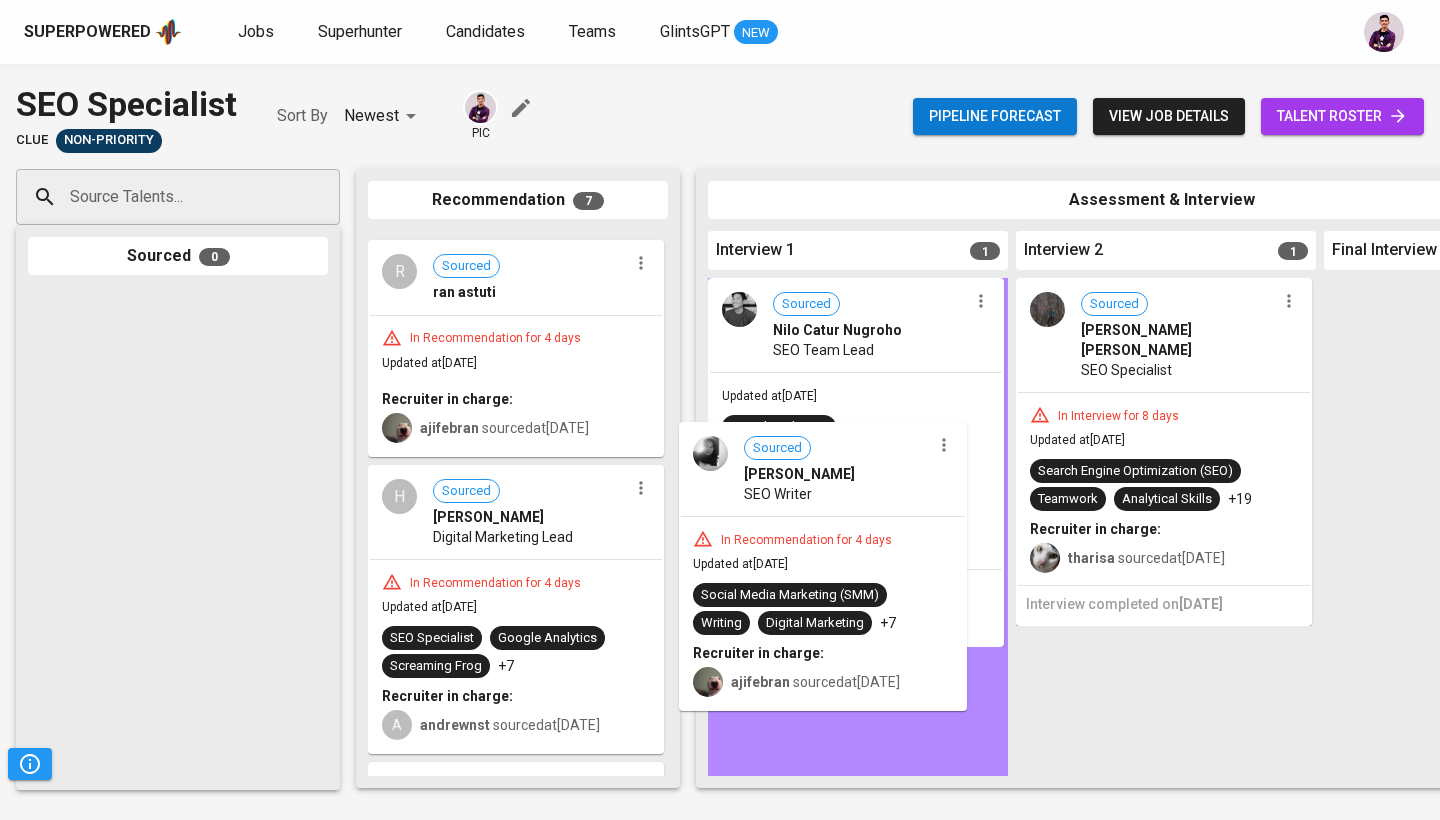 drag, startPoint x: 529, startPoint y: 316, endPoint x: 856, endPoint y: 515, distance: 382.79236 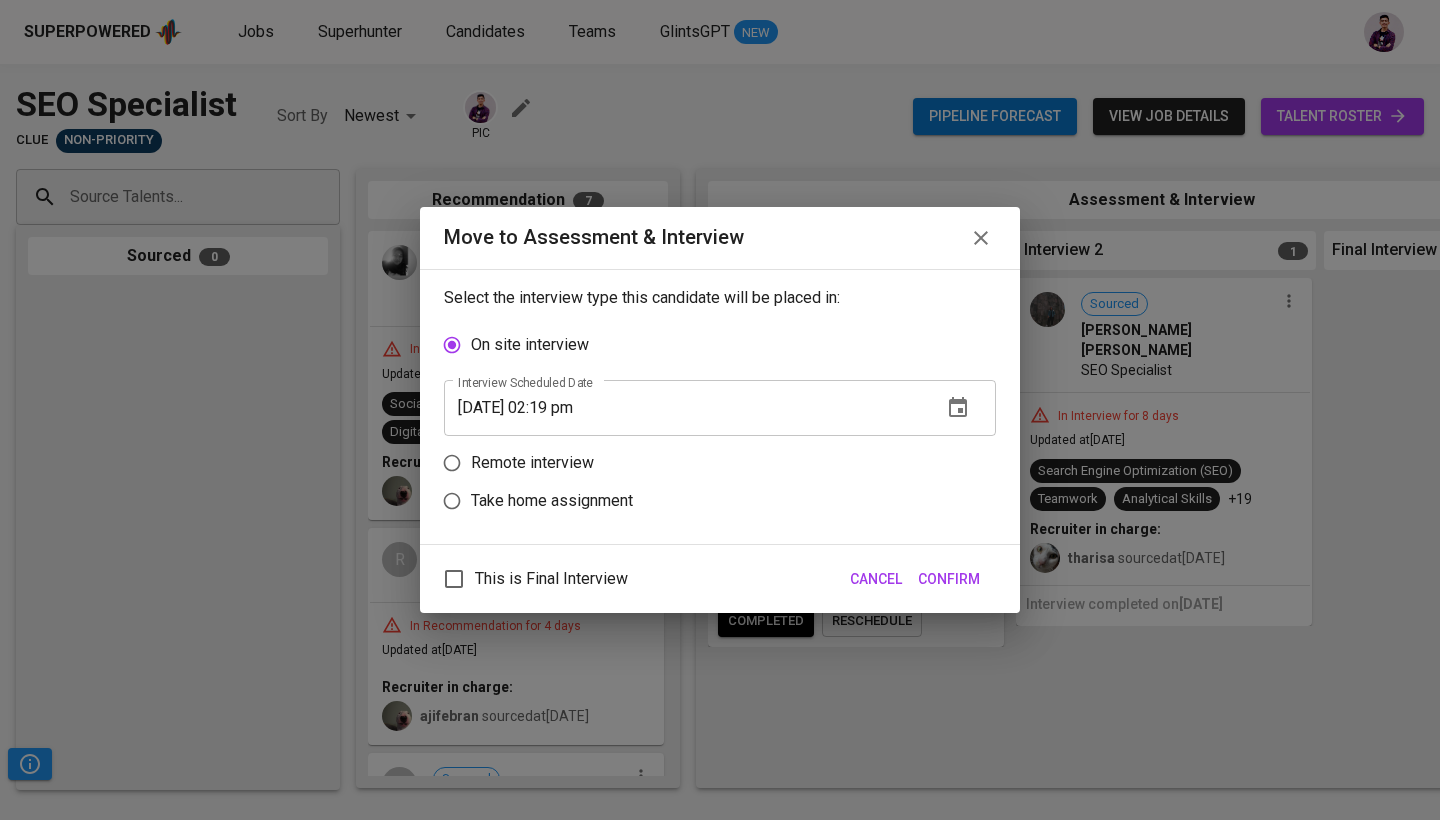 click on "Take home assignment" at bounding box center (552, 501) 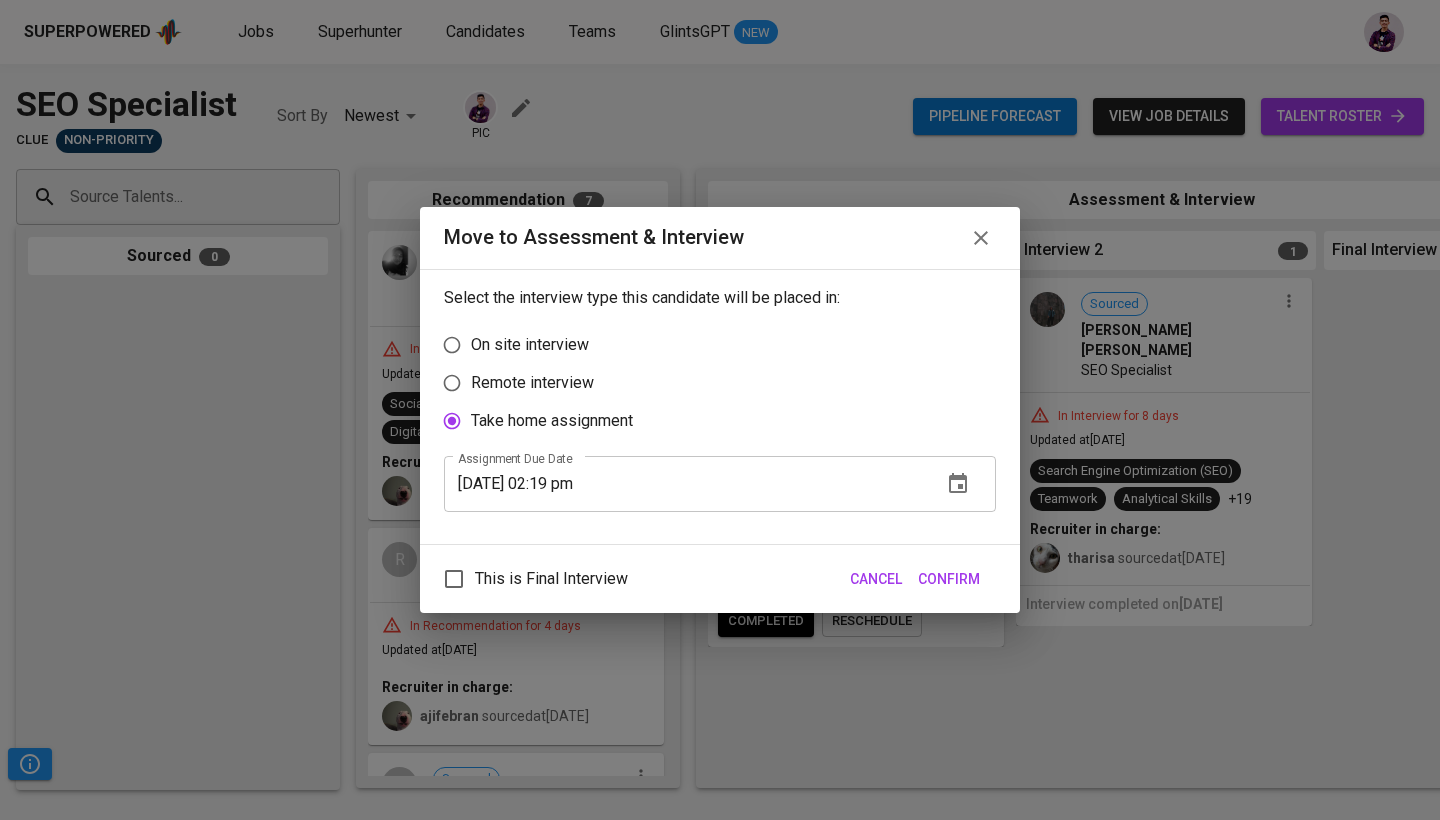 click 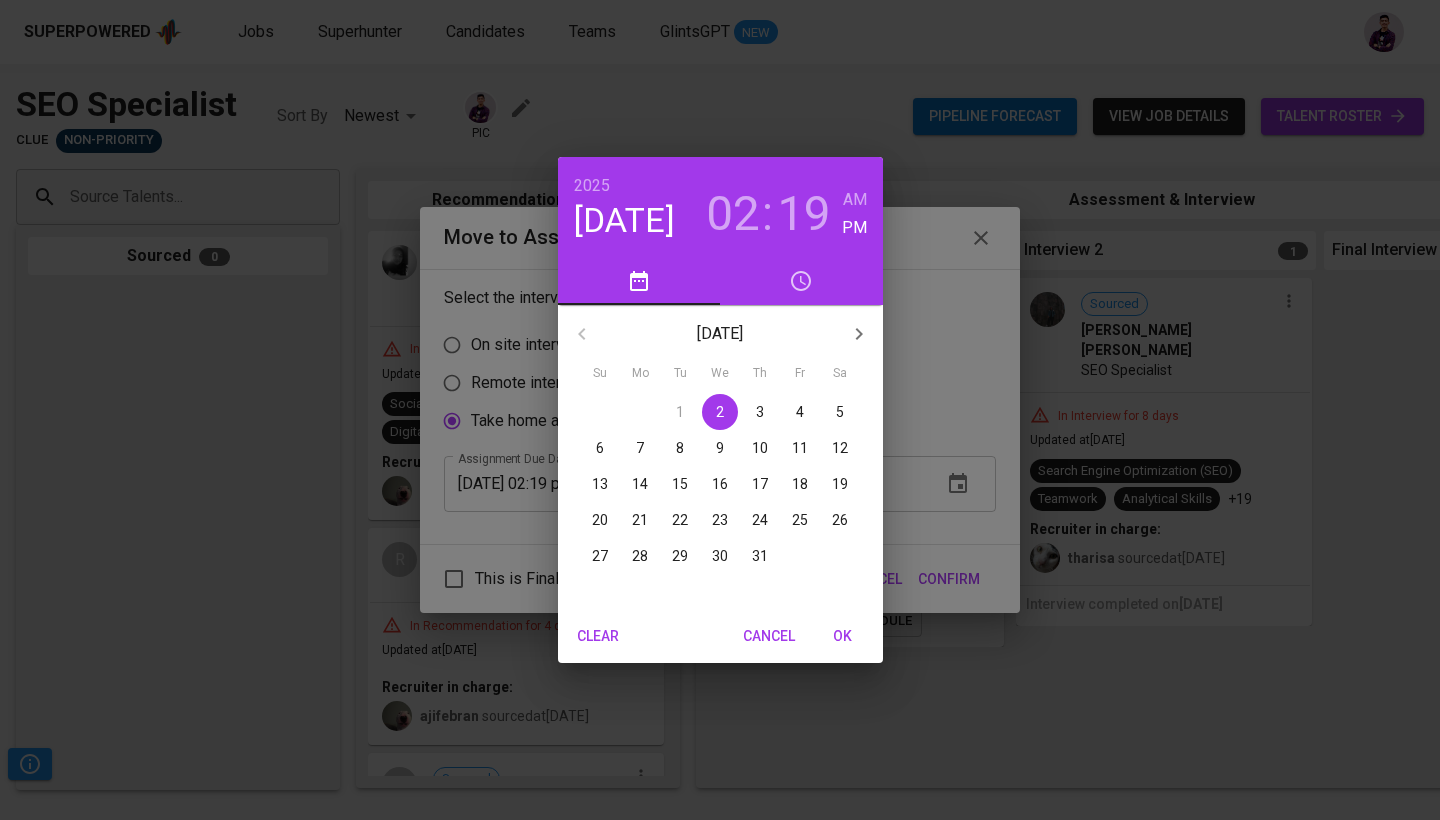 click on "19" at bounding box center [804, 214] 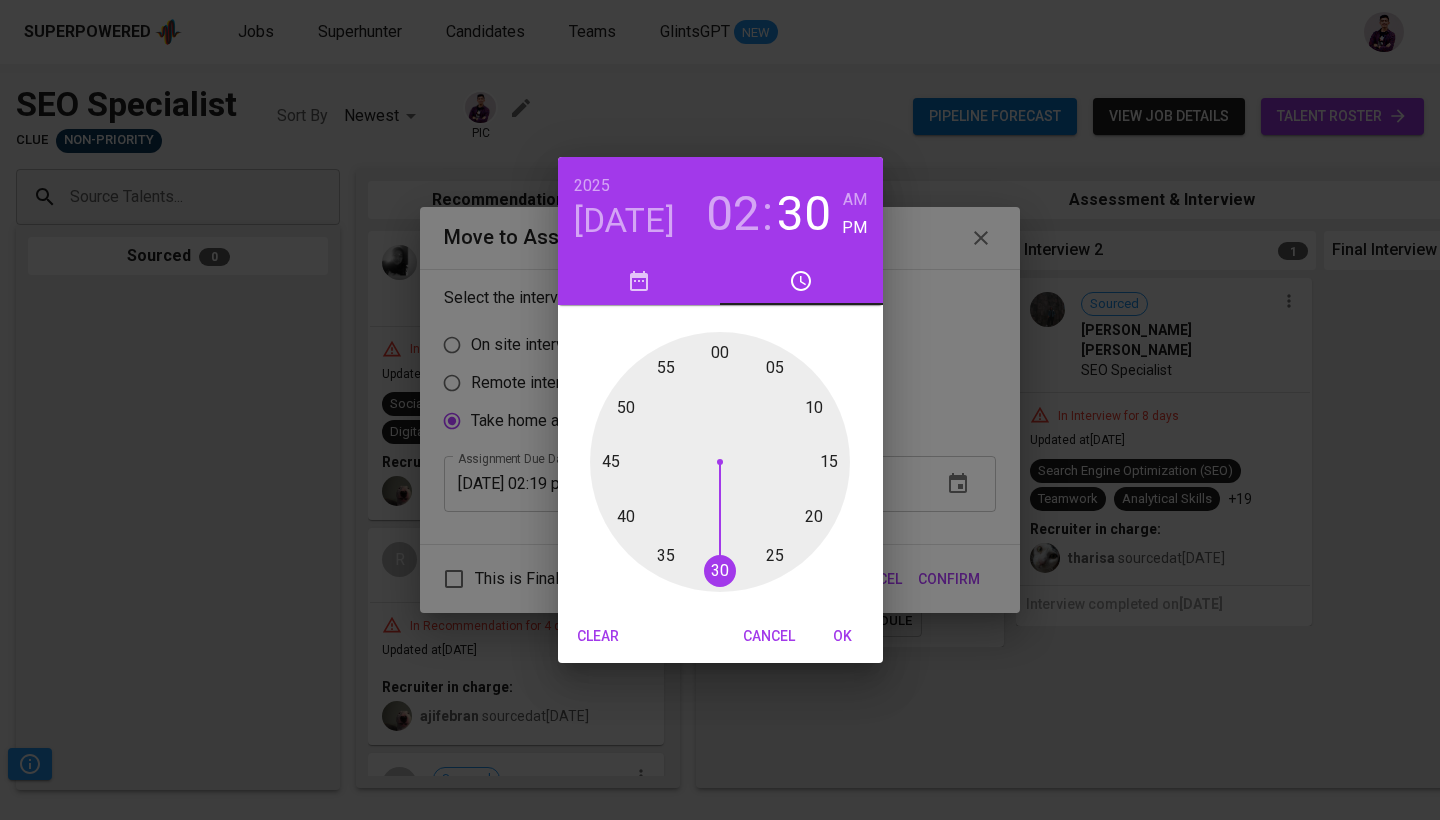 drag, startPoint x: 814, startPoint y: 519, endPoint x: 718, endPoint y: 563, distance: 105.60303 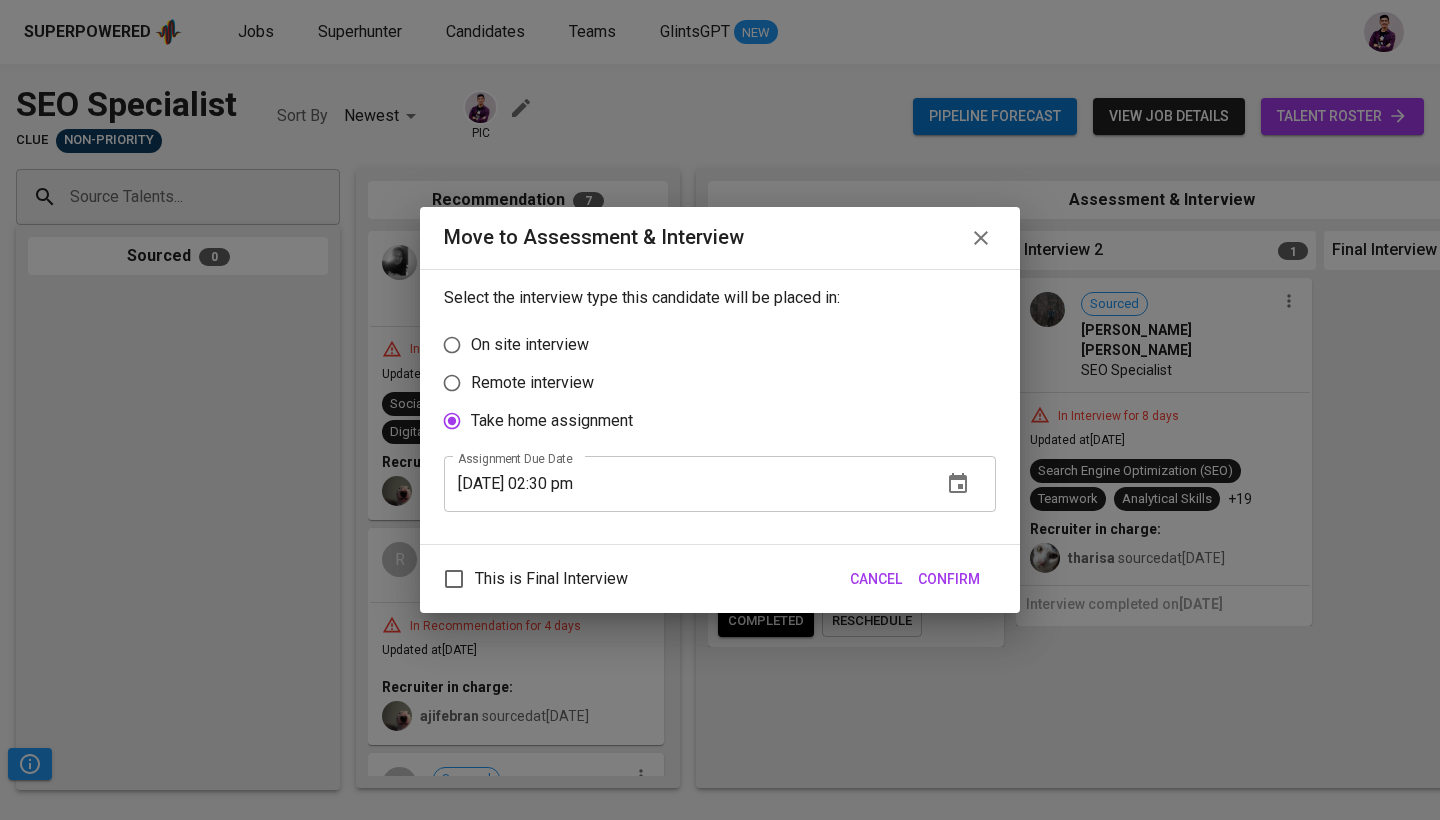 click on "Confirm" at bounding box center (949, 579) 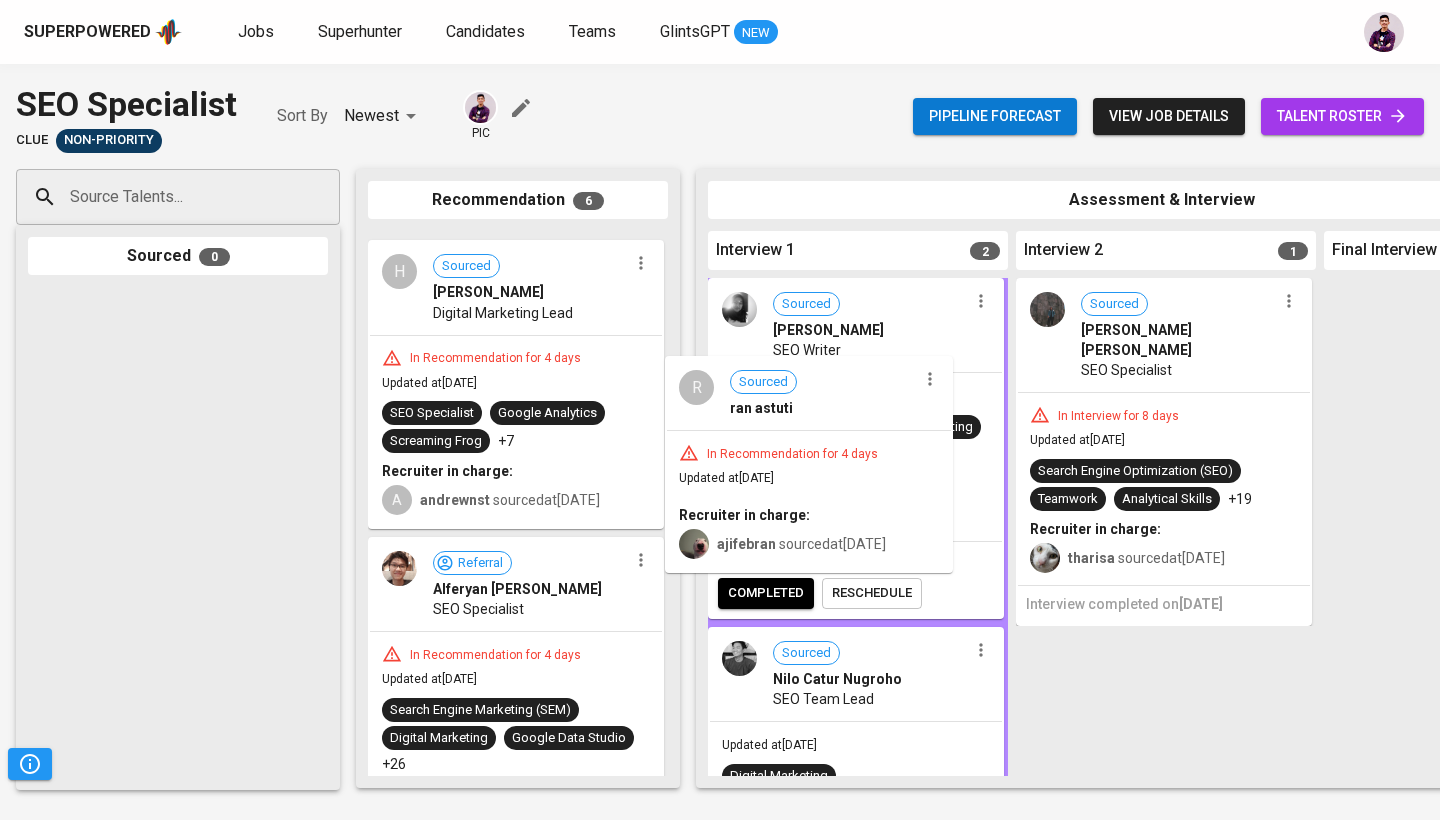 drag, startPoint x: 473, startPoint y: 347, endPoint x: 788, endPoint y: 480, distance: 341.92688 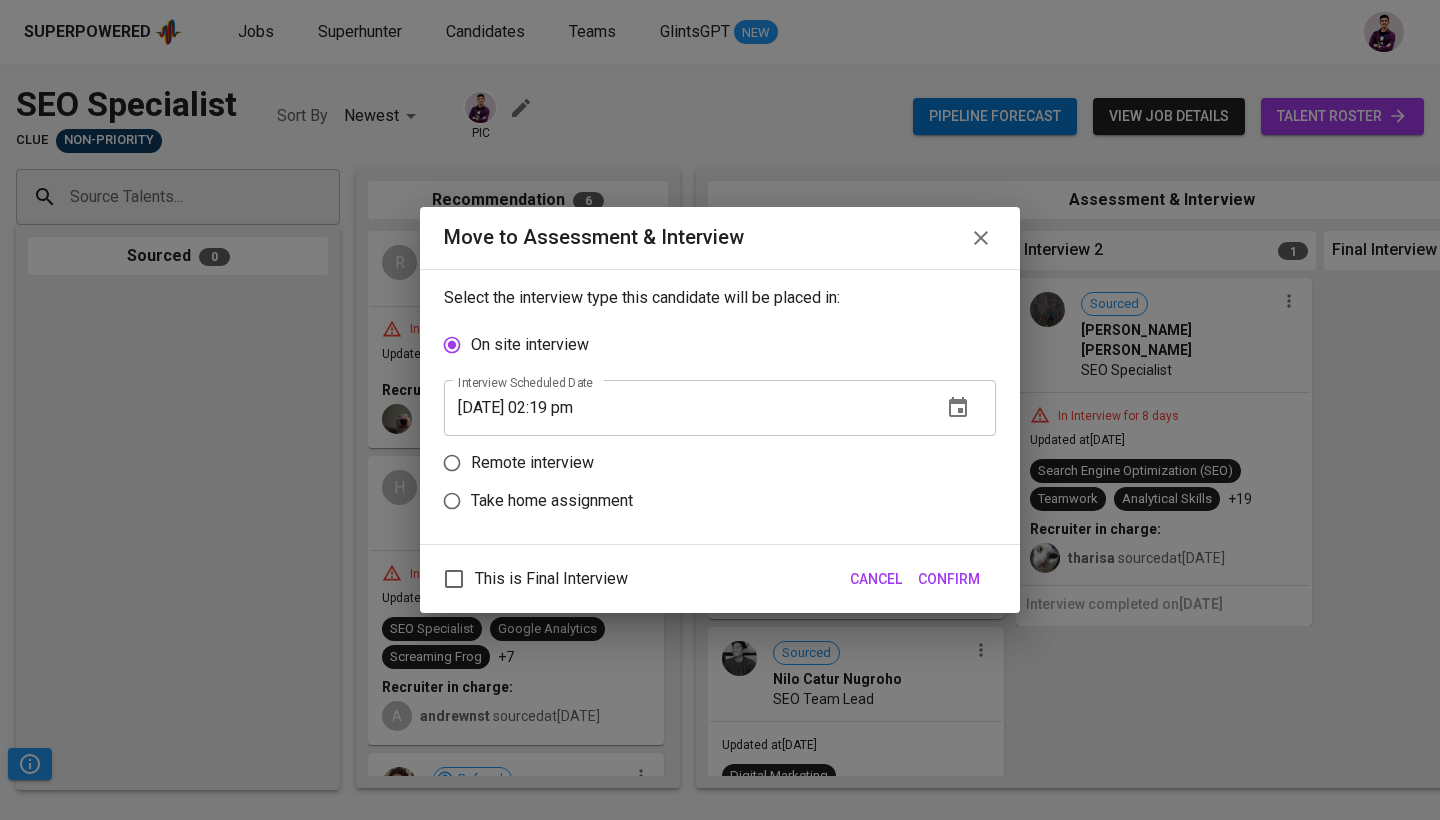 click on "Take home assignment" at bounding box center (552, 501) 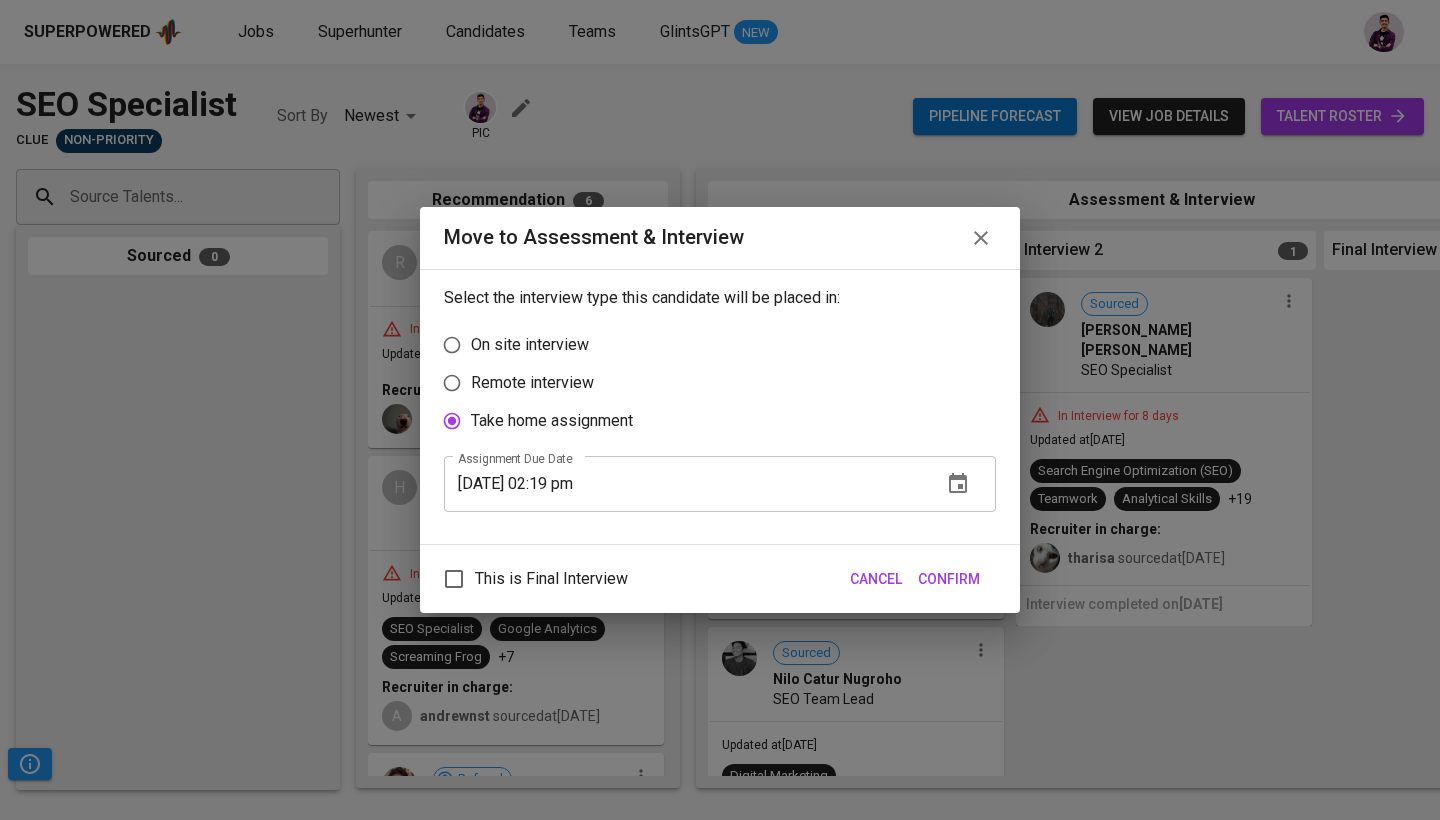 click 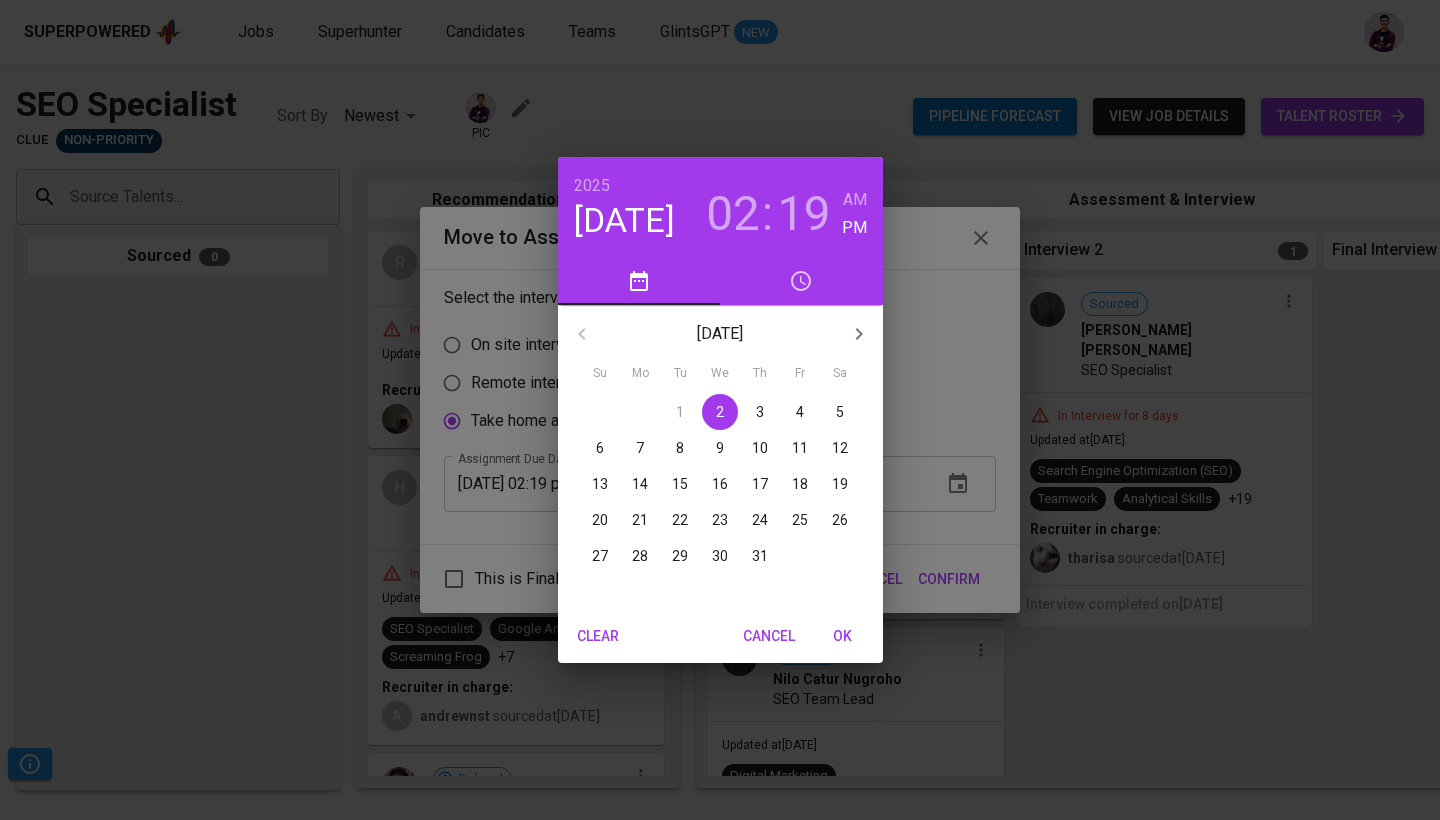 click on "19" at bounding box center (804, 214) 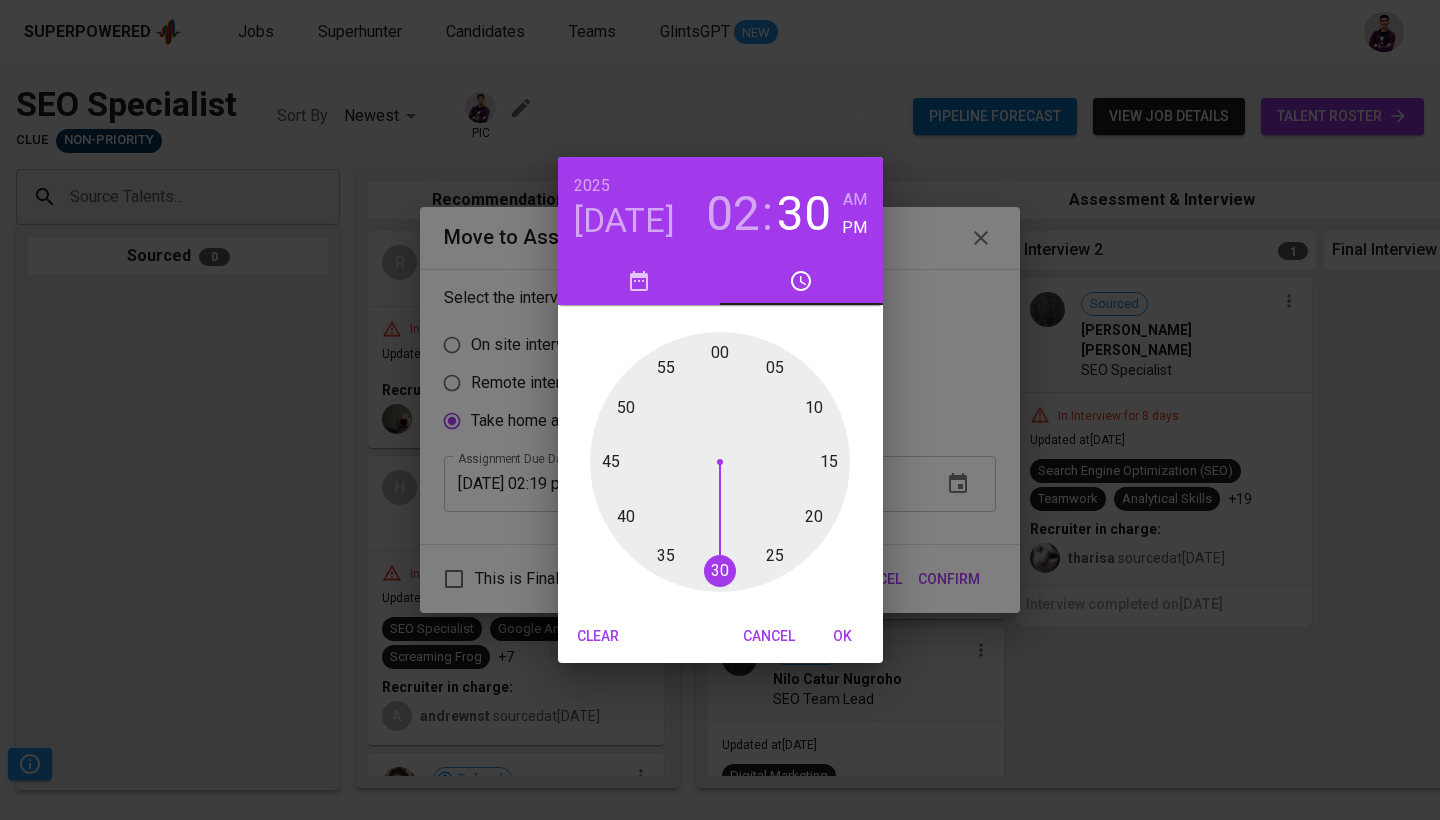drag, startPoint x: 815, startPoint y: 501, endPoint x: 718, endPoint y: 564, distance: 115.66331 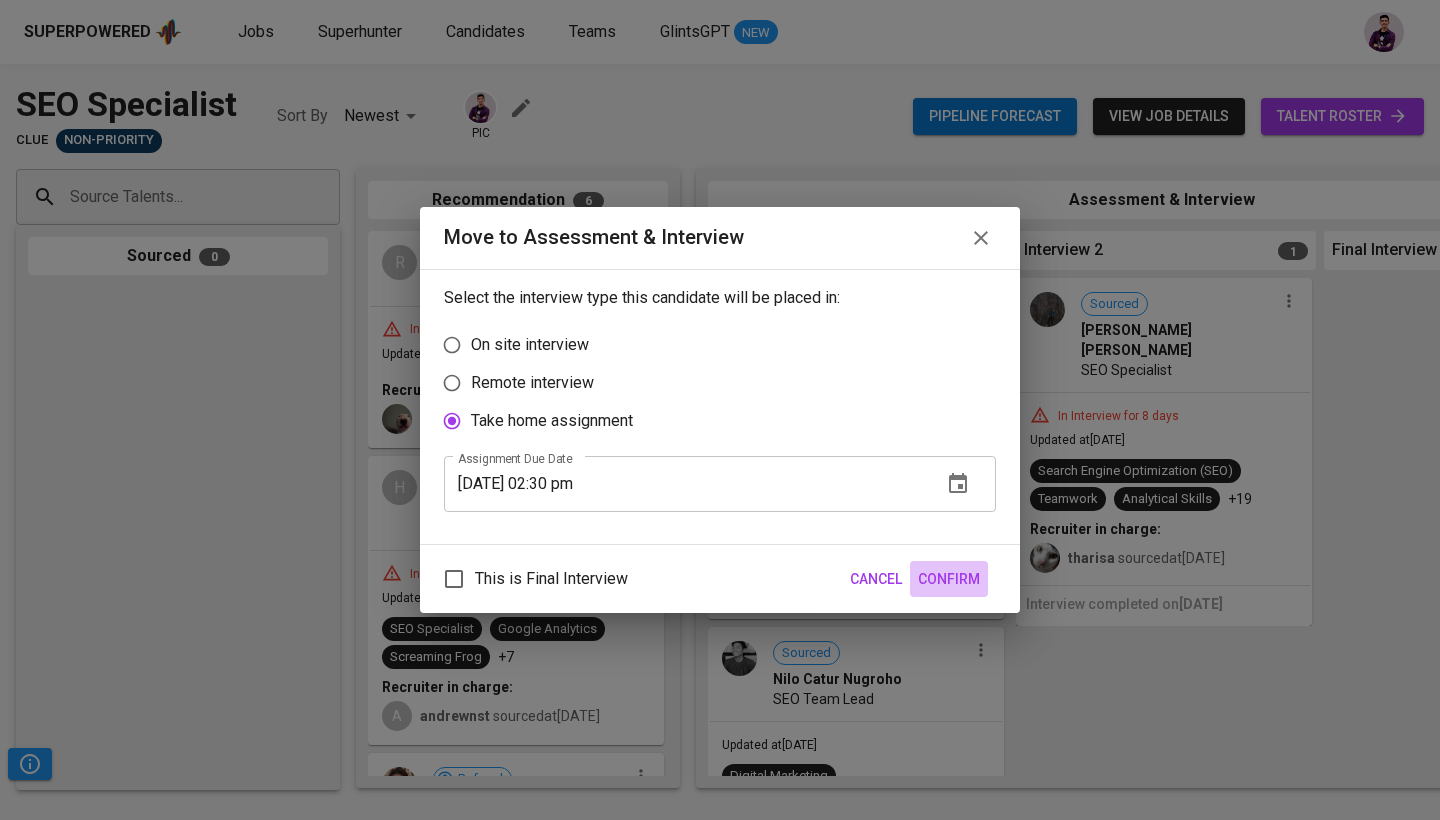 click on "Confirm" at bounding box center (949, 579) 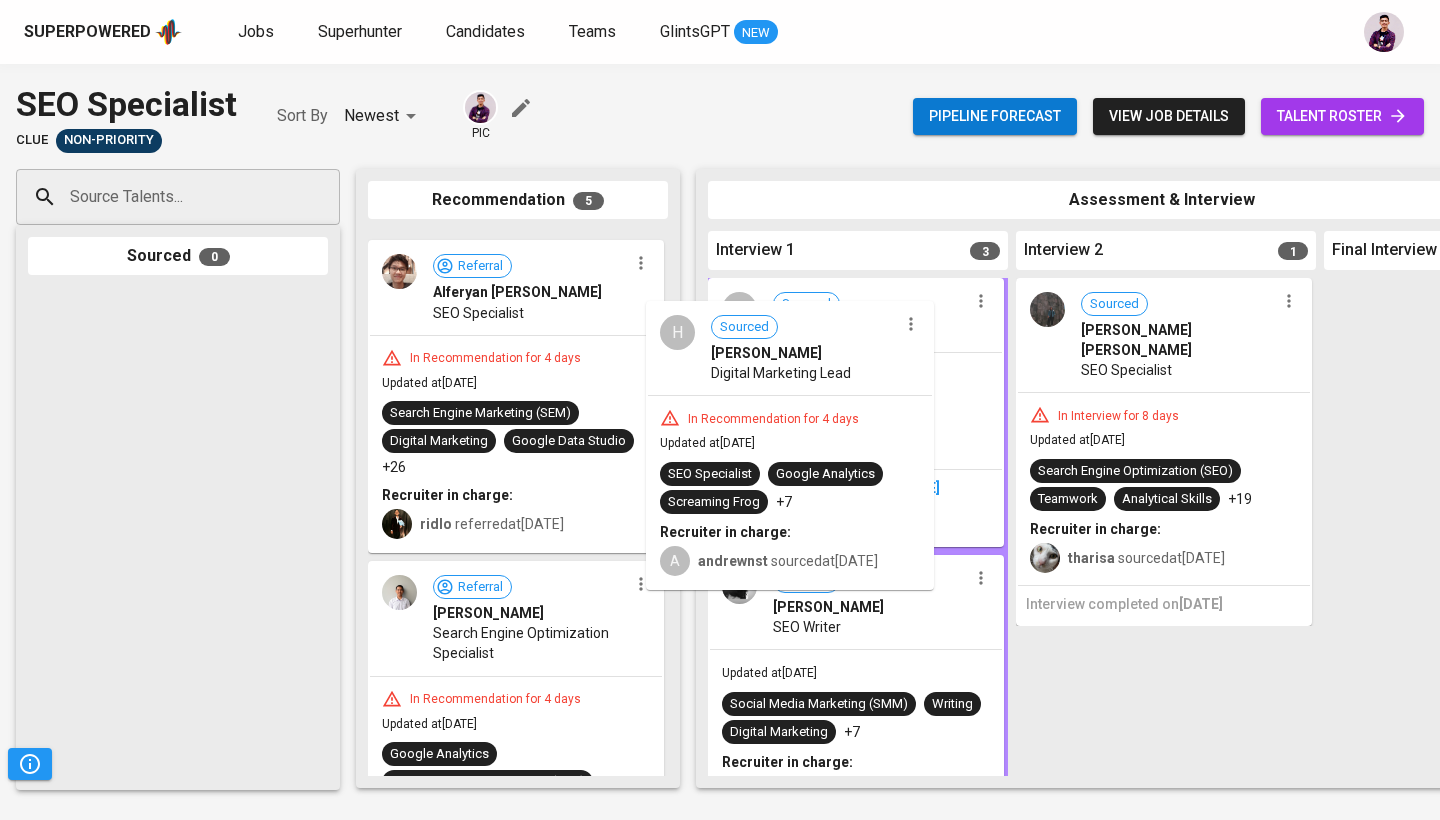 drag, startPoint x: 537, startPoint y: 305, endPoint x: 822, endPoint y: 377, distance: 293.95407 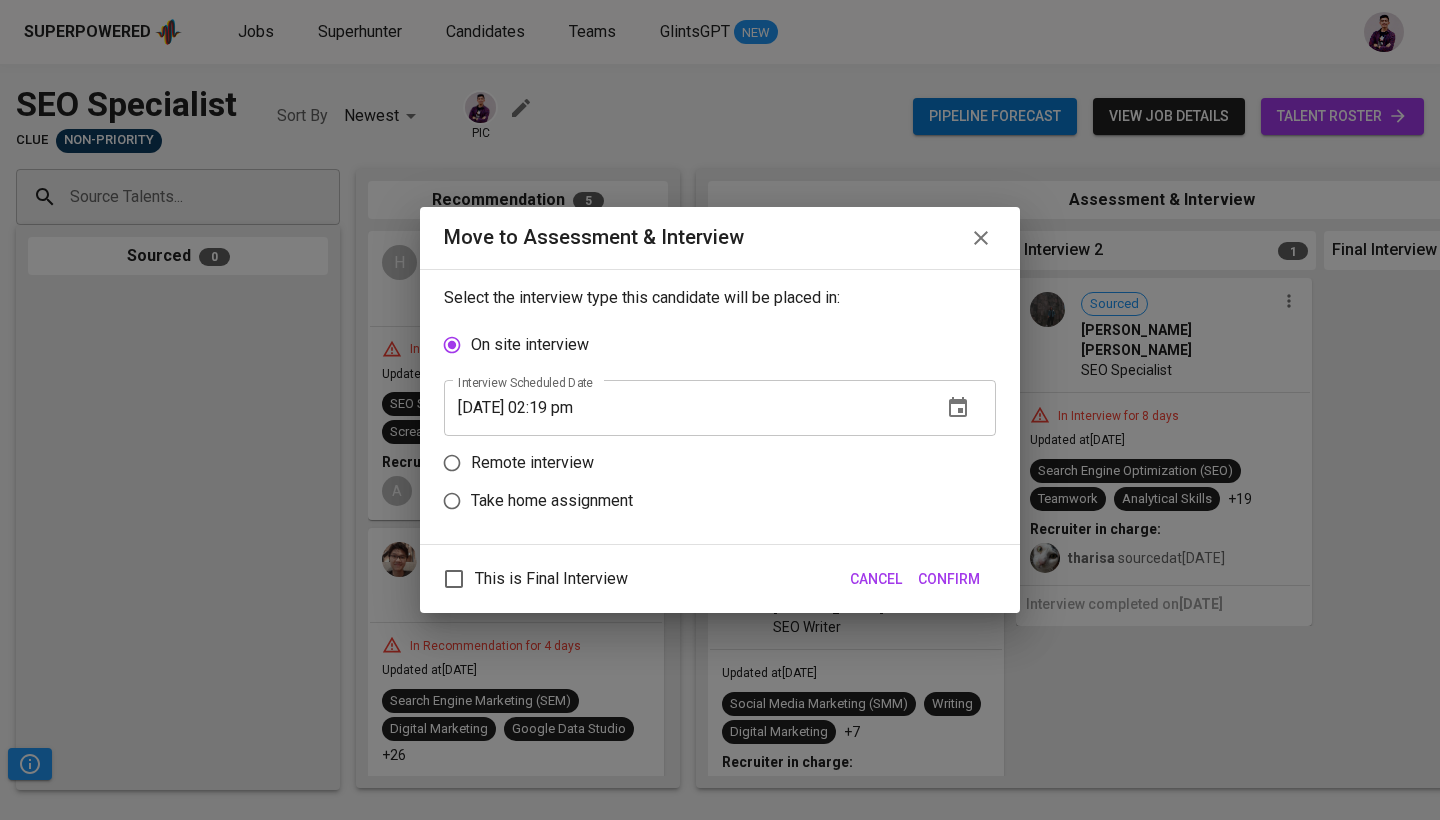 click on "Remote interview" at bounding box center (706, 463) 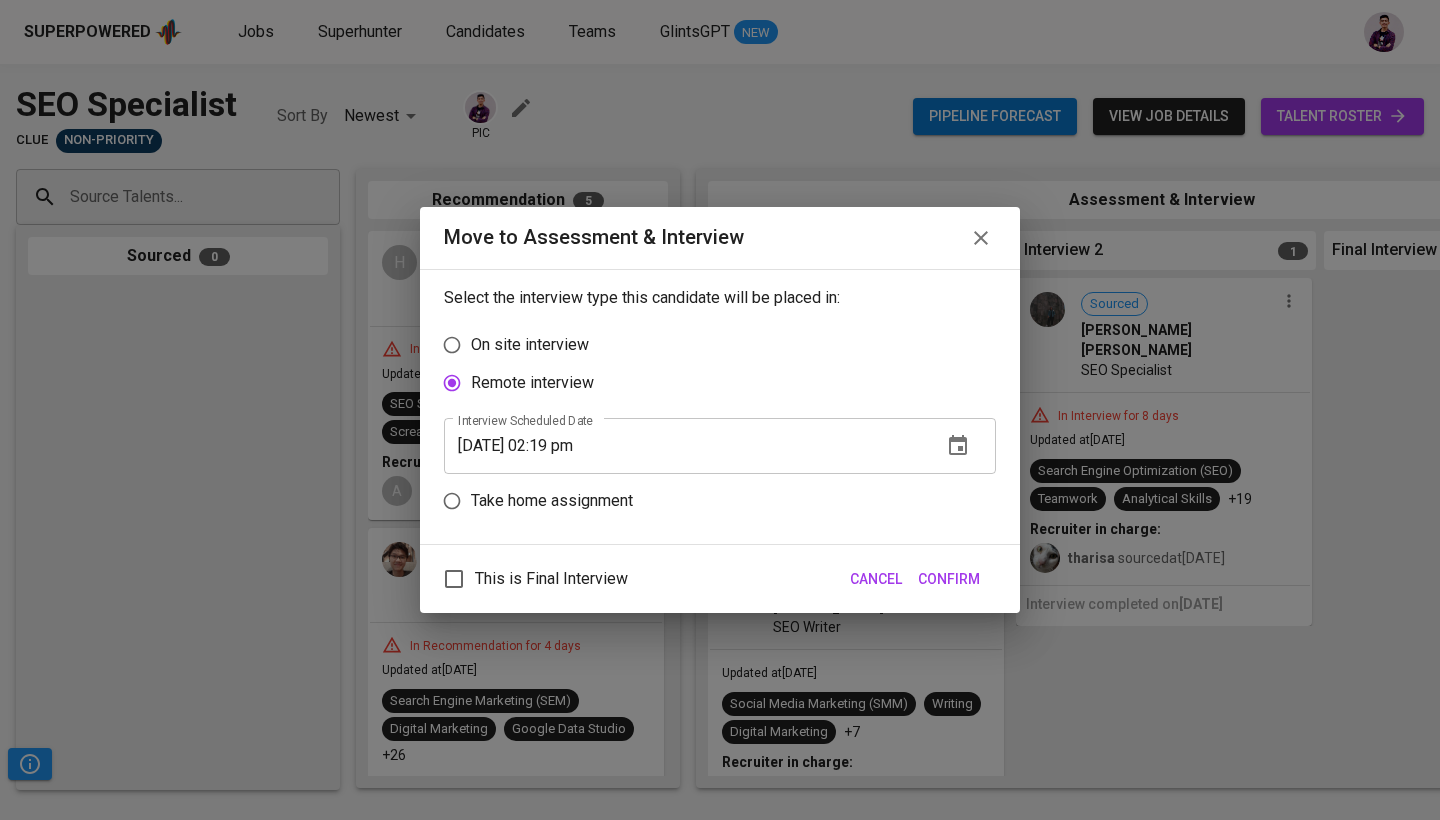 click on "Take home assignment" at bounding box center (552, 501) 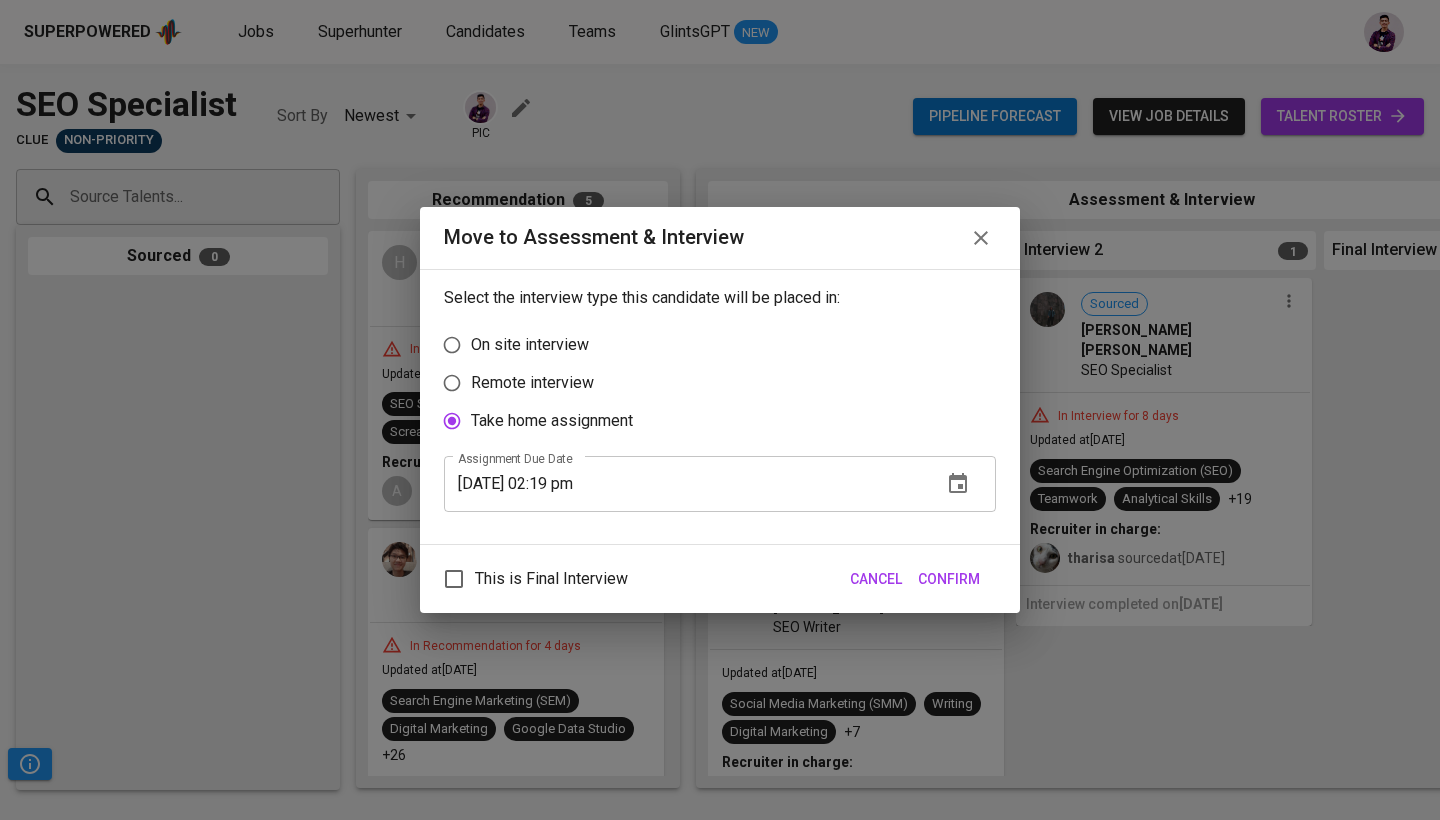 click 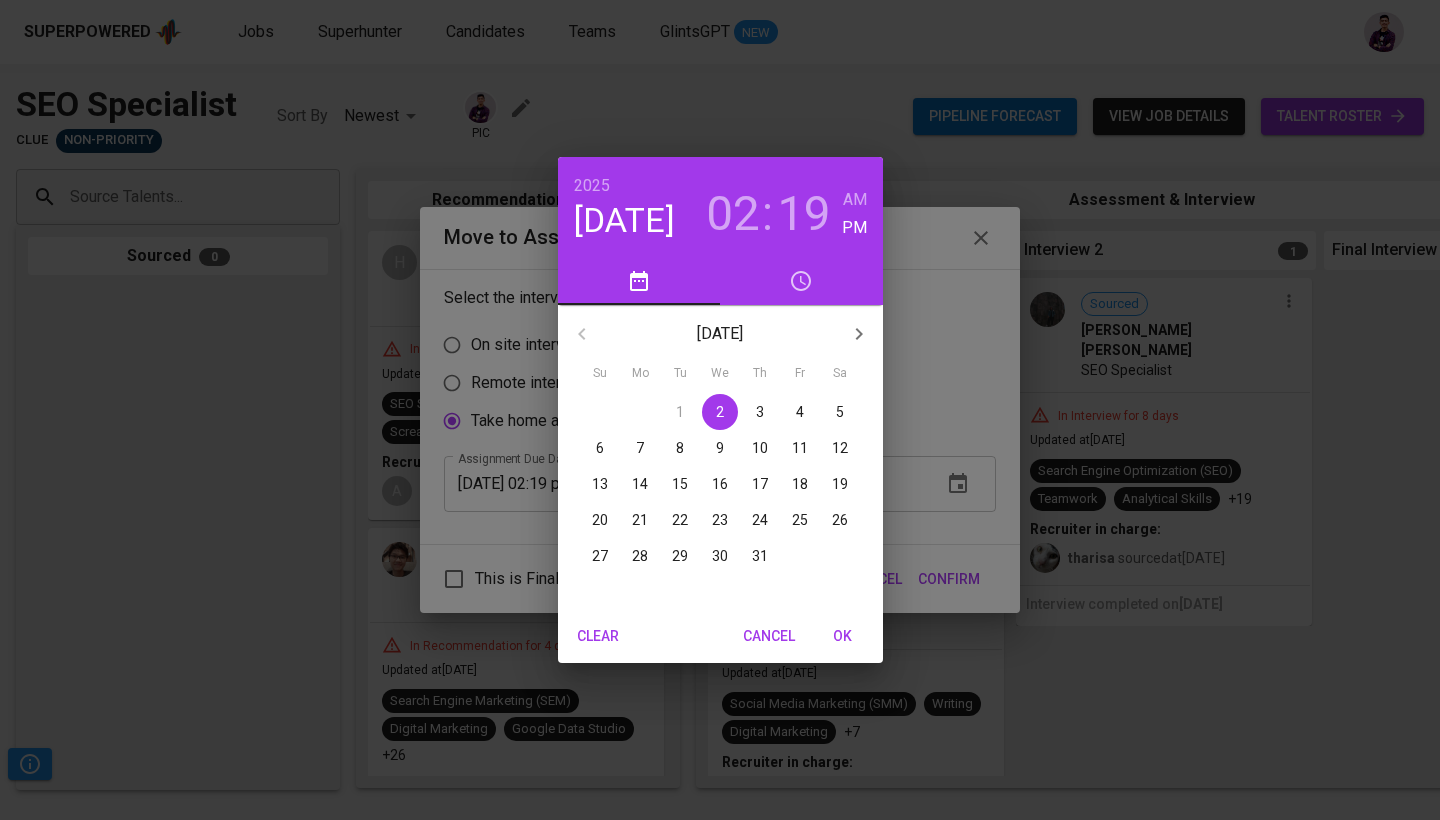 click on "19" at bounding box center (804, 214) 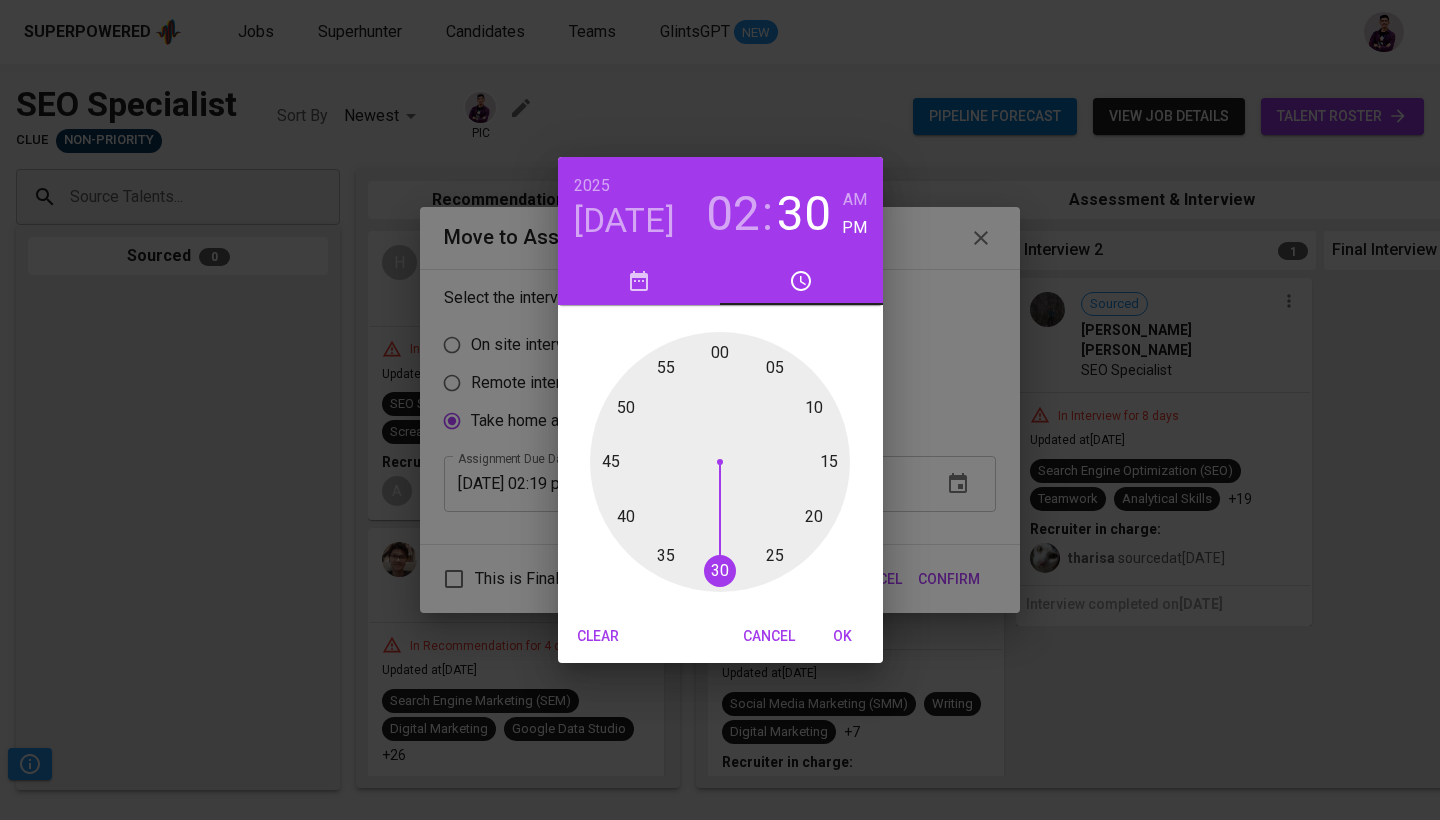 drag, startPoint x: 813, startPoint y: 497, endPoint x: 717, endPoint y: 567, distance: 118.810776 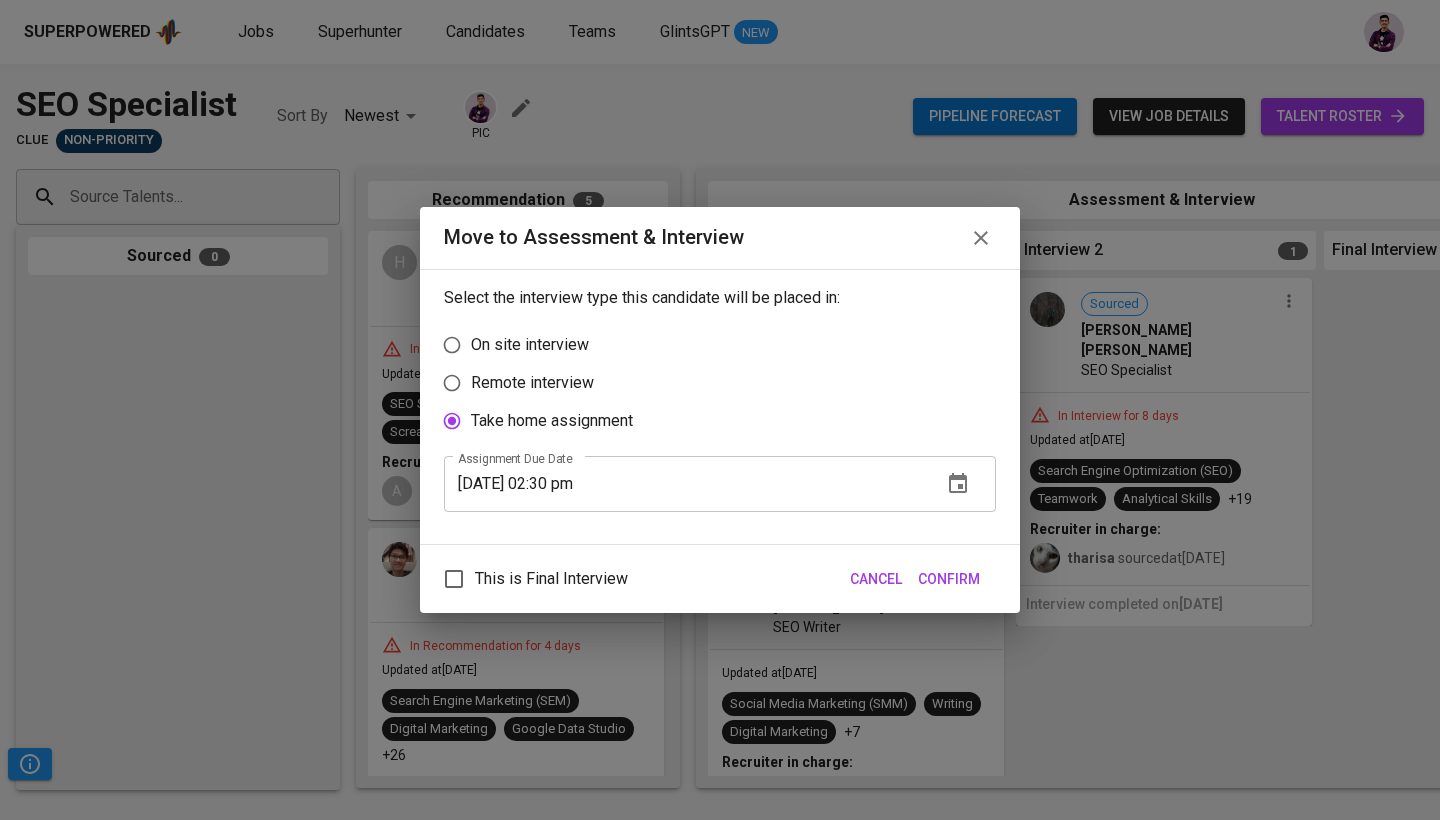 click on "Confirm" at bounding box center [949, 579] 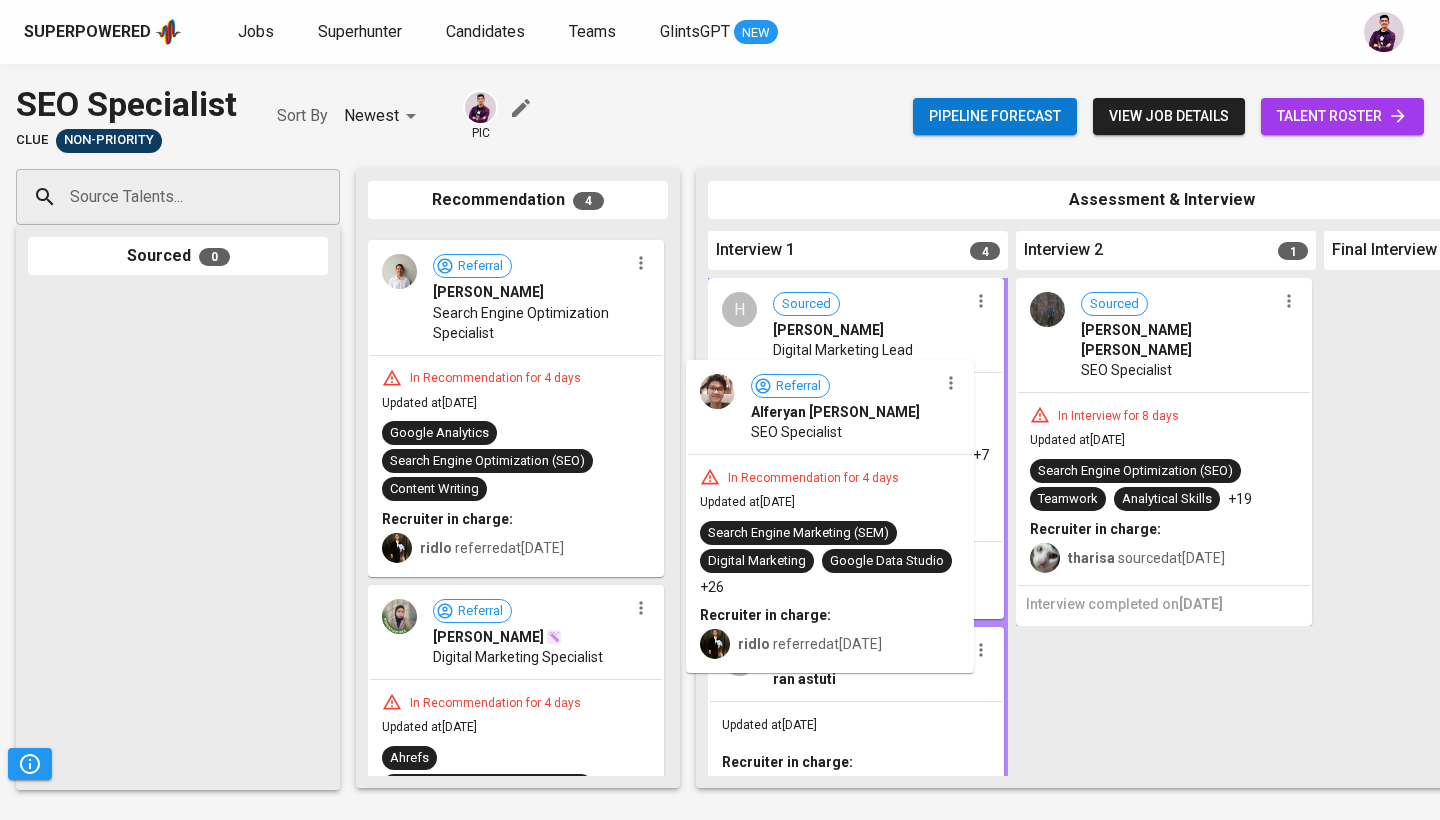 drag, startPoint x: 427, startPoint y: 361, endPoint x: 774, endPoint y: 498, distance: 373.06567 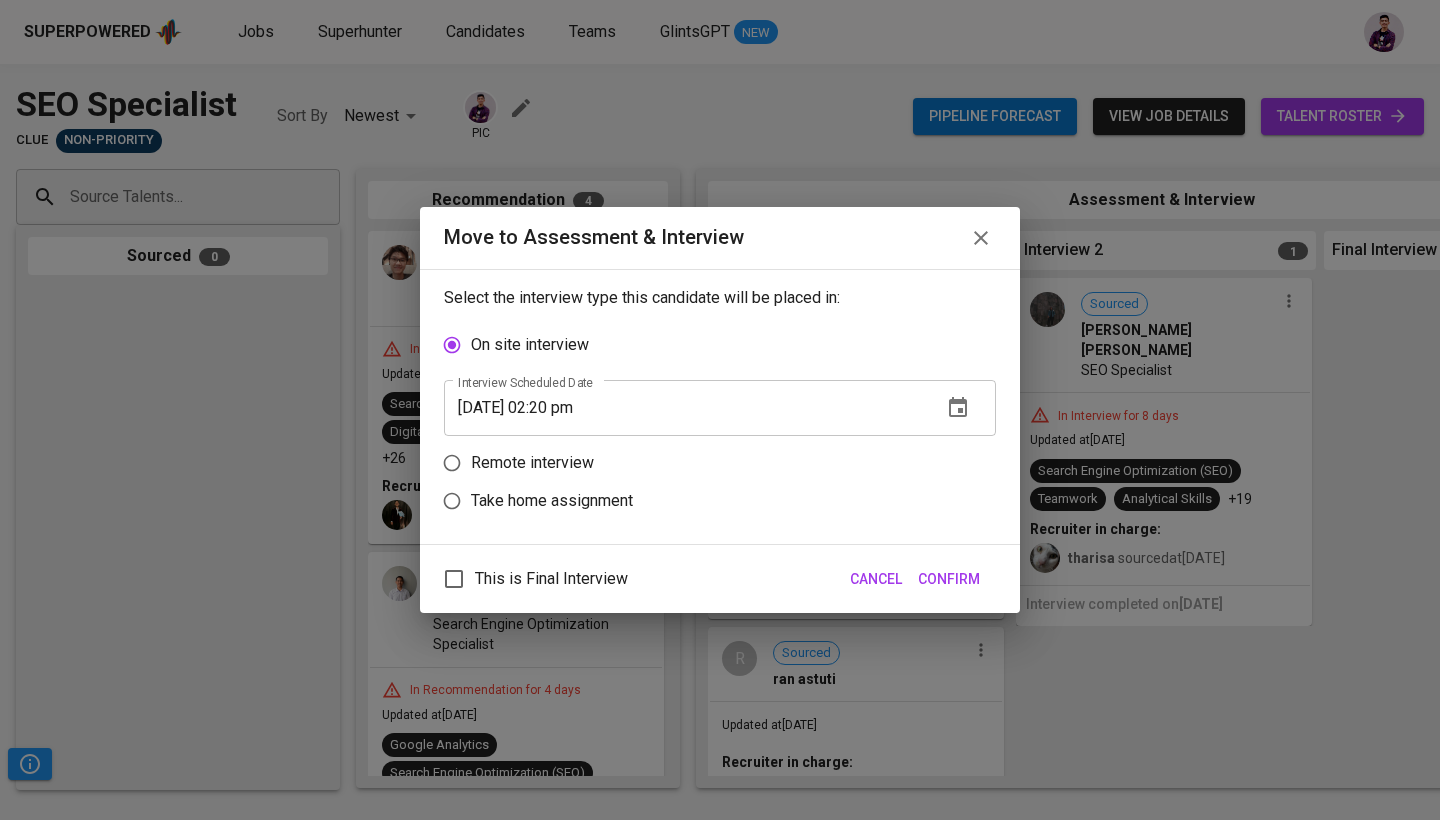 click on "Take home assignment" at bounding box center (706, 501) 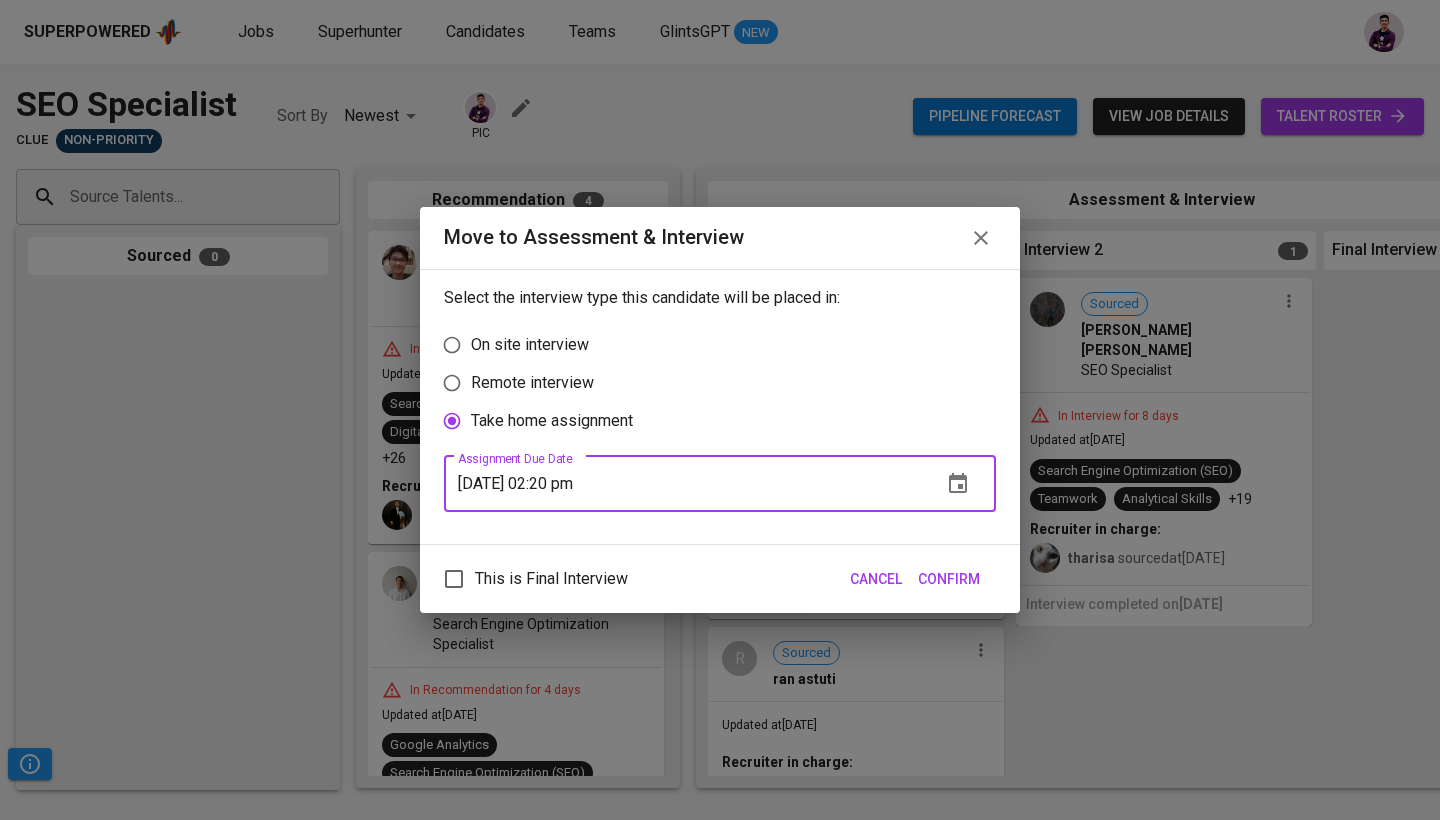 click on "07/02/2025 02:20 pm" at bounding box center [685, 484] 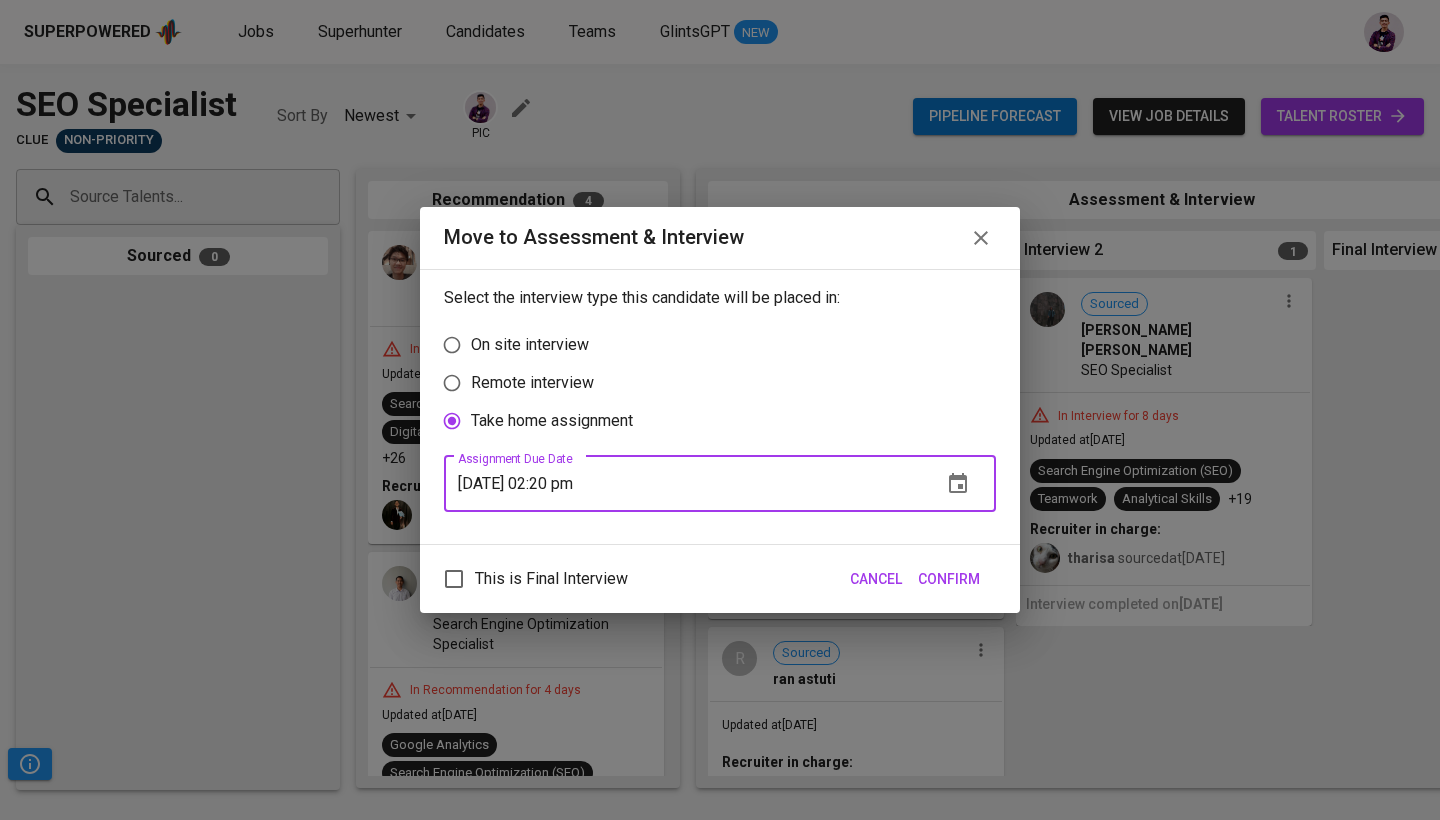 click at bounding box center (958, 484) 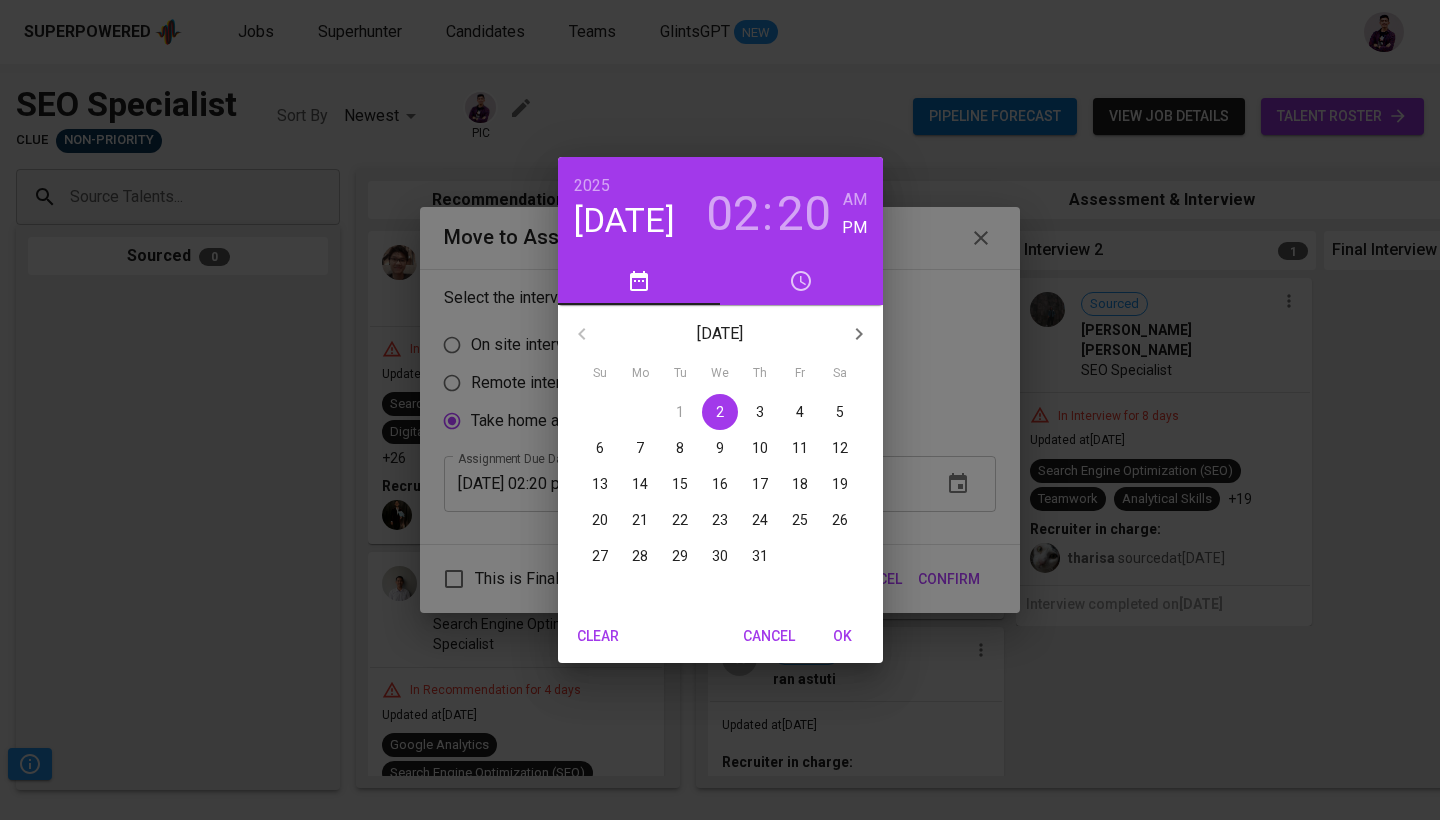 click on "20" at bounding box center [804, 214] 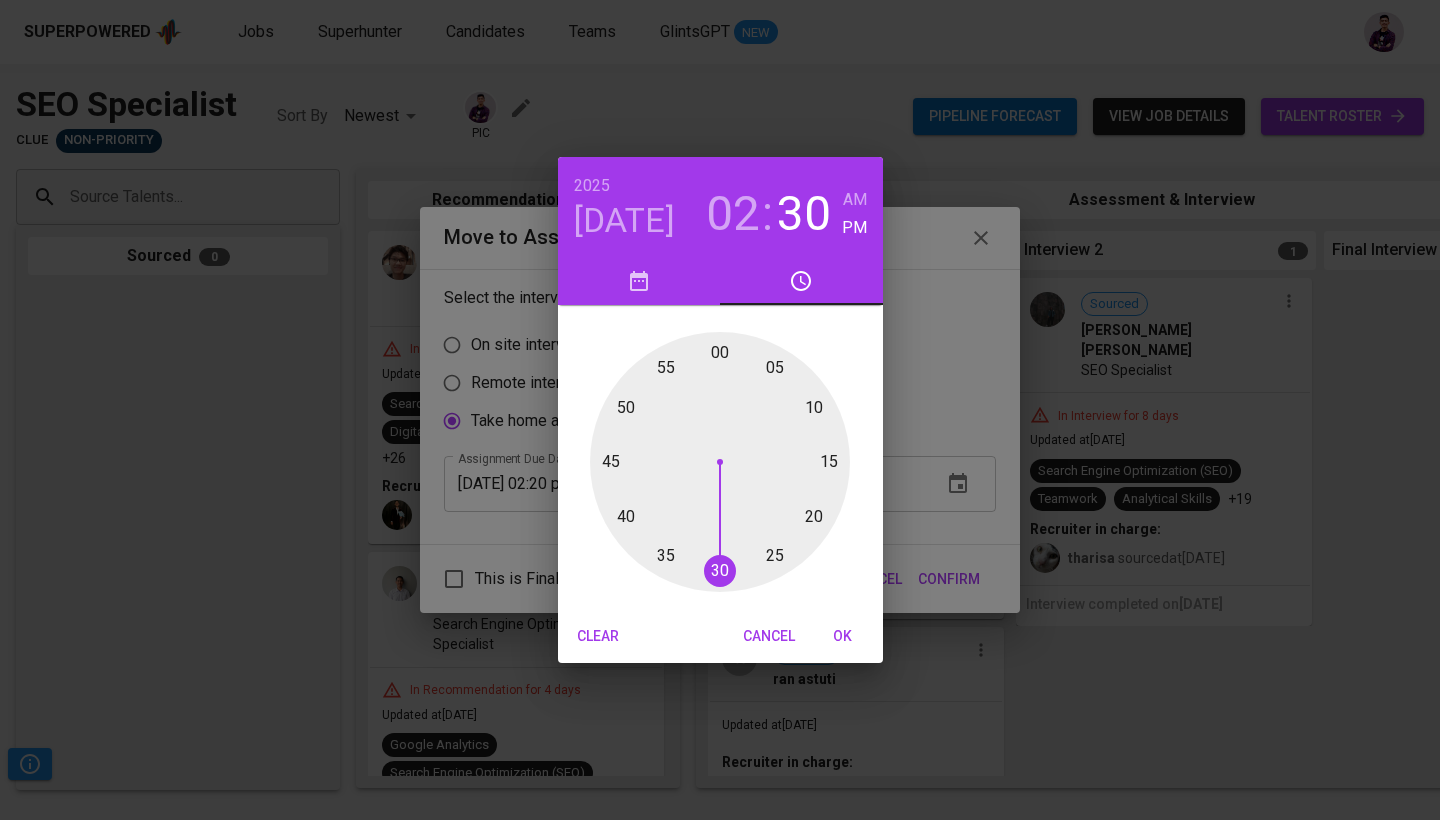 drag, startPoint x: 816, startPoint y: 513, endPoint x: 722, endPoint y: 588, distance: 120.2539 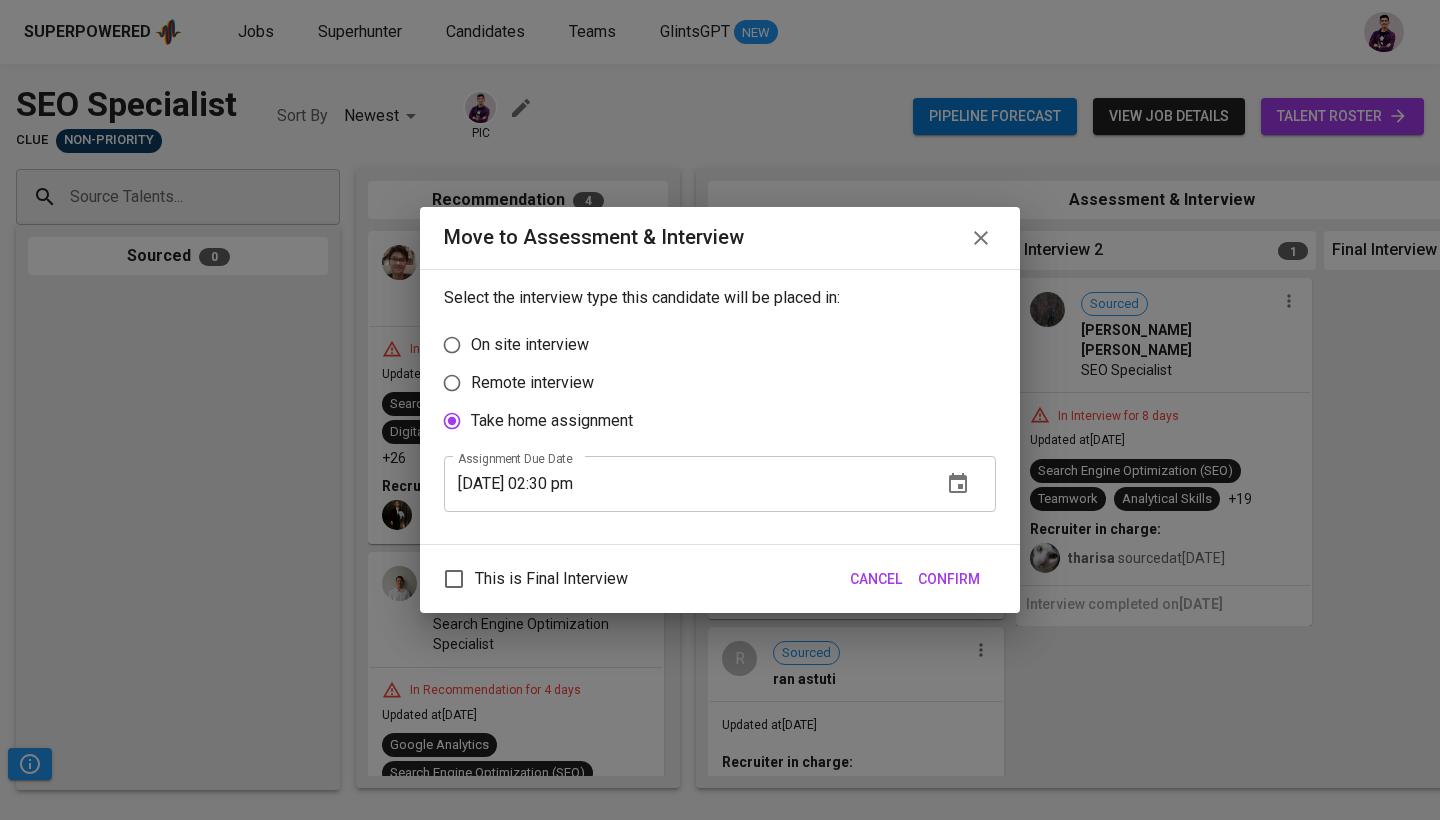 click on "Confirm" at bounding box center (949, 579) 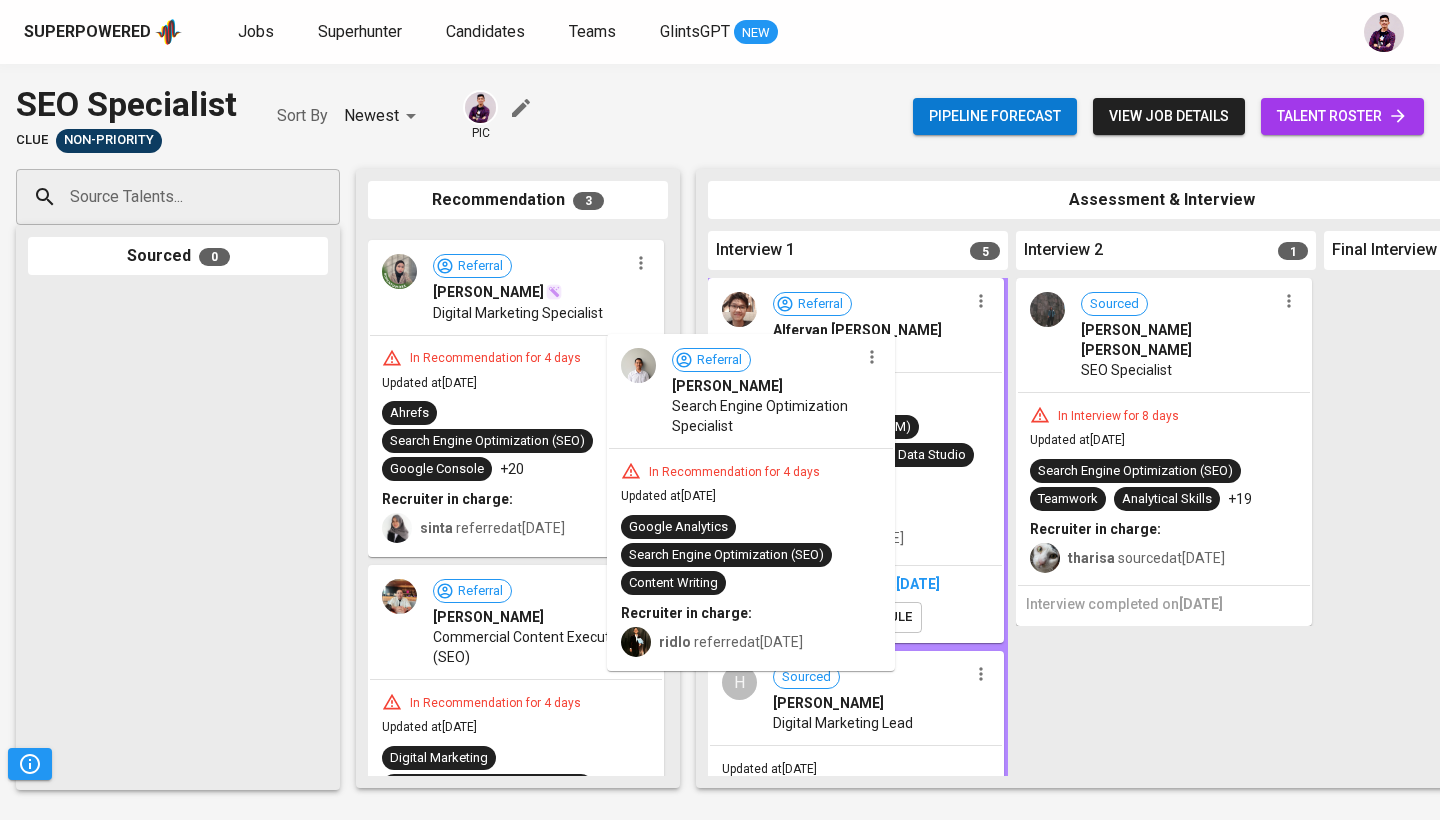 drag, startPoint x: 533, startPoint y: 412, endPoint x: 797, endPoint y: 520, distance: 285.23676 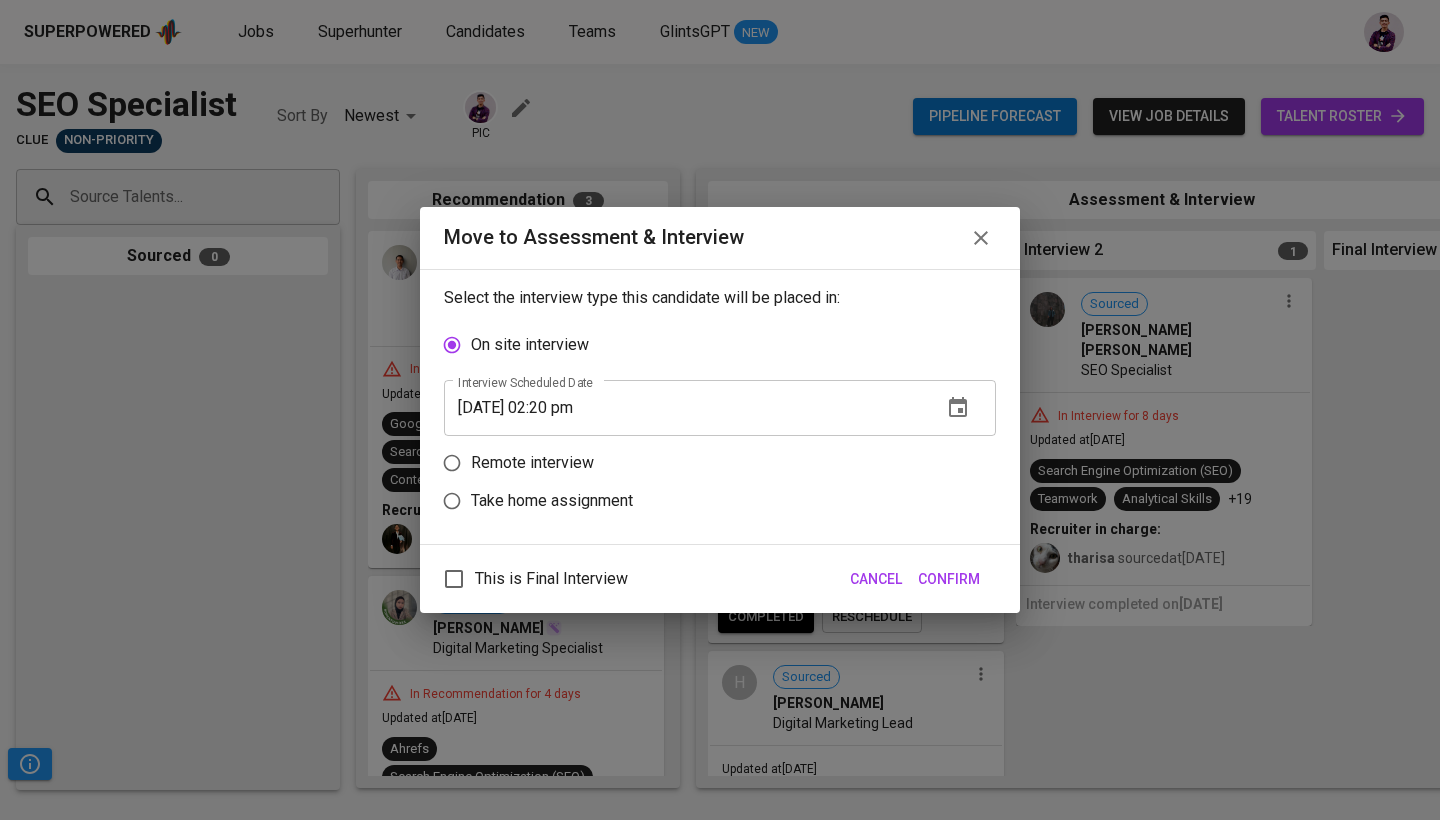 click on "Take home assignment" at bounding box center [706, 501] 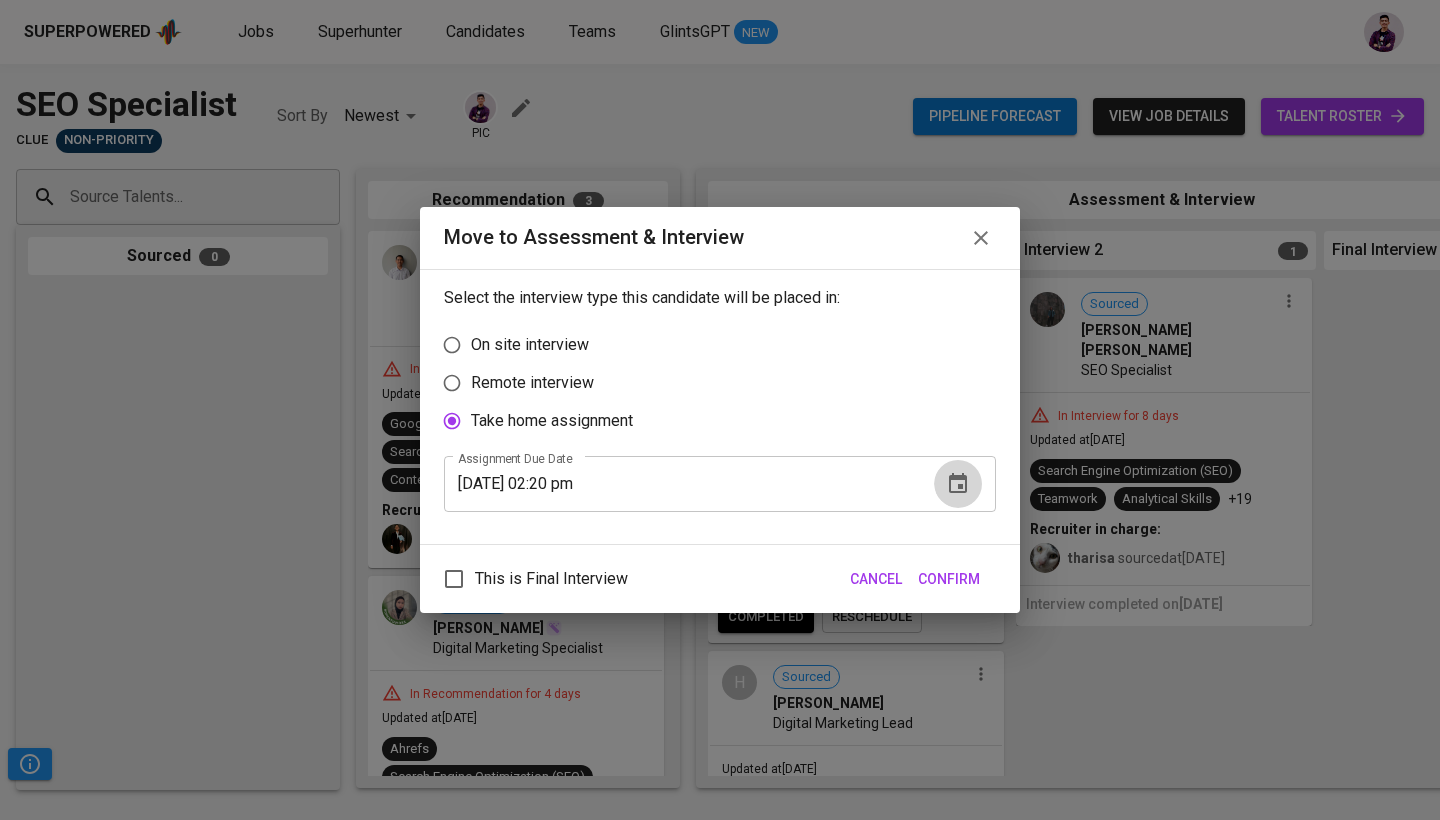 click at bounding box center [958, 484] 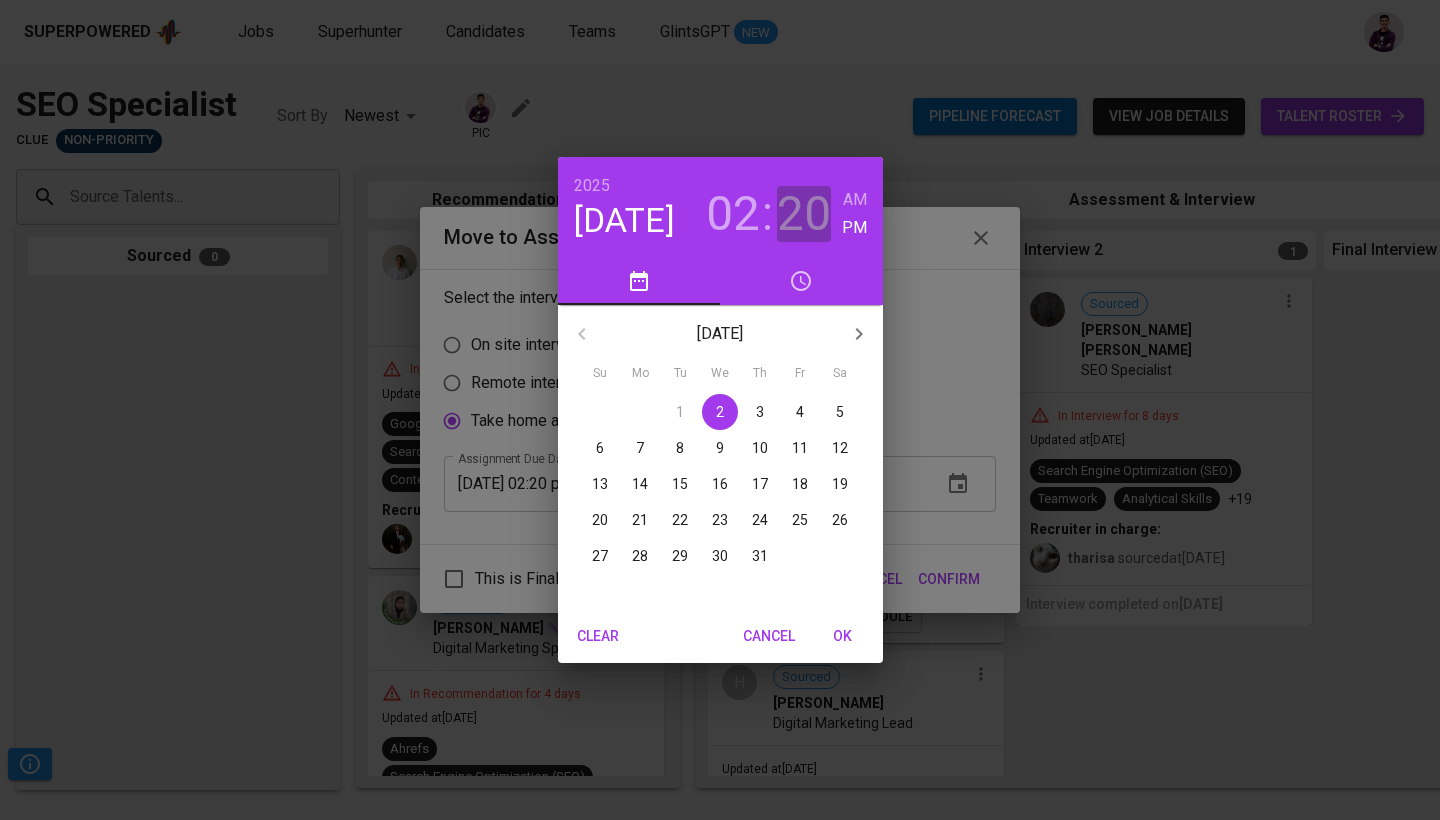 click on "20" at bounding box center [804, 214] 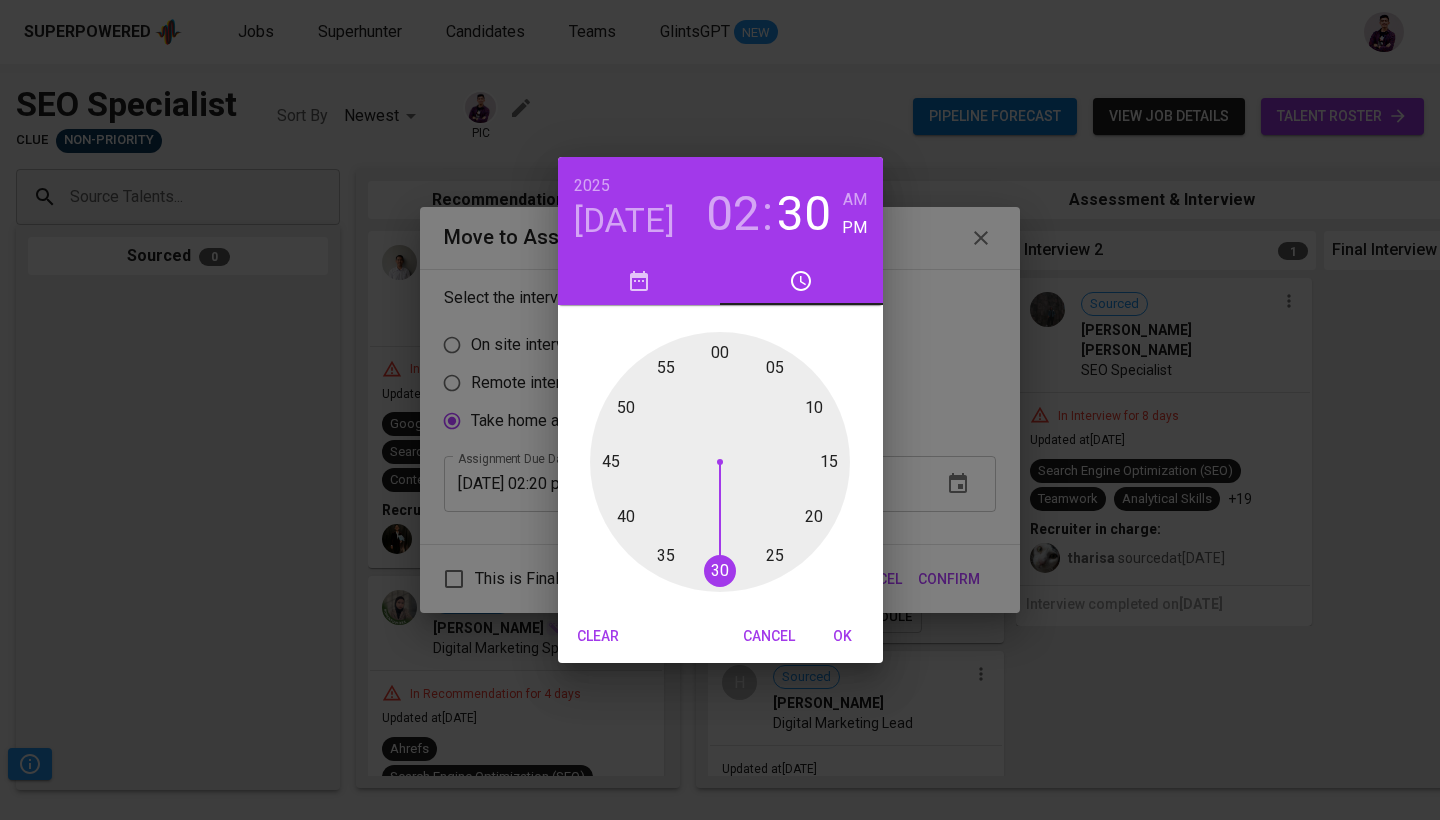 drag, startPoint x: 815, startPoint y: 506, endPoint x: 724, endPoint y: 571, distance: 111.83023 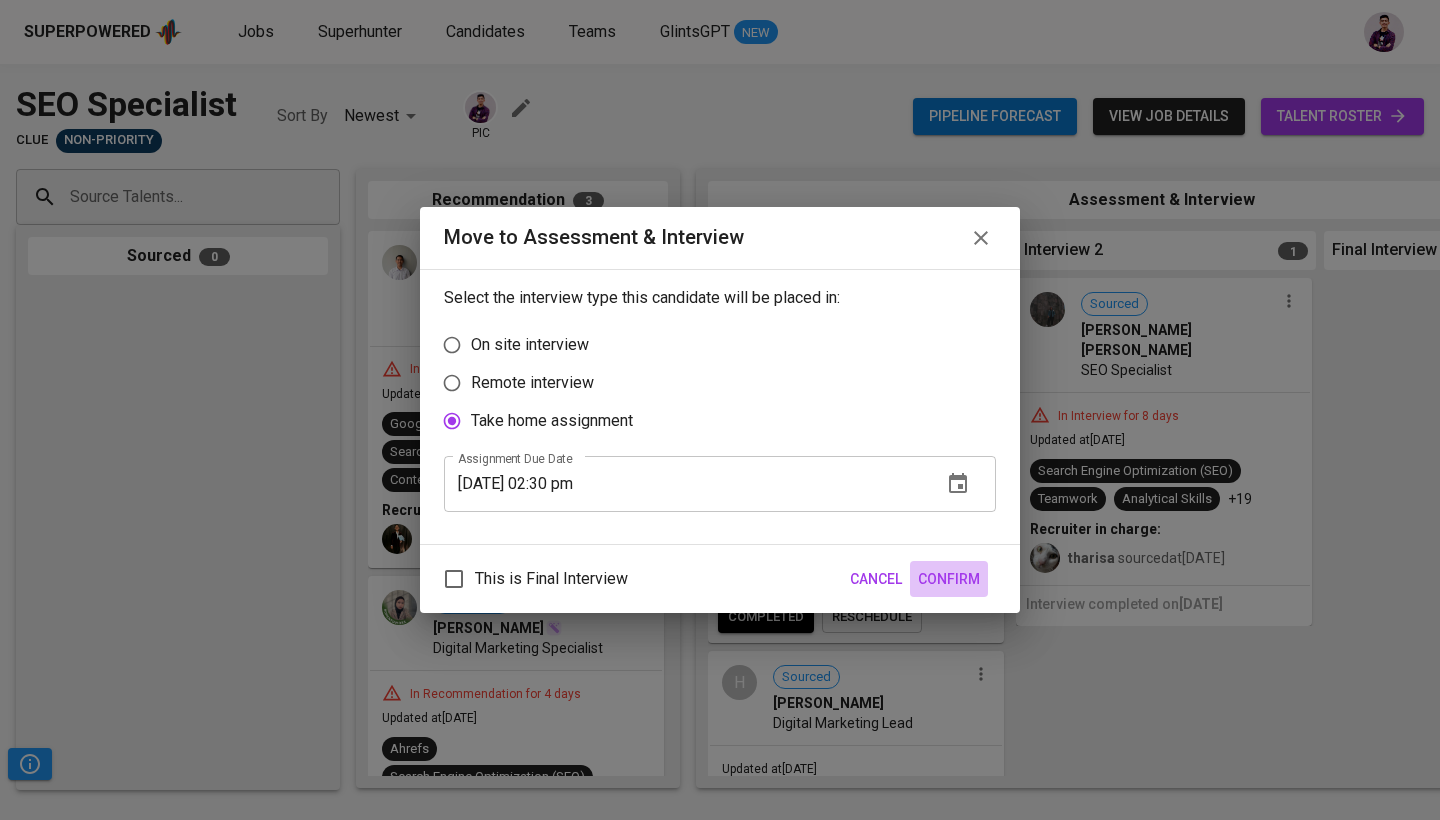 click on "Confirm" at bounding box center [949, 579] 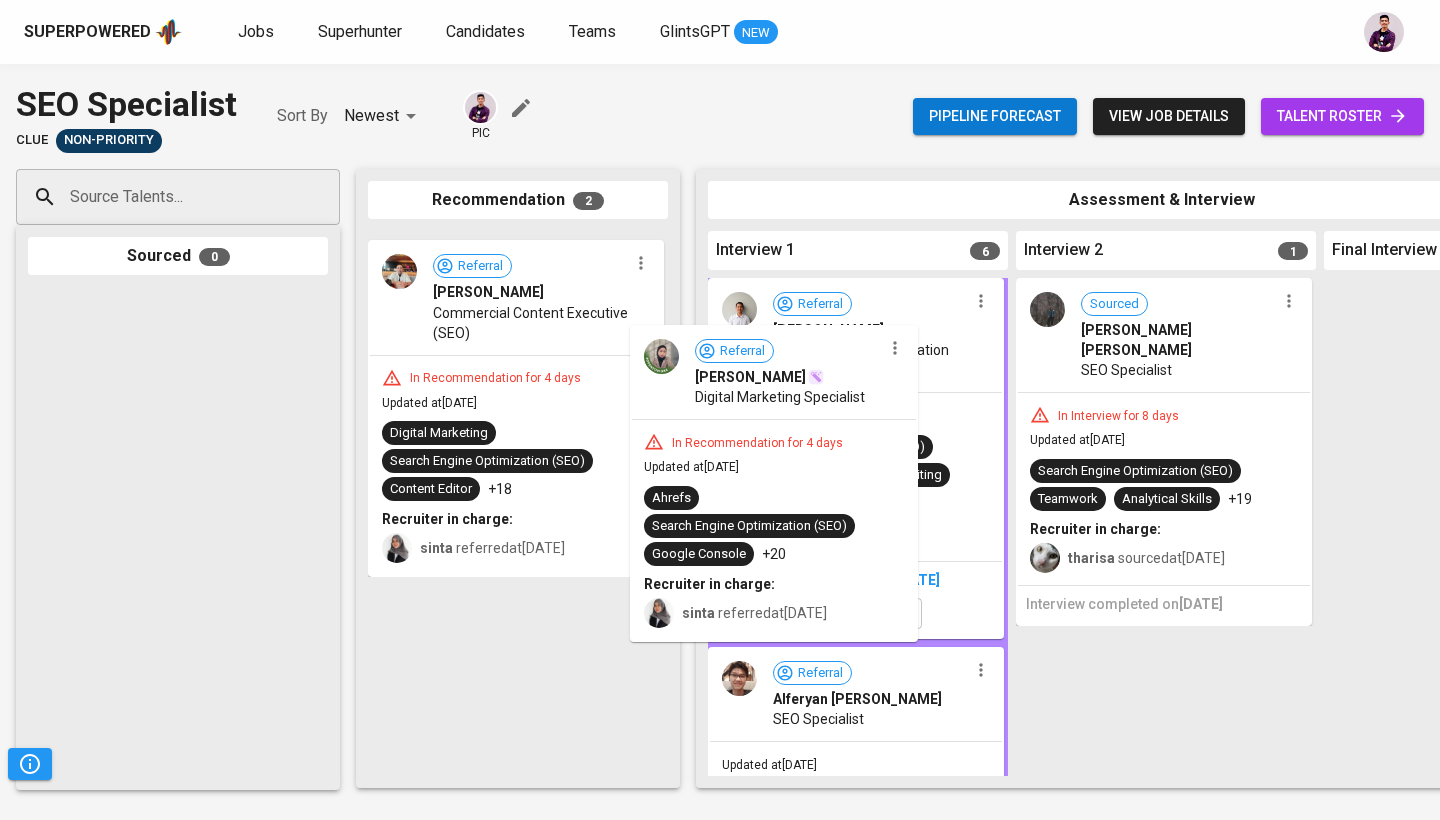 drag, startPoint x: 487, startPoint y: 349, endPoint x: 789, endPoint y: 458, distance: 321.06854 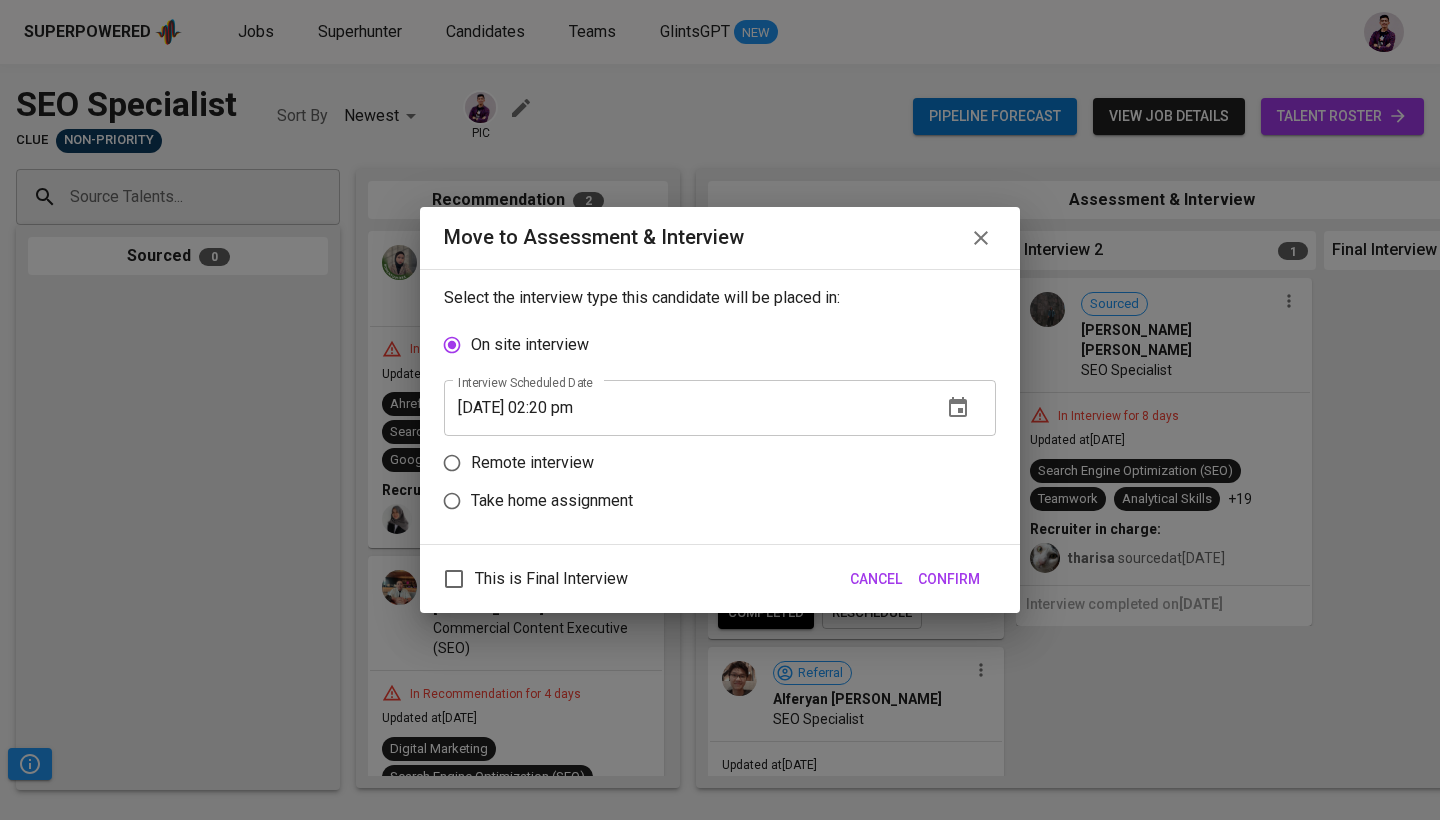 click on "Take home assignment" at bounding box center [706, 501] 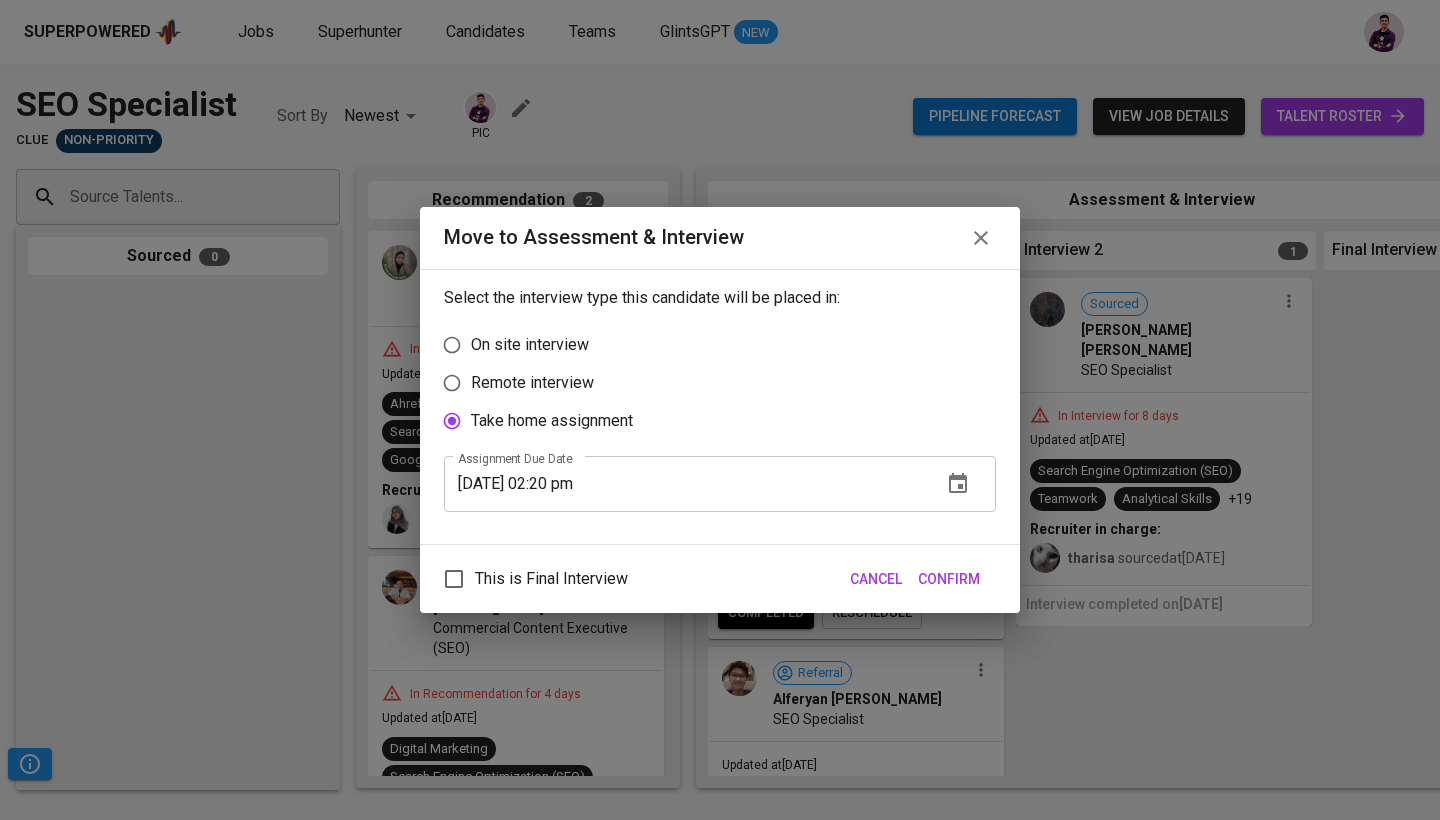 click 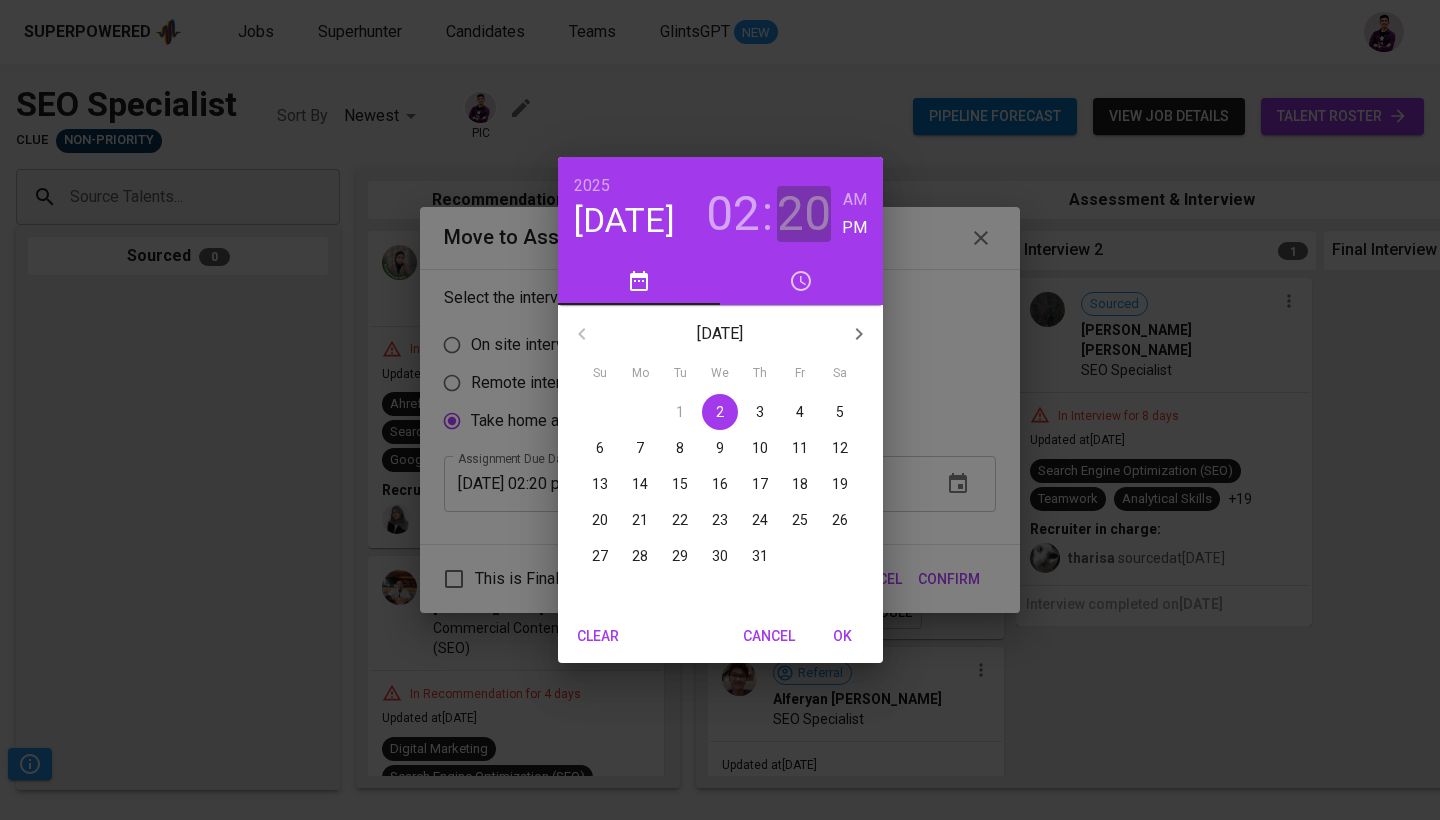 click on "20" at bounding box center (804, 214) 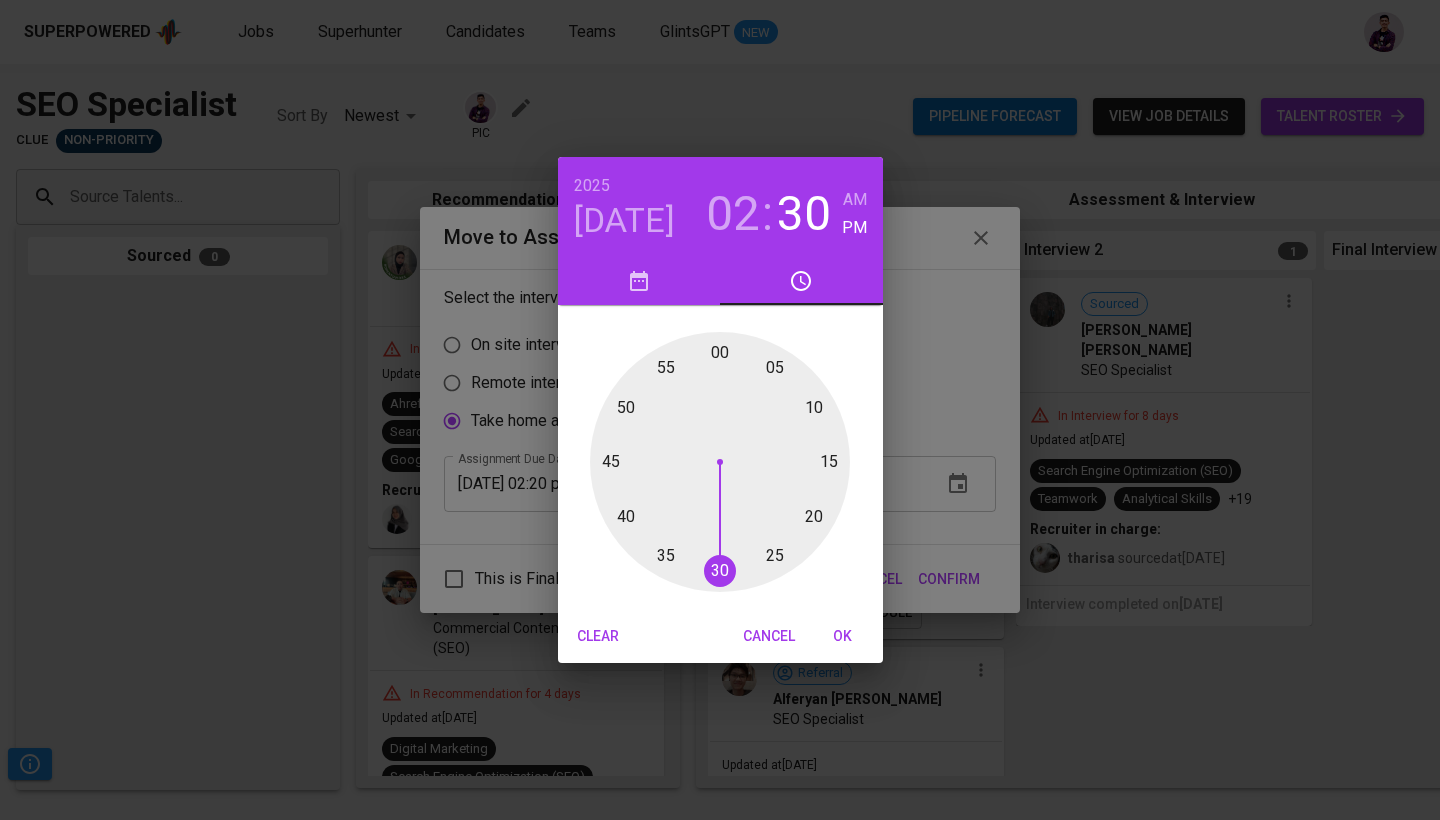 drag, startPoint x: 813, startPoint y: 522, endPoint x: 718, endPoint y: 583, distance: 112.898186 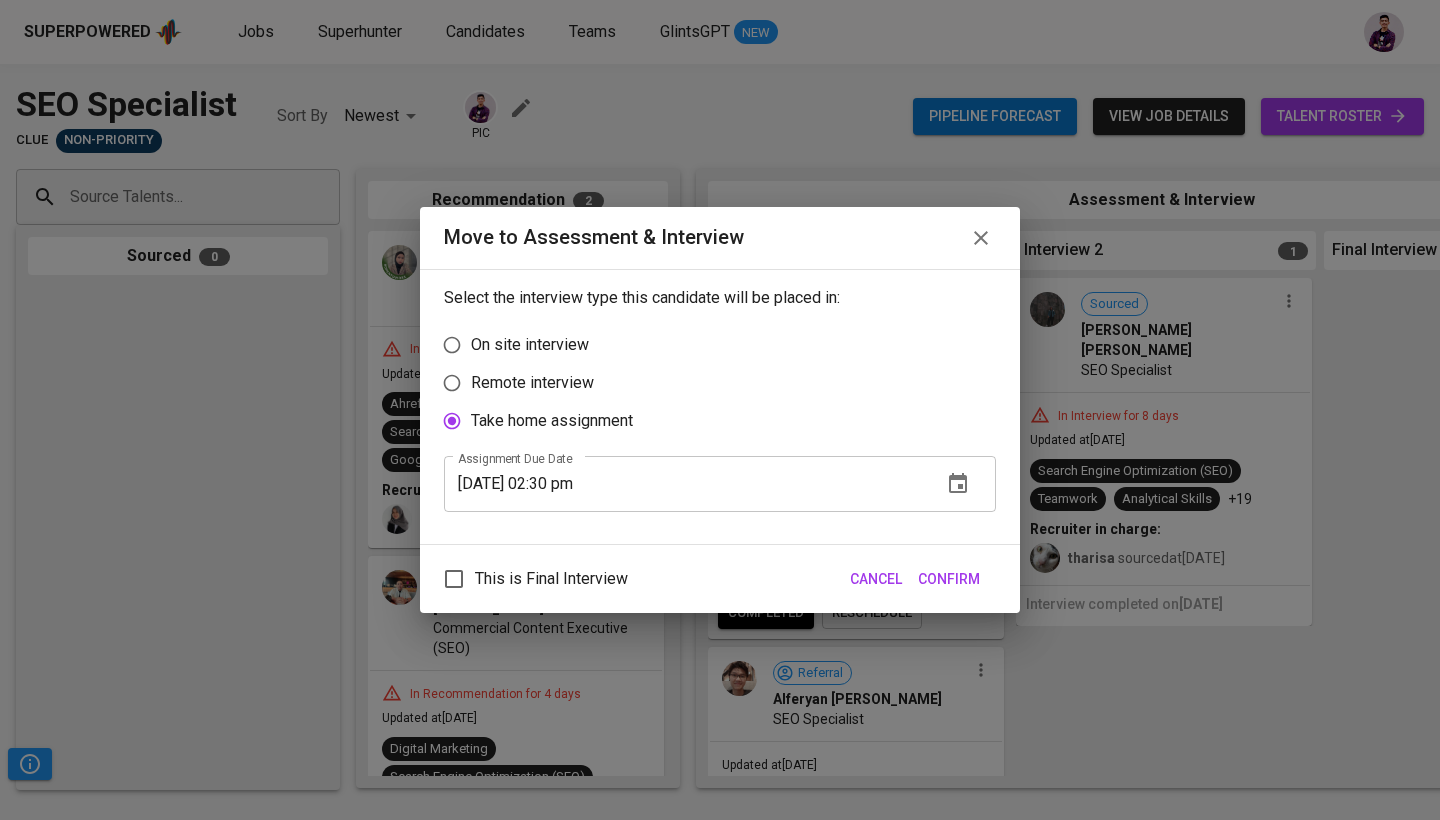 type on "07/02/2025 02:30 pm" 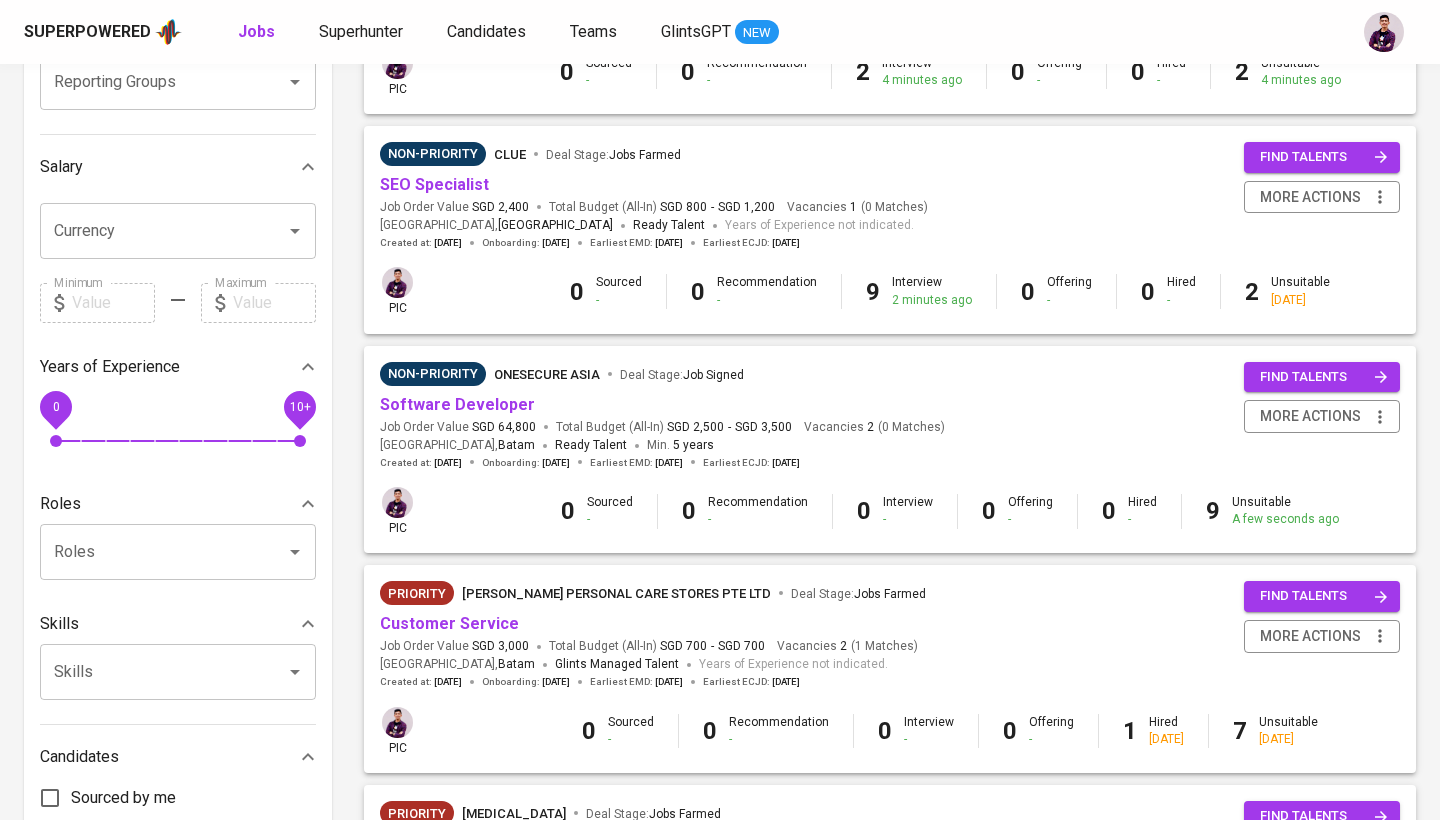 scroll, scrollTop: 390, scrollLeft: 0, axis: vertical 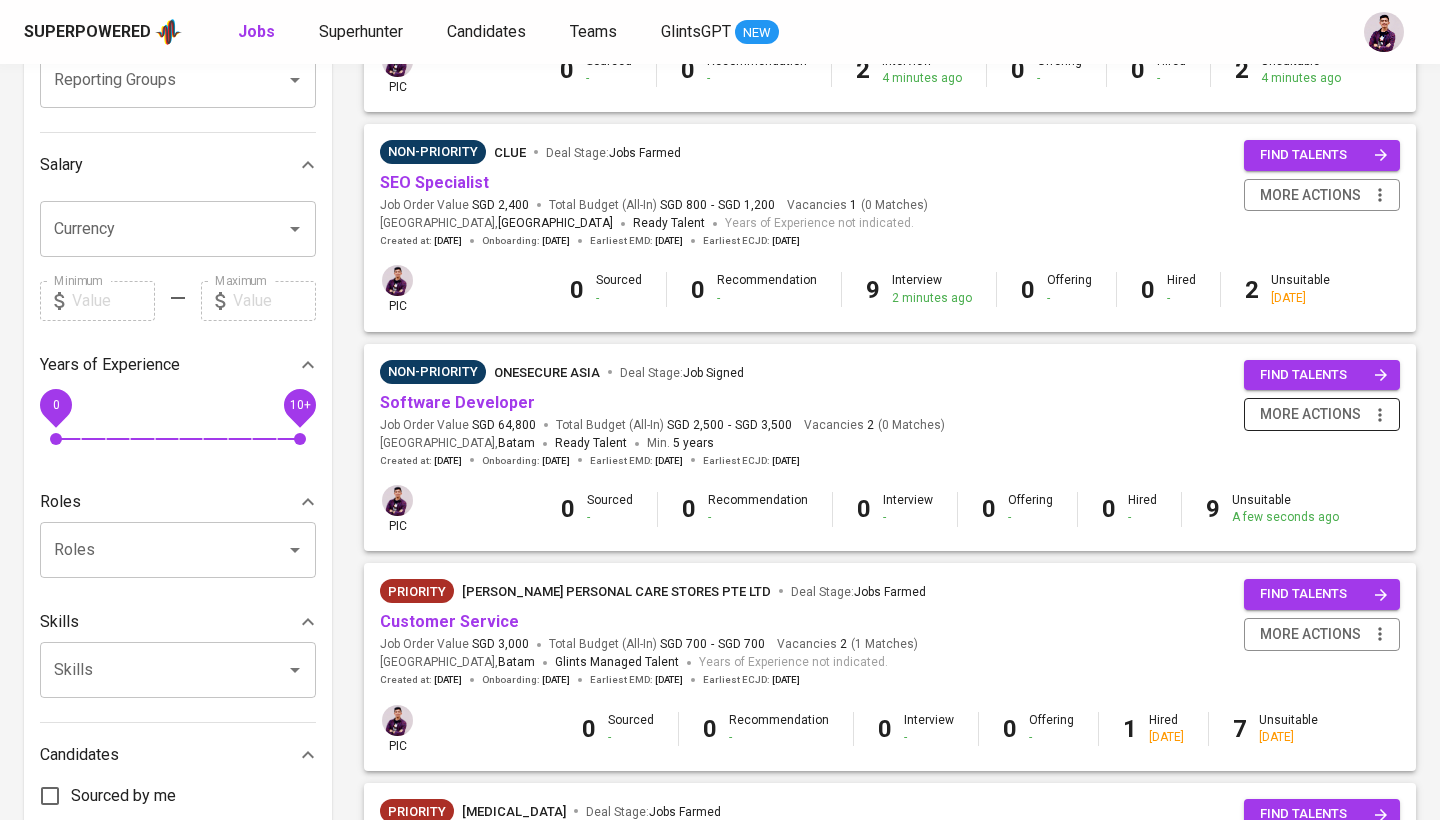 click on "more actions" at bounding box center [1310, 414] 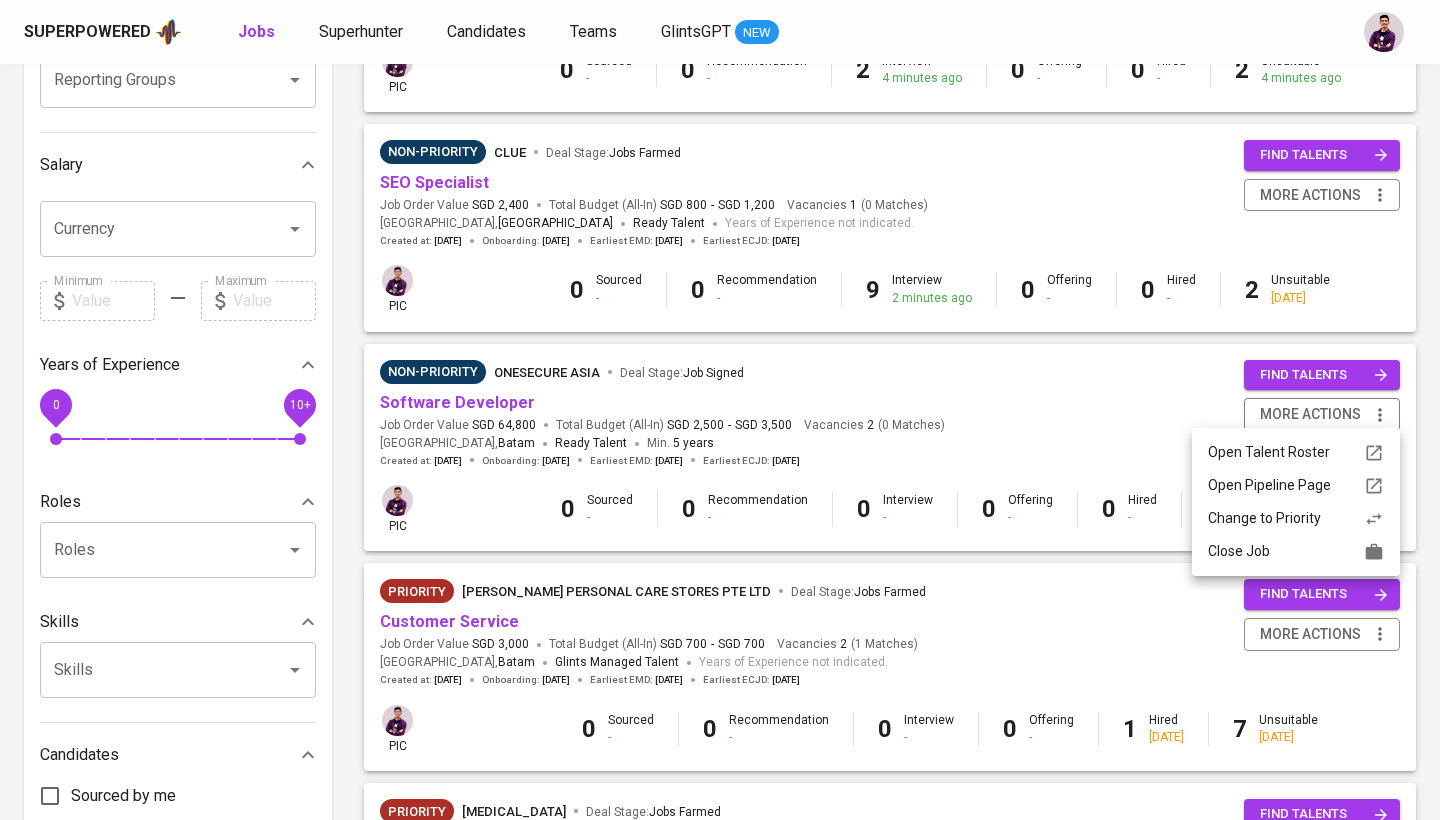 click on "Close Job" at bounding box center (1296, 551) 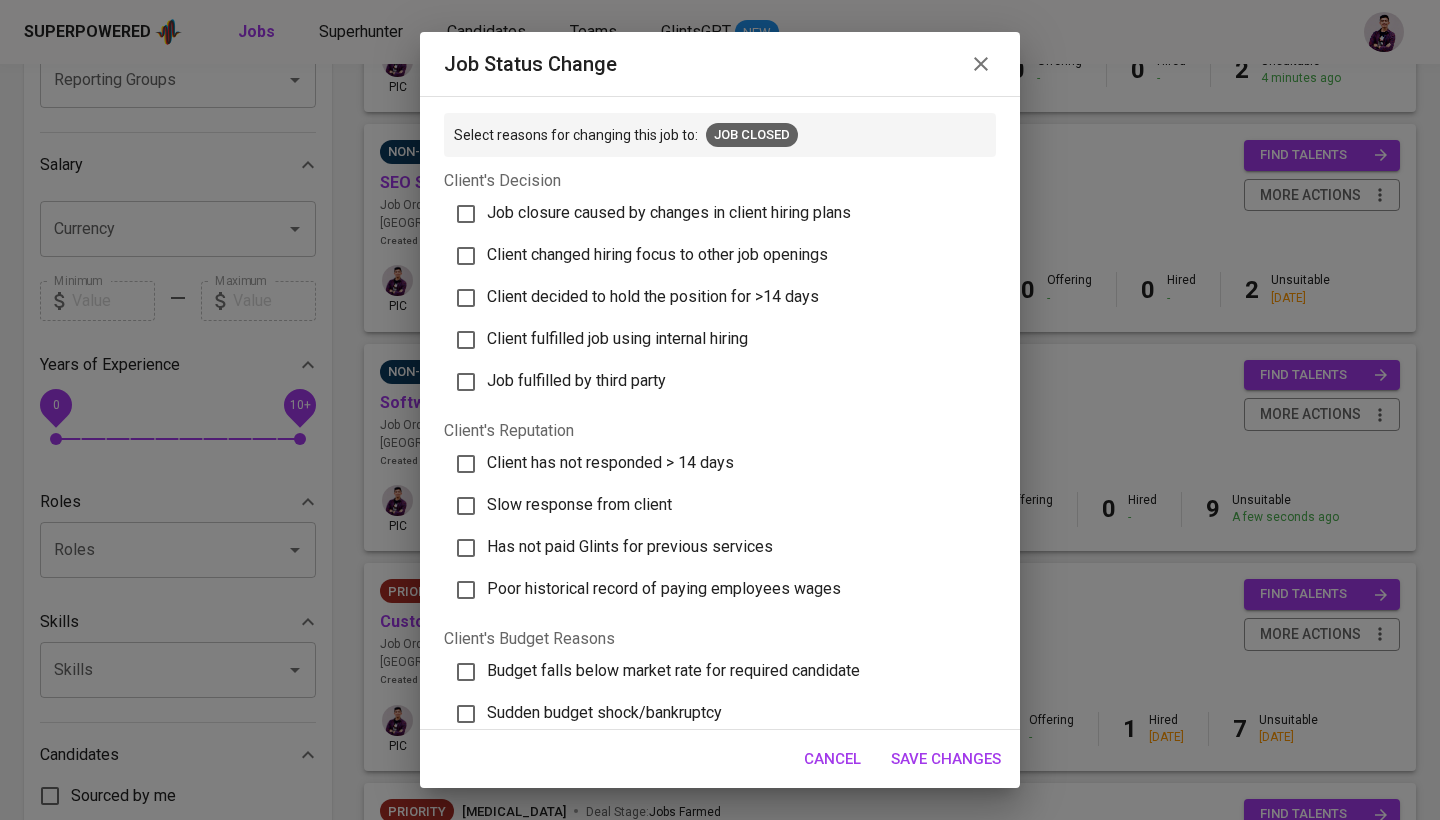scroll, scrollTop: 0, scrollLeft: 0, axis: both 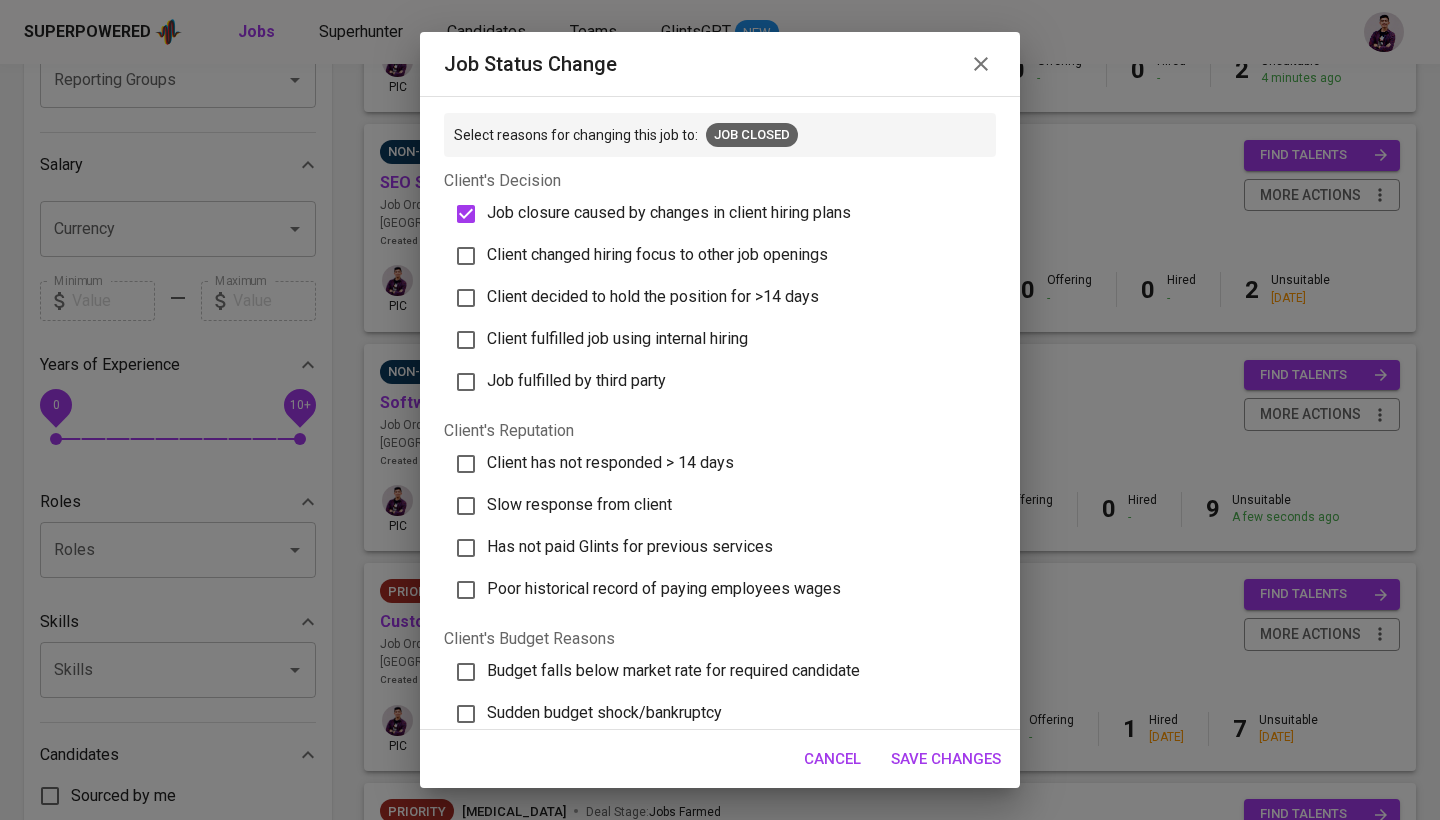 click on "Save Changes" at bounding box center (946, 759) 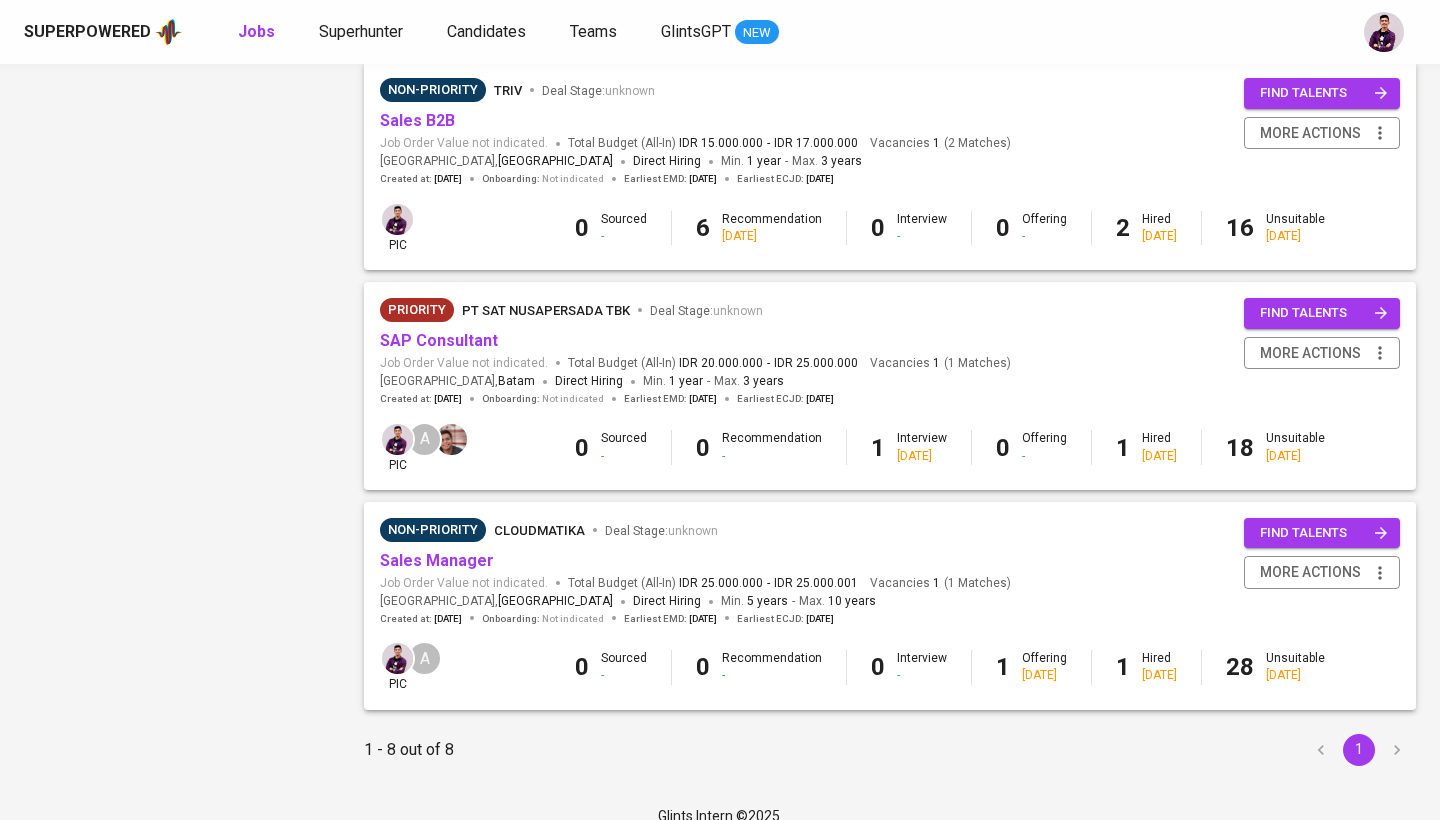 scroll, scrollTop: 1330, scrollLeft: 0, axis: vertical 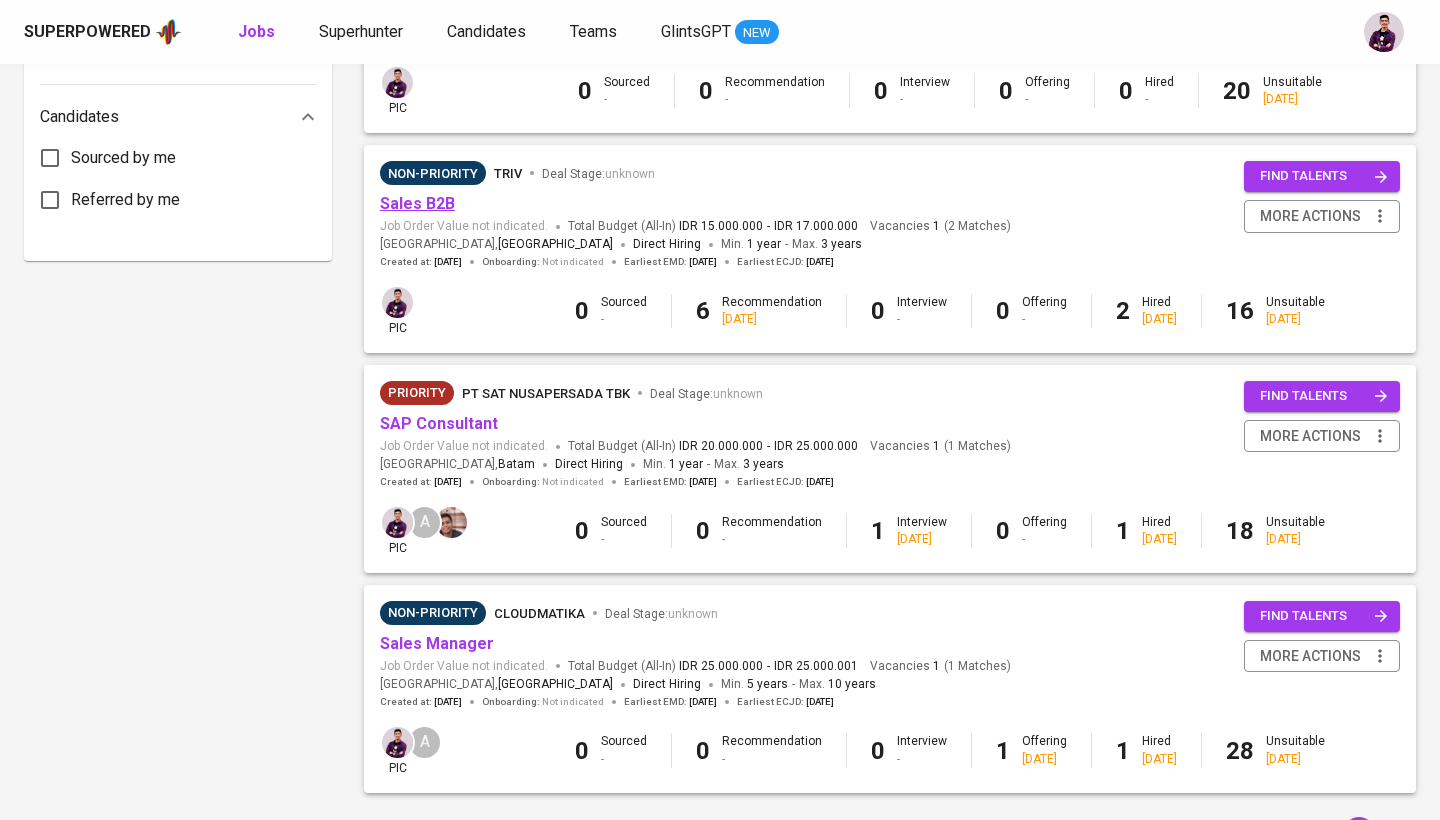 click on "Sales B2B" at bounding box center [417, 203] 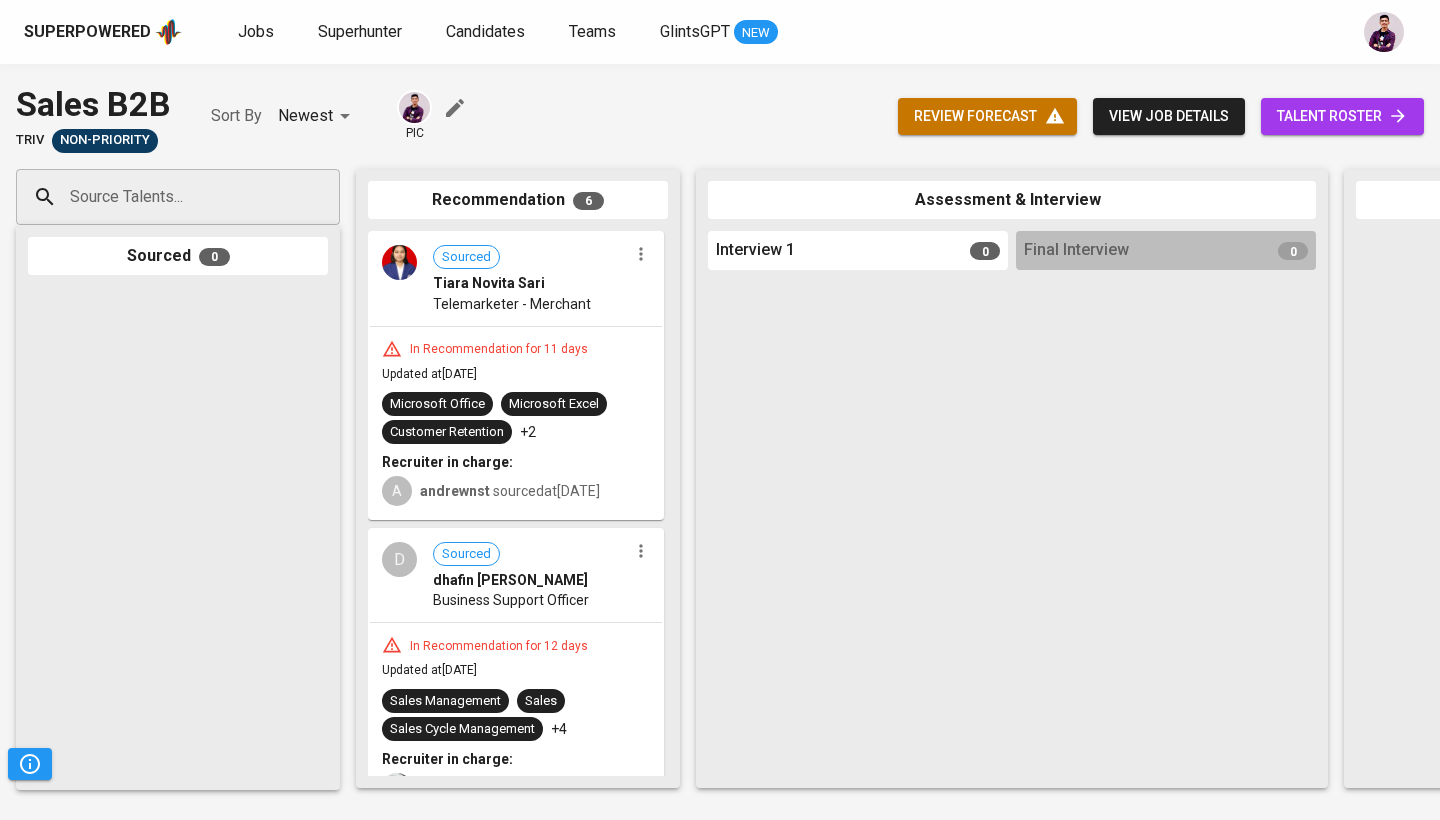 click 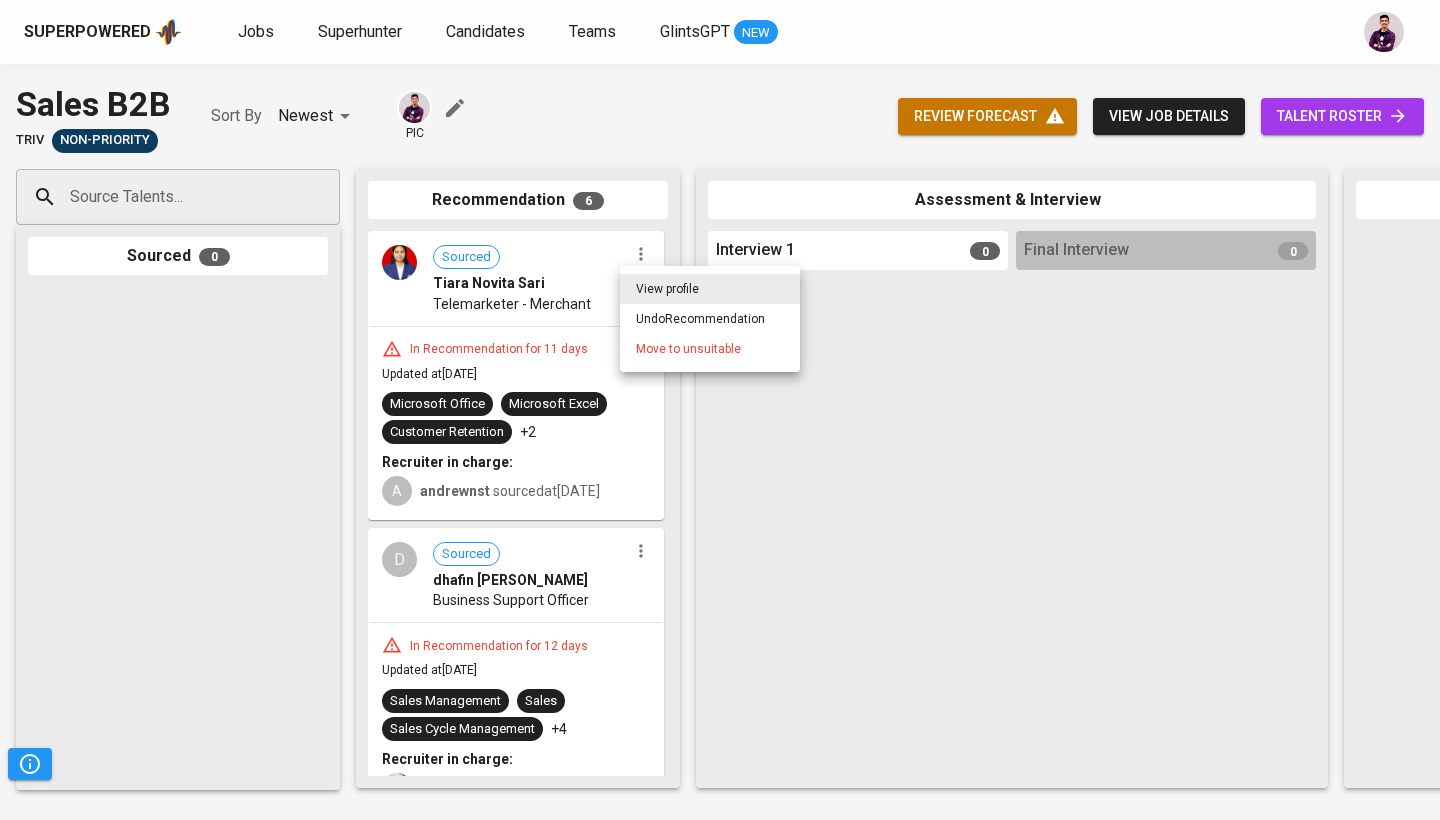 click on "Move to unsuitable" at bounding box center (710, 349) 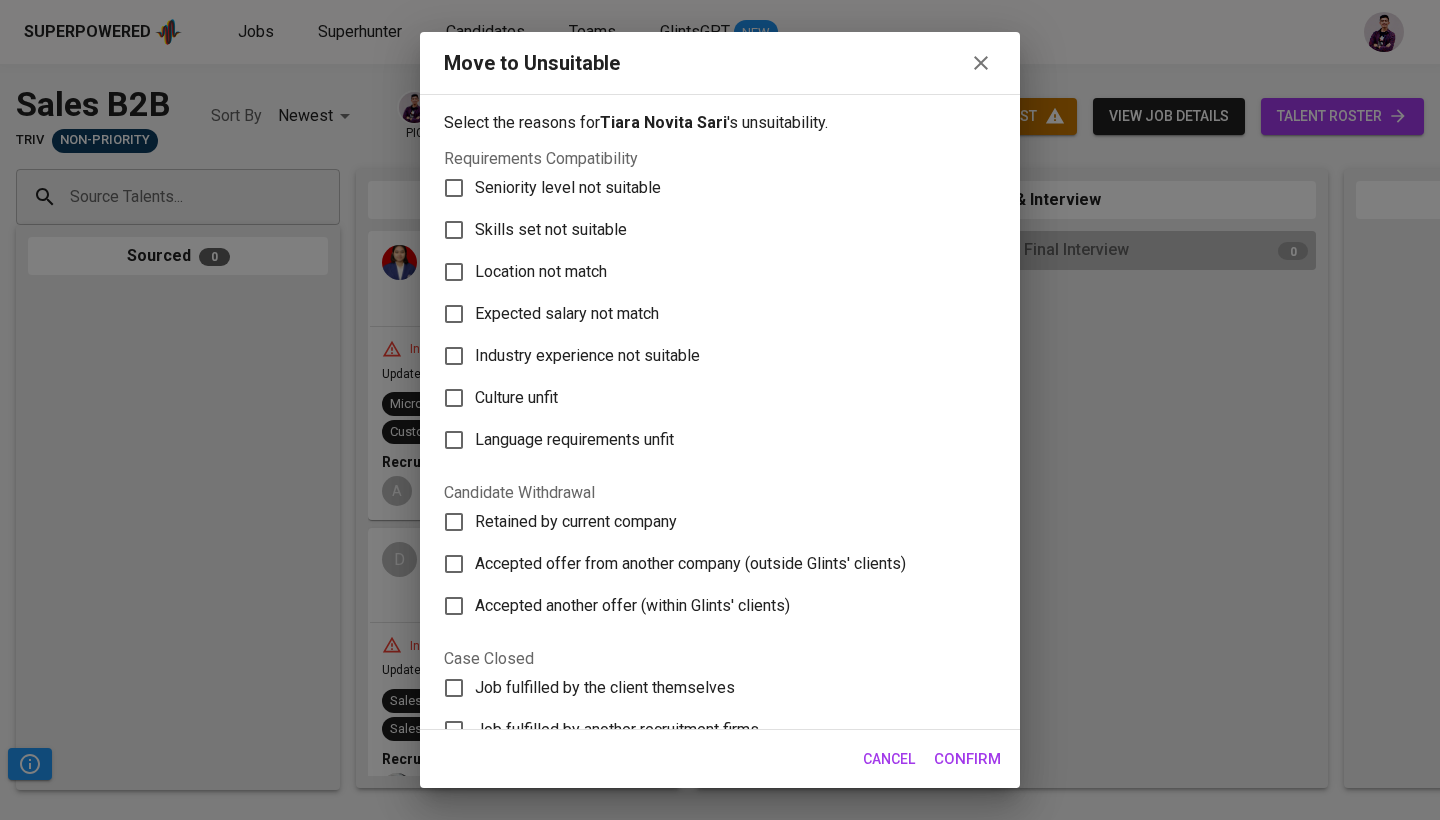 scroll, scrollTop: 0, scrollLeft: 0, axis: both 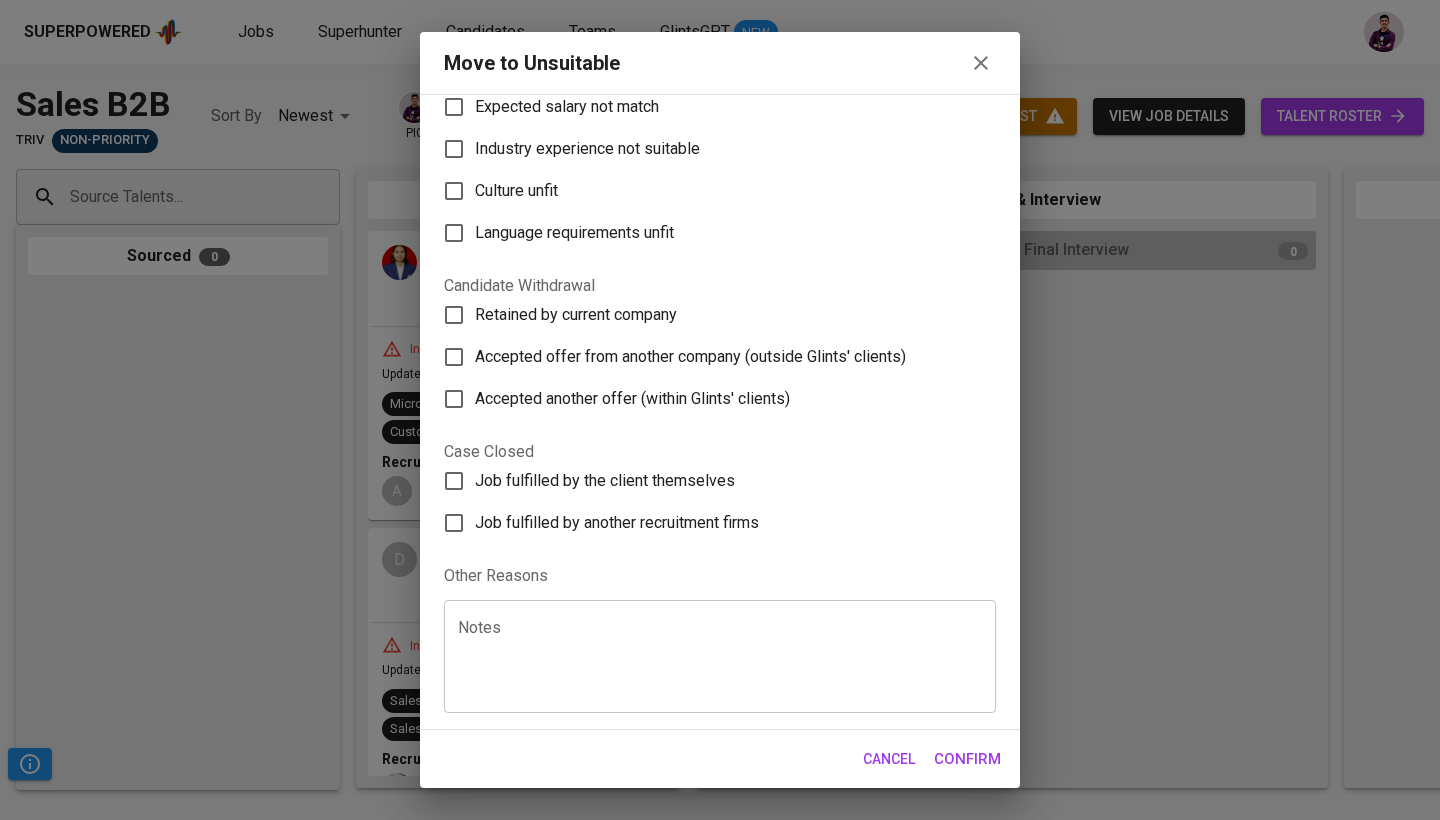 click at bounding box center (720, 657) 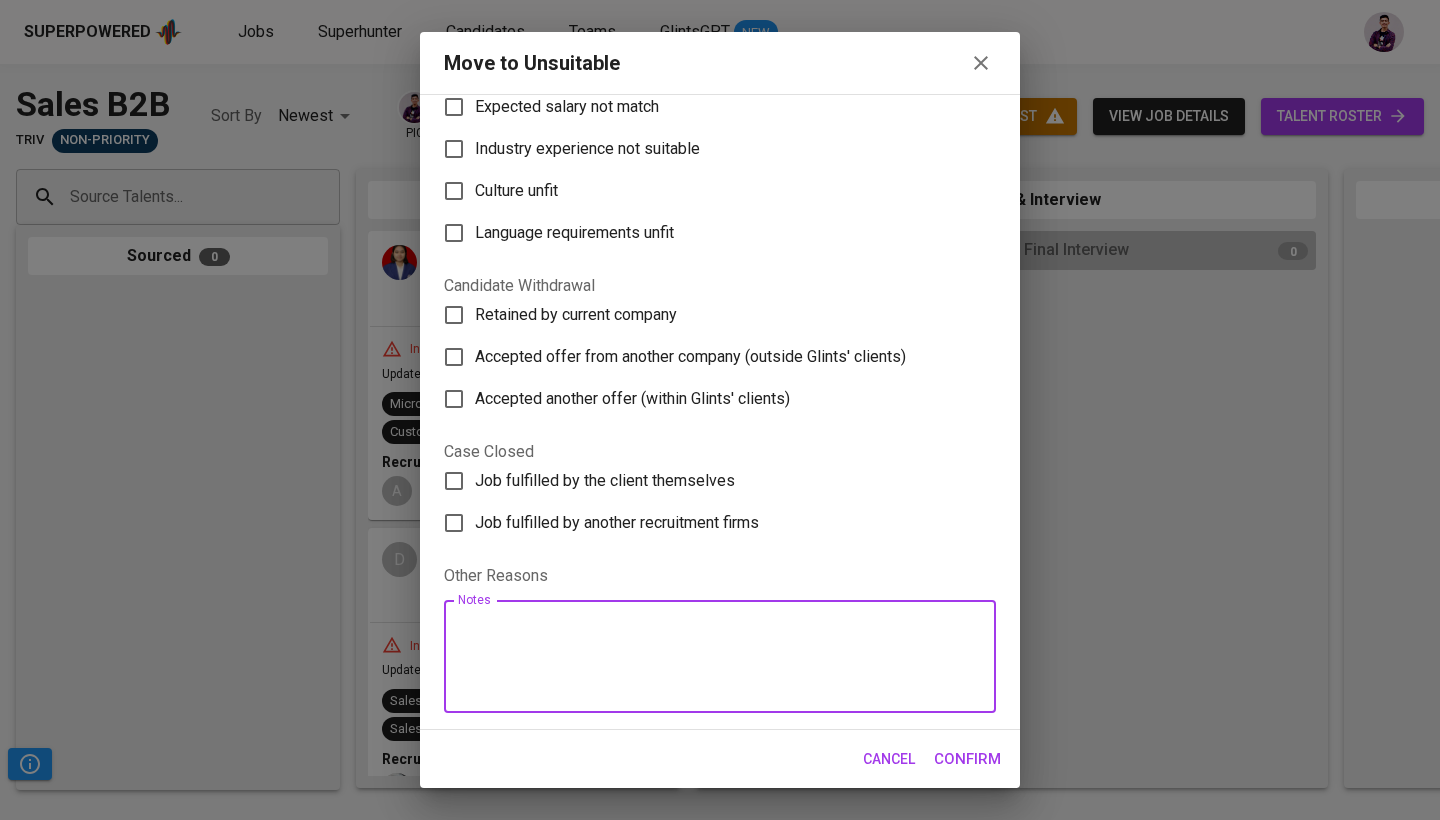 scroll, scrollTop: 207, scrollLeft: 0, axis: vertical 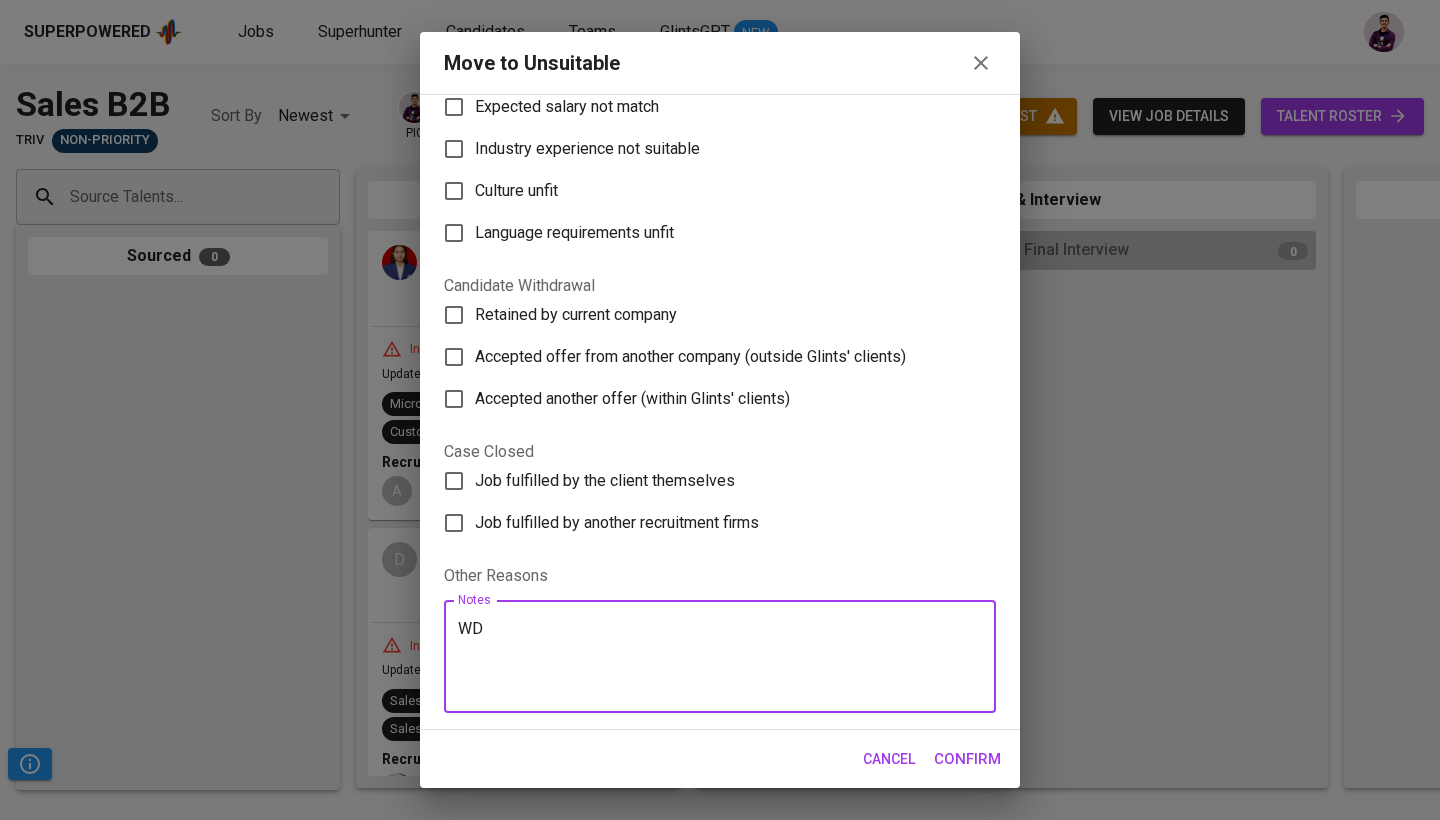 type on "WD" 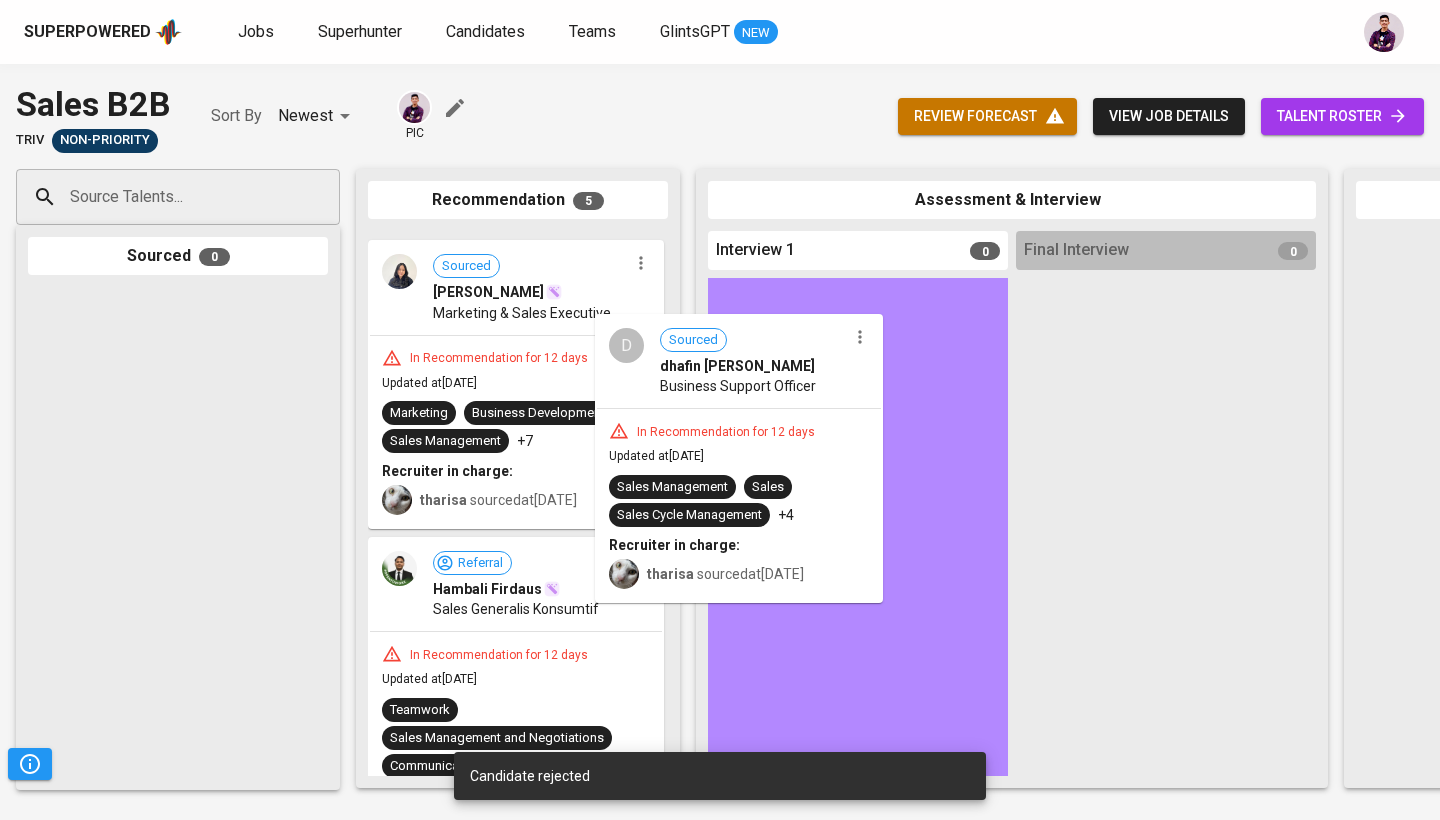 drag, startPoint x: 558, startPoint y: 324, endPoint x: 890, endPoint y: 426, distance: 347.31543 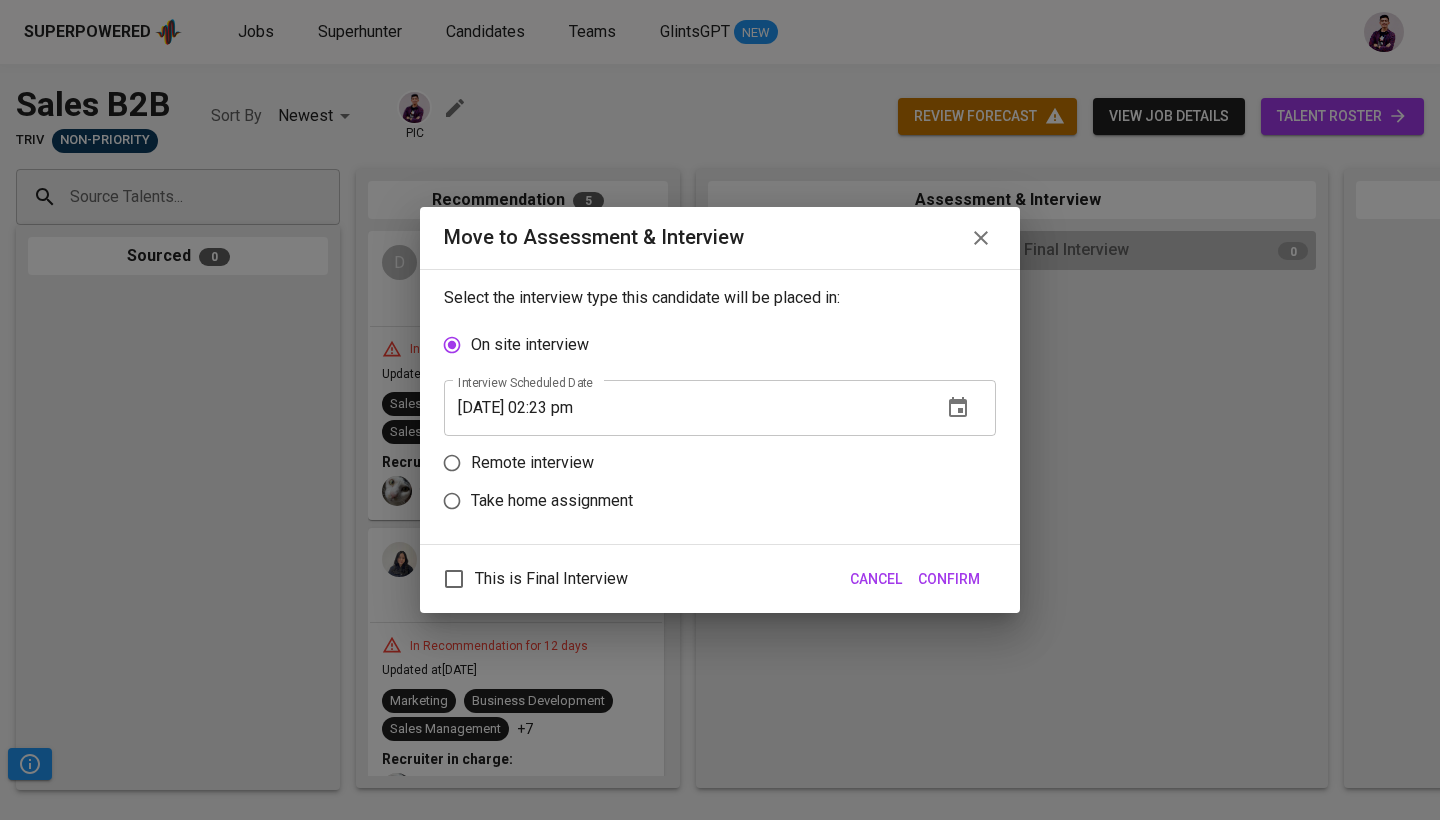 click on "Remote interview" at bounding box center (532, 463) 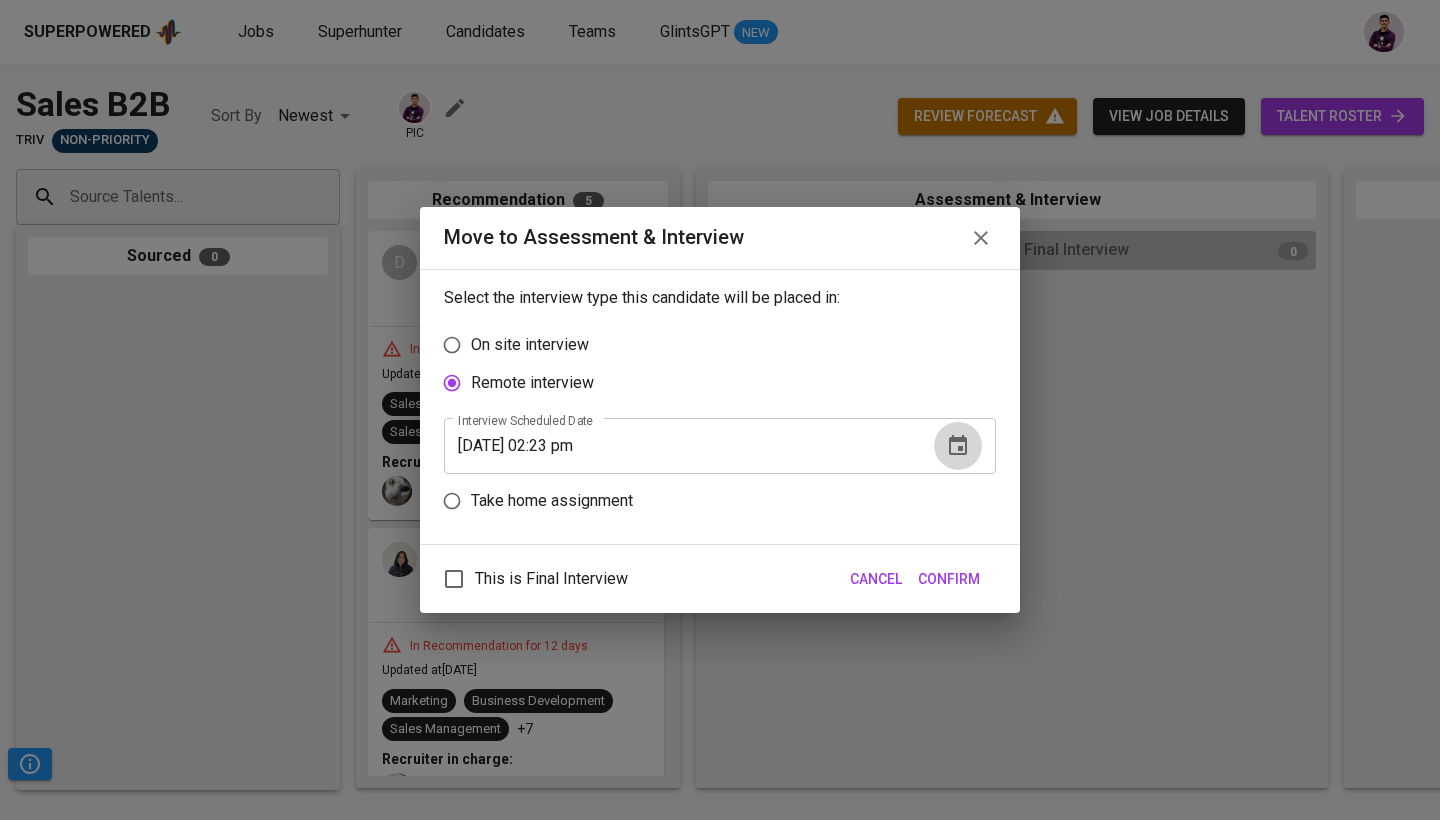 click at bounding box center (958, 446) 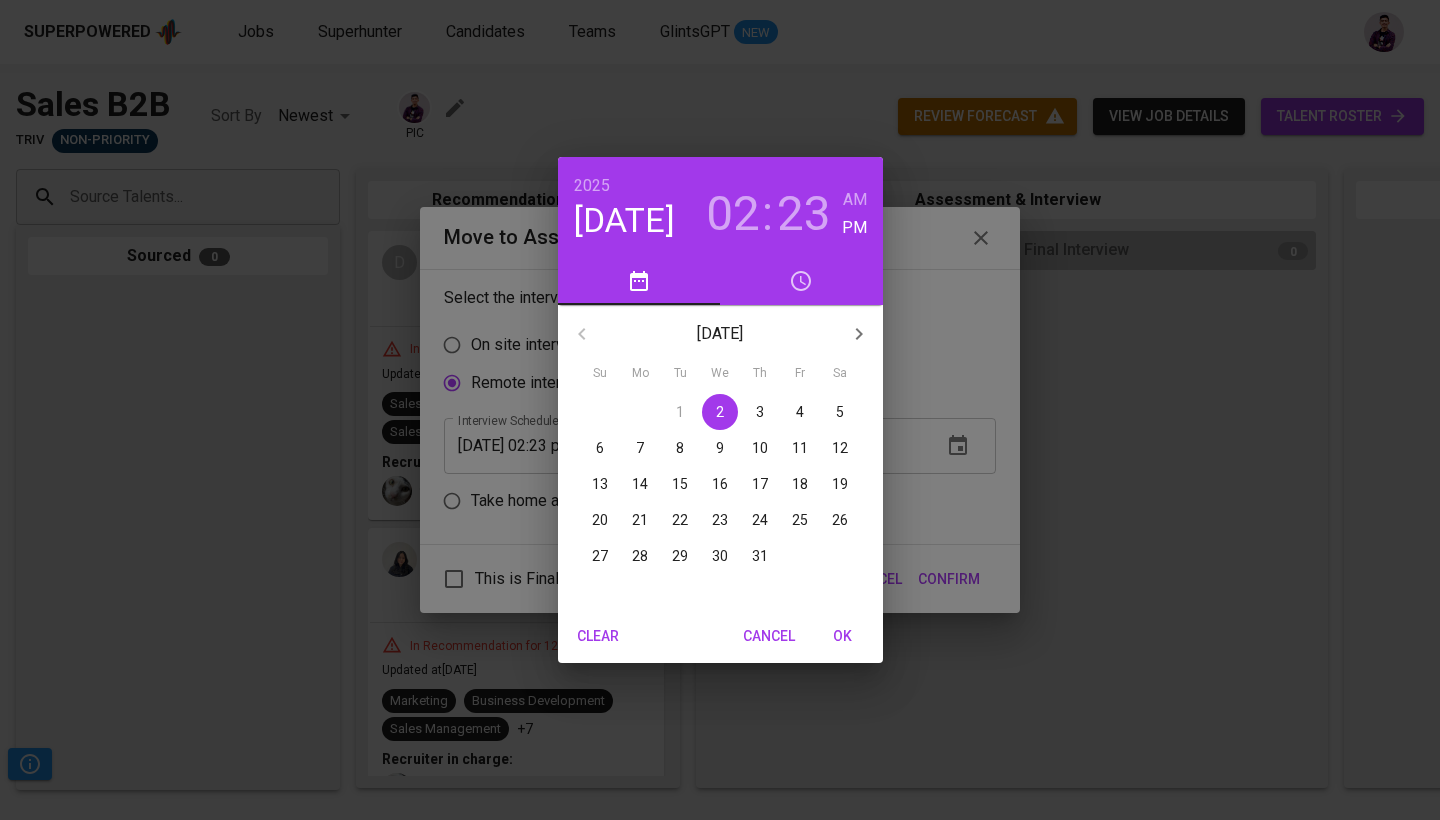 click on "23" at bounding box center [804, 214] 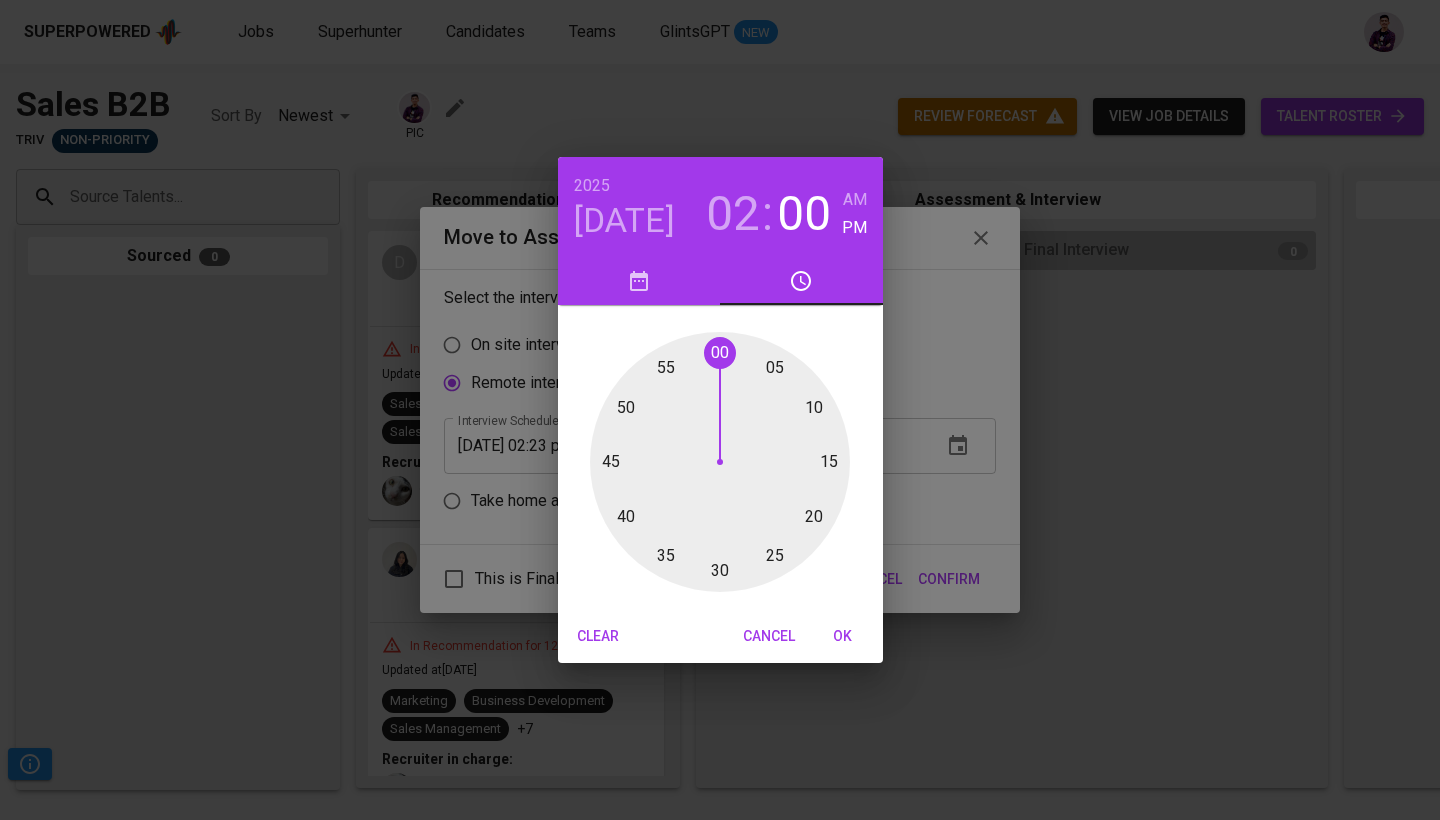 drag, startPoint x: 782, startPoint y: 434, endPoint x: 715, endPoint y: 336, distance: 118.71394 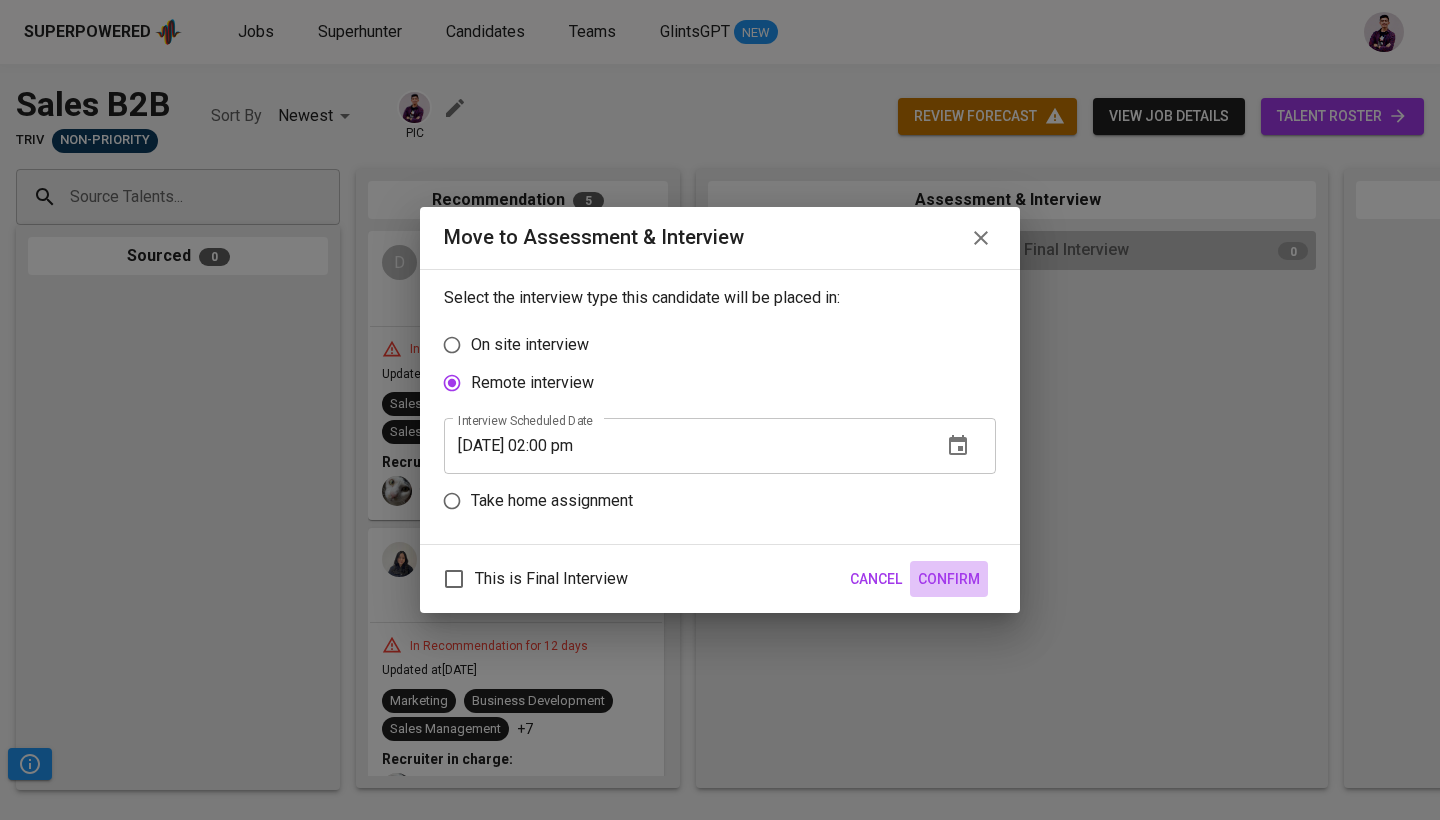 click on "Confirm" at bounding box center [949, 579] 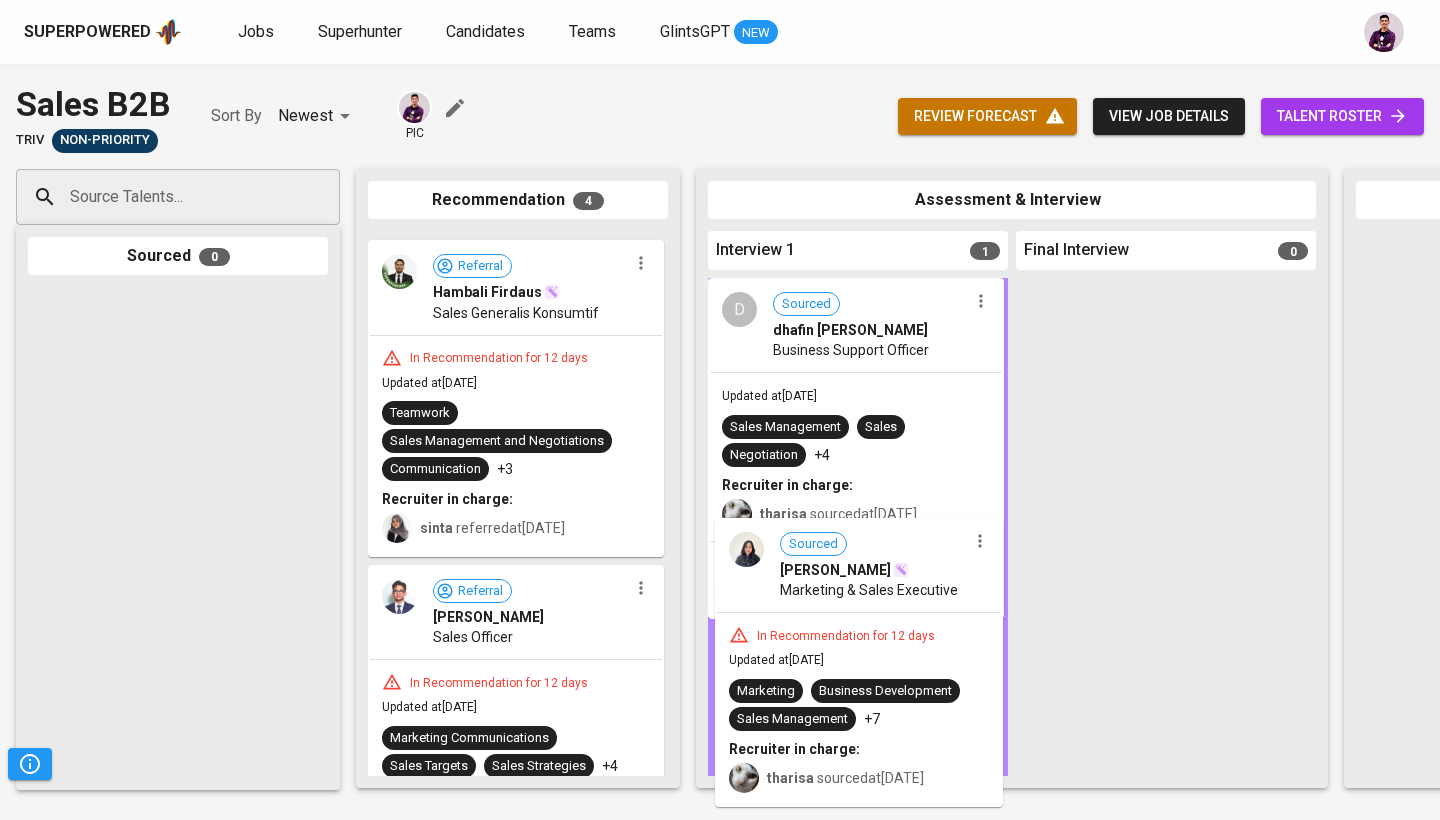 drag, startPoint x: 494, startPoint y: 317, endPoint x: 853, endPoint y: 608, distance: 462.1277 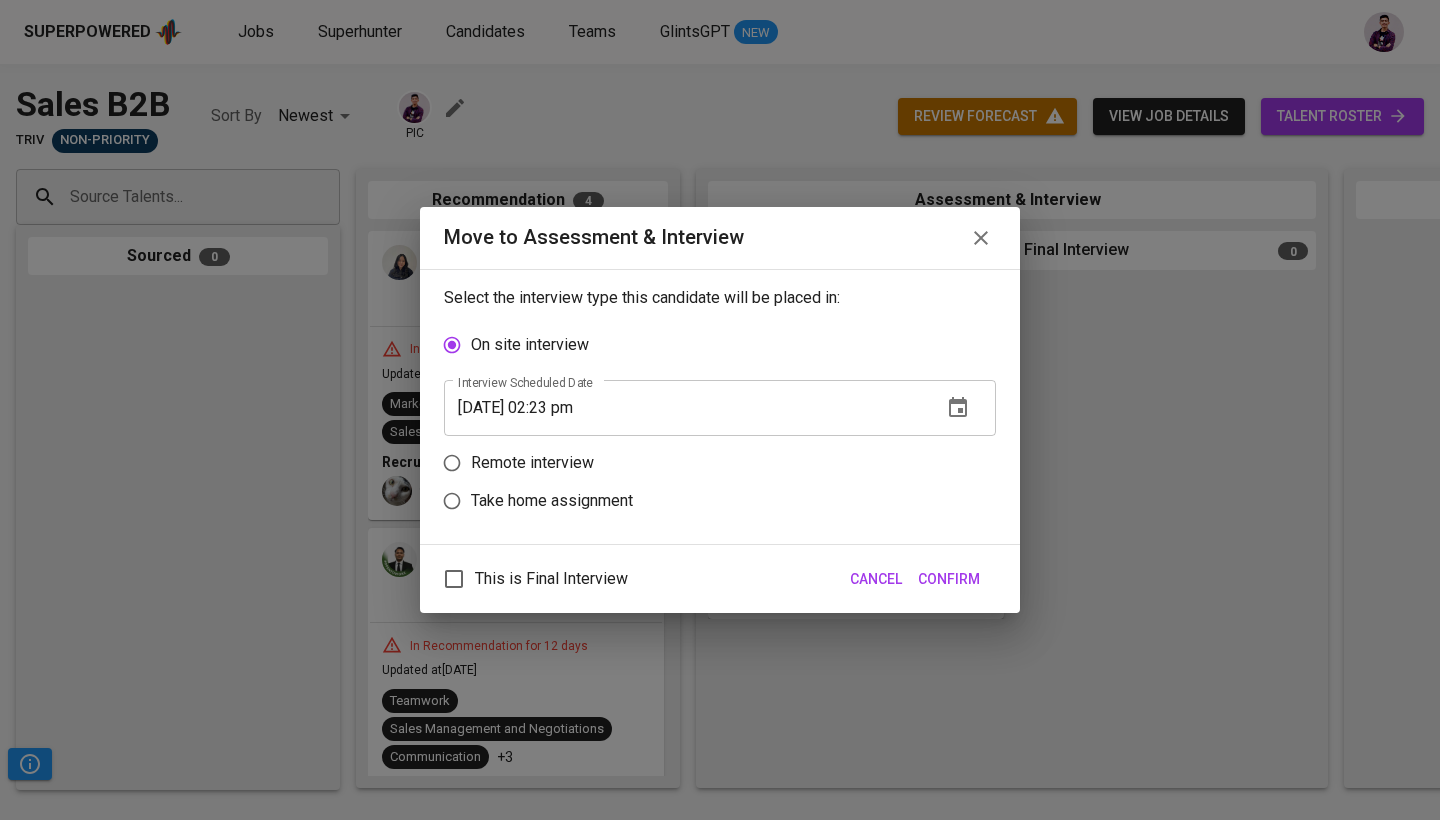 click on "Remote interview" at bounding box center [706, 463] 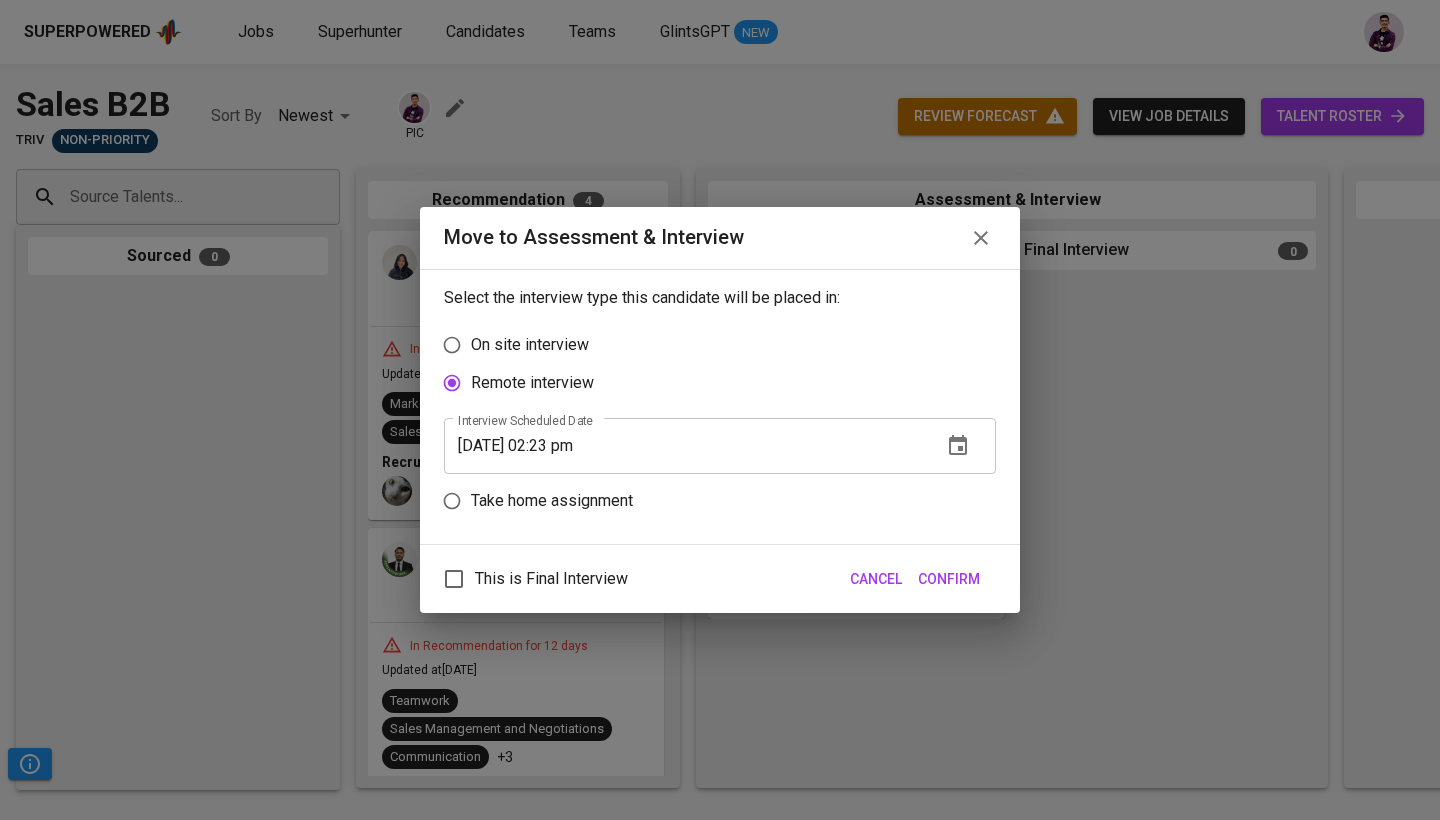 click 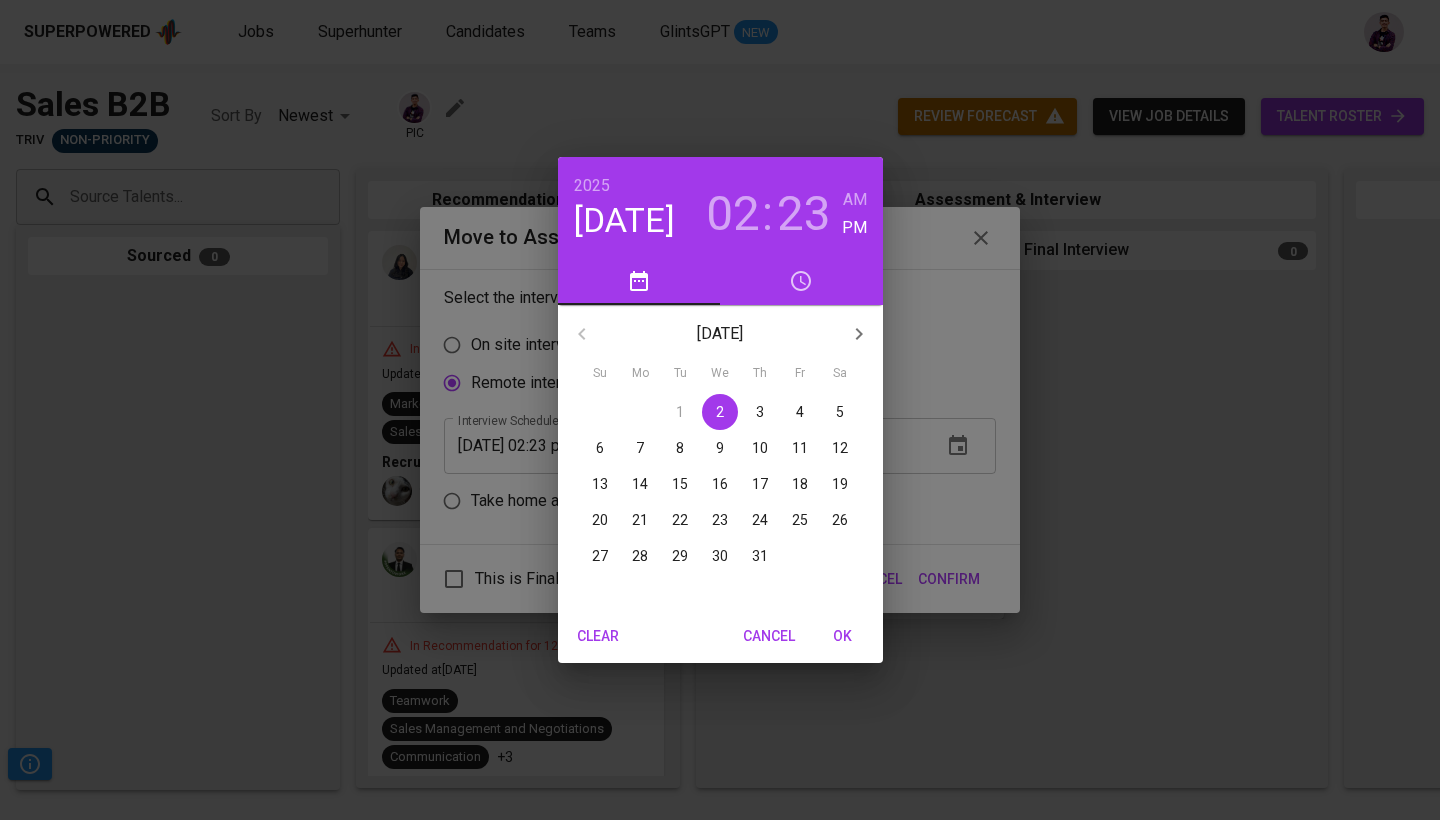 click on "4" at bounding box center (800, 412) 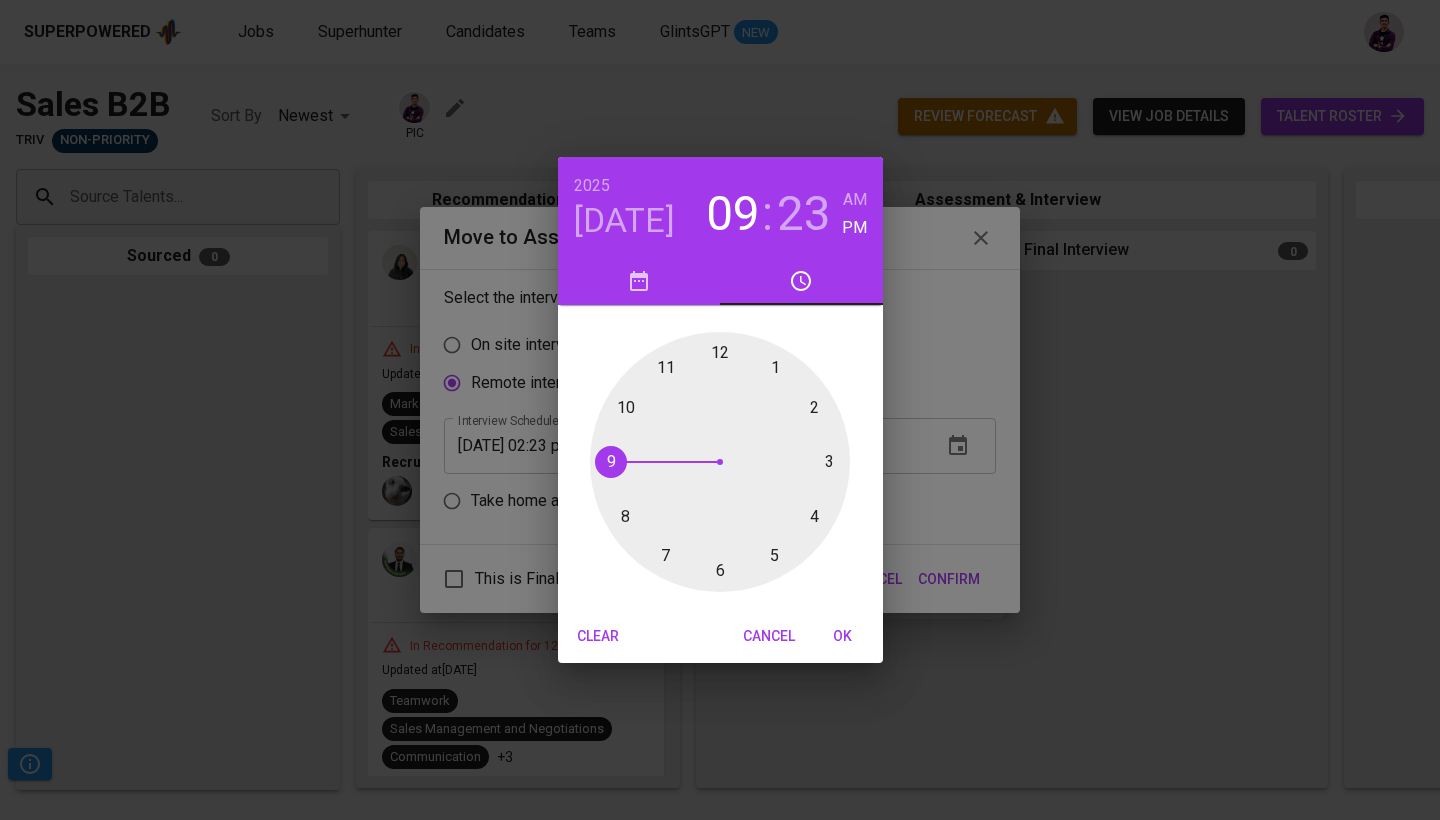drag, startPoint x: 814, startPoint y: 419, endPoint x: 645, endPoint y: 451, distance: 172.00291 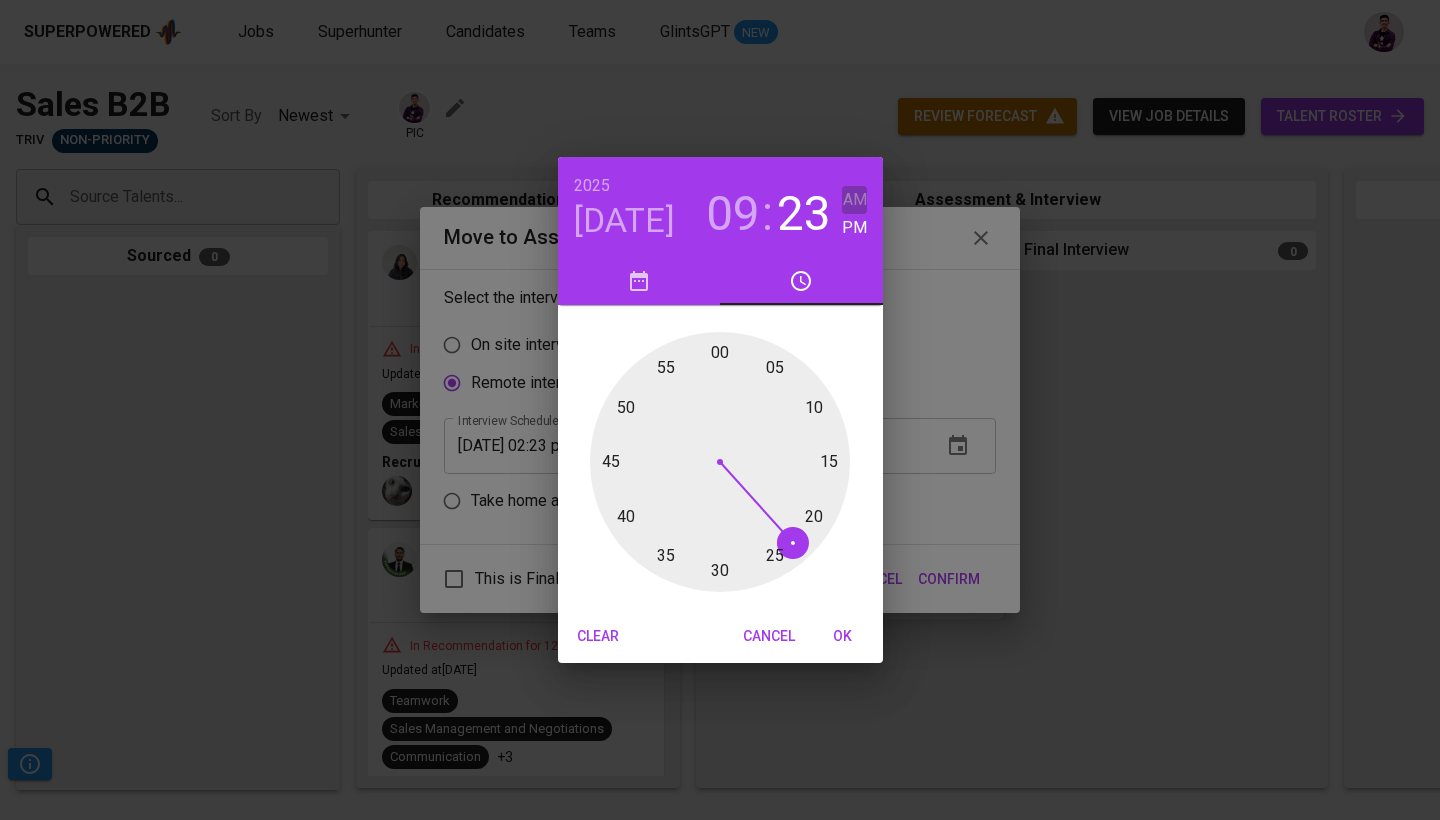 click on "AM" at bounding box center [855, 200] 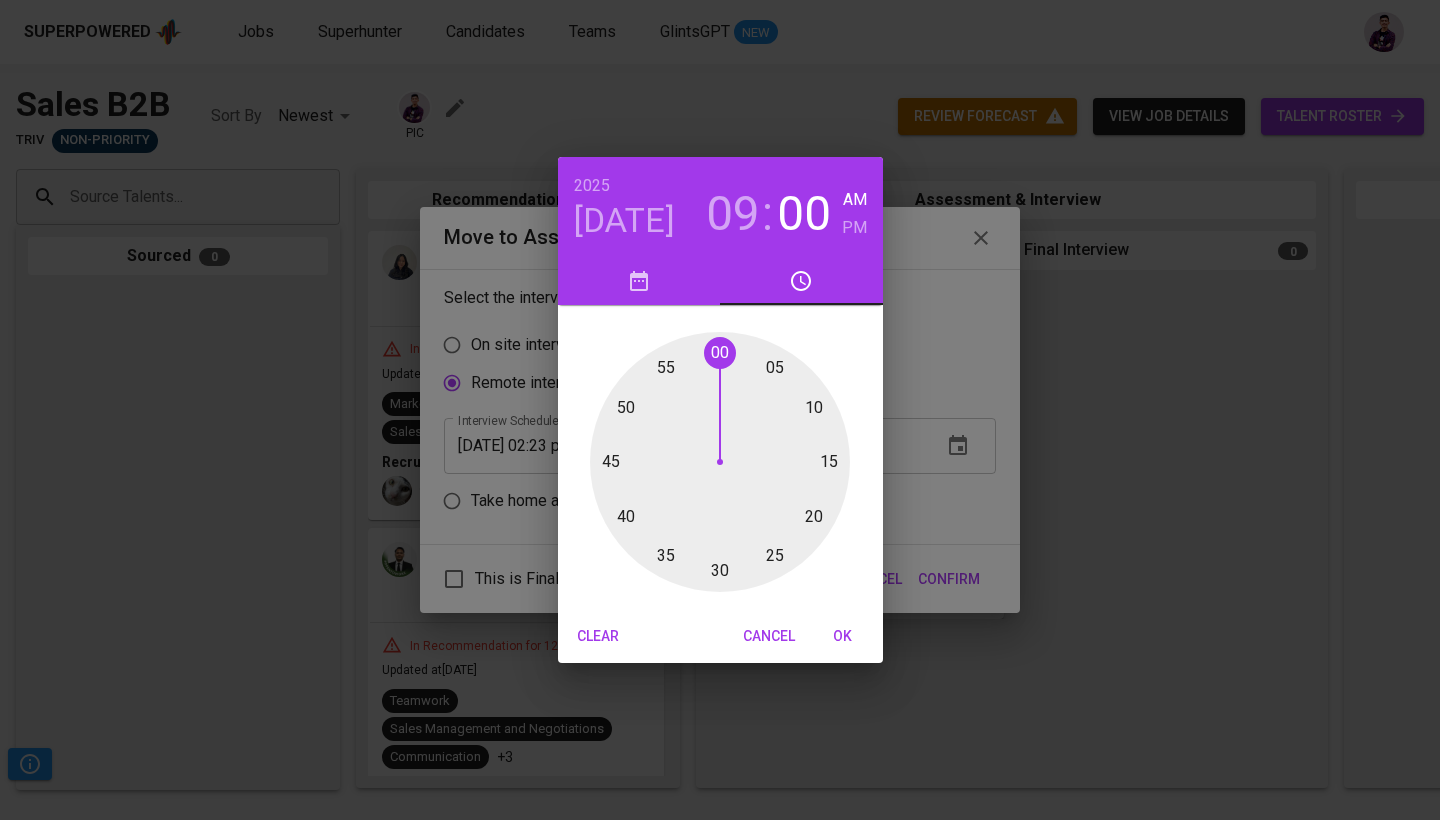 drag, startPoint x: 796, startPoint y: 542, endPoint x: 728, endPoint y: 365, distance: 189.61276 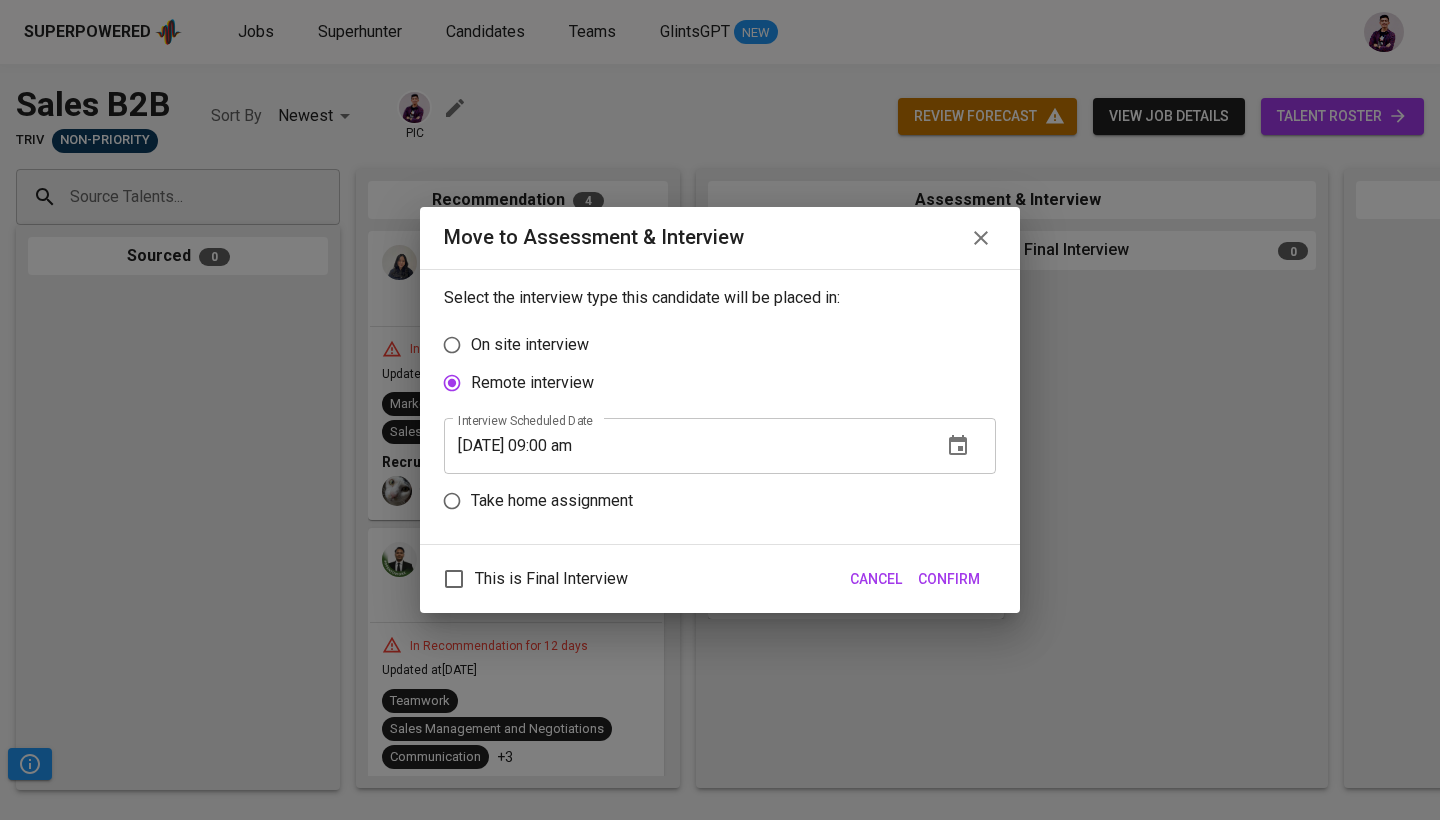 click on "This is Final Interview Cancel Confirm" at bounding box center [720, 579] 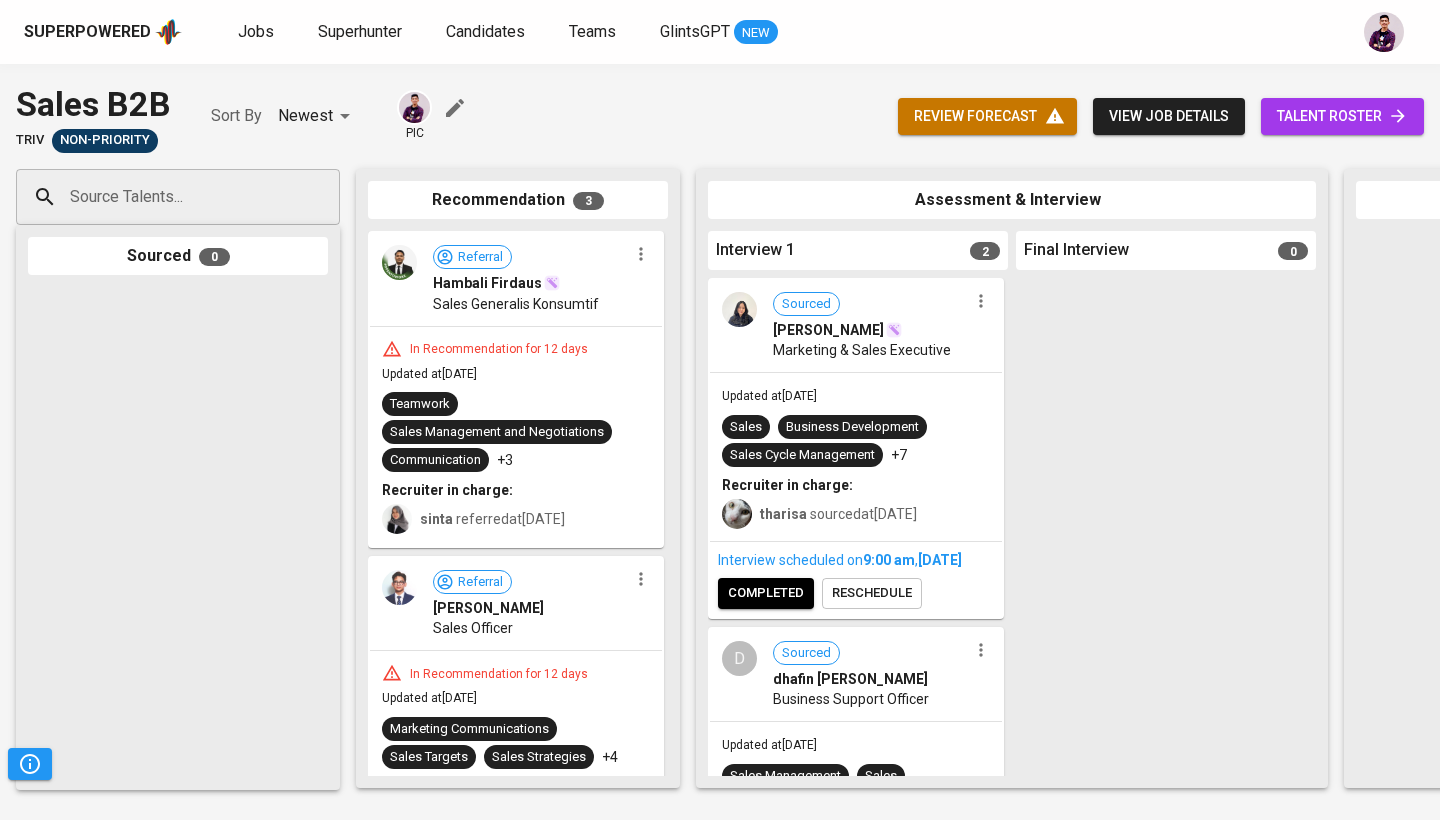 scroll, scrollTop: 0, scrollLeft: 0, axis: both 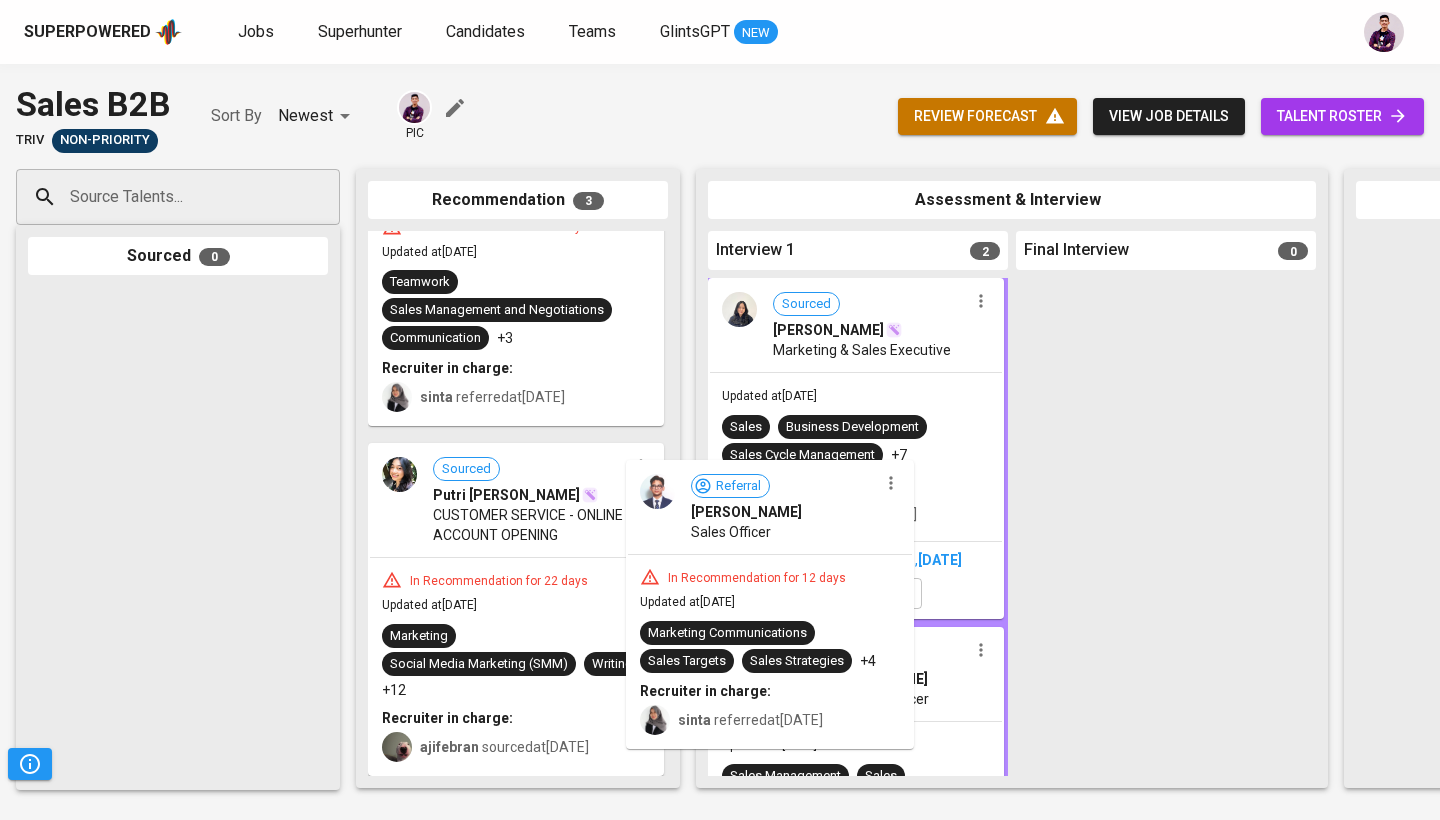 drag, startPoint x: 467, startPoint y: 523, endPoint x: 788, endPoint y: 591, distance: 328.12344 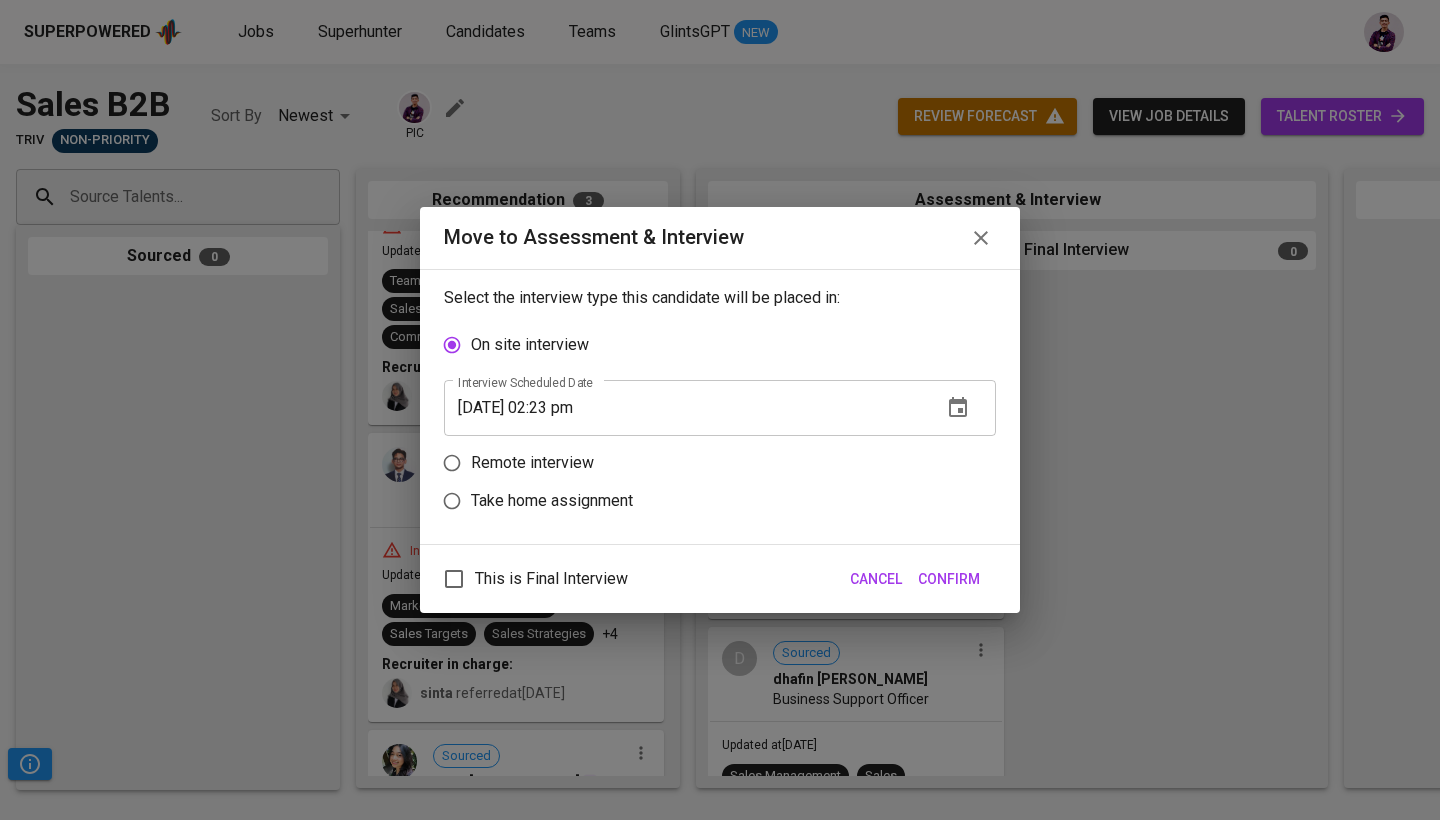 click on "Remote interview" at bounding box center (532, 463) 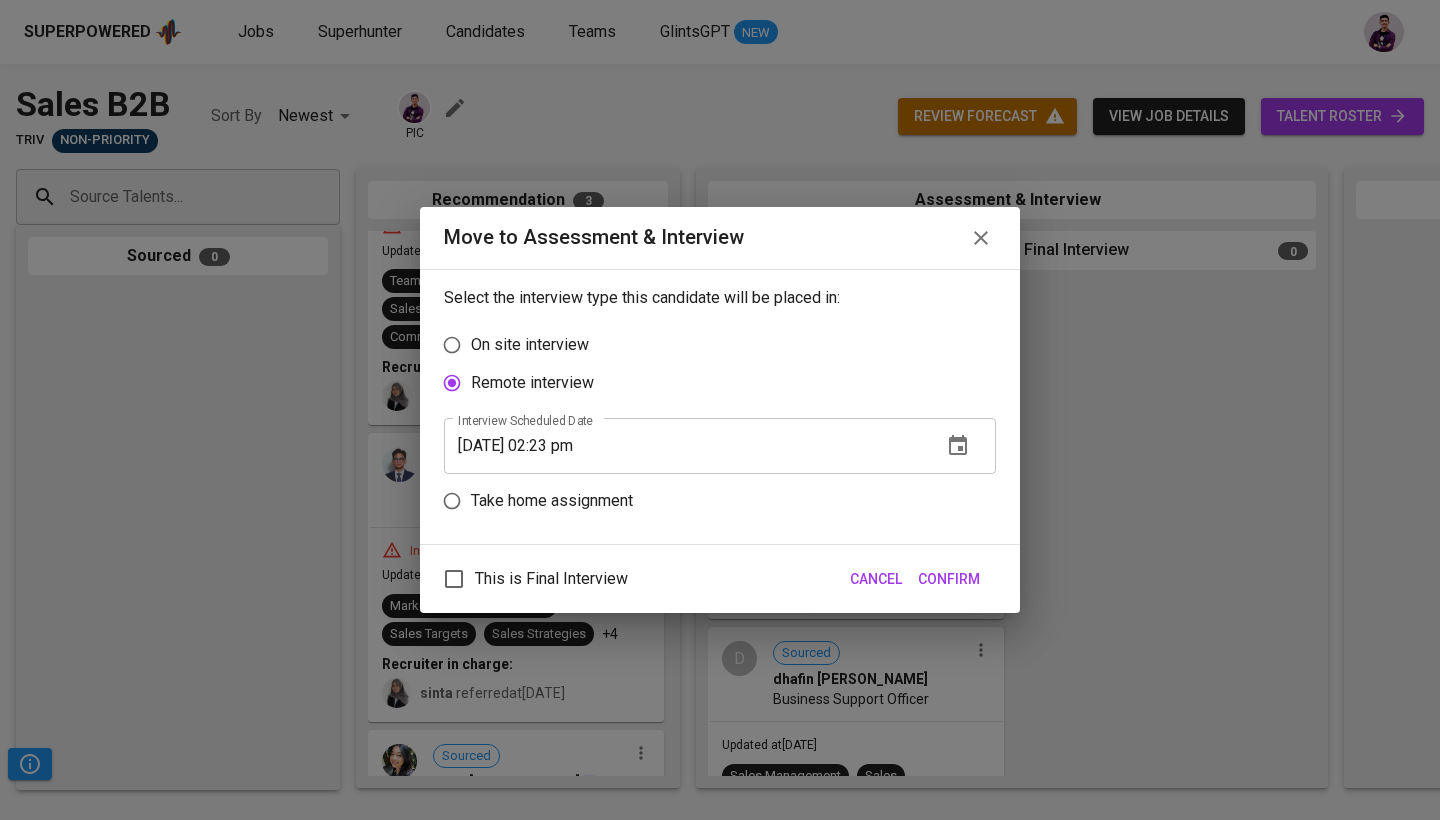 click 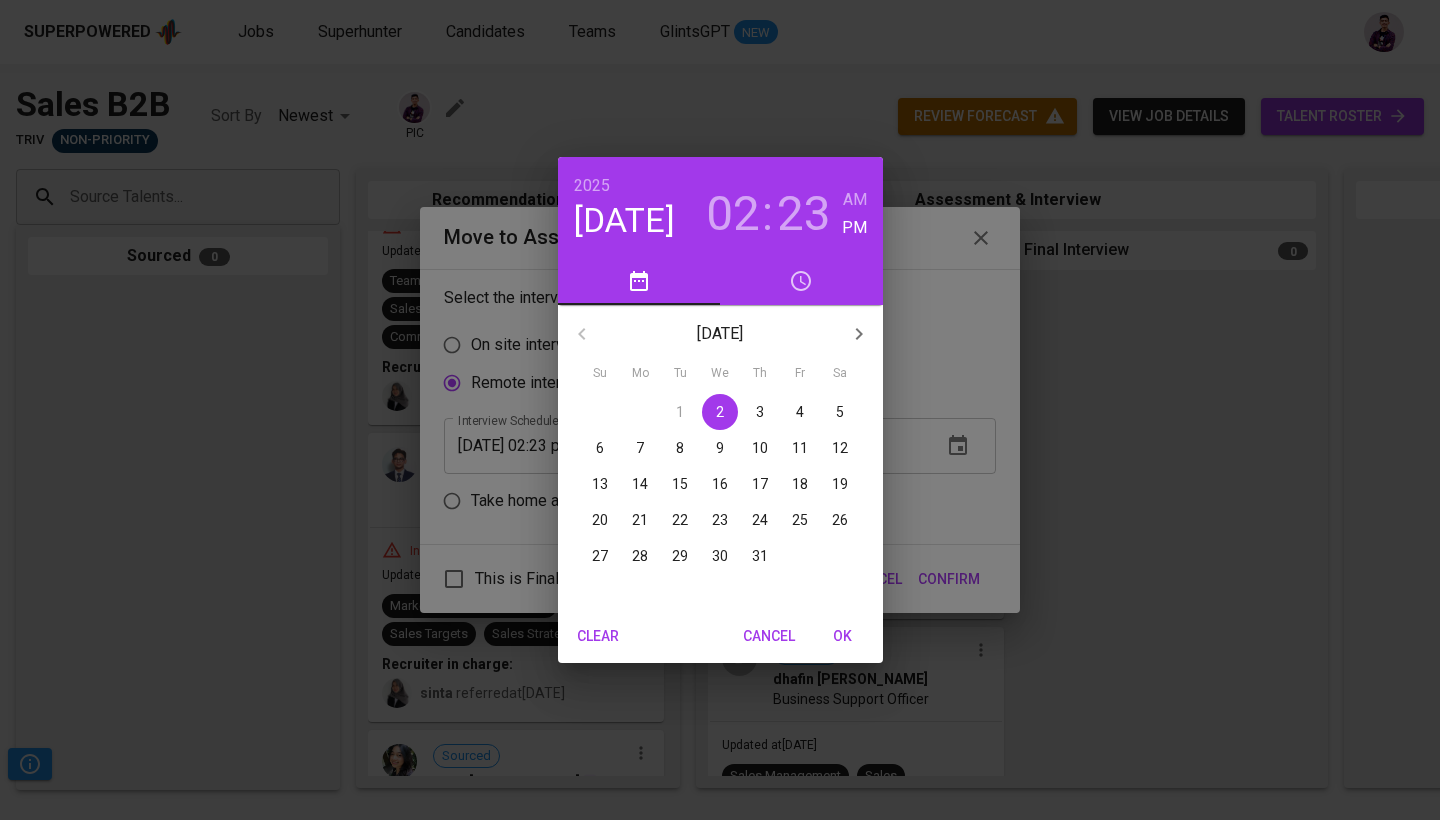 click on "02" at bounding box center [733, 214] 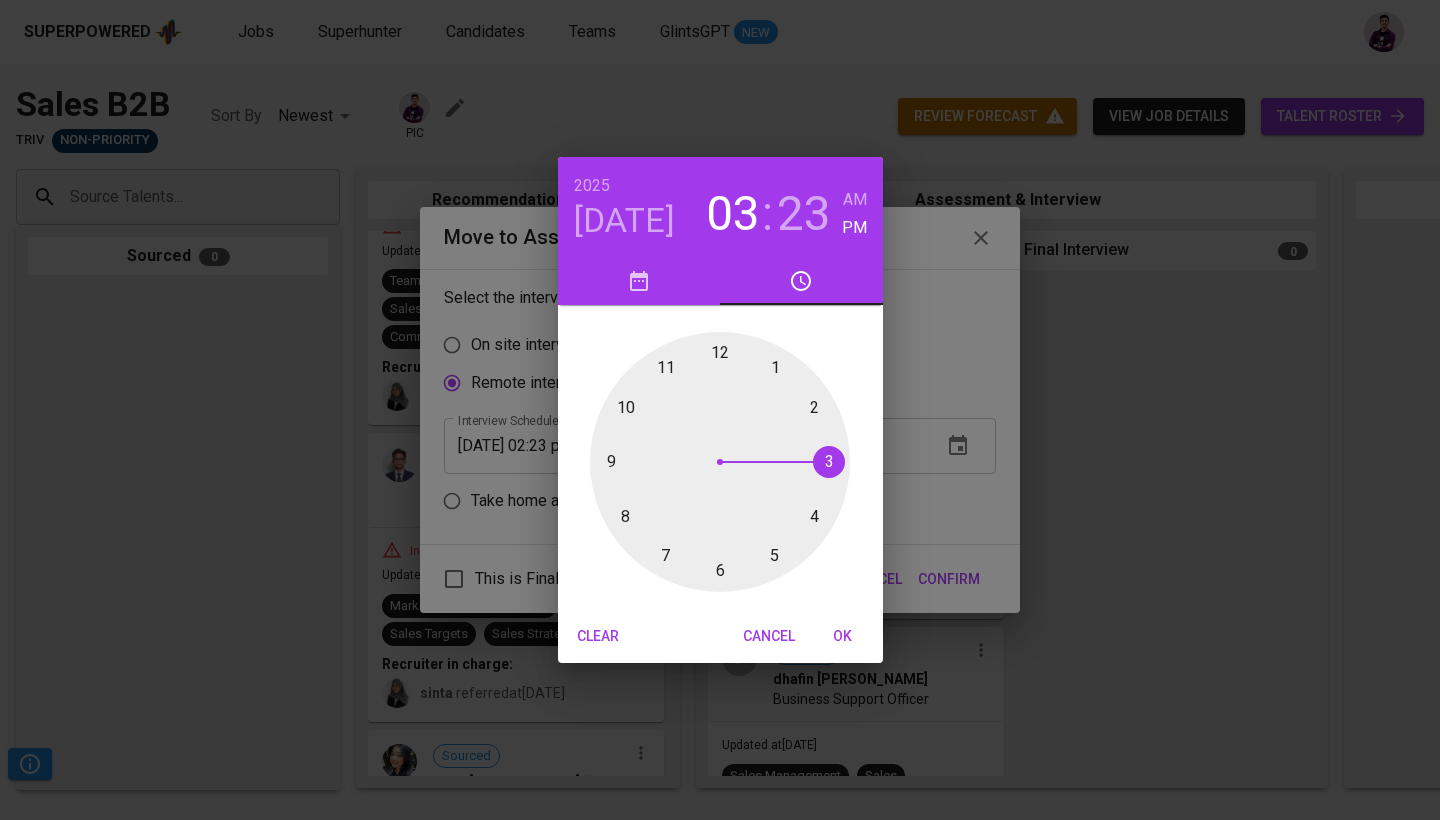 drag, startPoint x: 818, startPoint y: 416, endPoint x: 816, endPoint y: 472, distance: 56.0357 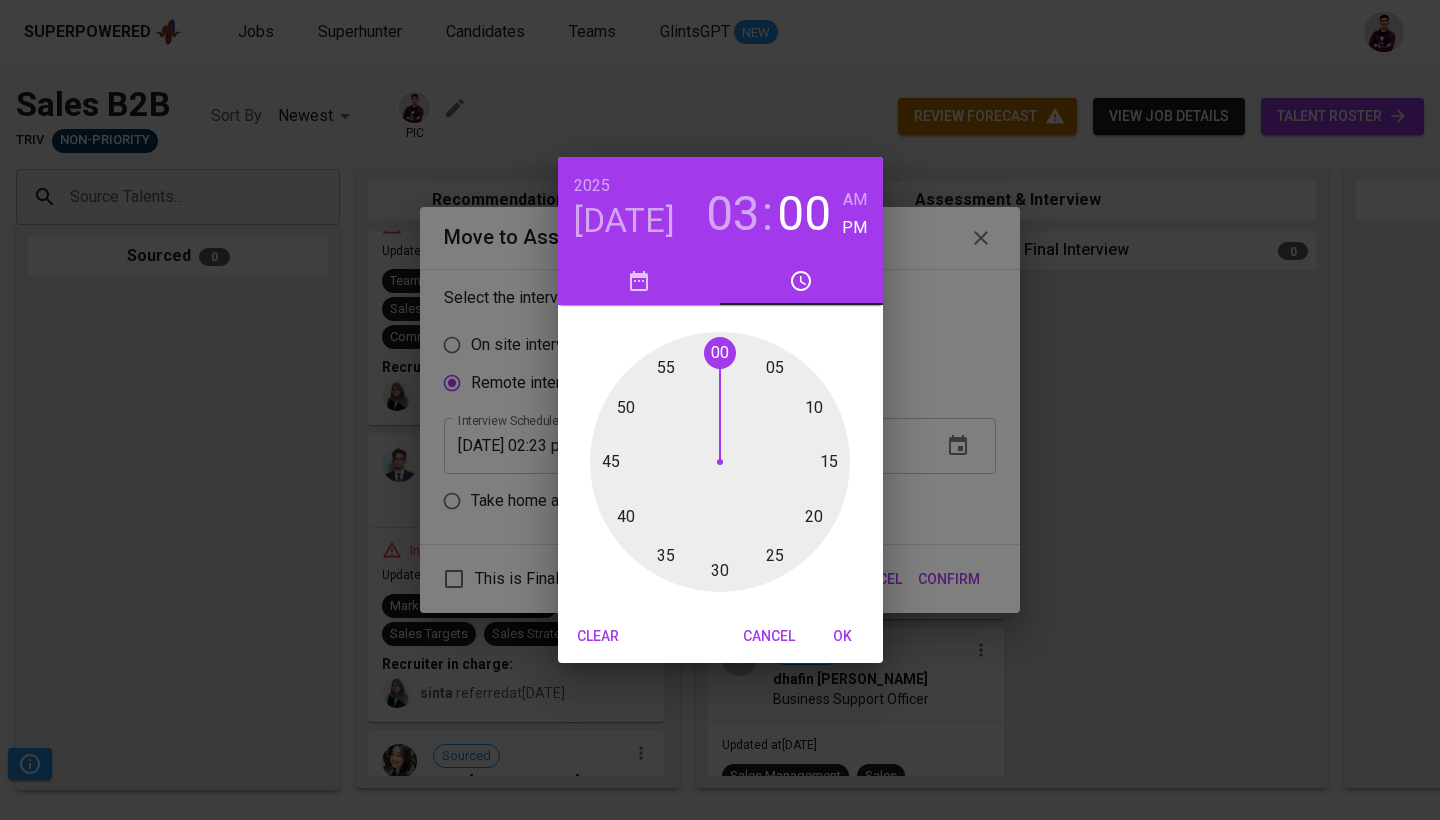 drag, startPoint x: 790, startPoint y: 551, endPoint x: 724, endPoint y: 350, distance: 211.5585 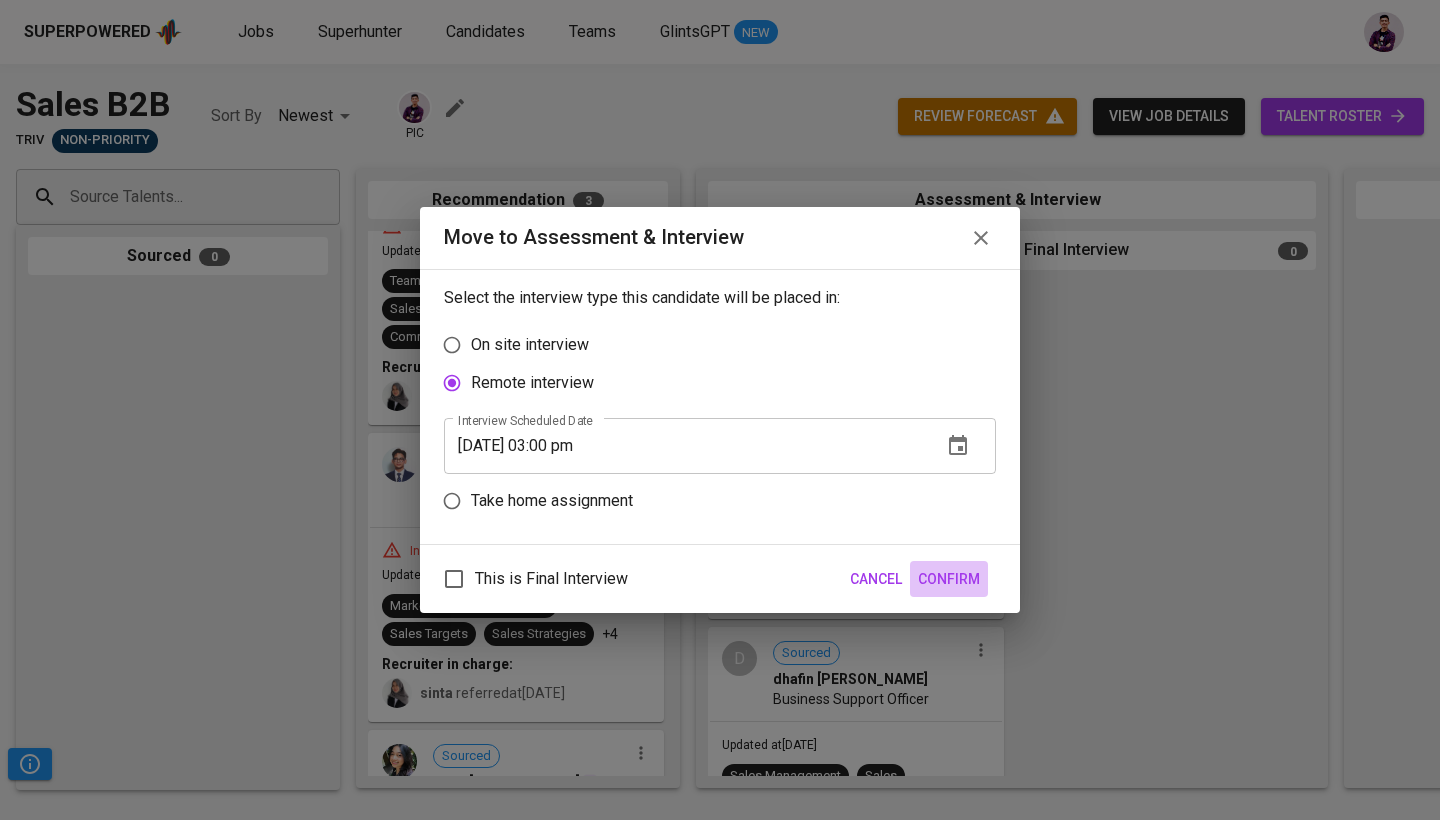 click on "Confirm" at bounding box center (949, 579) 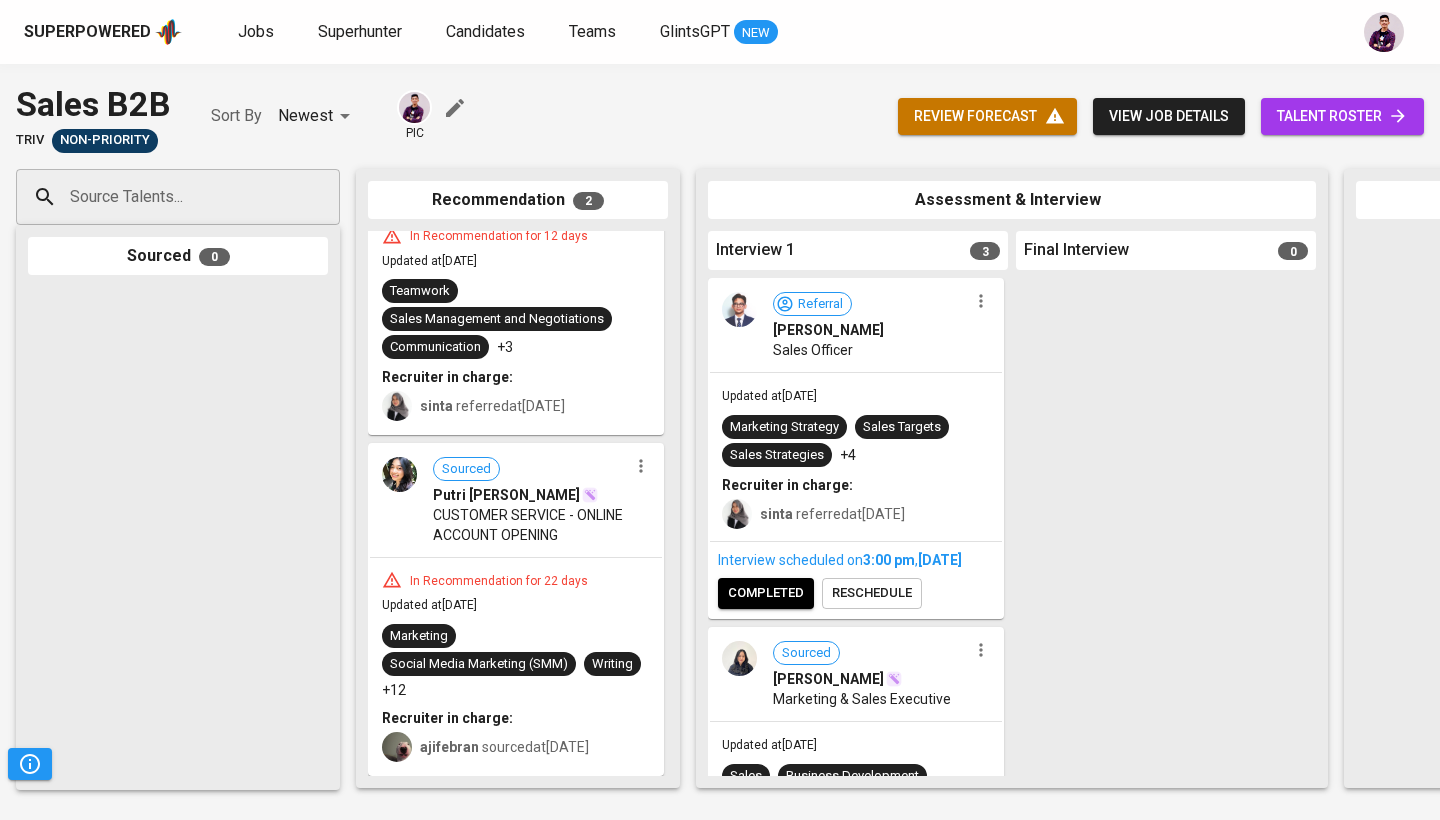 scroll, scrollTop: 114, scrollLeft: 0, axis: vertical 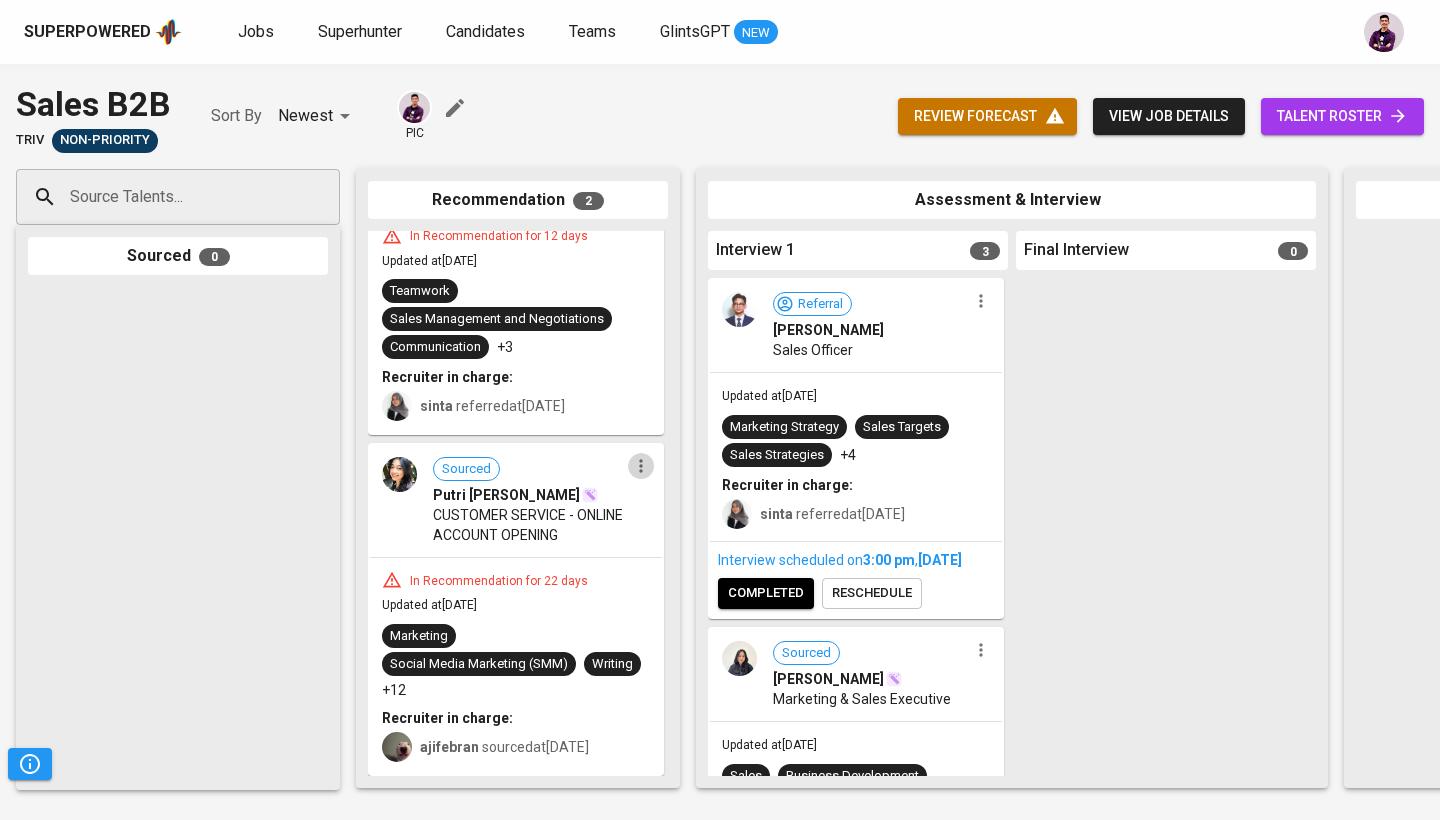 click 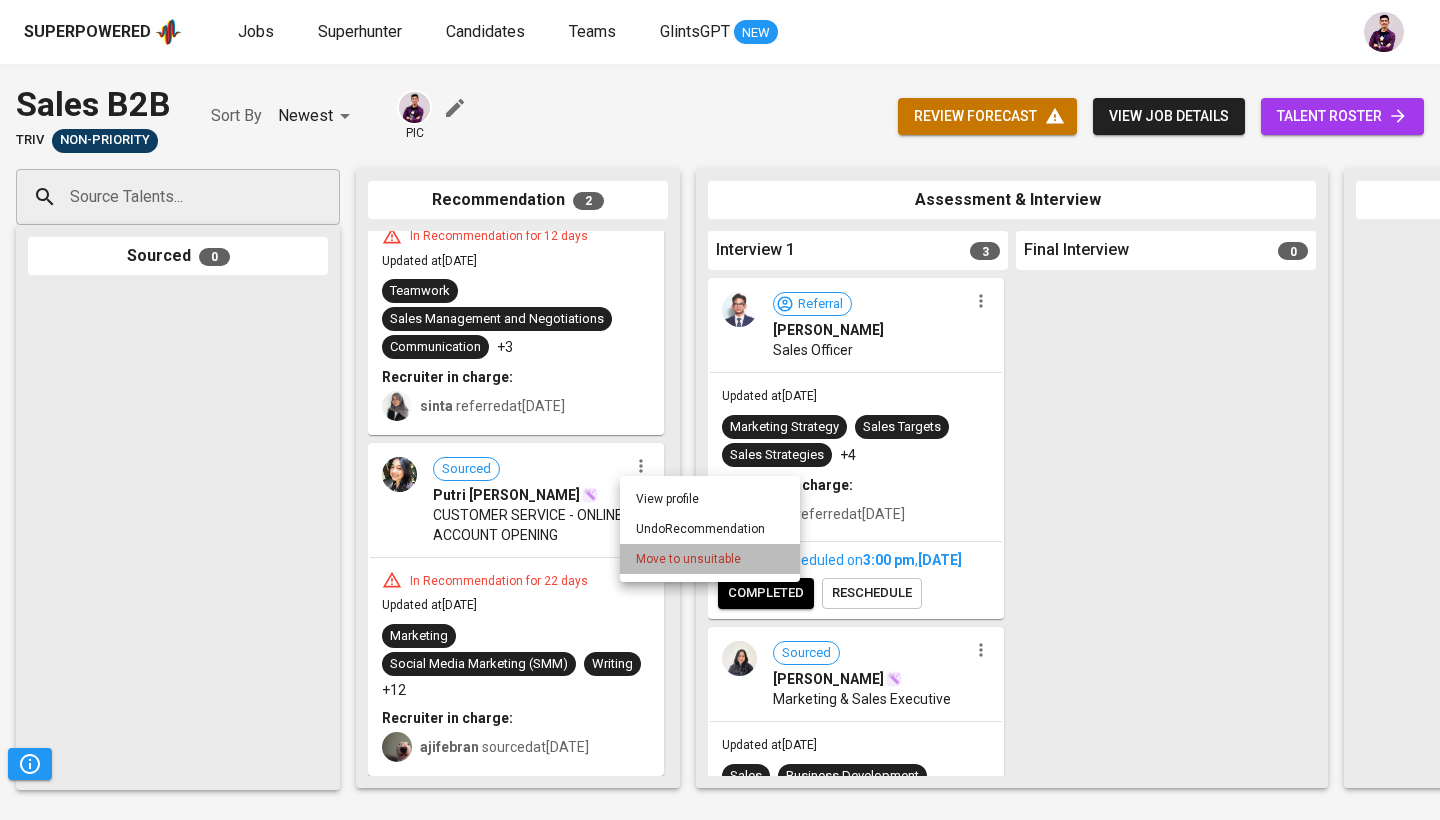 click on "Move to unsuitable" at bounding box center [688, 559] 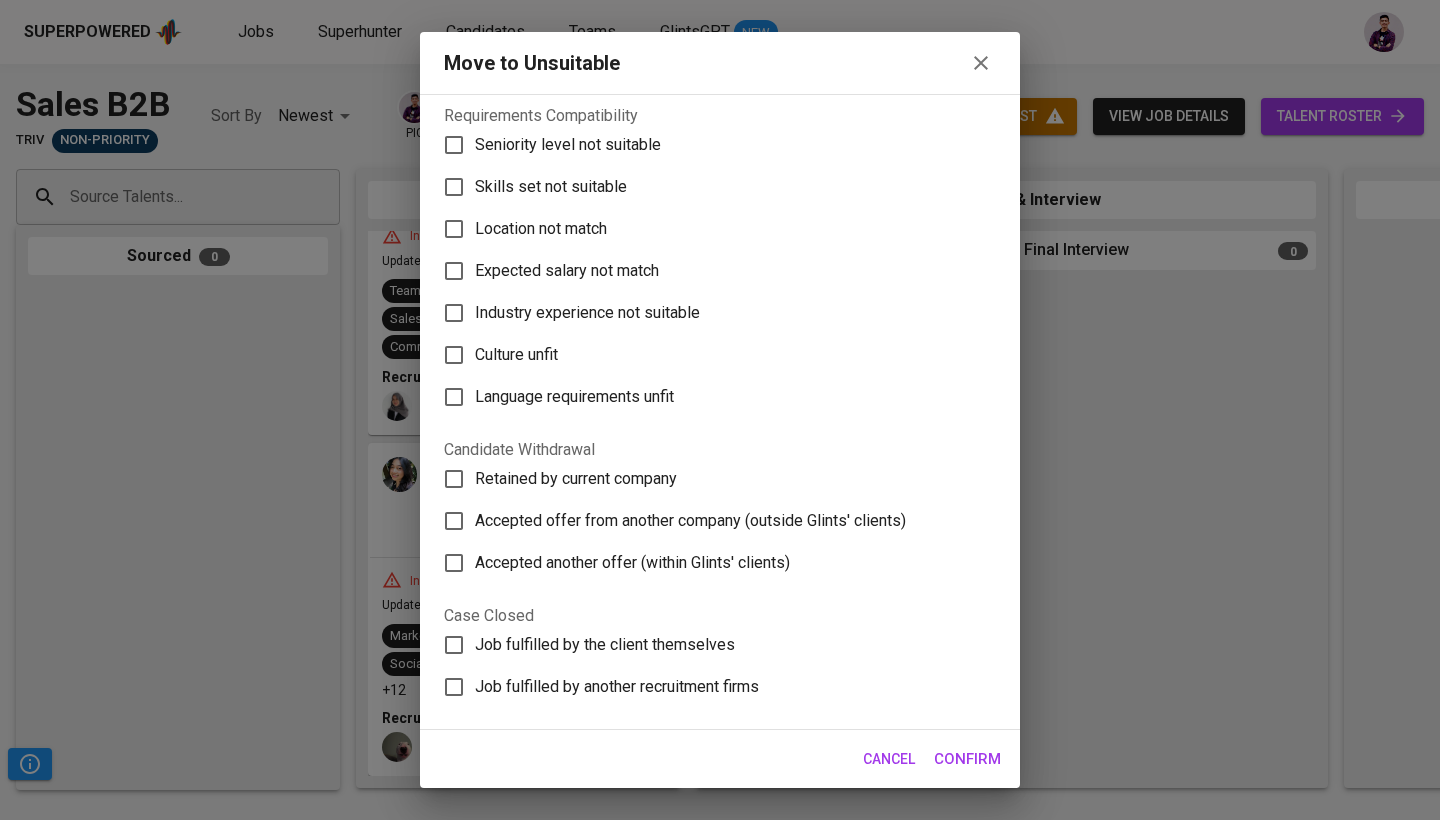scroll, scrollTop: 42, scrollLeft: 0, axis: vertical 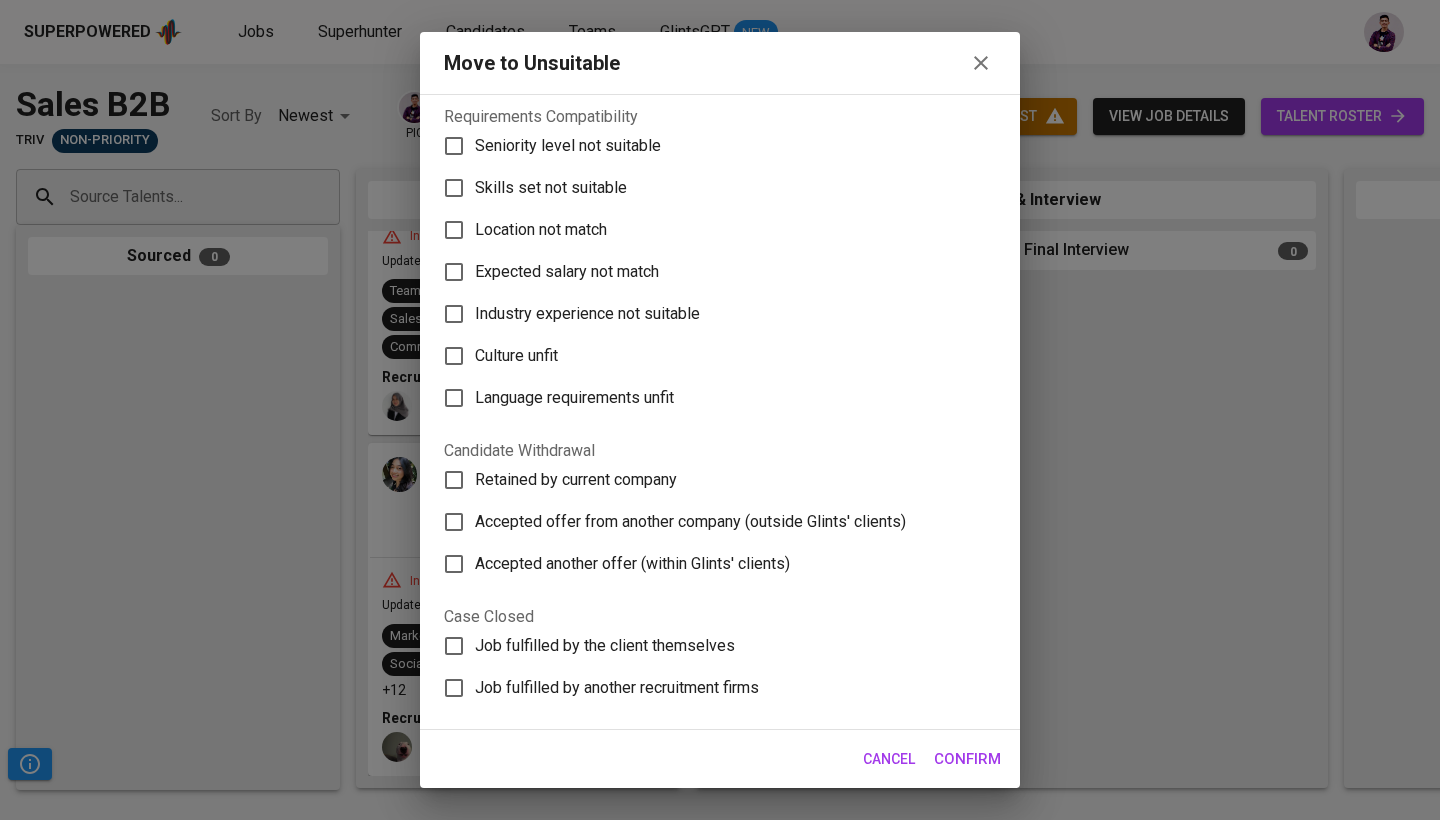 click on "Skills set not suitable" at bounding box center [551, 188] 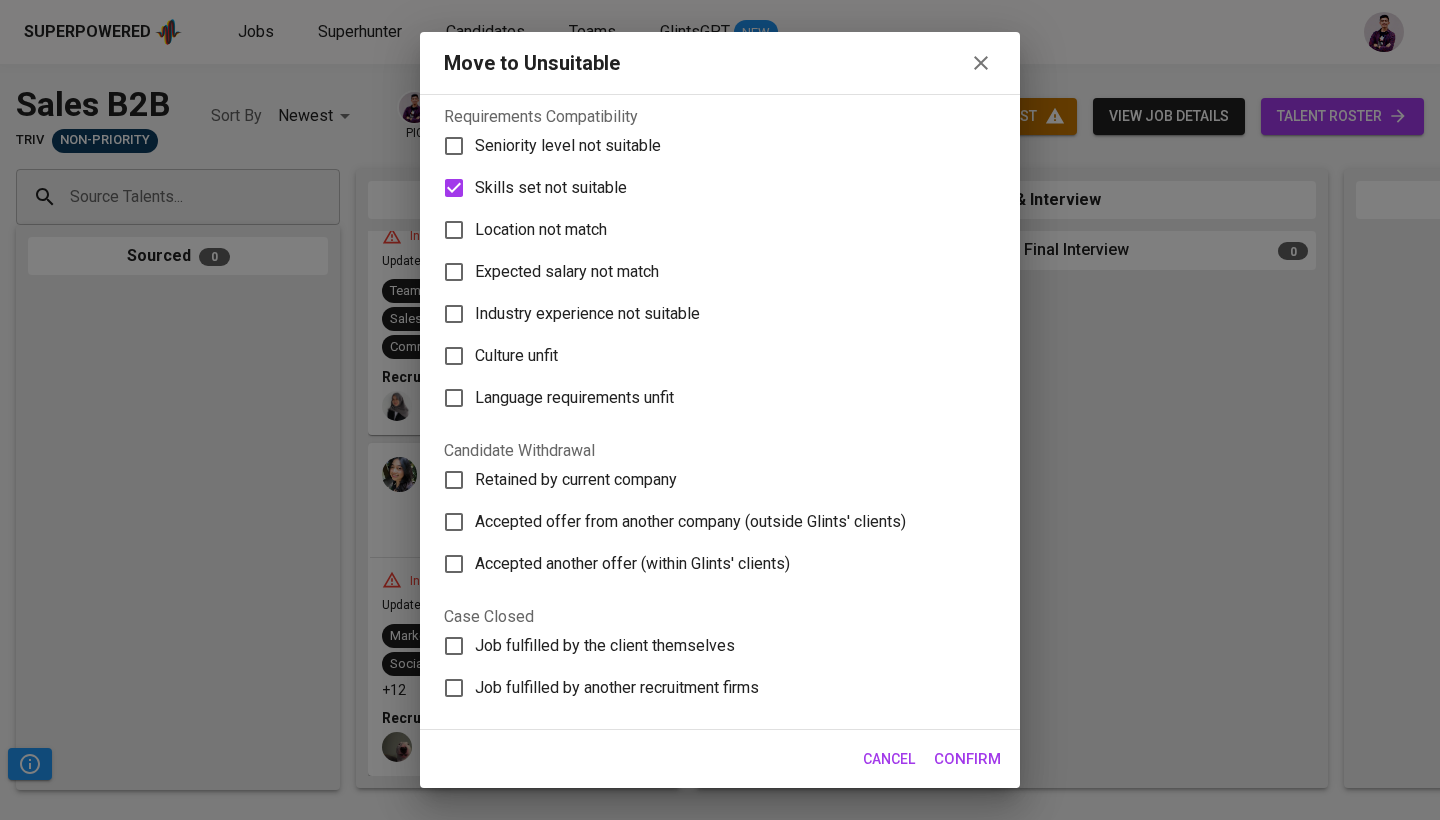 click on "Confirm" at bounding box center [967, 759] 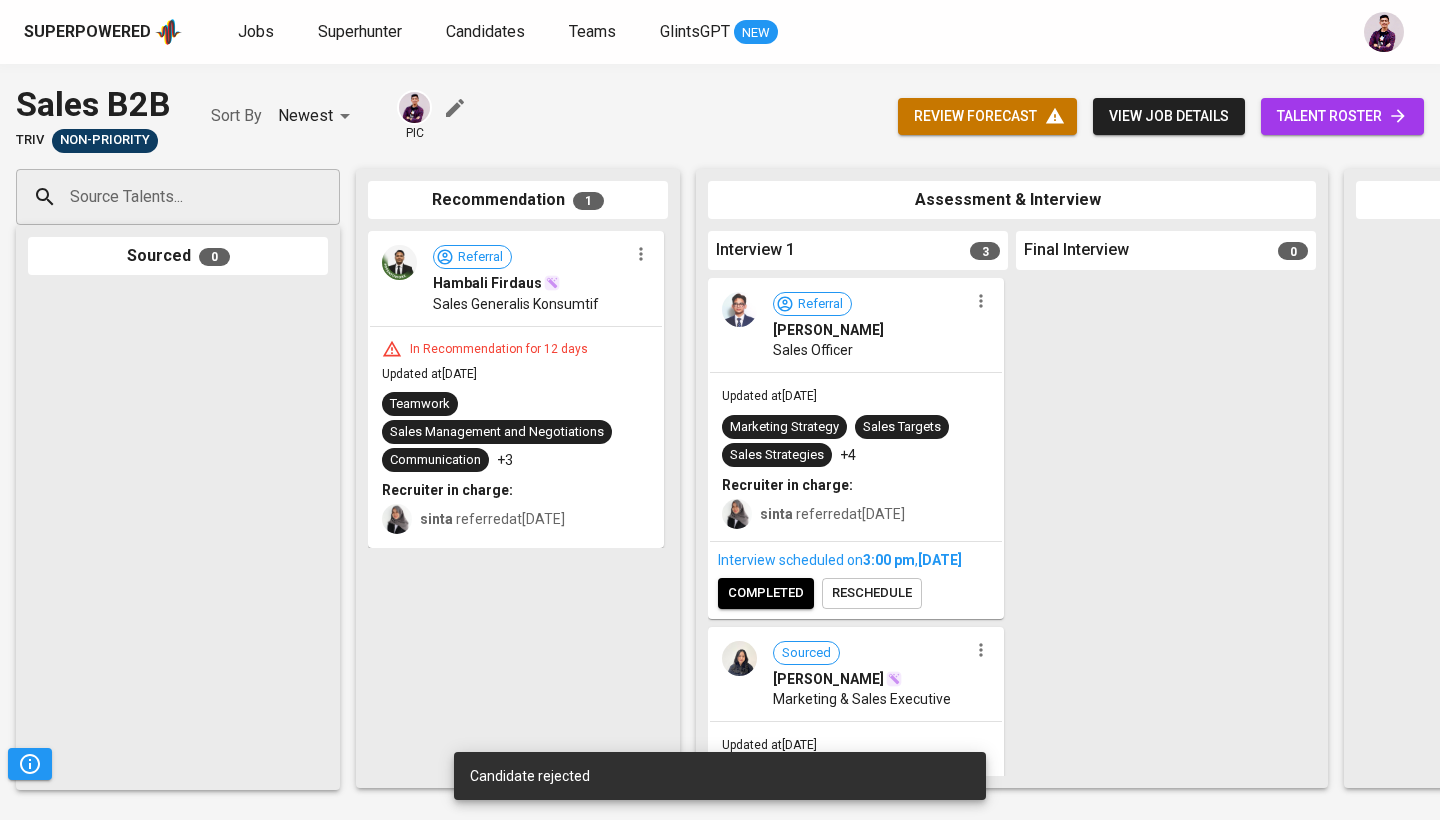scroll, scrollTop: 0, scrollLeft: 0, axis: both 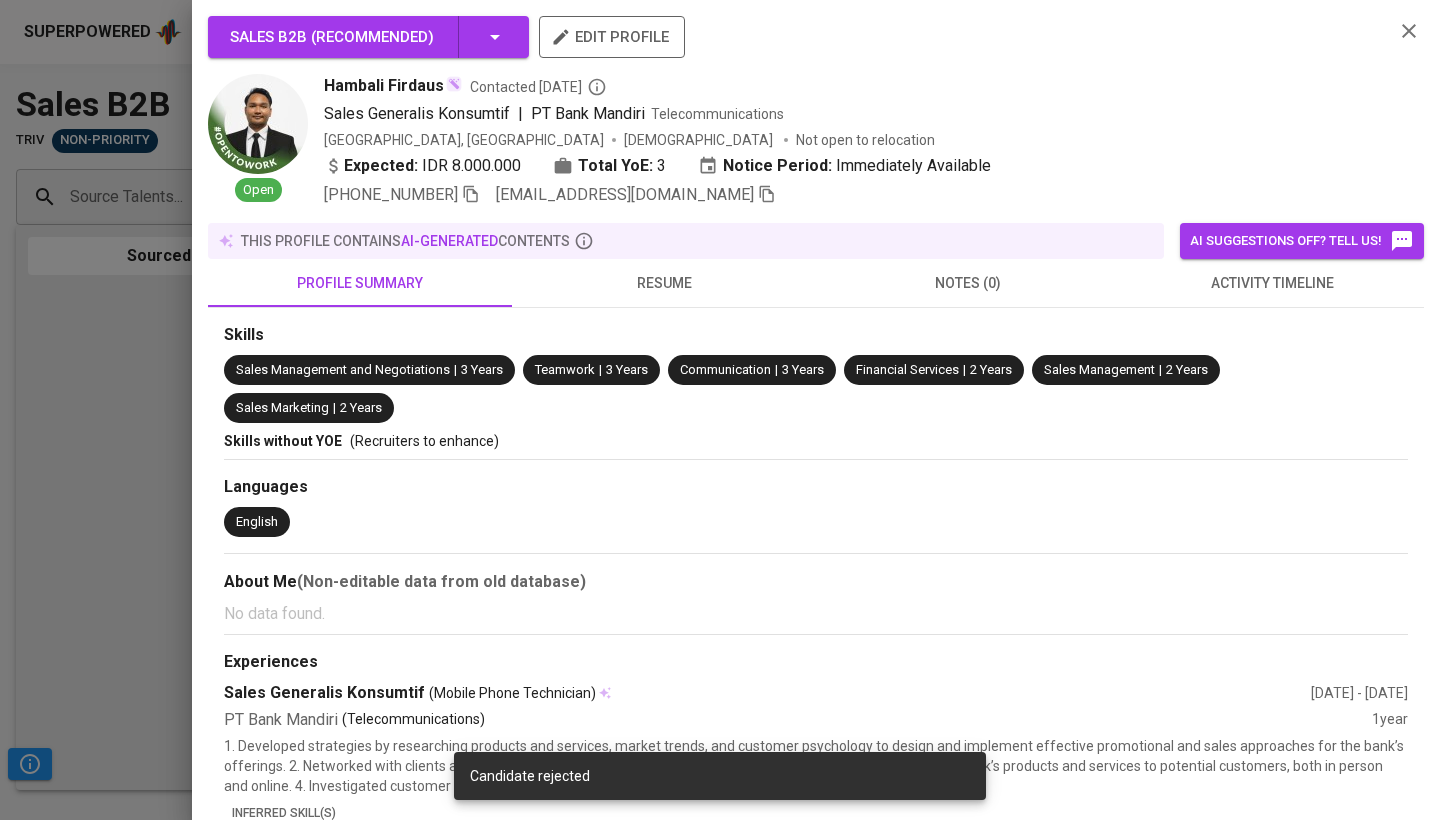 click at bounding box center (720, 410) 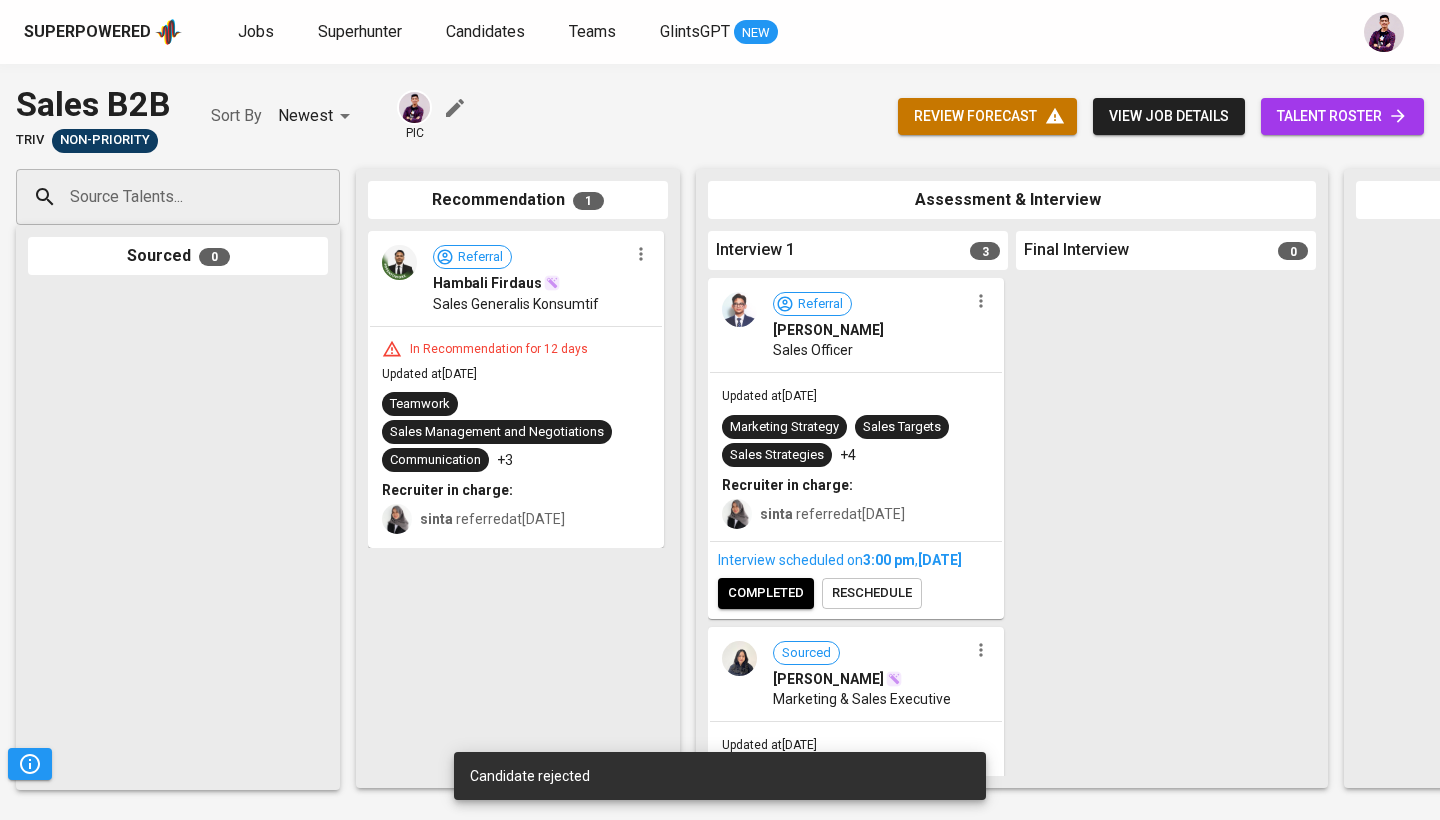 click 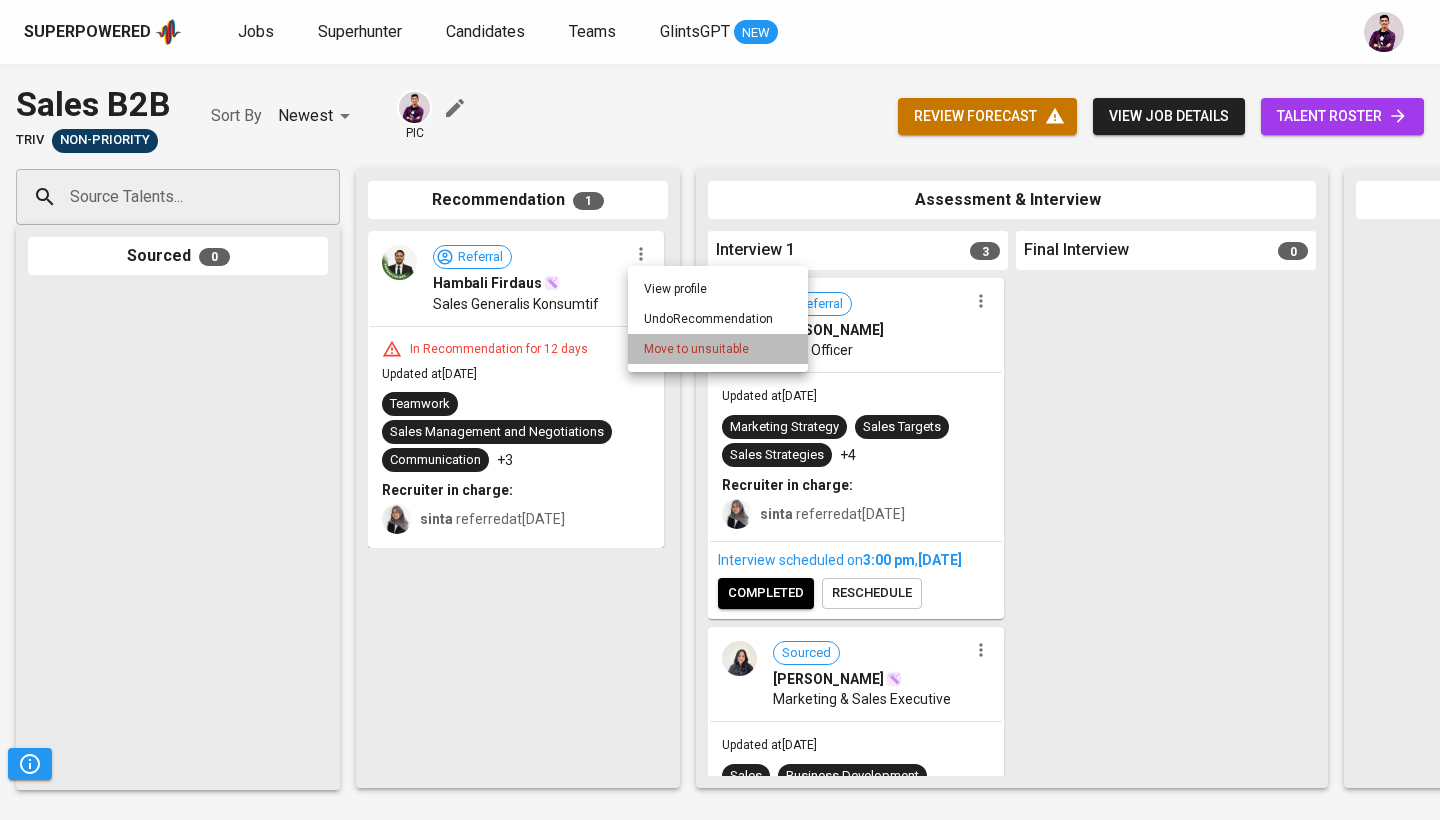 click on "Move to unsuitable" at bounding box center (696, 349) 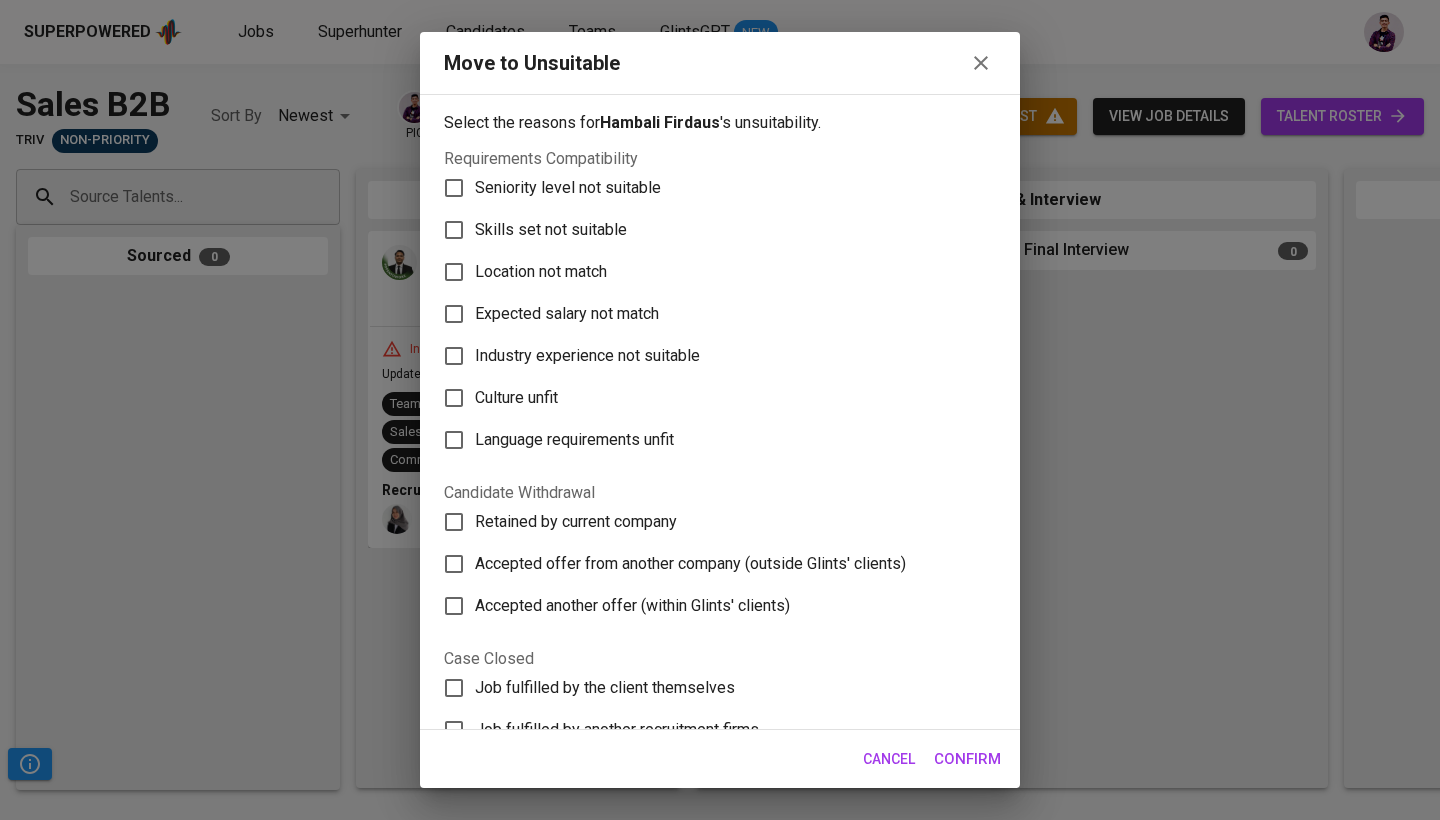 click on "Seniority level not suitable" at bounding box center (568, 188) 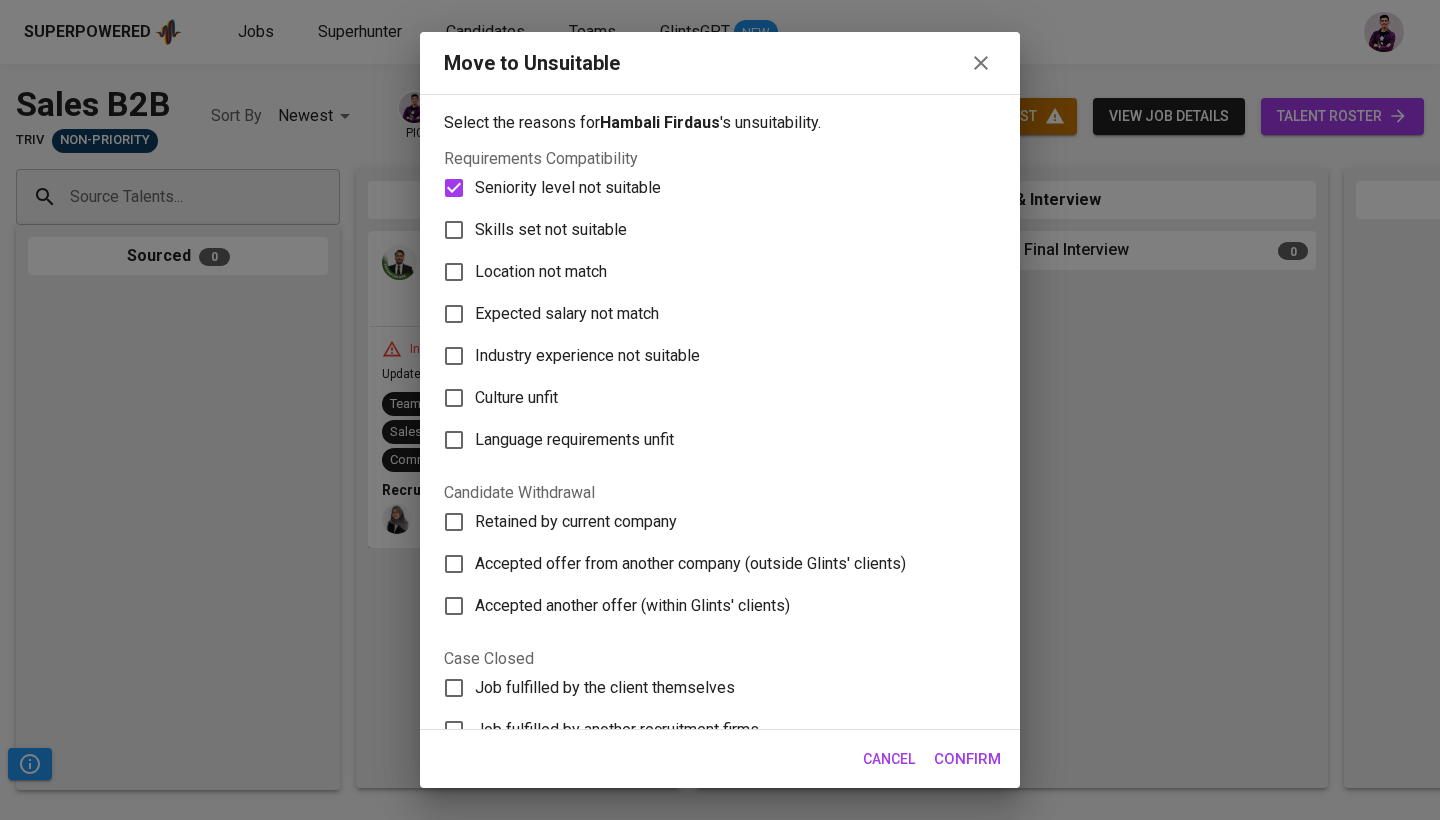click on "Skills set not suitable" at bounding box center (551, 230) 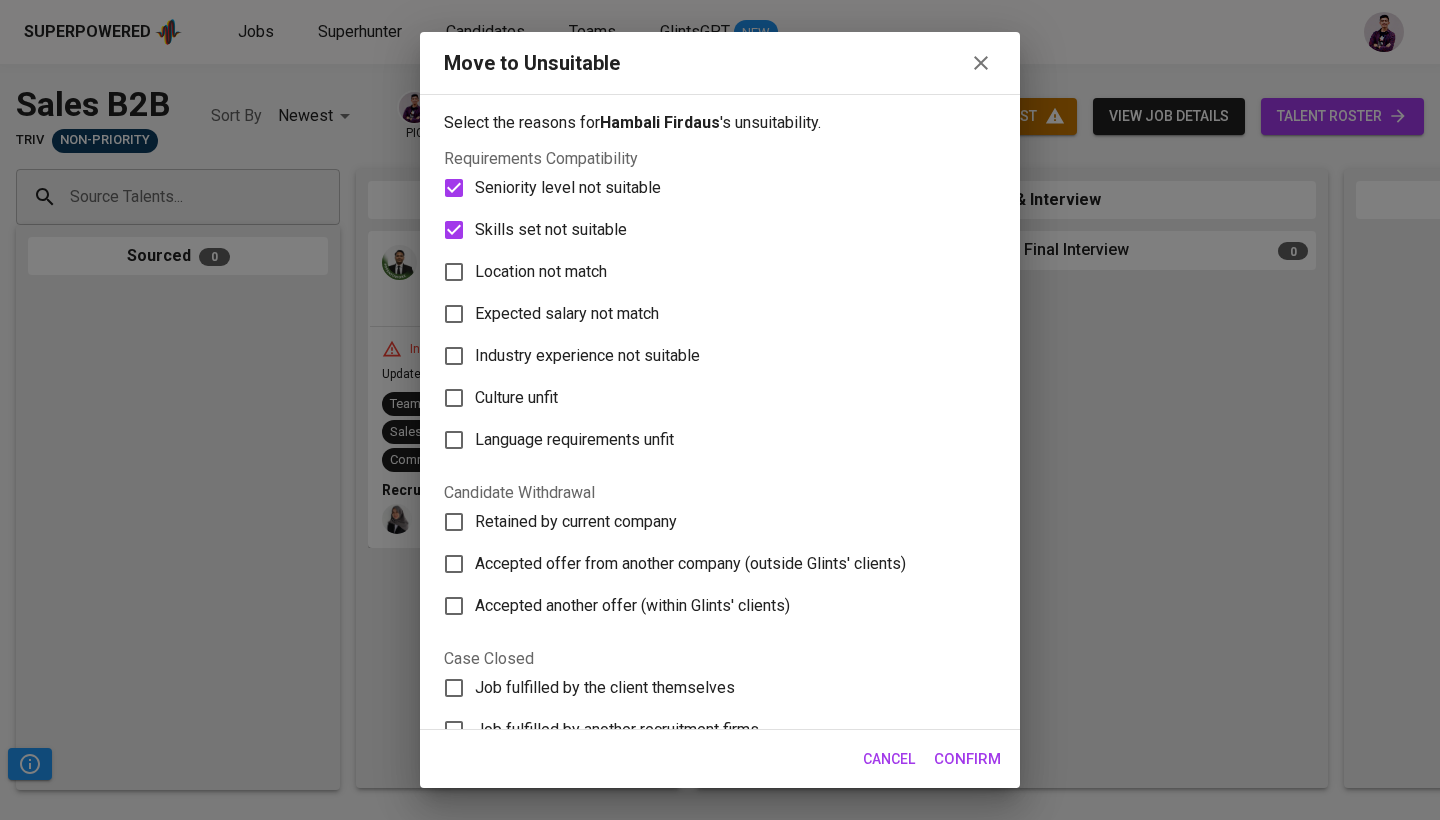click on "Seniority level not suitable" at bounding box center [568, 188] 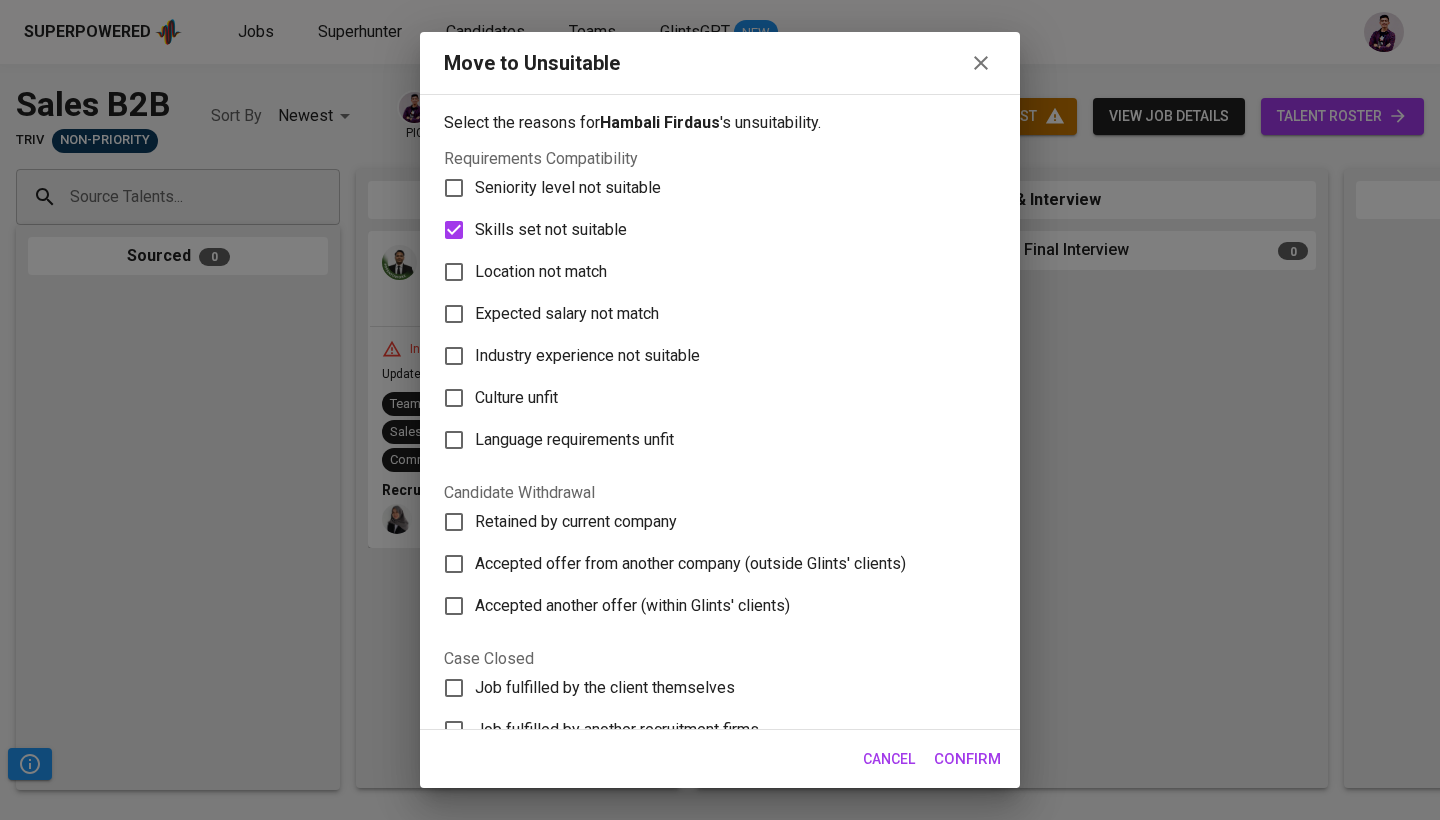 click on "Confirm" at bounding box center (967, 759) 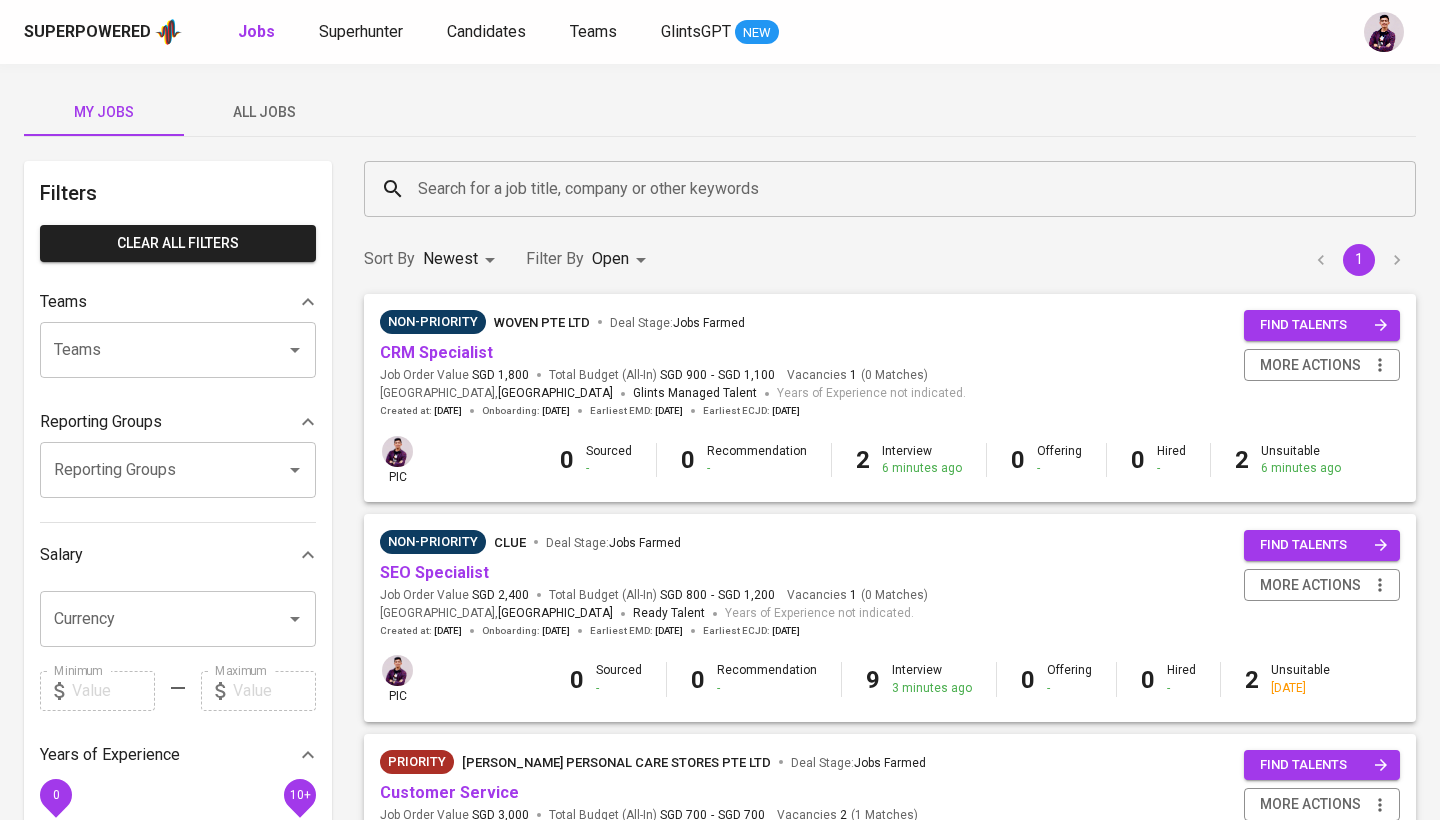 scroll, scrollTop: 0, scrollLeft: 0, axis: both 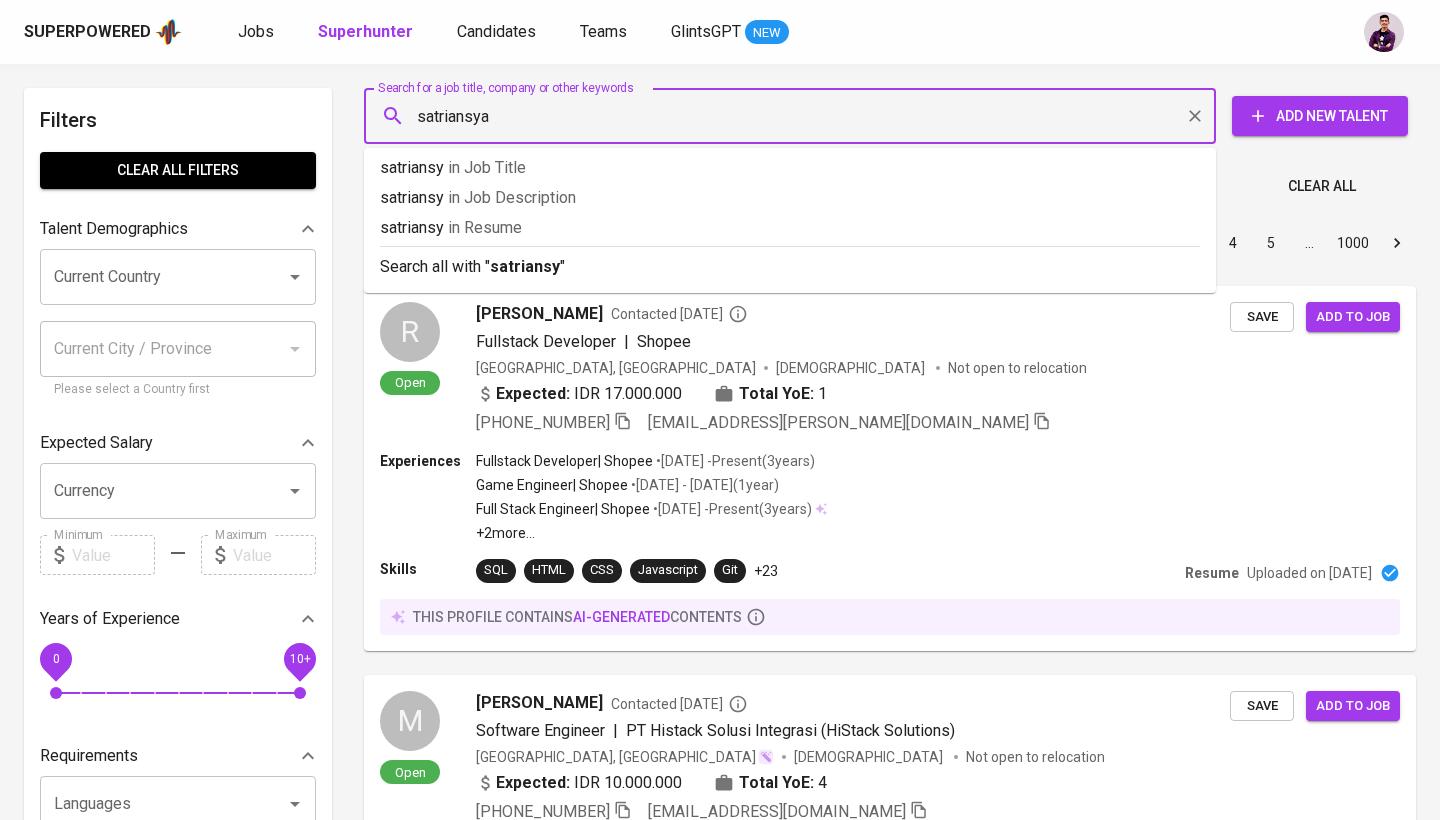 type on "satriansyah" 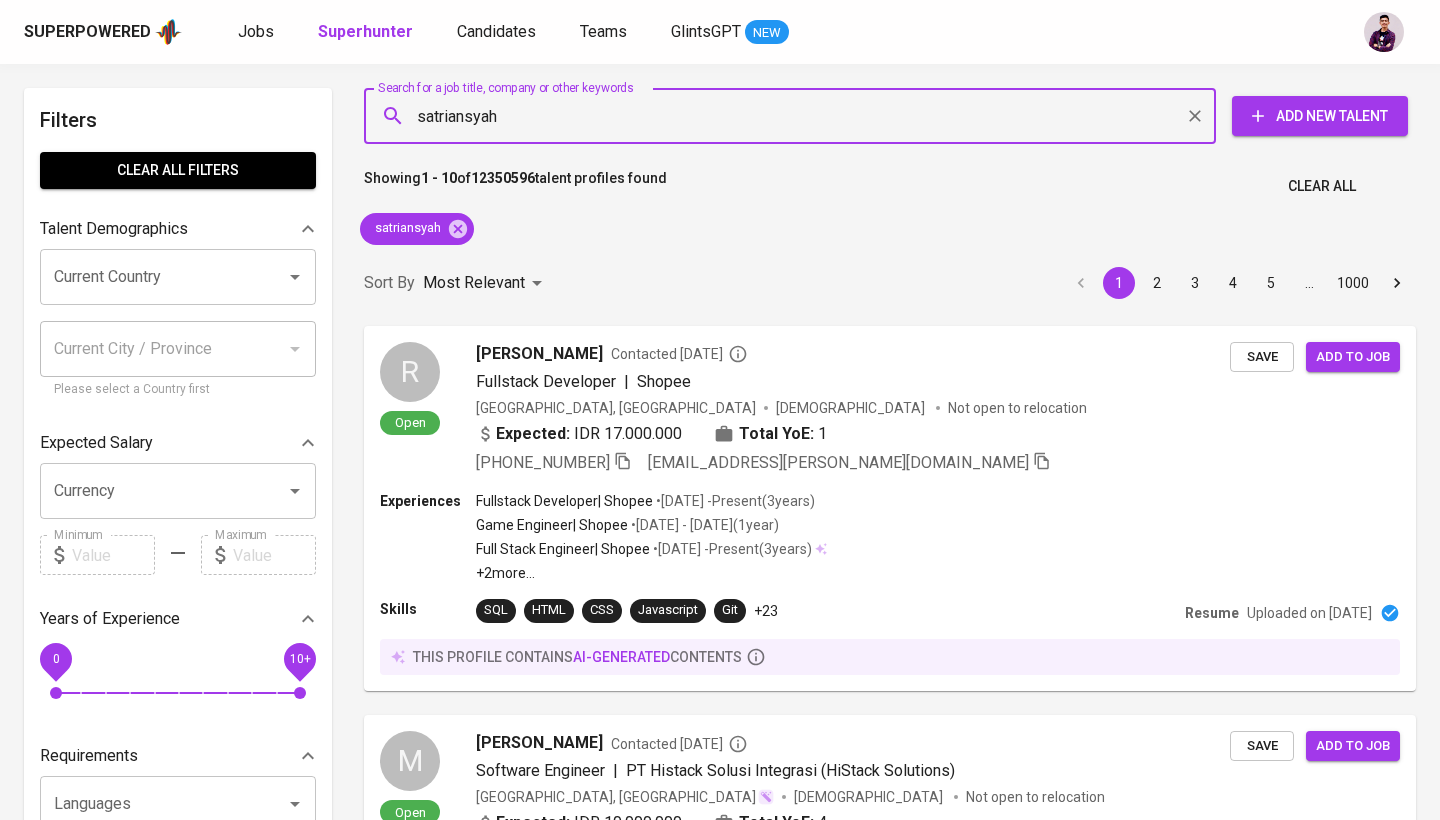 type 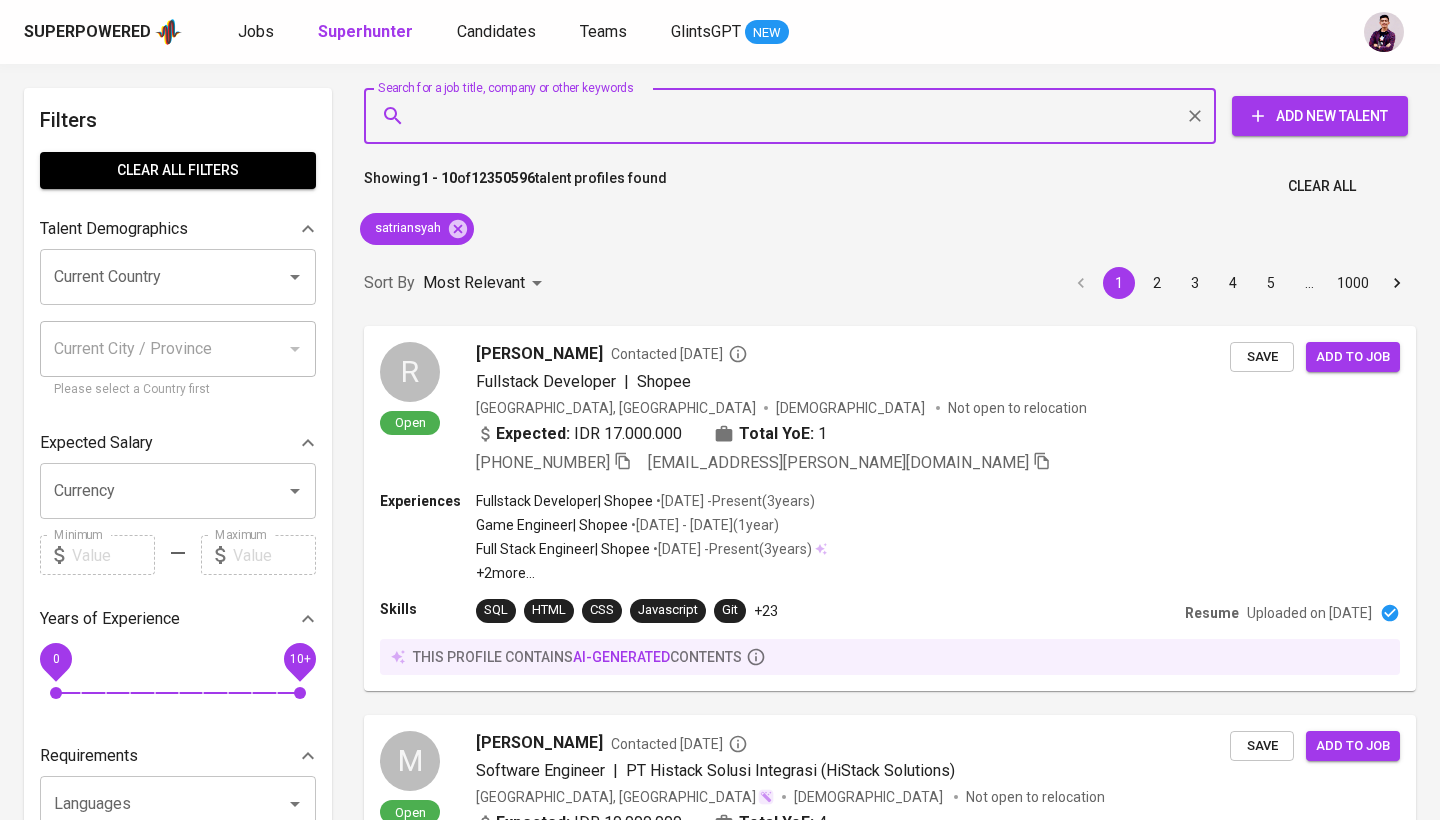 click on "Sort By Most Relevant MOST_RELEVANT 1 2 3 4 5 … 1000" at bounding box center [890, 283] 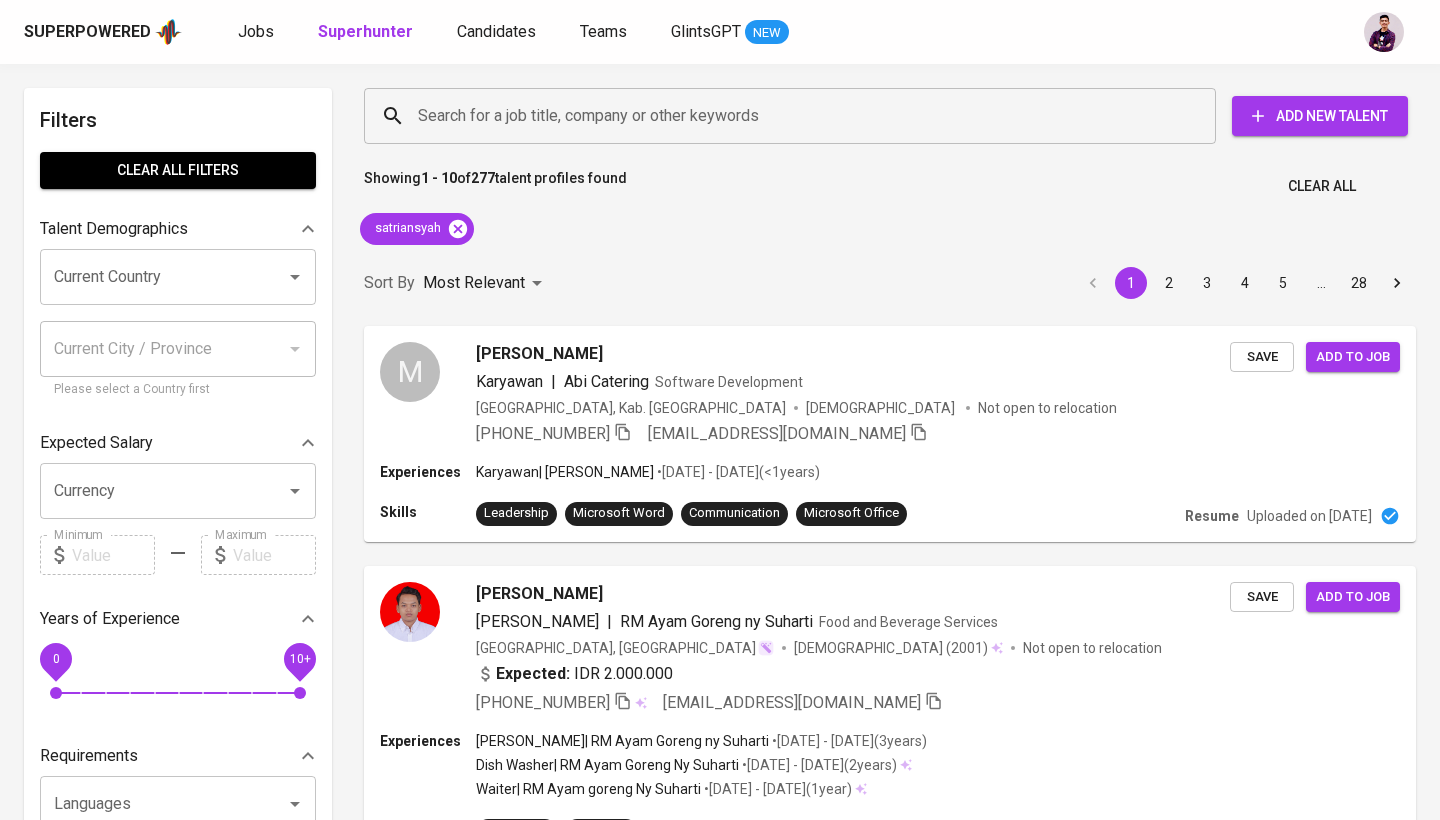 scroll, scrollTop: 0, scrollLeft: 0, axis: both 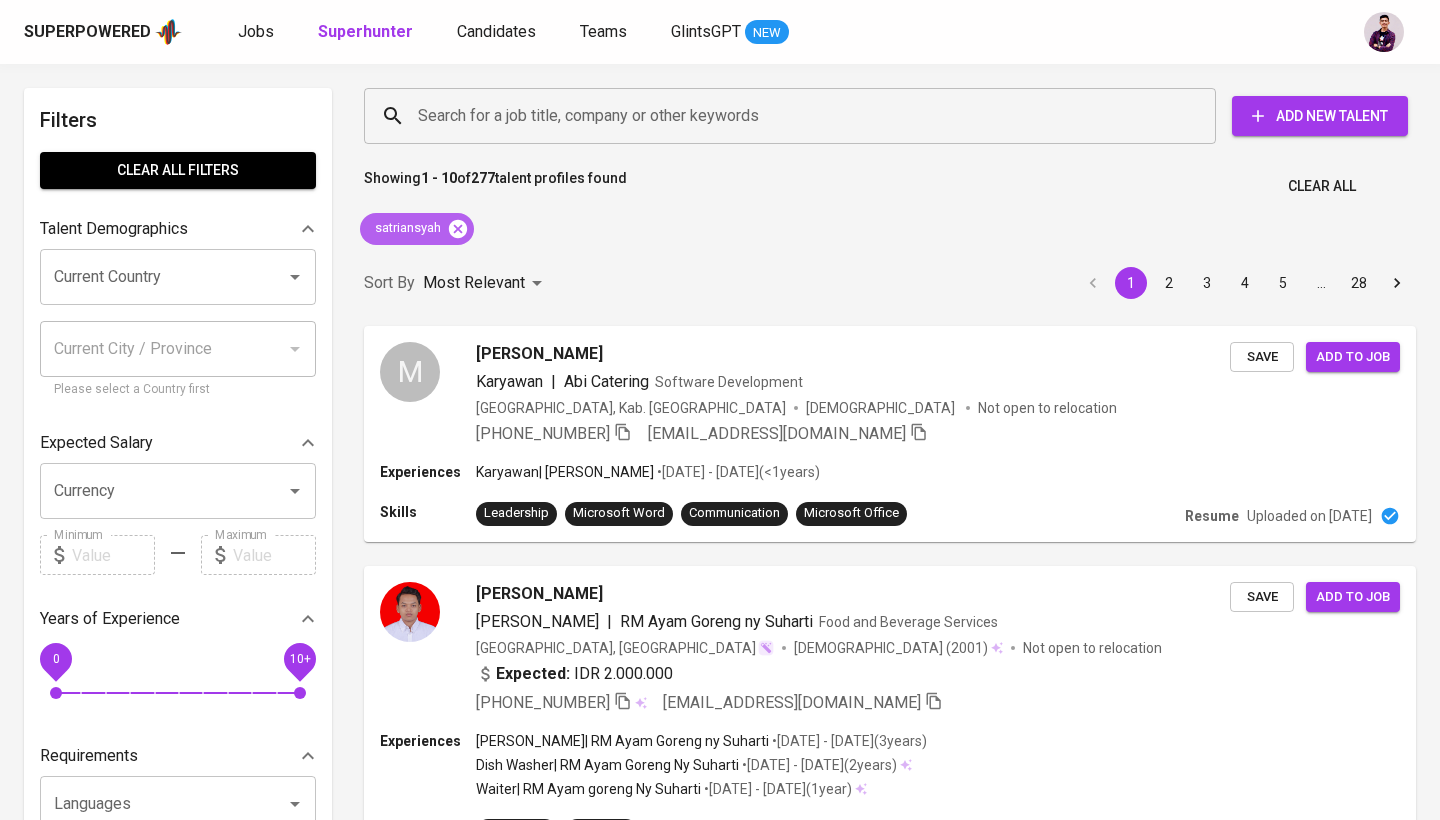 click 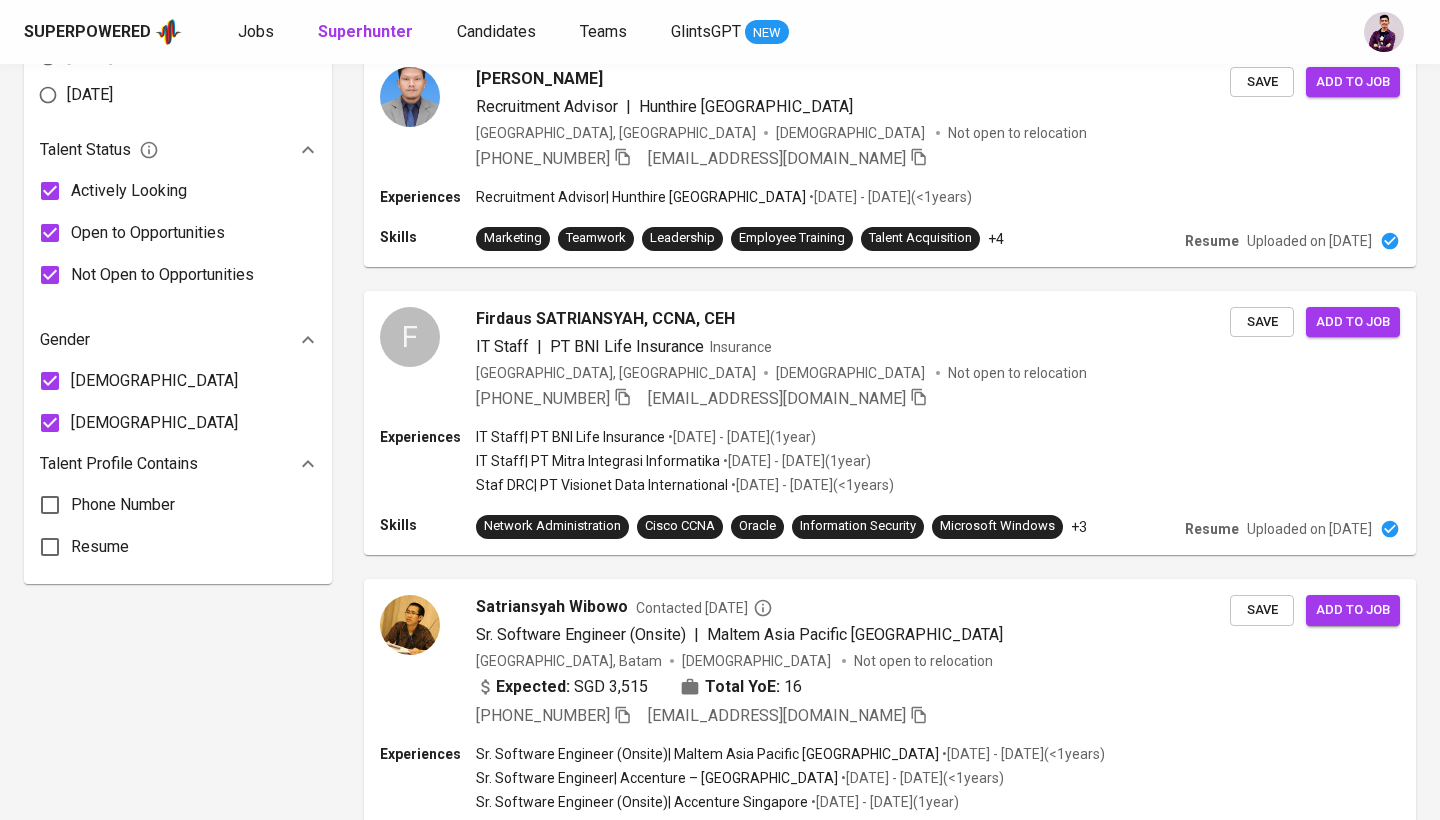 scroll, scrollTop: 1351, scrollLeft: 0, axis: vertical 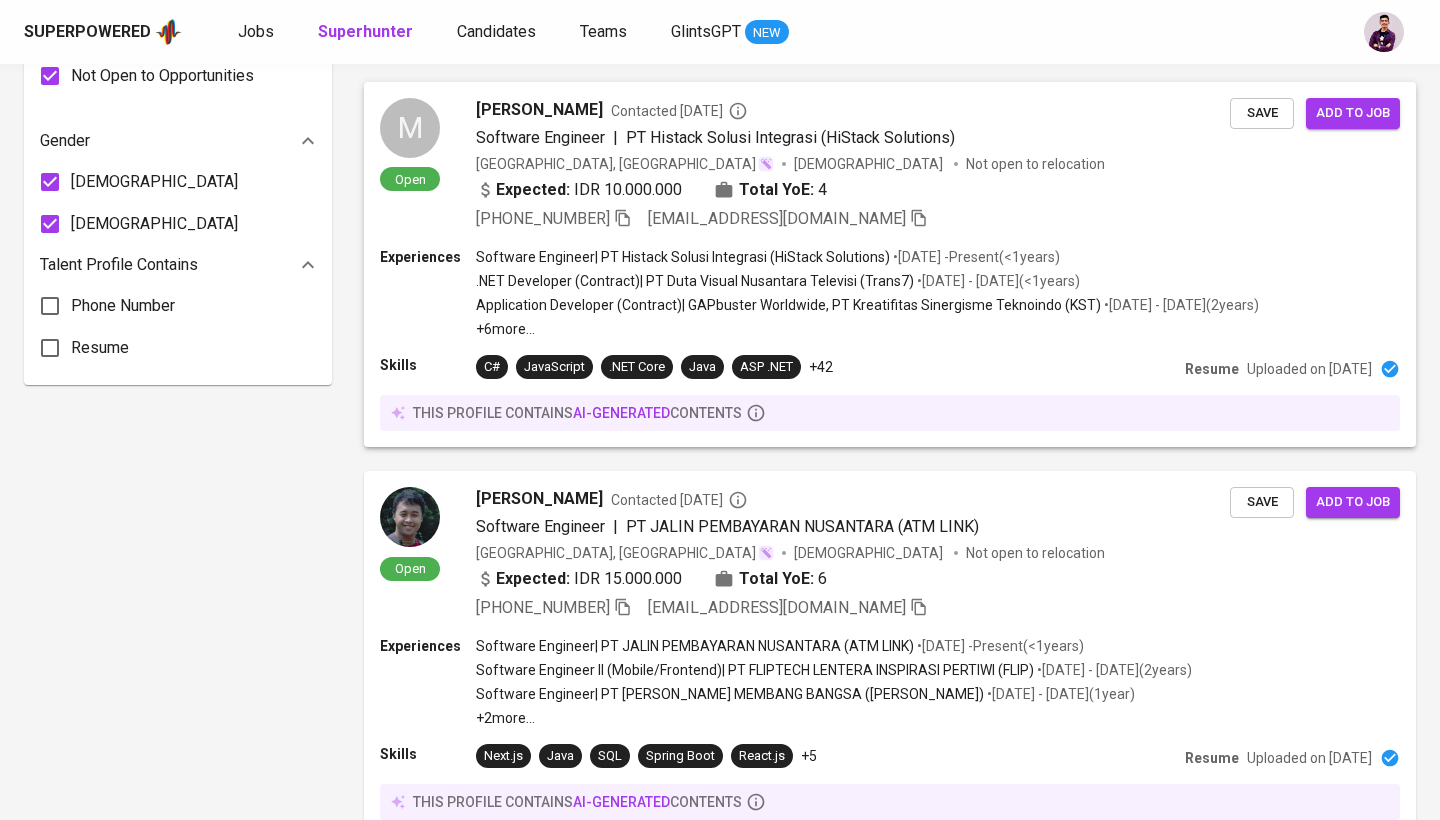 click on "this profile contains  AI-generated  contents" at bounding box center (577, 413) 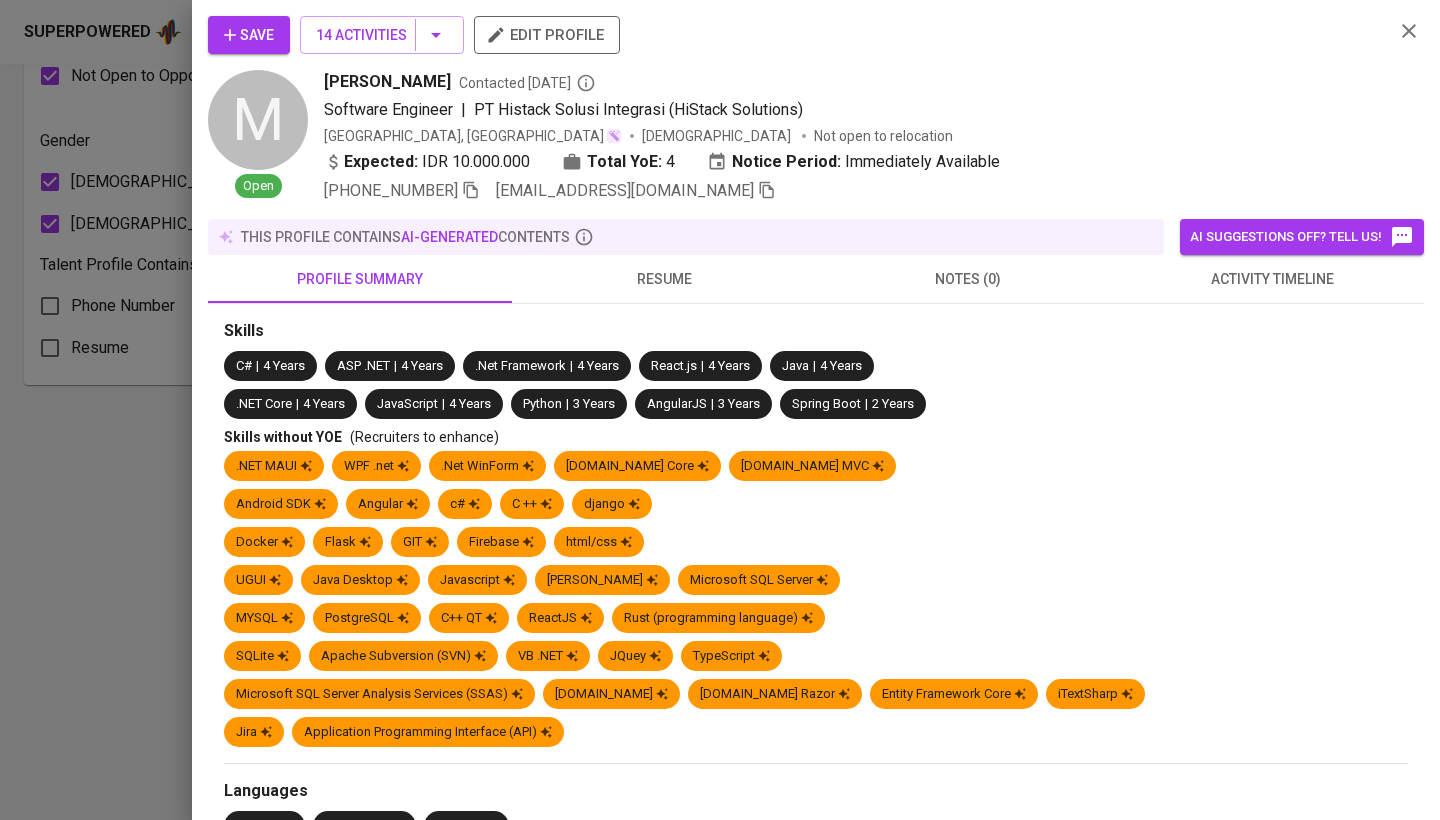 scroll, scrollTop: 653, scrollLeft: 0, axis: vertical 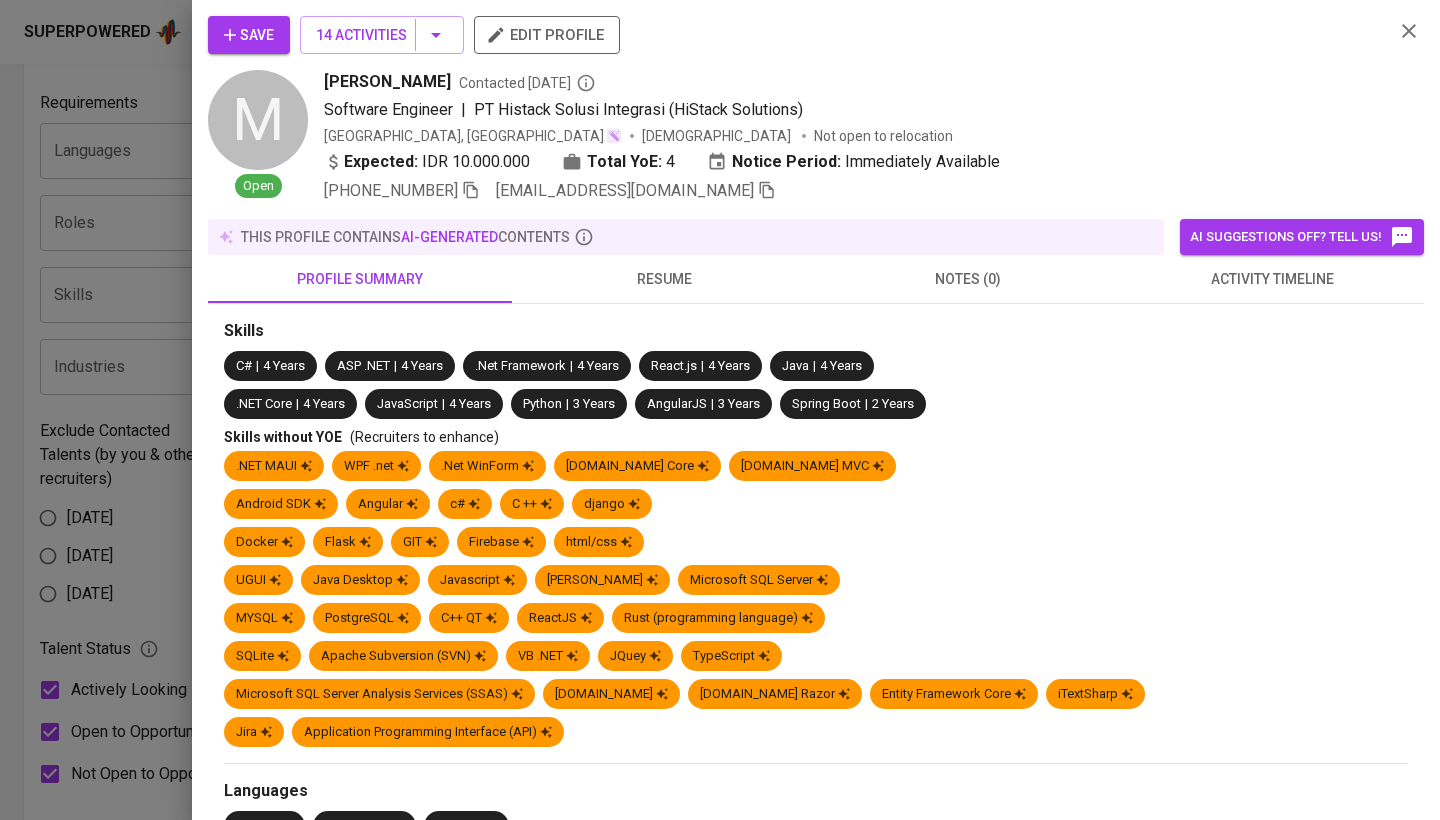 click at bounding box center [720, 410] 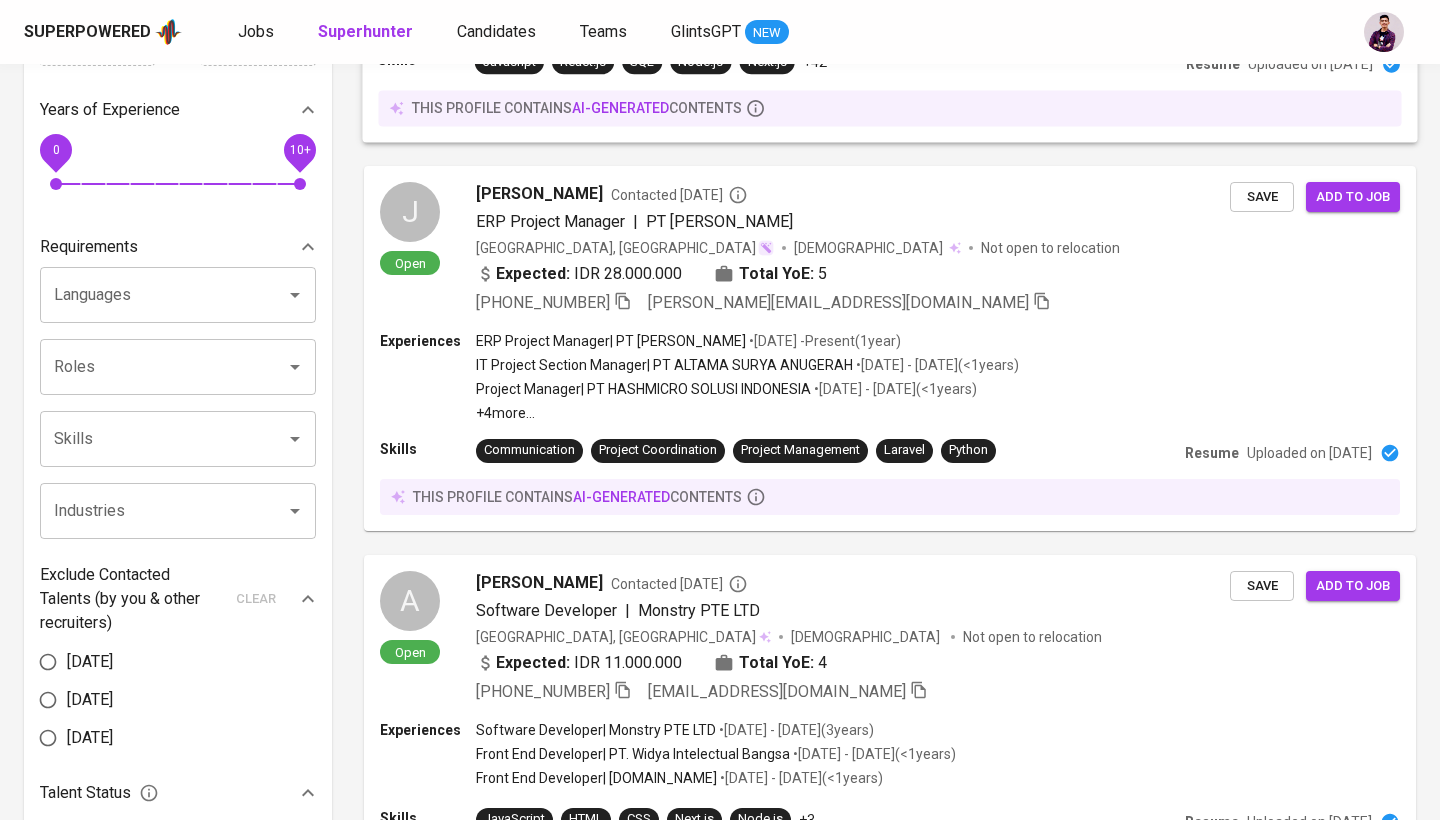 scroll, scrollTop: 630, scrollLeft: 0, axis: vertical 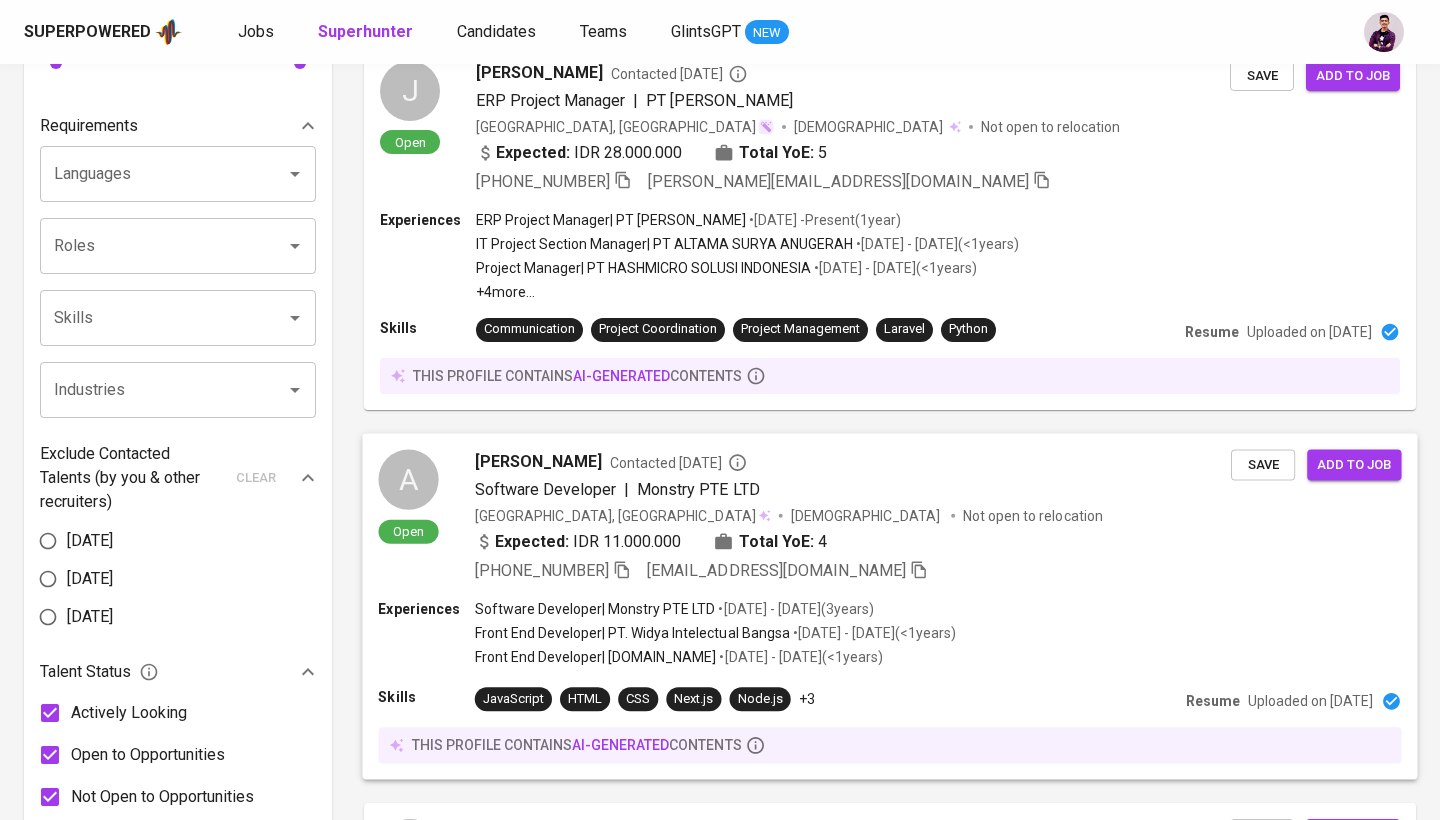 click on "A" at bounding box center [408, 479] 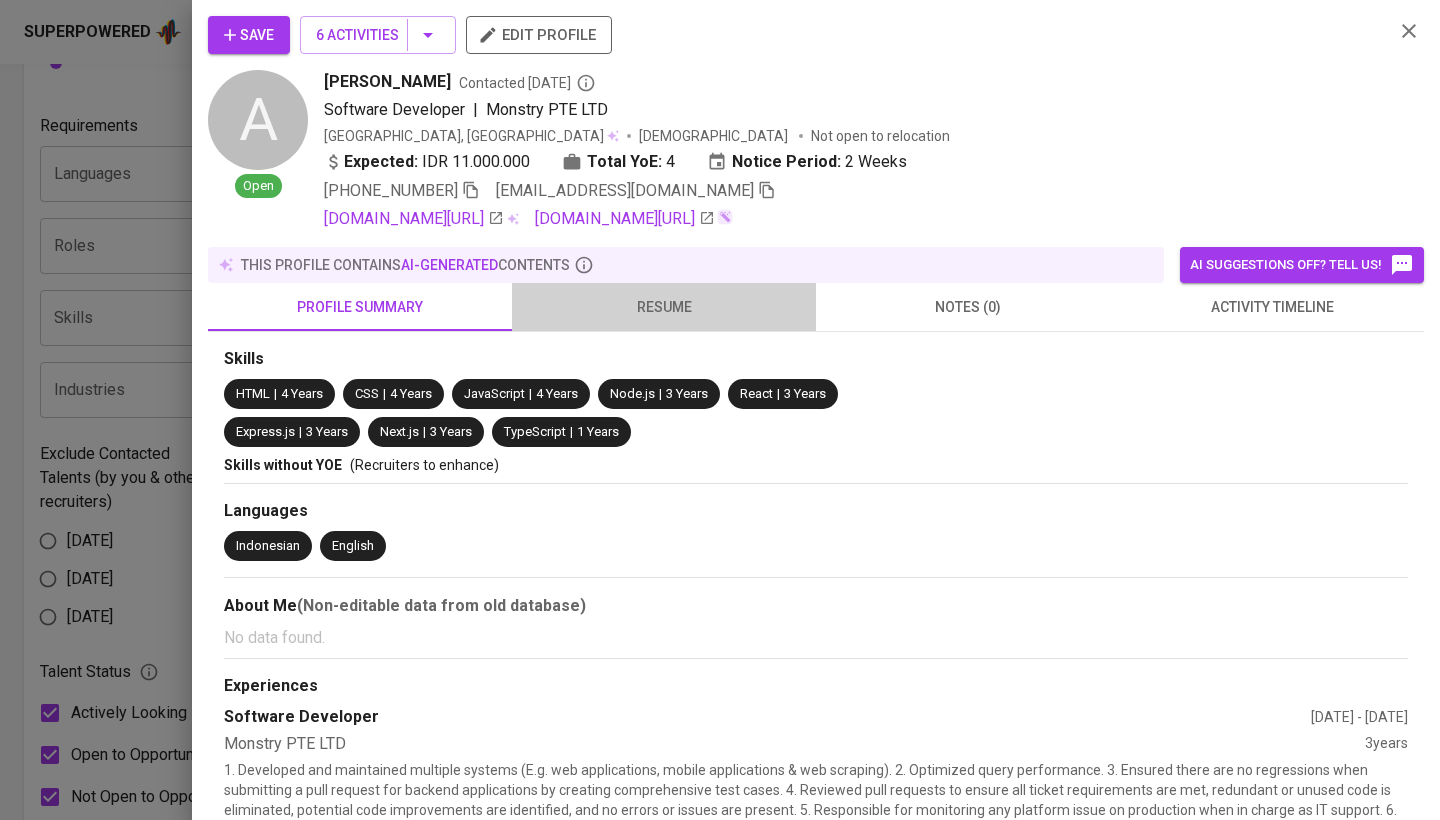 click on "resume" at bounding box center (664, 307) 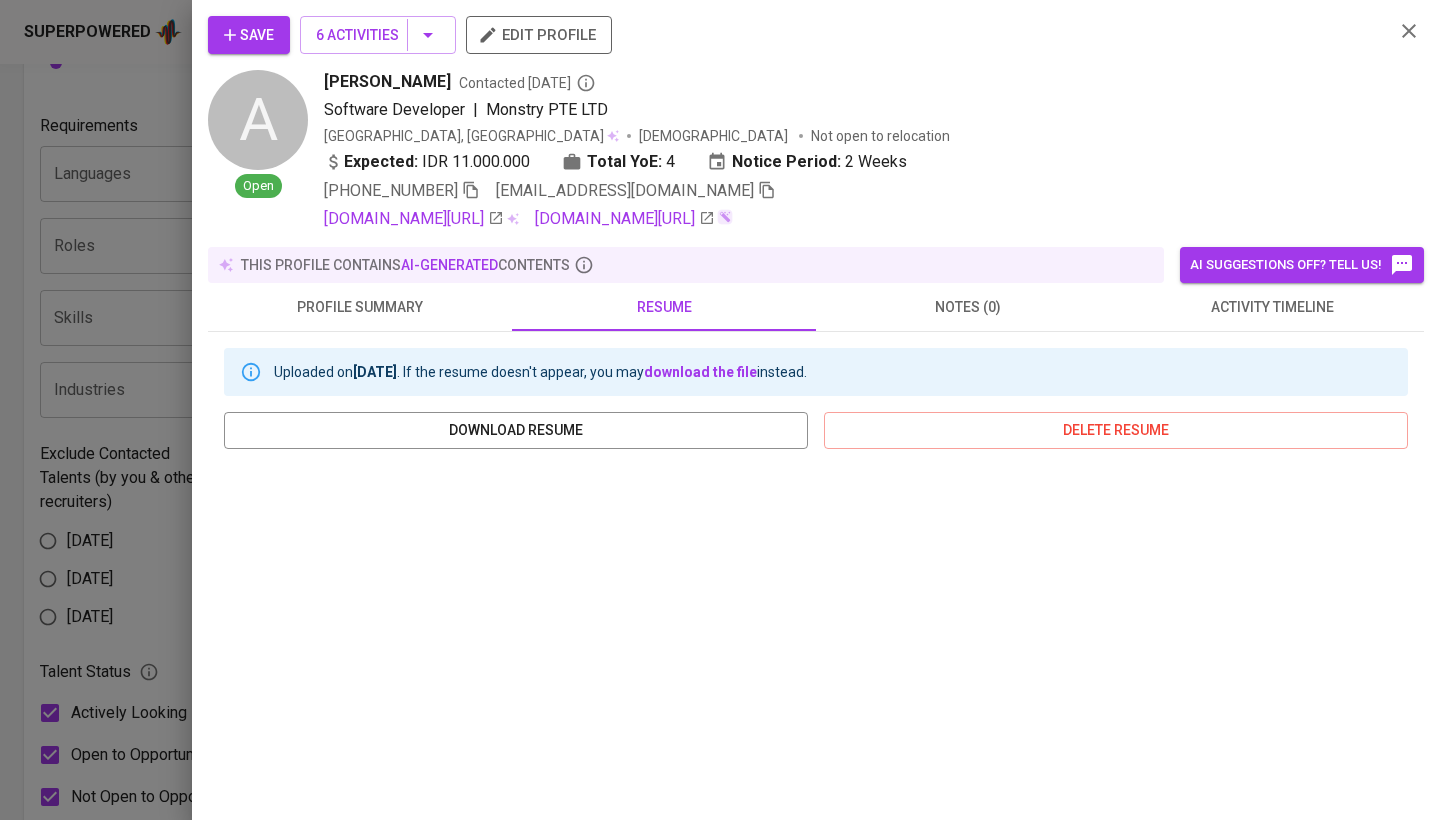 scroll, scrollTop: 97, scrollLeft: 0, axis: vertical 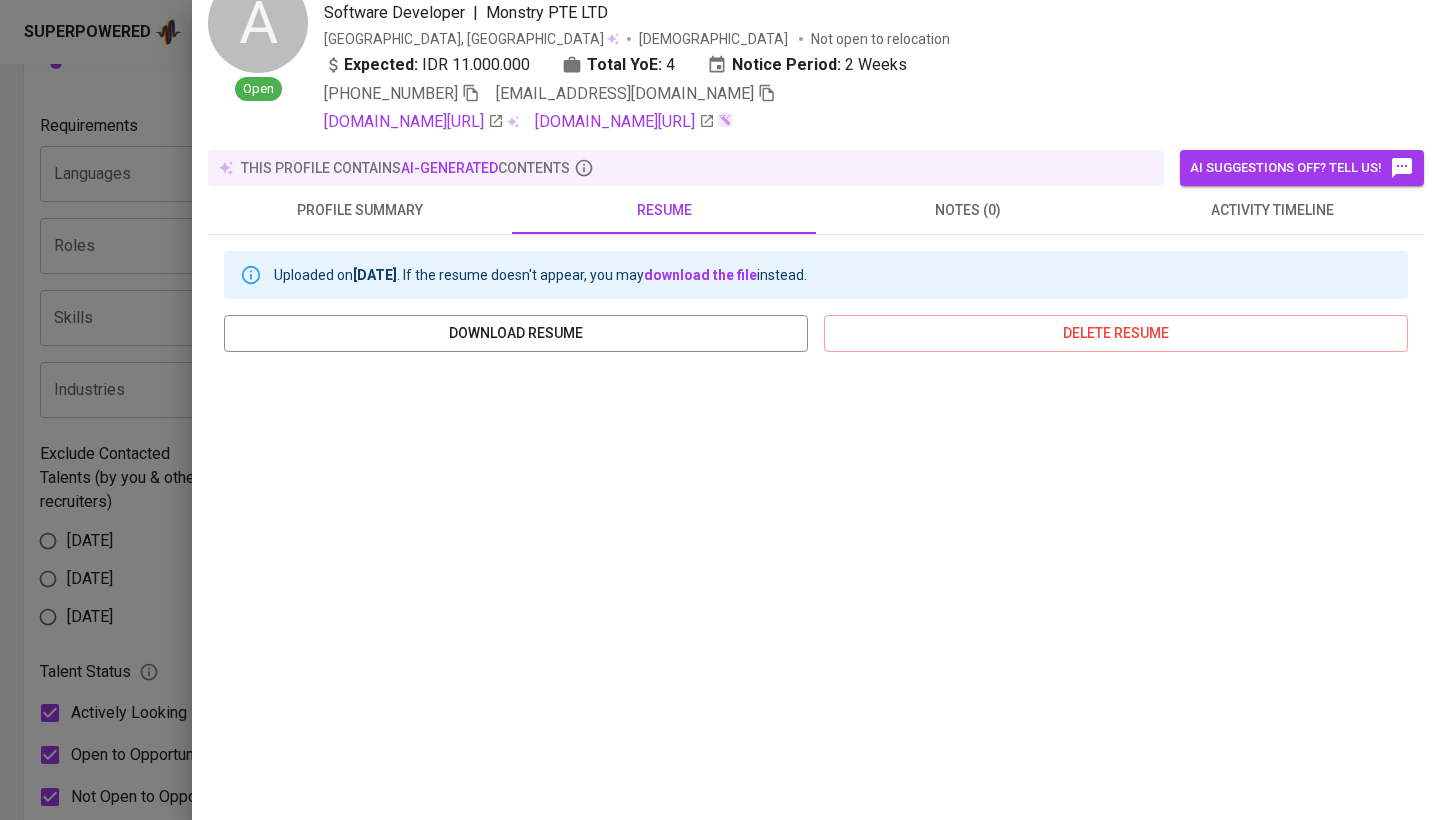 click on "activity timeline" at bounding box center (1272, 210) 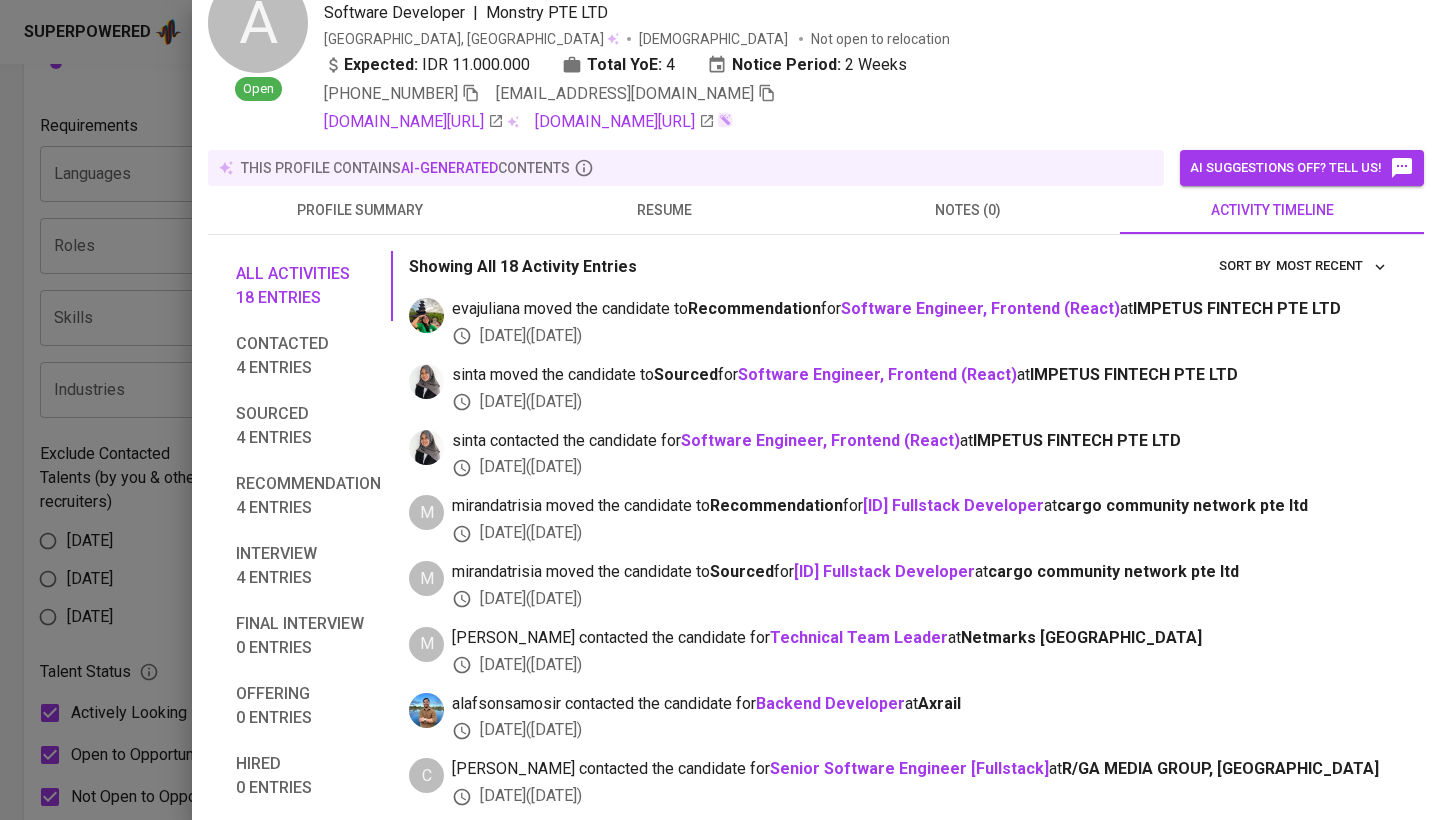 scroll, scrollTop: 66, scrollLeft: 0, axis: vertical 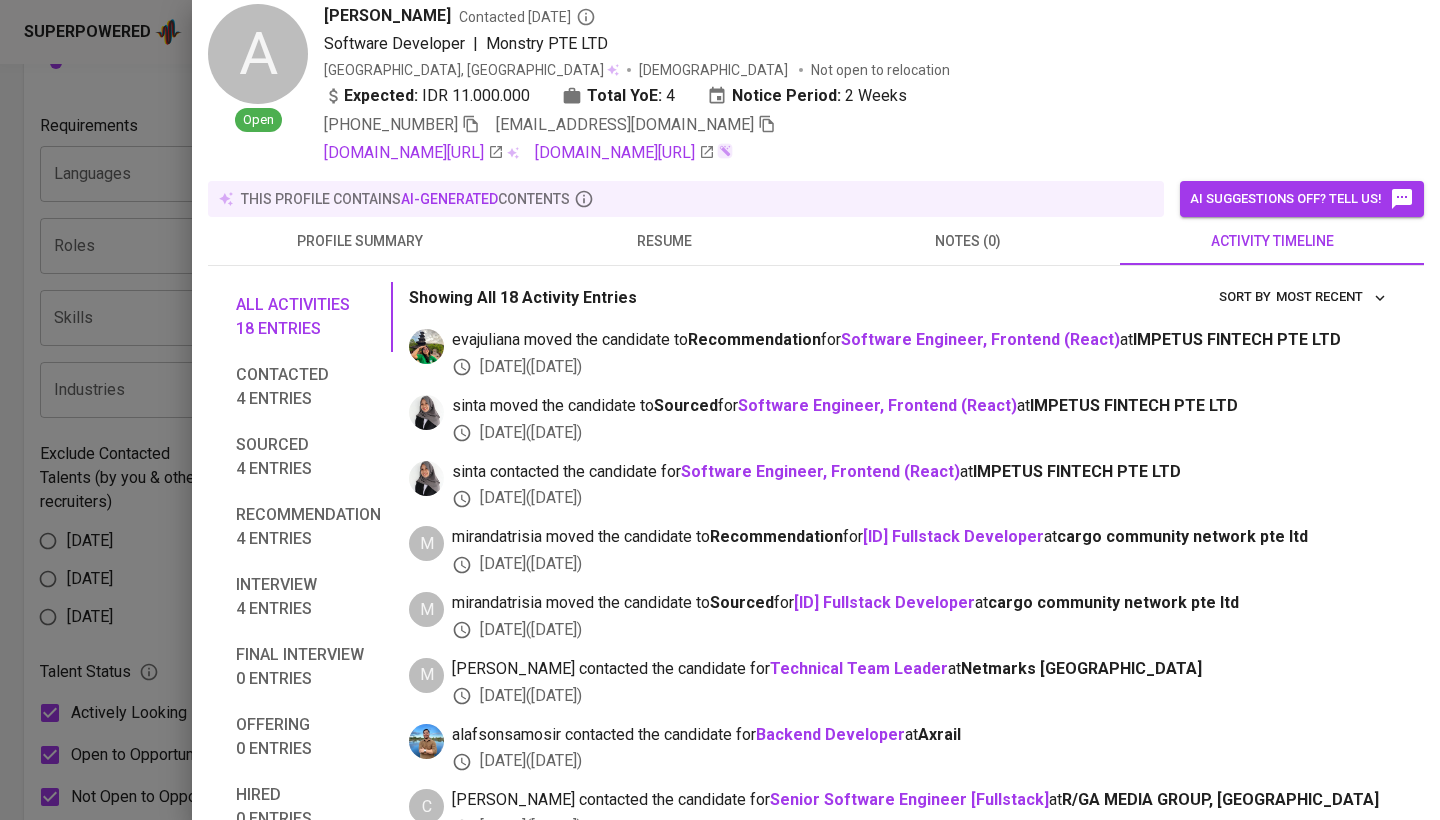click on "resume" at bounding box center [664, 241] 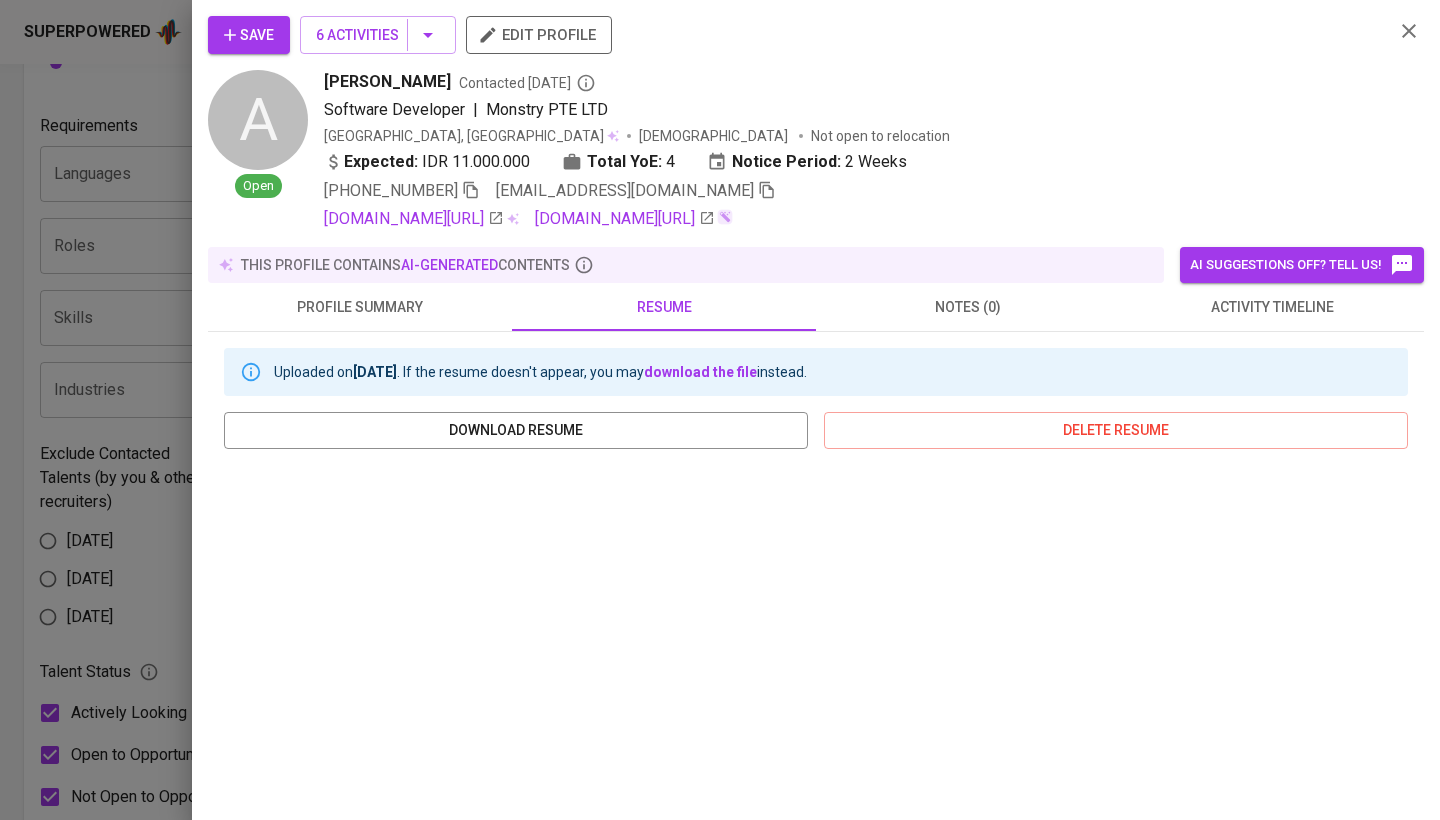 scroll, scrollTop: 0, scrollLeft: 0, axis: both 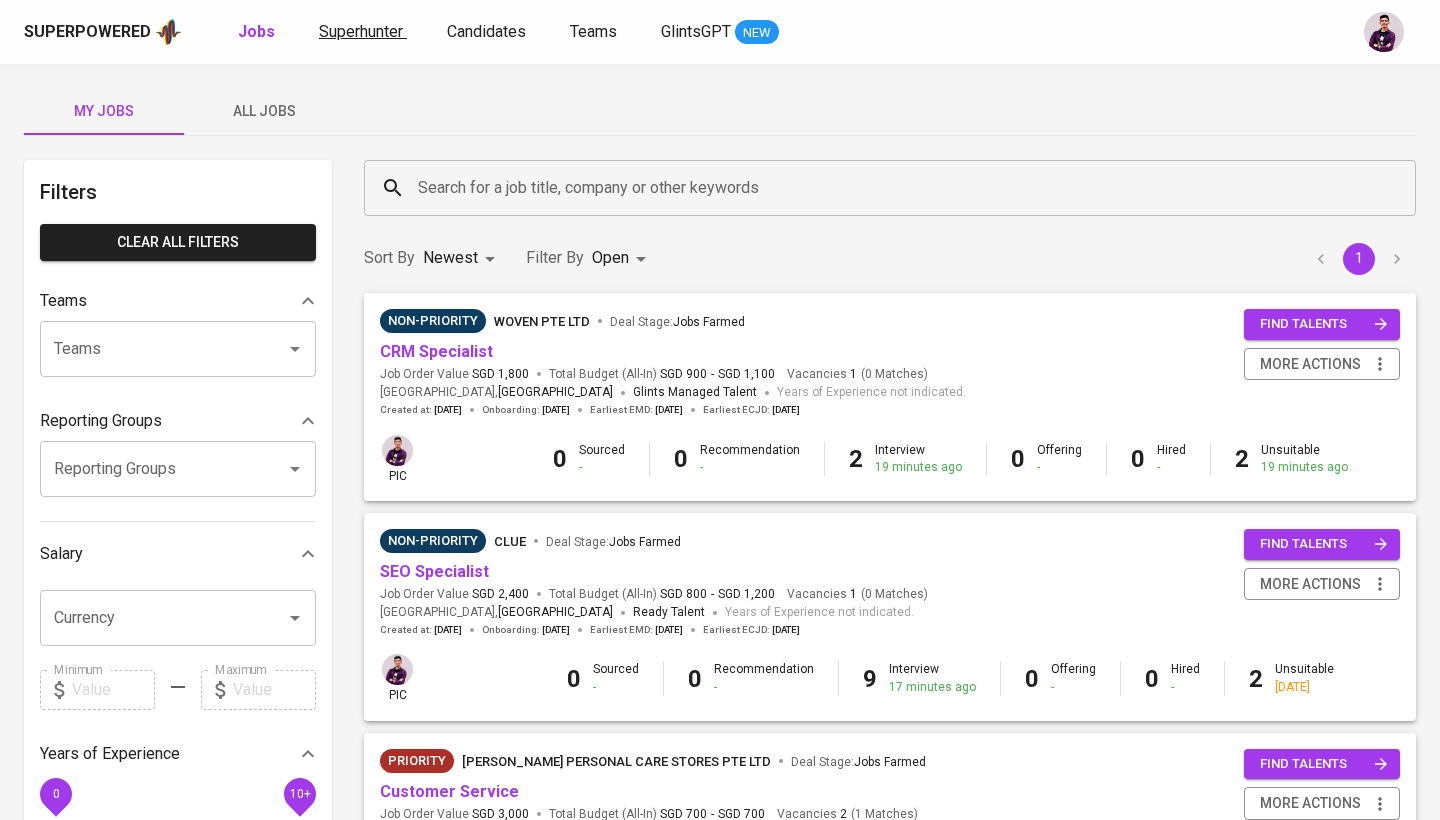 click on "Superhunter" at bounding box center (361, 31) 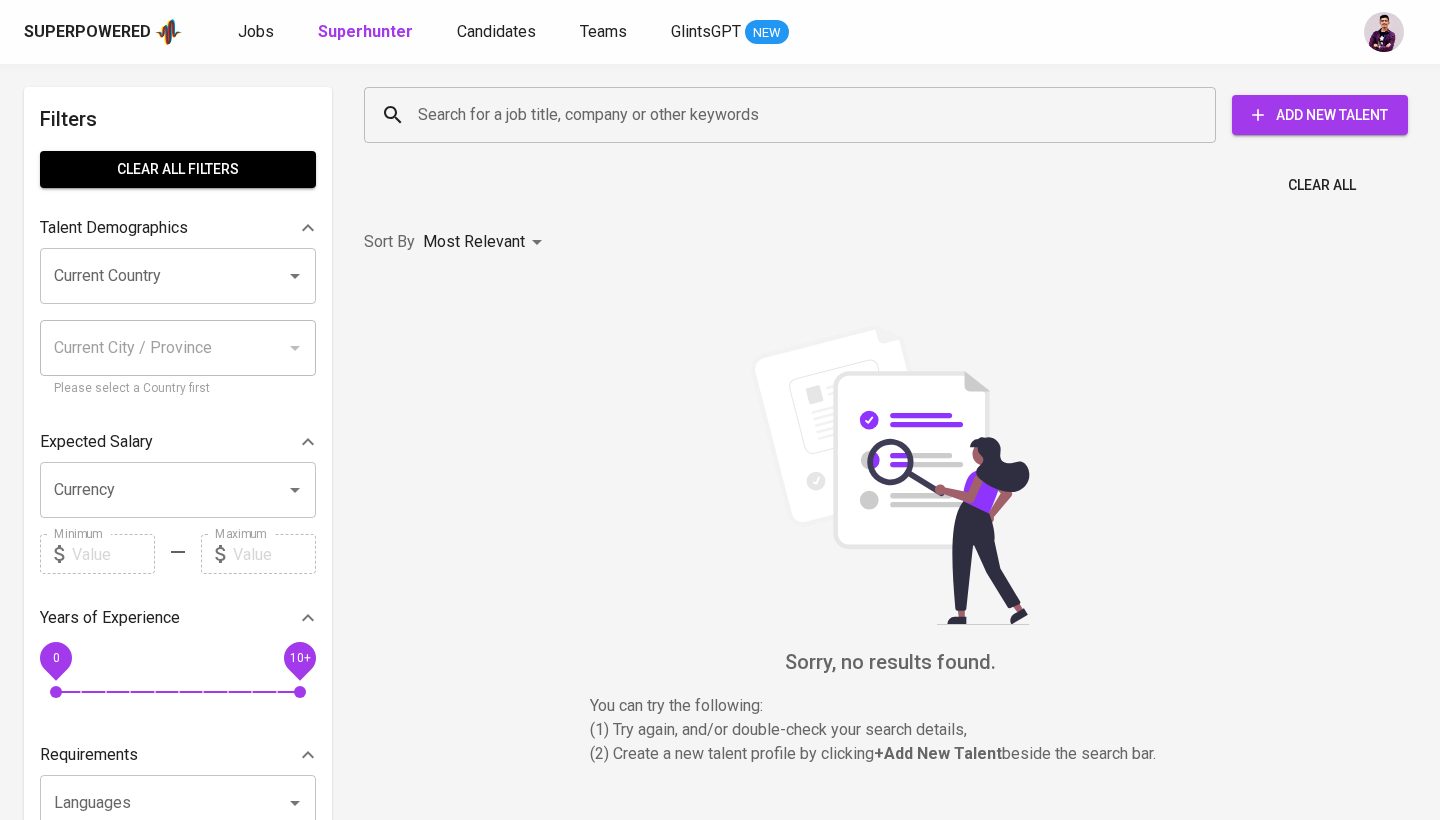 scroll, scrollTop: 0, scrollLeft: 0, axis: both 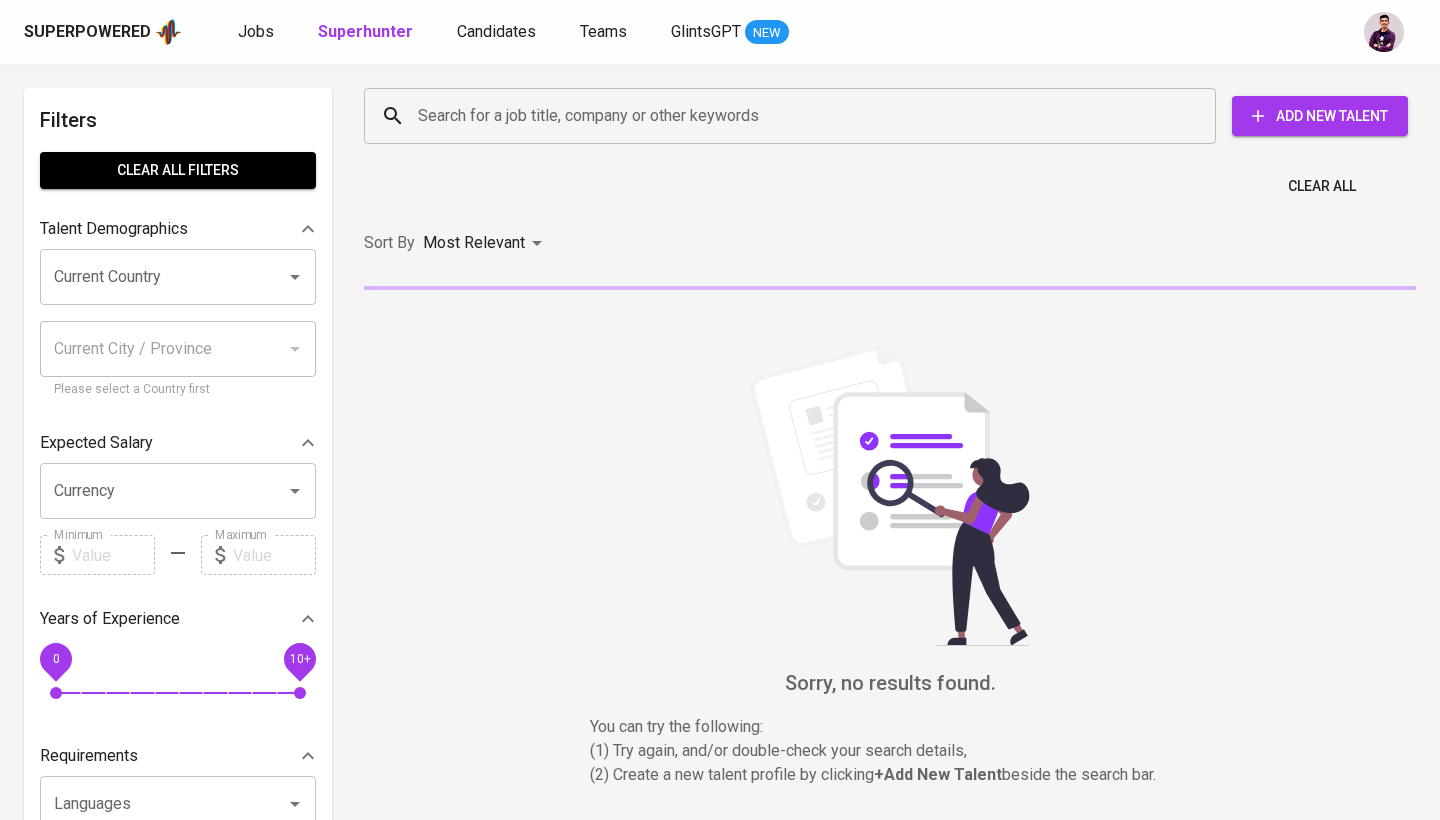 click on "Search for a job title, company or other keywords" at bounding box center [795, 116] 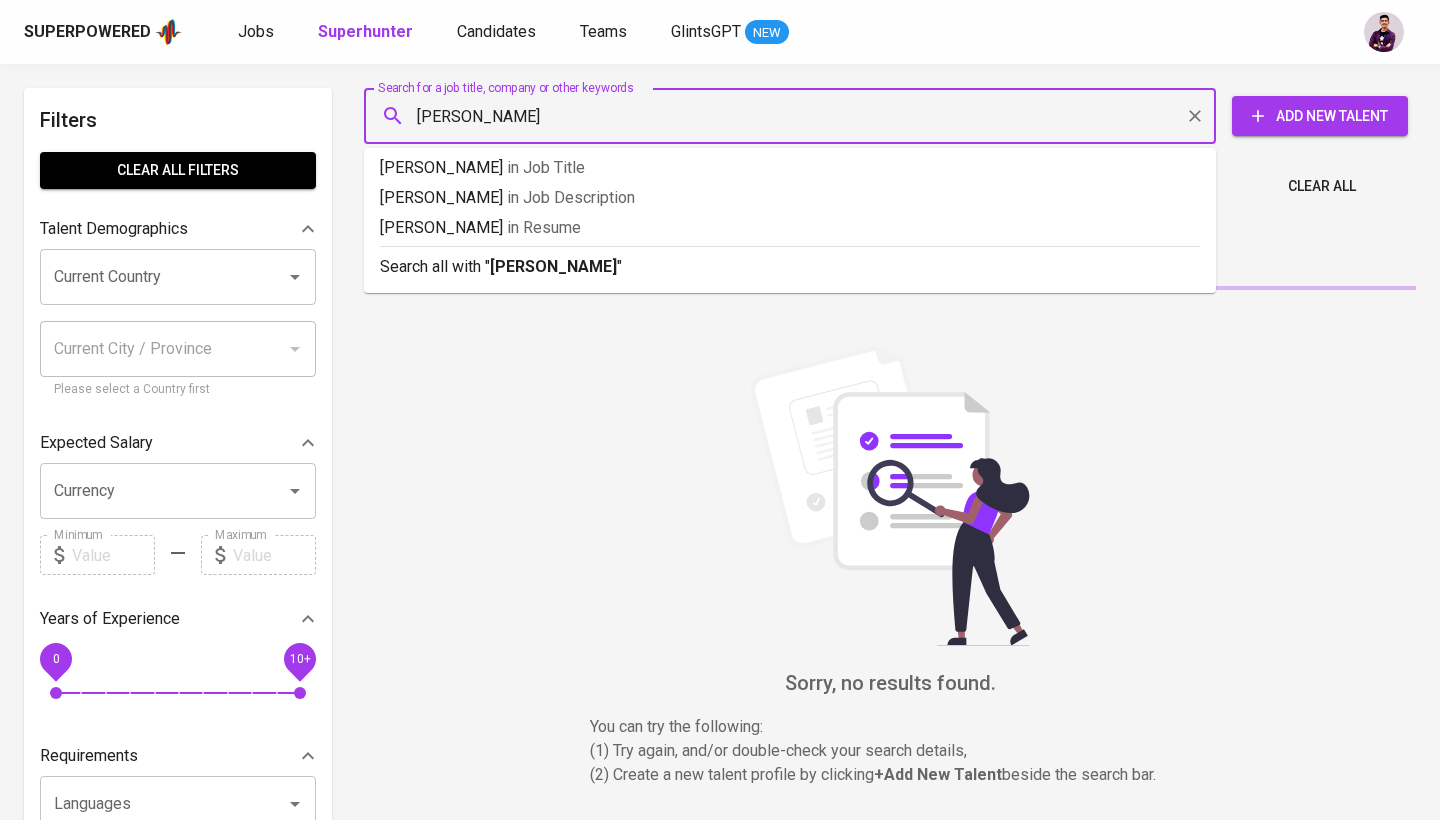 type on "Rian Perdana" 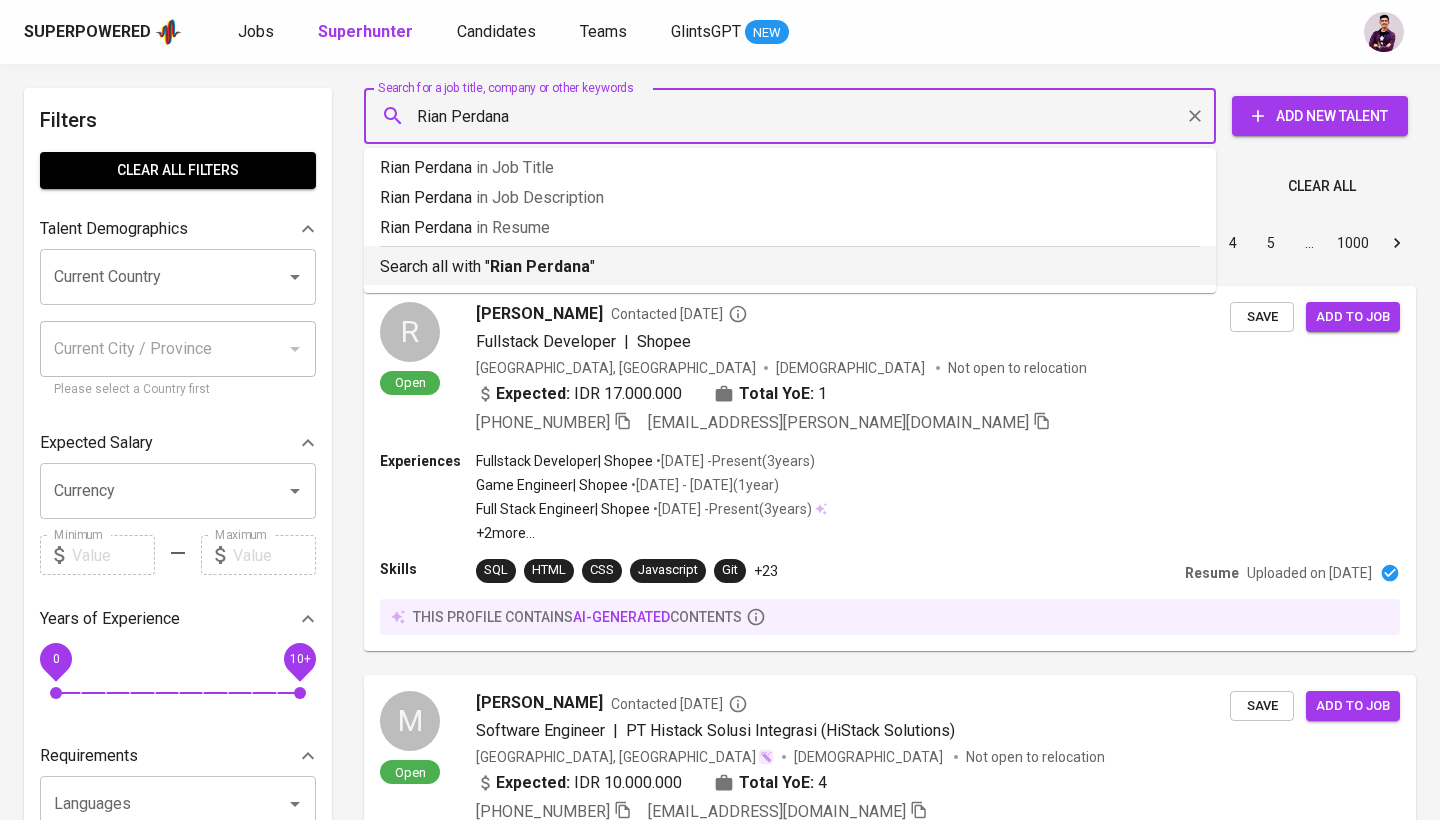 click on "Search all with " Rian Perdana "" at bounding box center (790, 267) 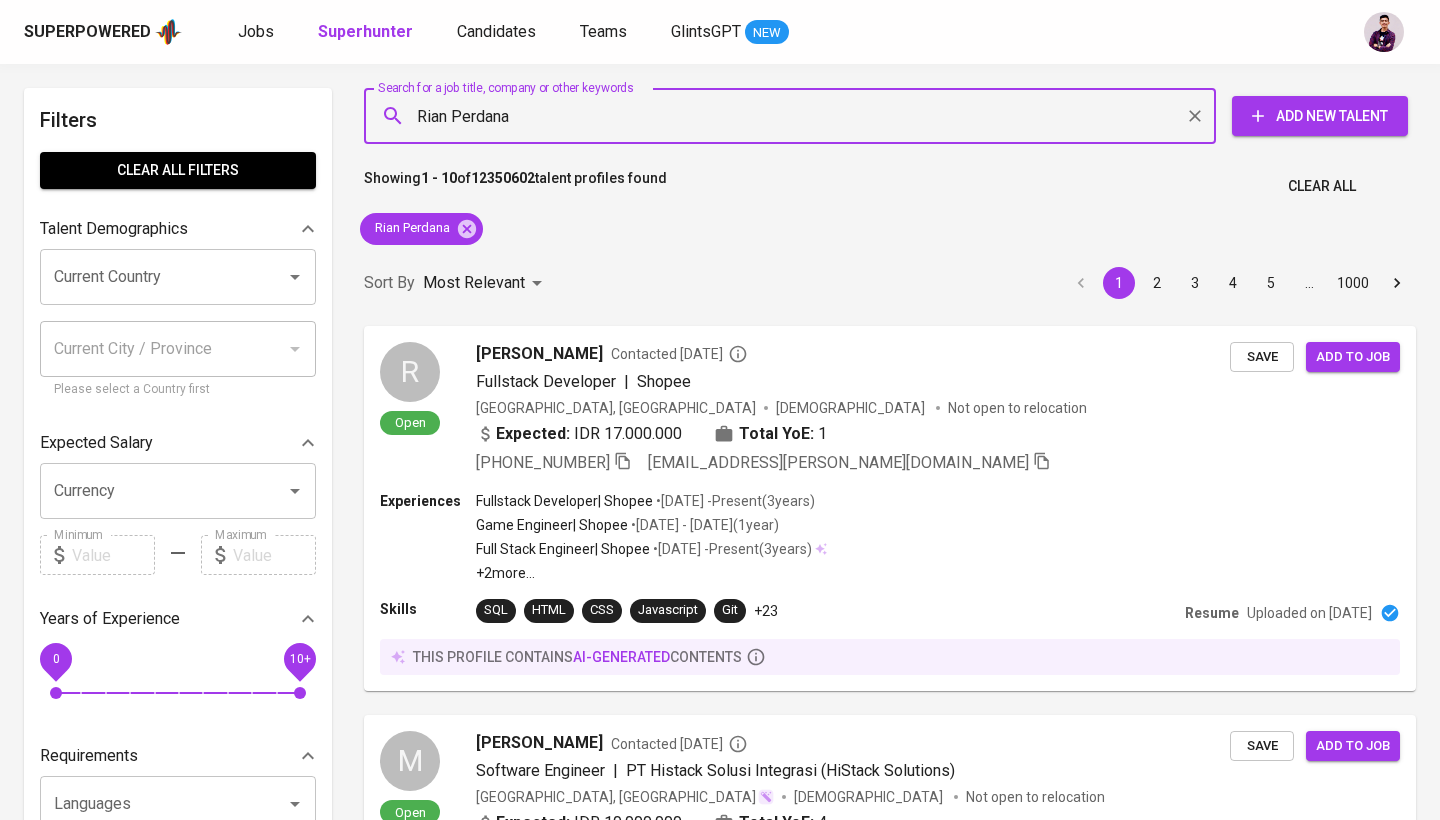 type 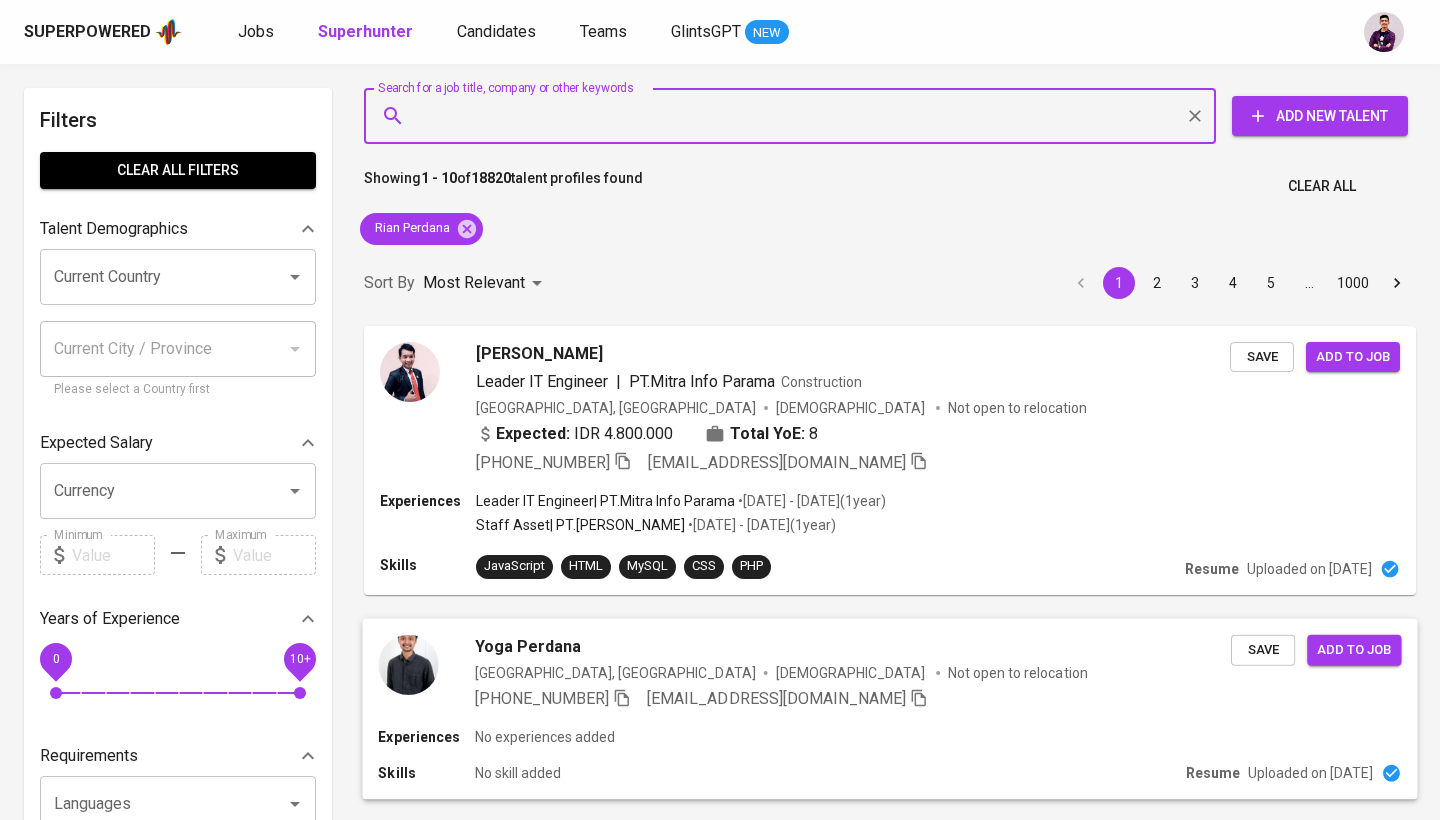 scroll, scrollTop: 0, scrollLeft: 0, axis: both 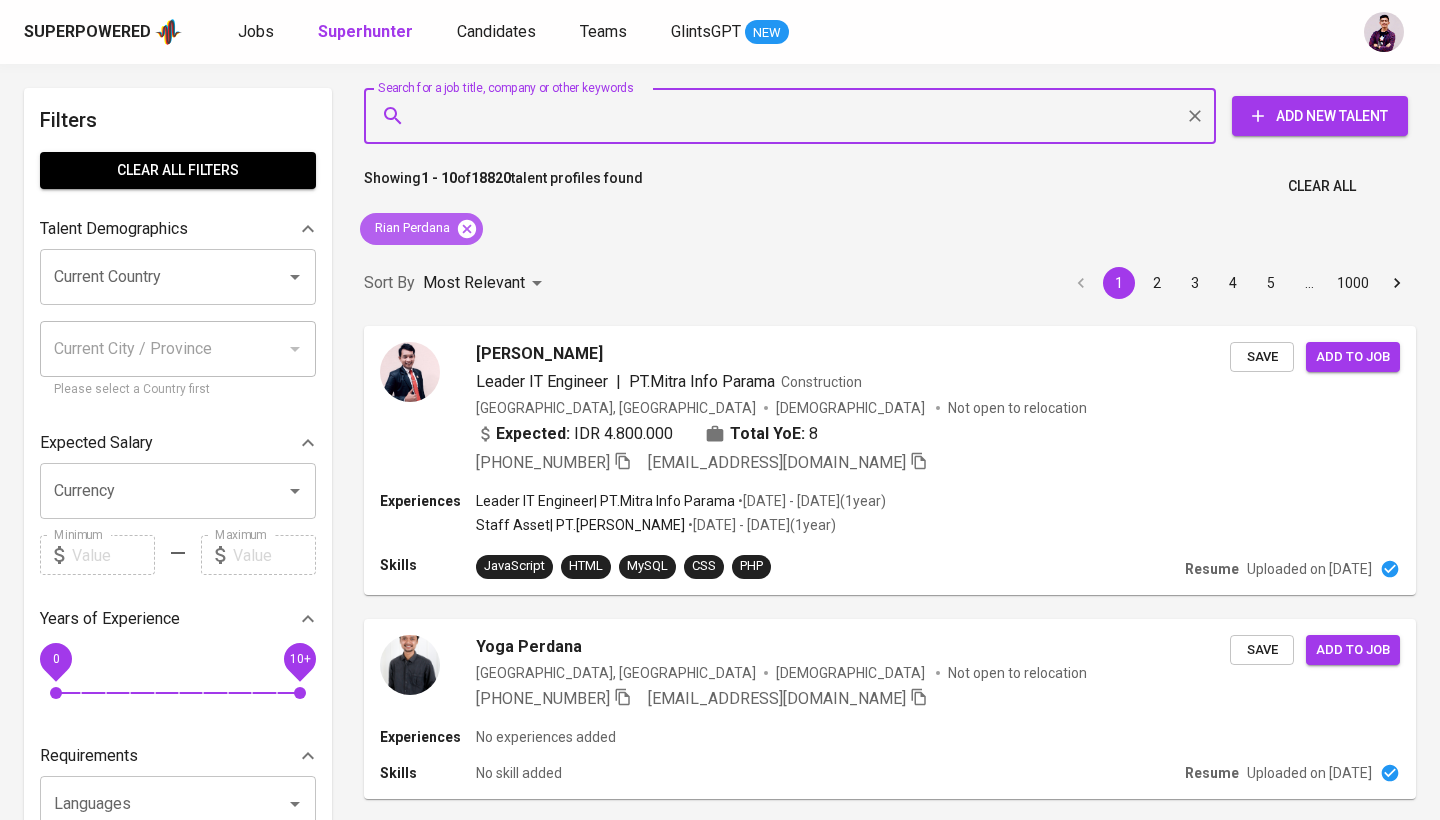 click 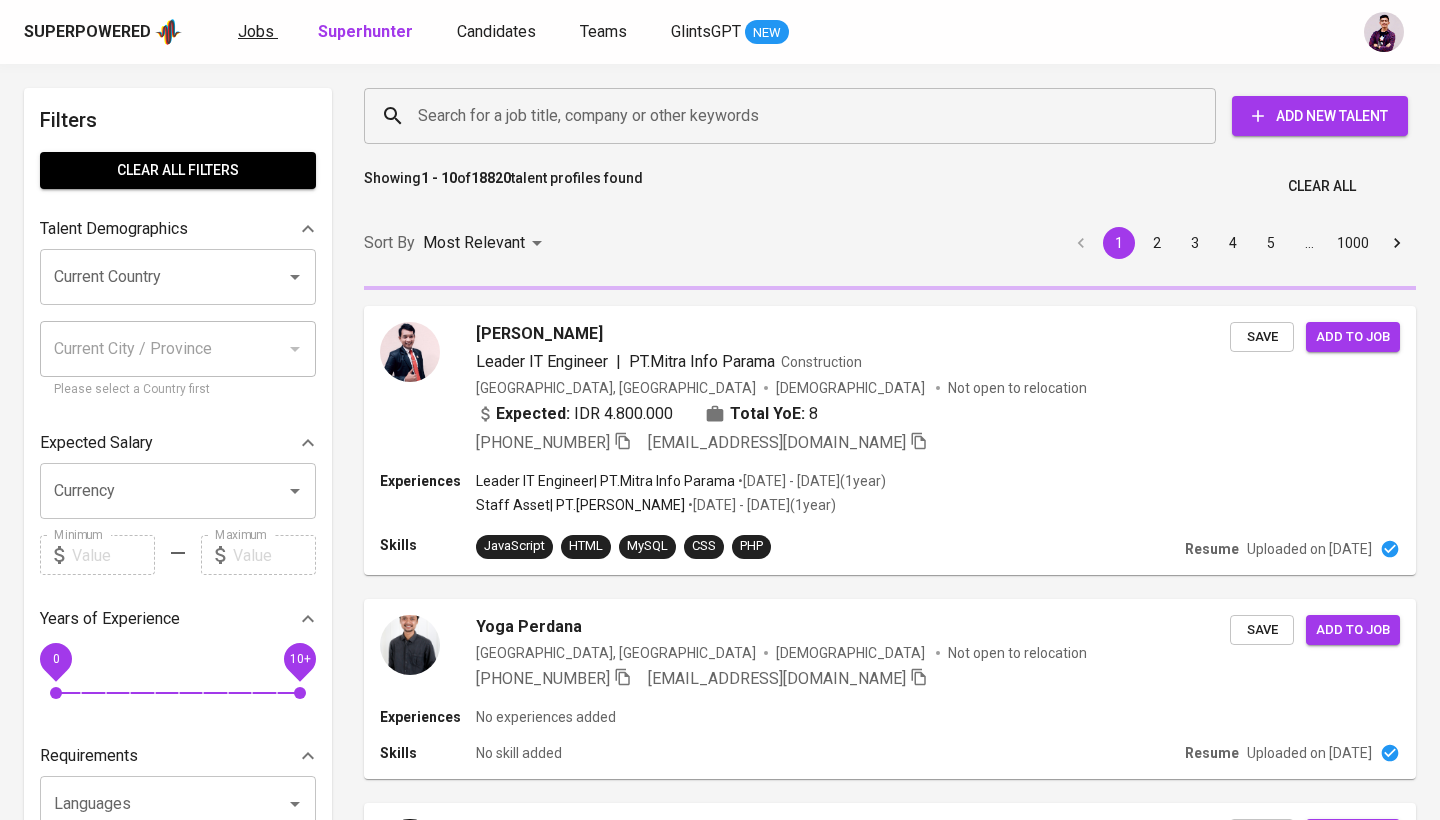click on "Jobs" at bounding box center (258, 32) 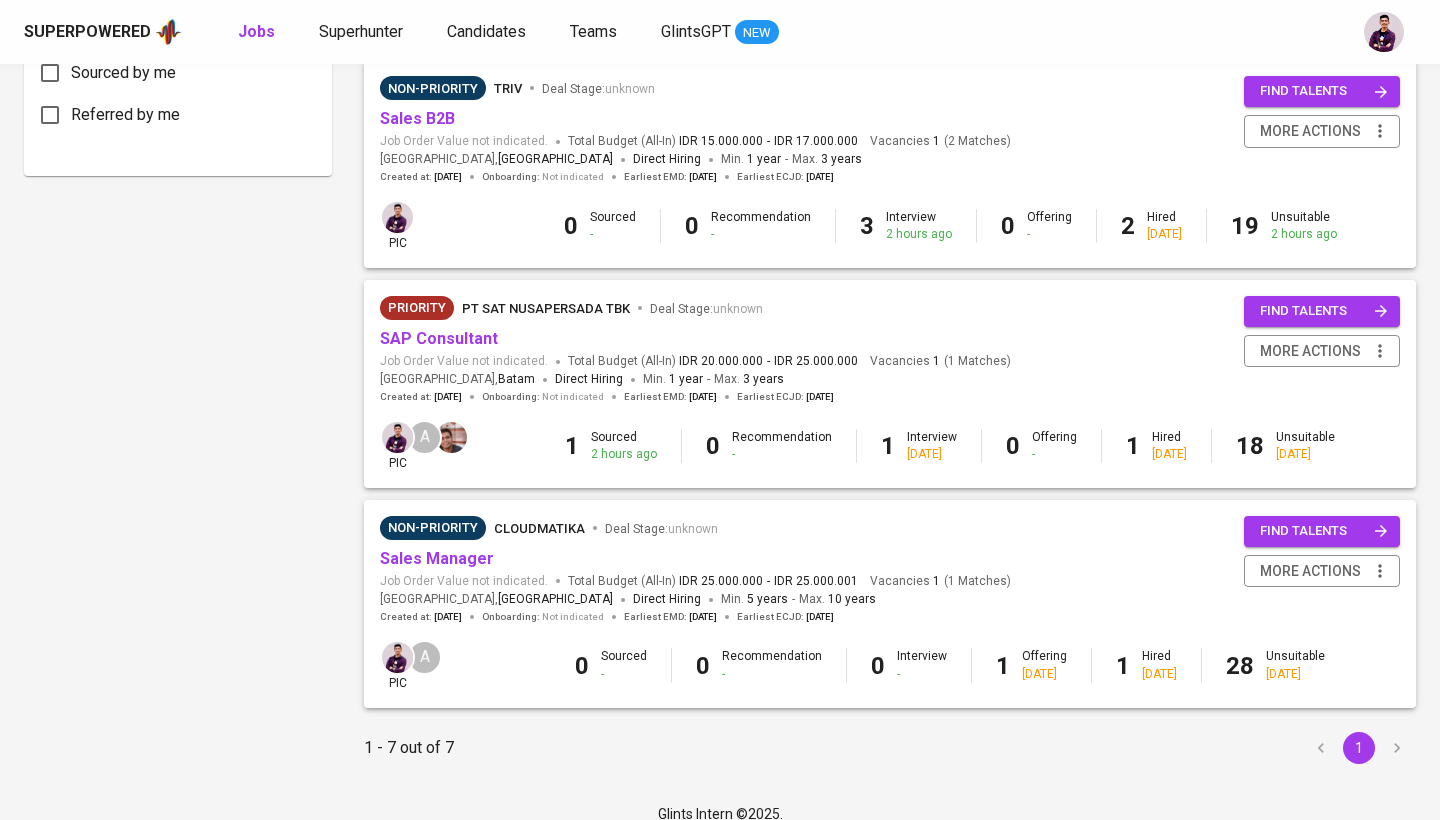 scroll, scrollTop: 520, scrollLeft: 0, axis: vertical 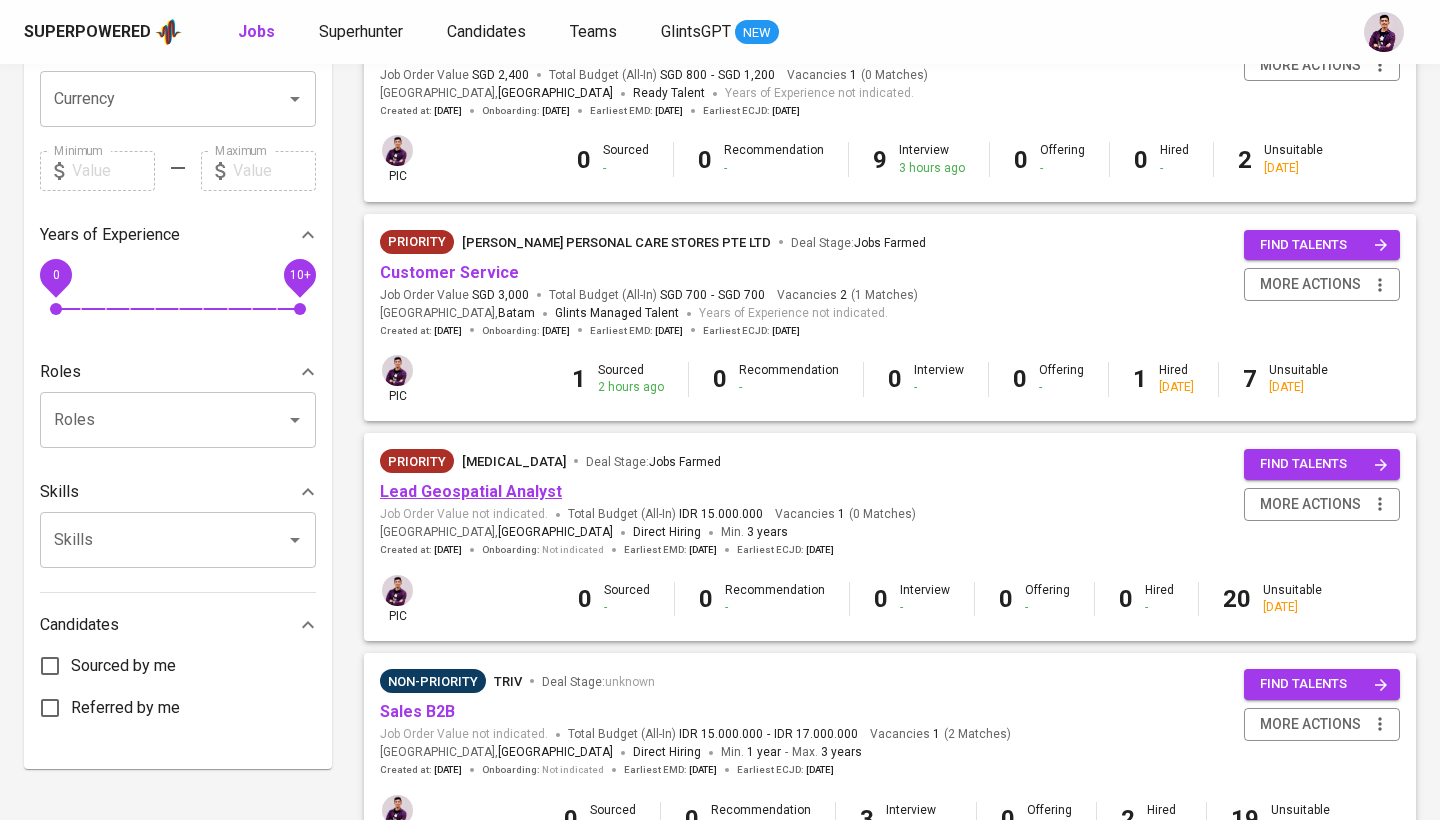 click on "Lead Geospatial Analyst" at bounding box center (471, 491) 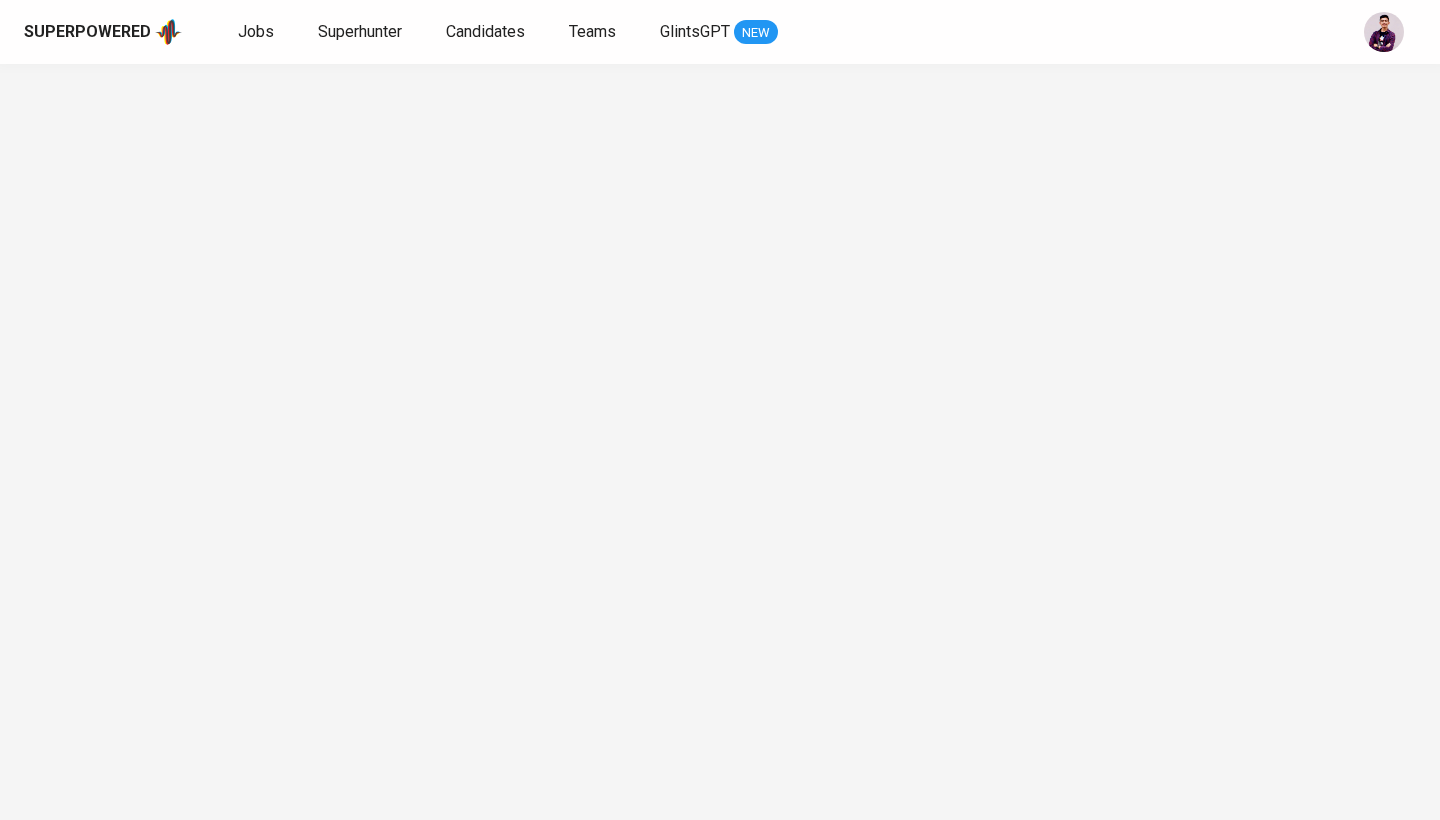 scroll, scrollTop: 0, scrollLeft: 0, axis: both 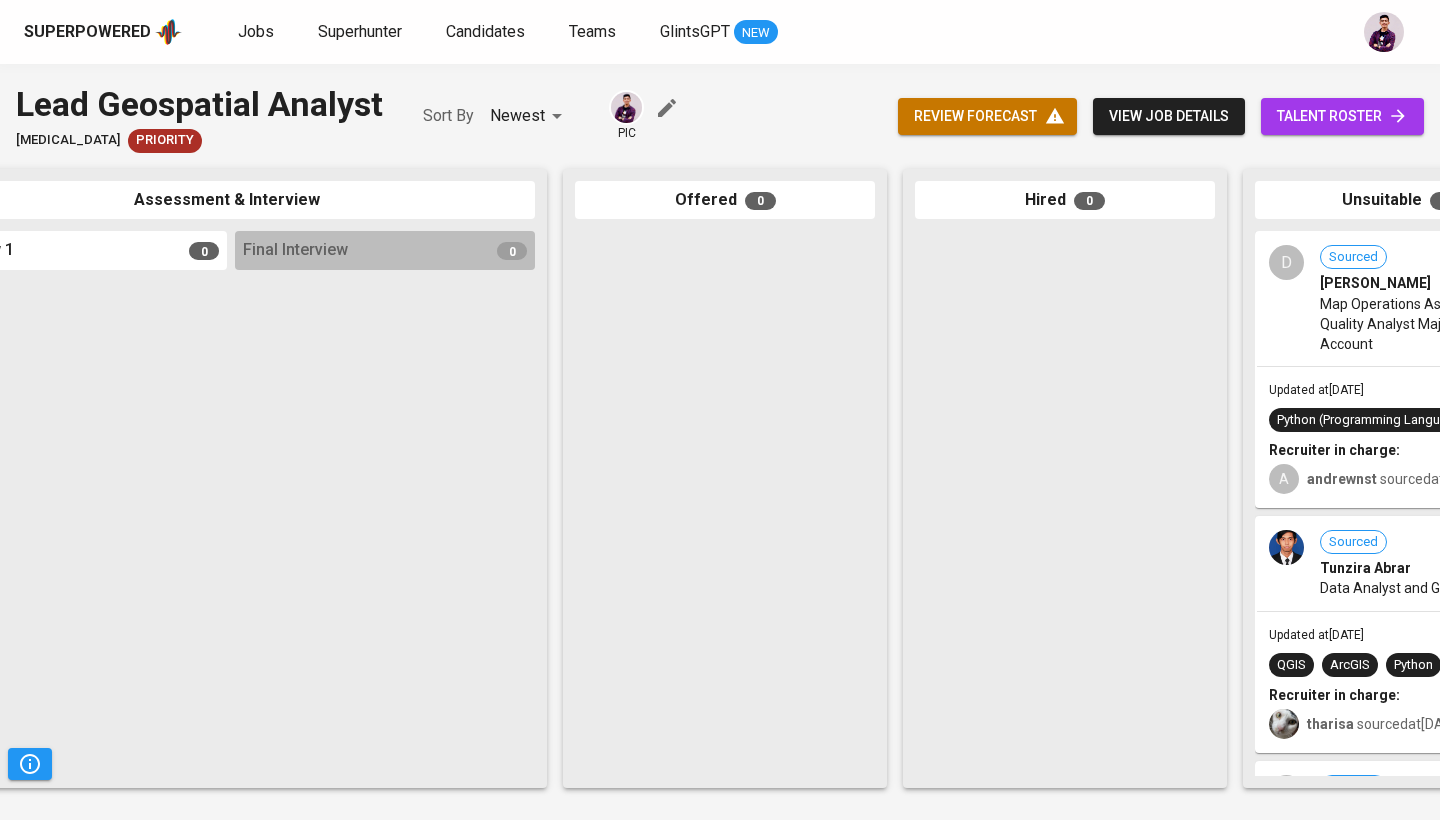click on "talent roster" at bounding box center (1342, 116) 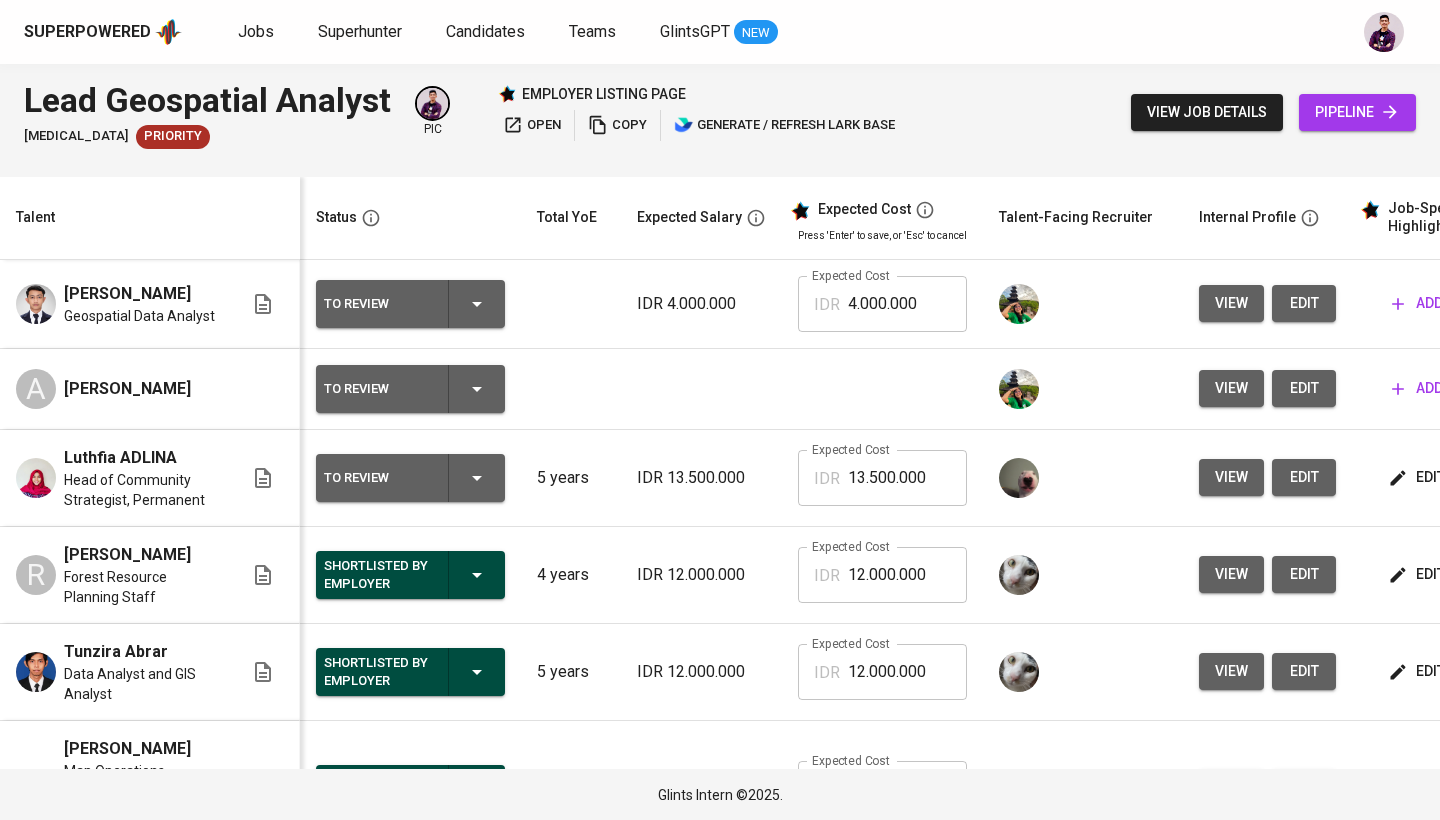 scroll, scrollTop: 0, scrollLeft: 37, axis: horizontal 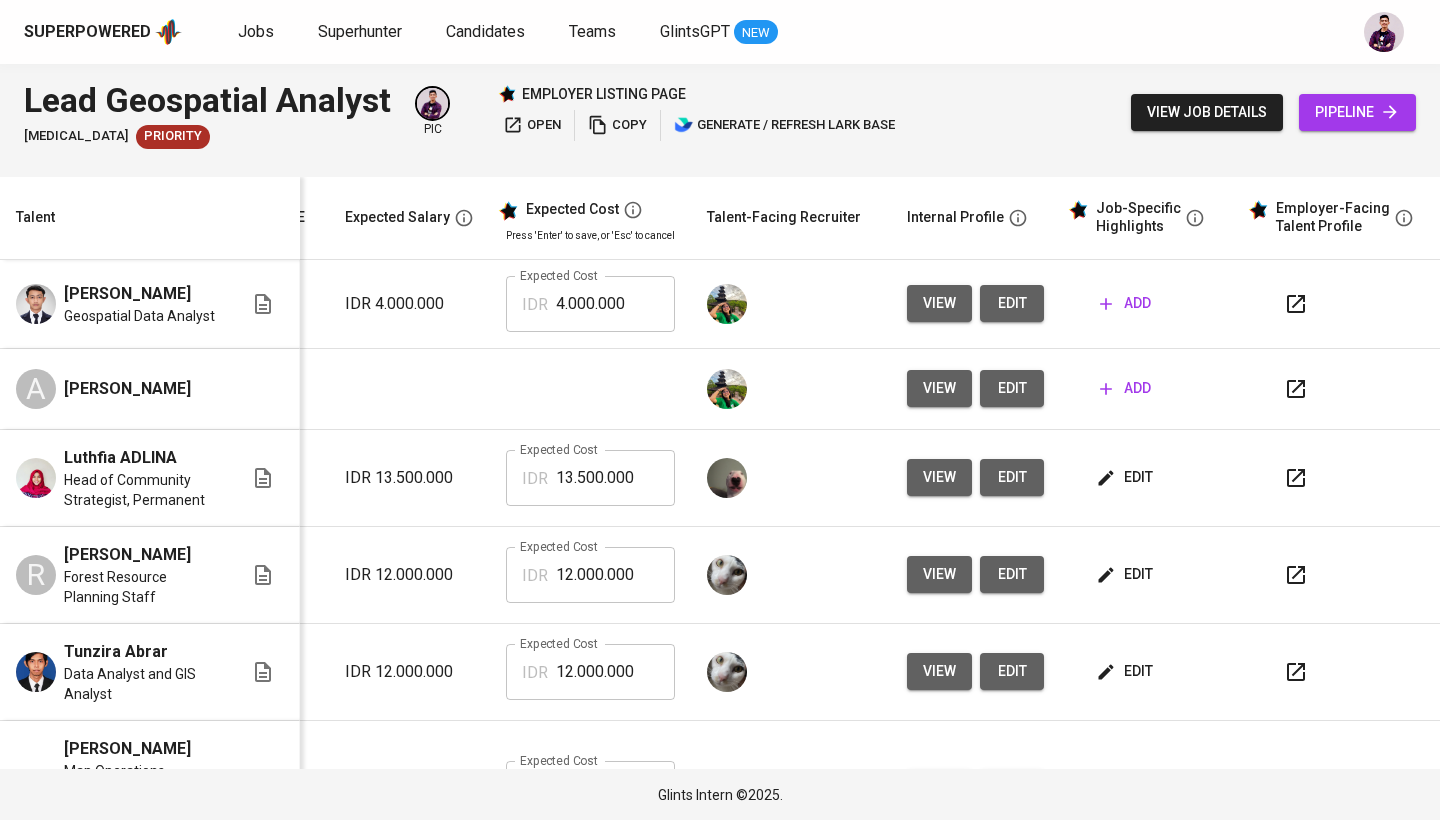 click on "edit" at bounding box center [1126, 477] 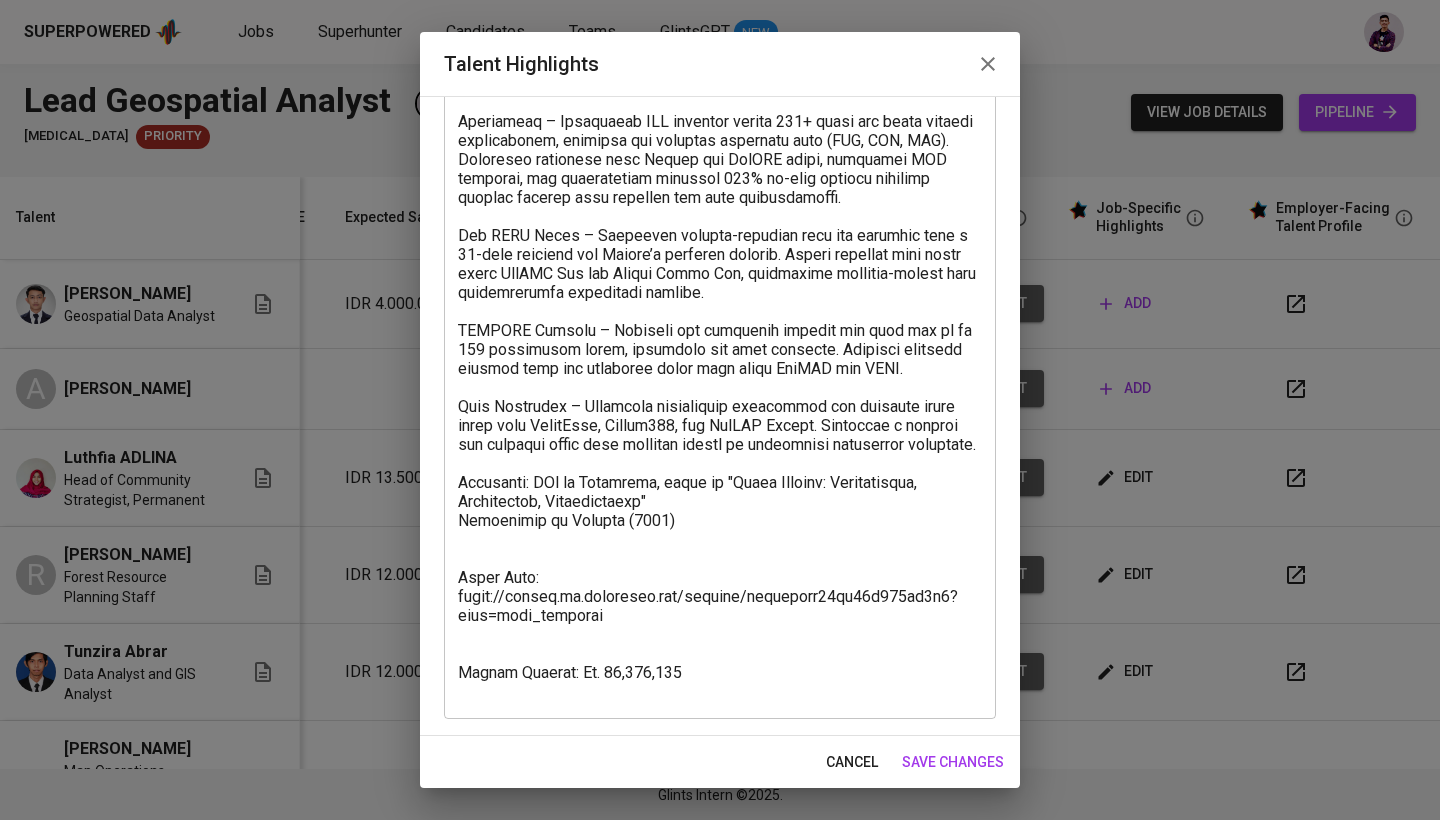 scroll, scrollTop: 249, scrollLeft: 0, axis: vertical 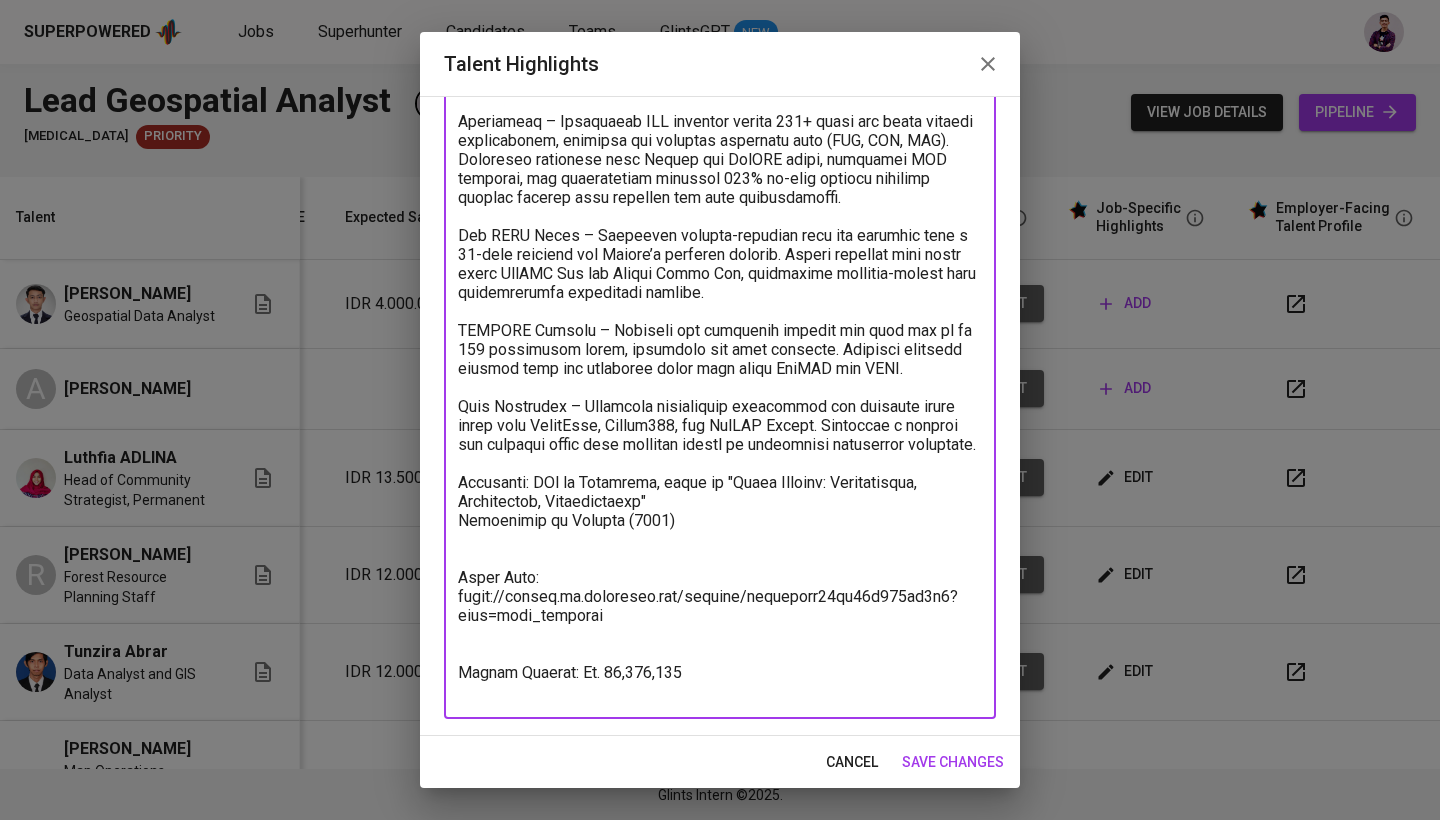 drag, startPoint x: 607, startPoint y: 626, endPoint x: 454, endPoint y: 624, distance: 153.01308 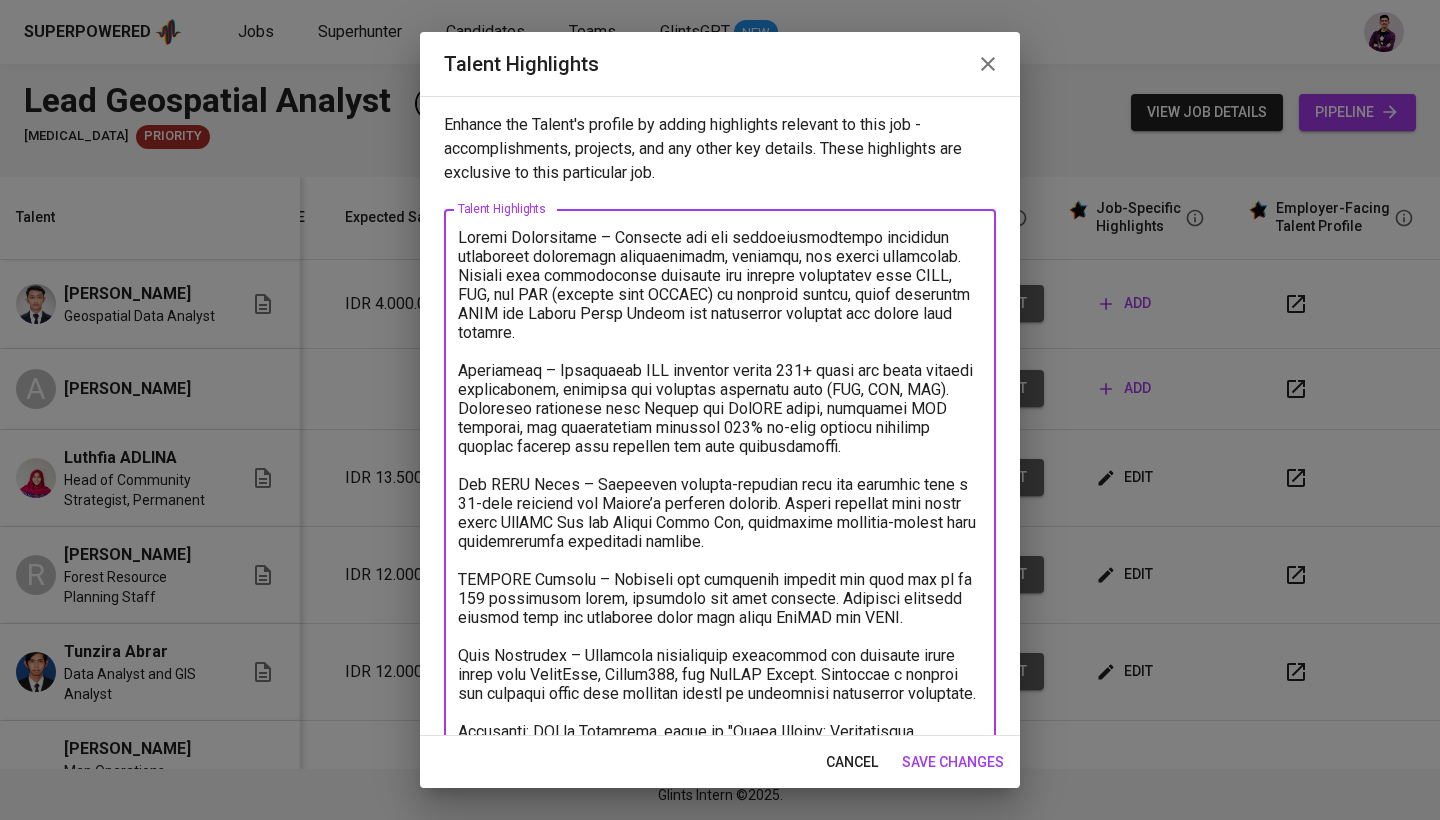 scroll, scrollTop: 0, scrollLeft: 0, axis: both 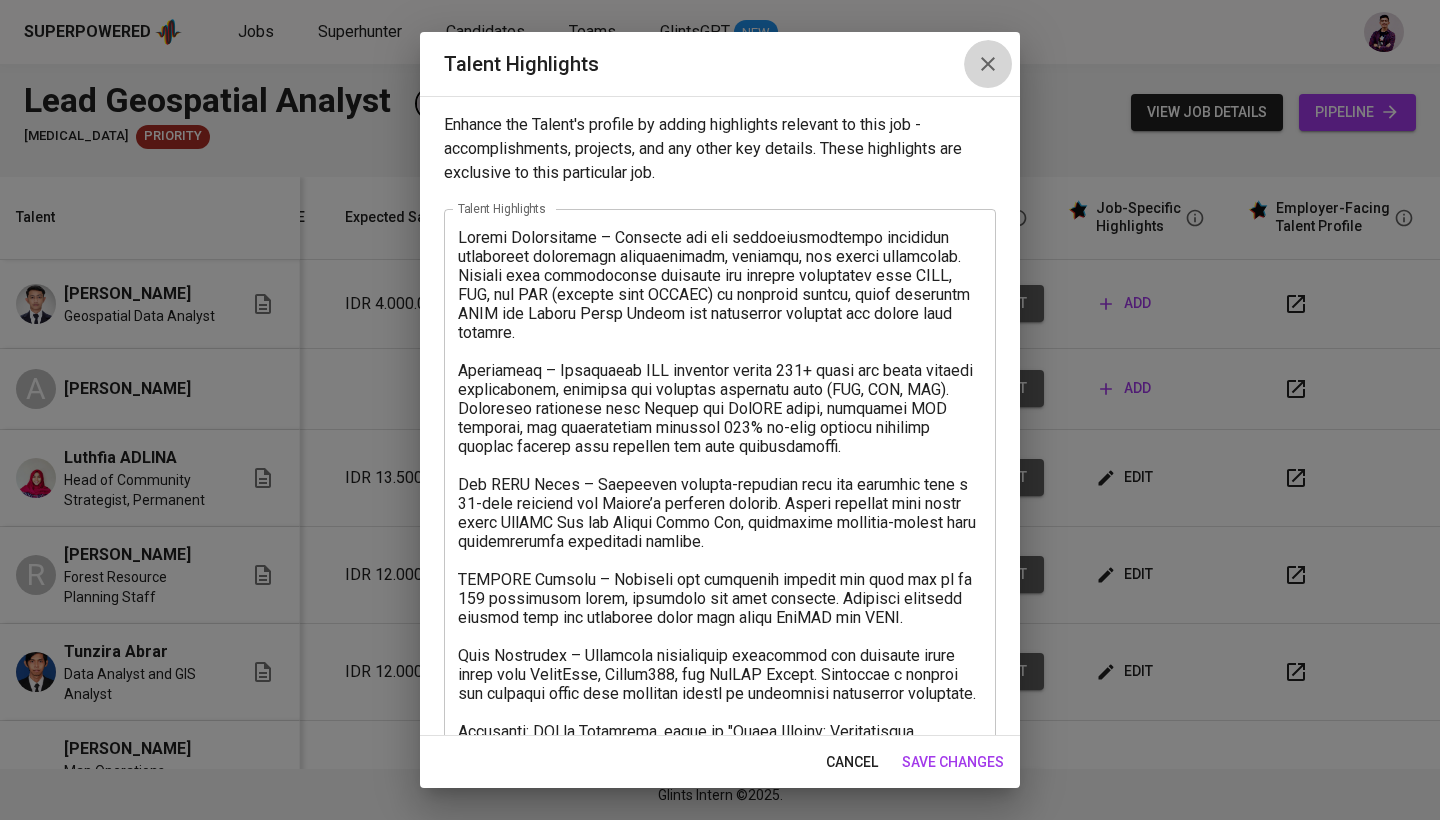 click 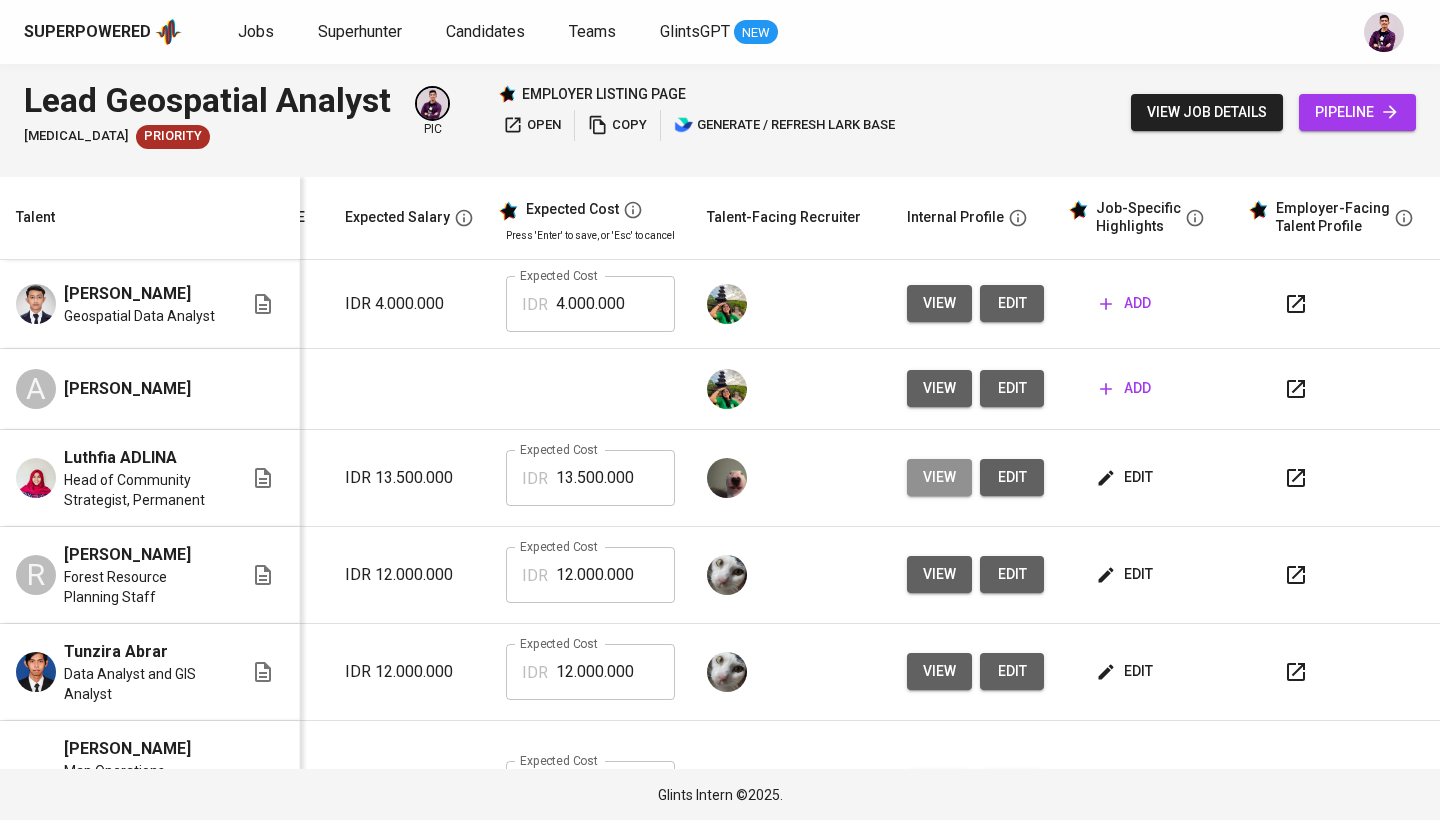 click on "view" at bounding box center (939, 477) 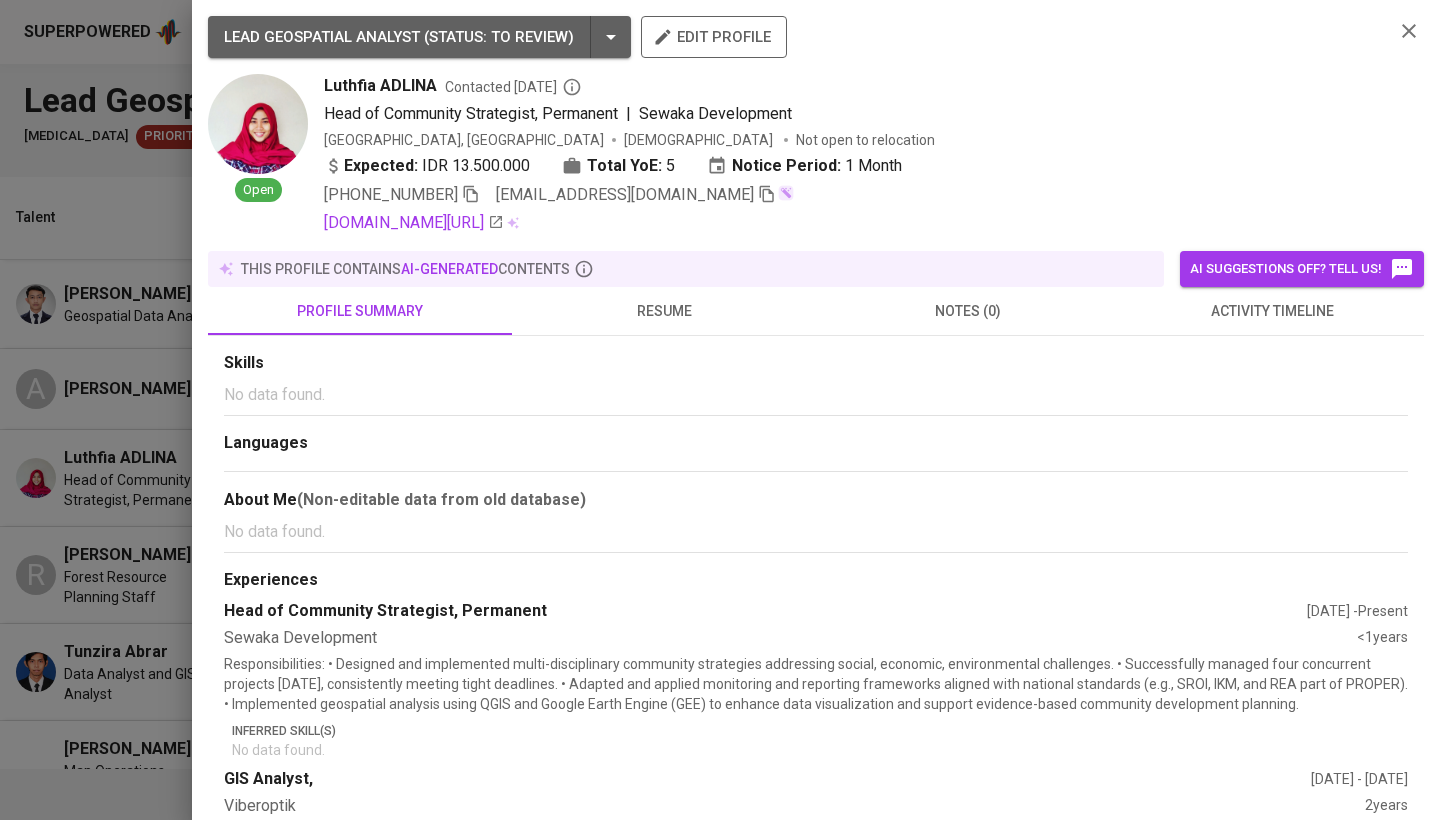 click on "resume" at bounding box center [664, 311] 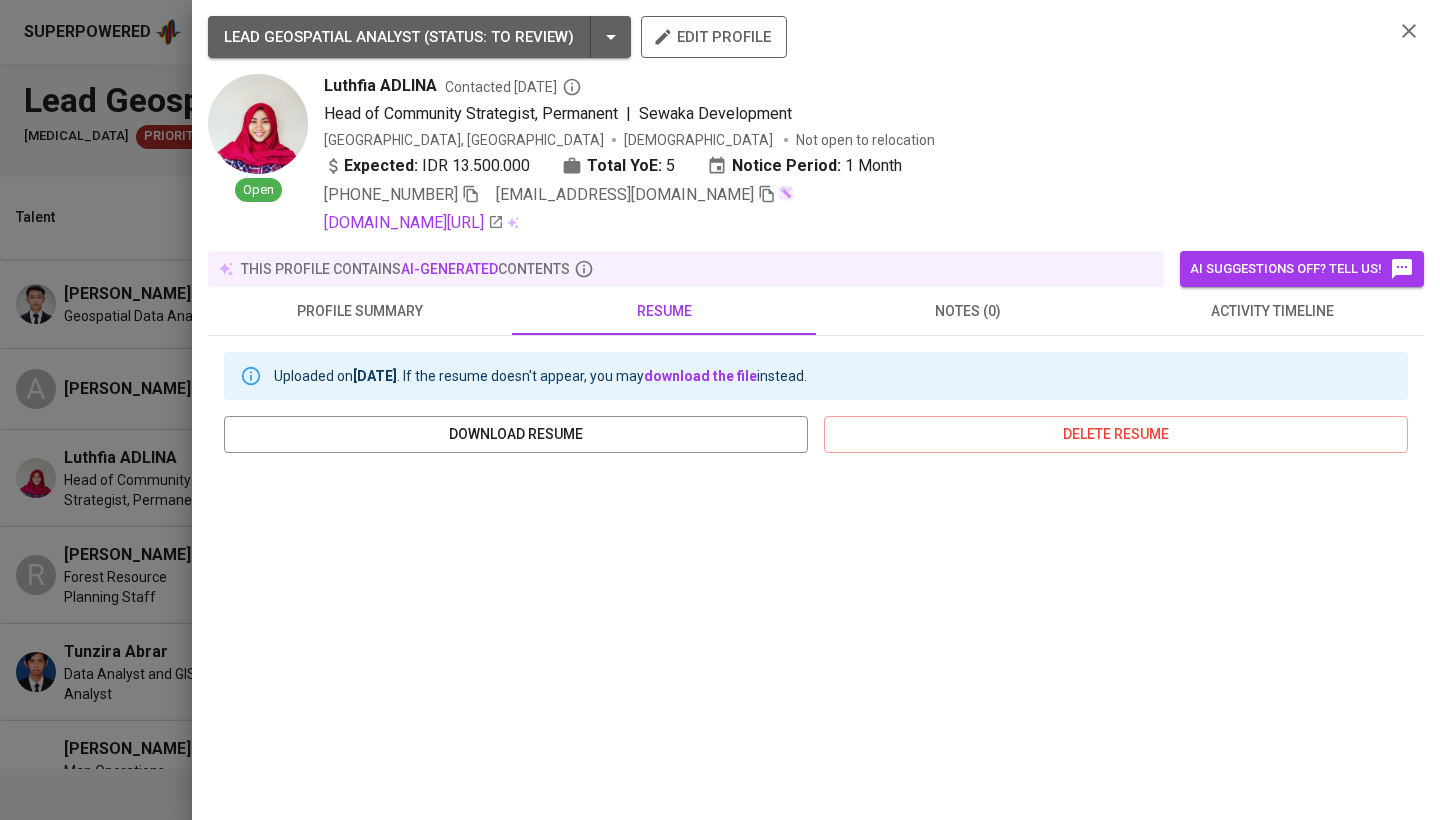 scroll, scrollTop: 0, scrollLeft: 0, axis: both 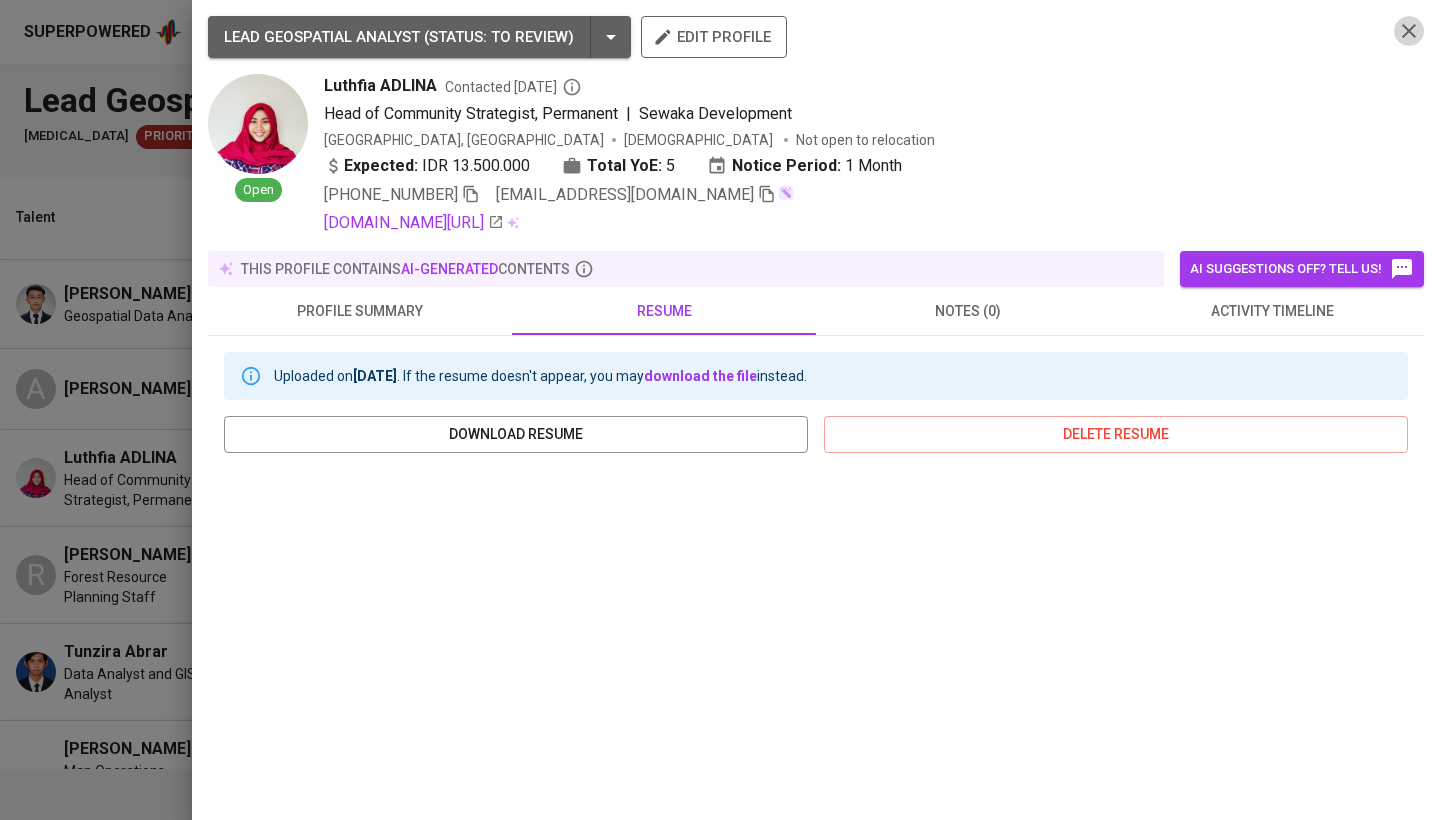 click 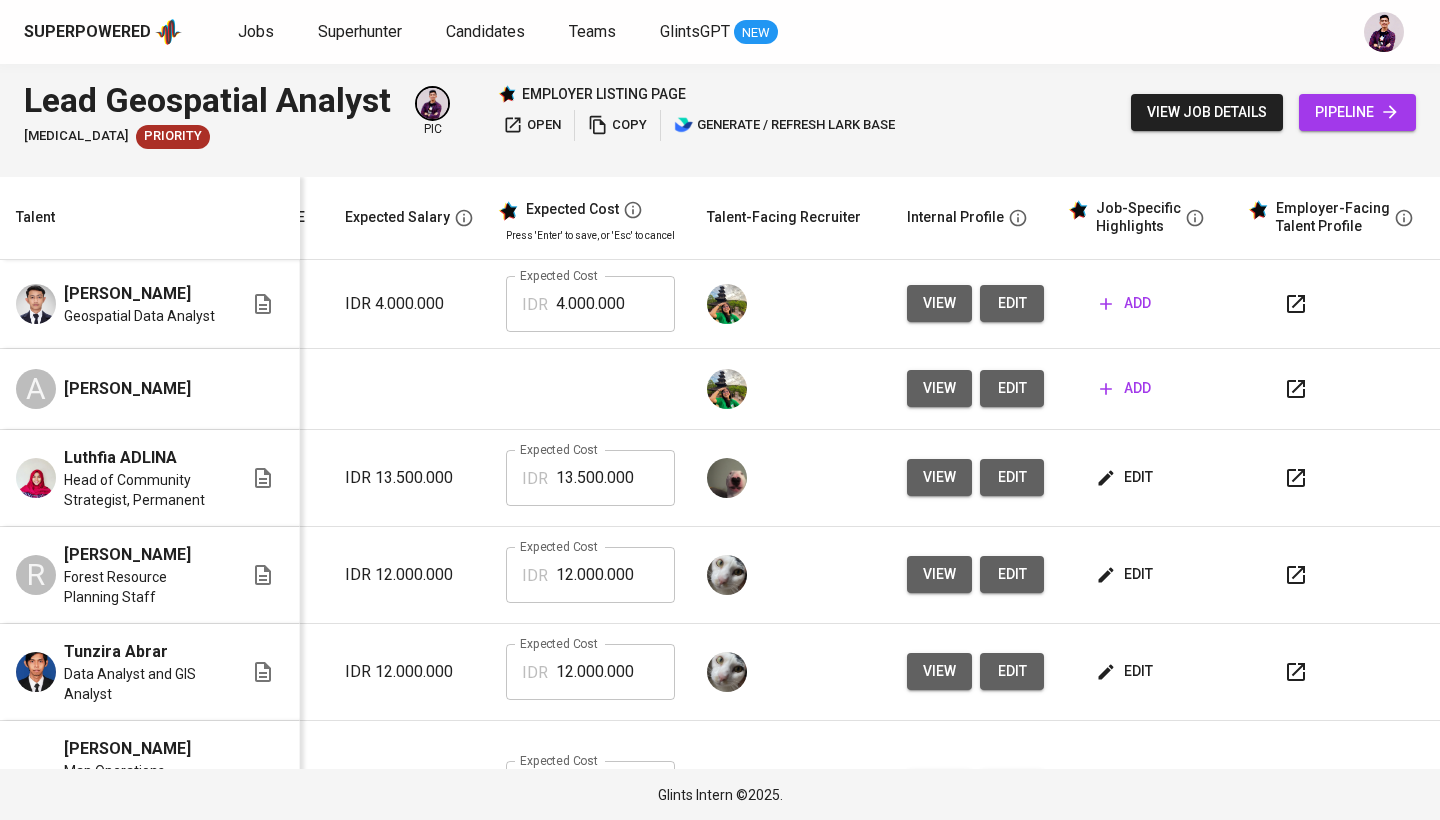 scroll, scrollTop: 0, scrollLeft: 0, axis: both 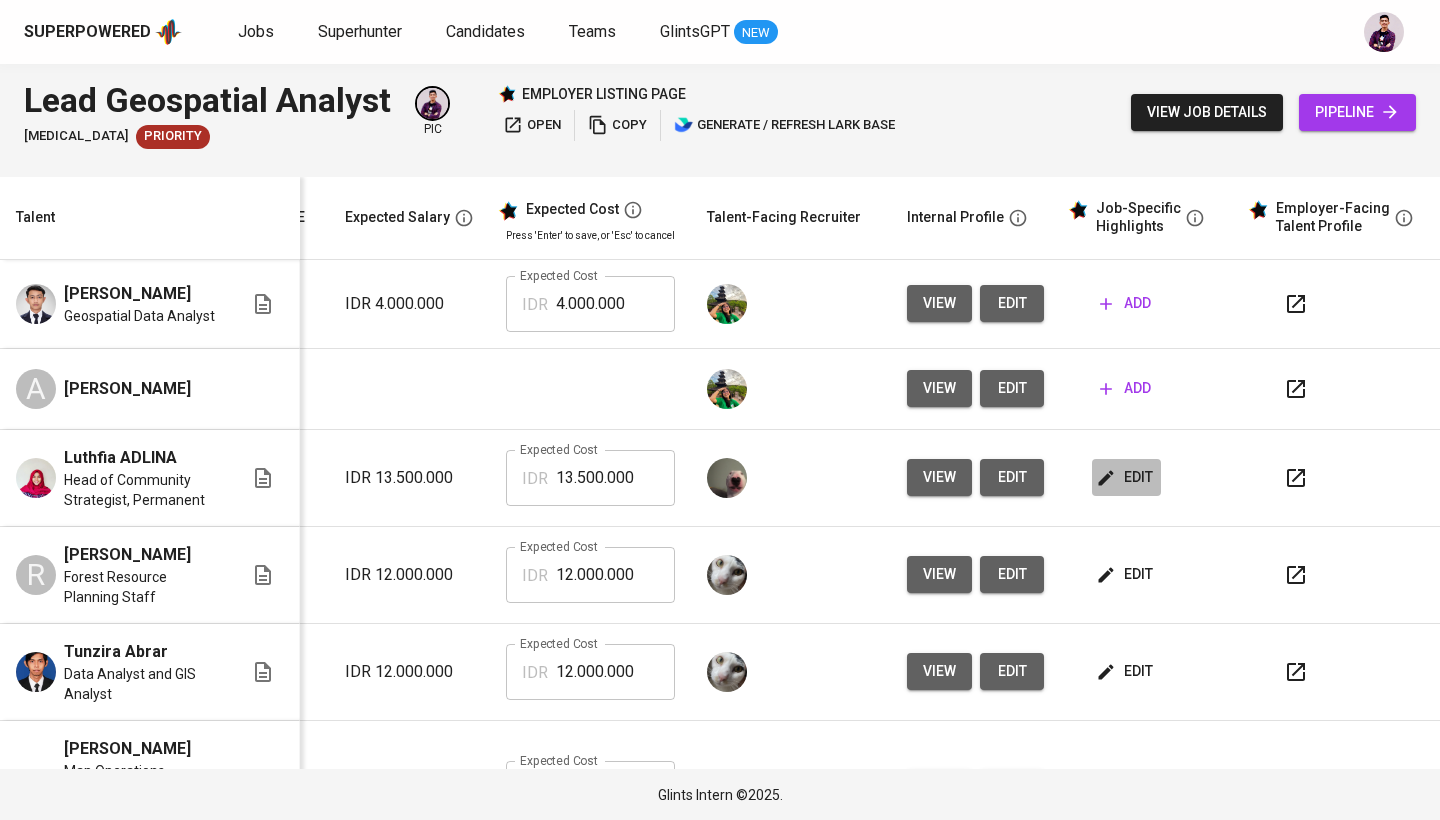 click on "edit" at bounding box center [1126, 477] 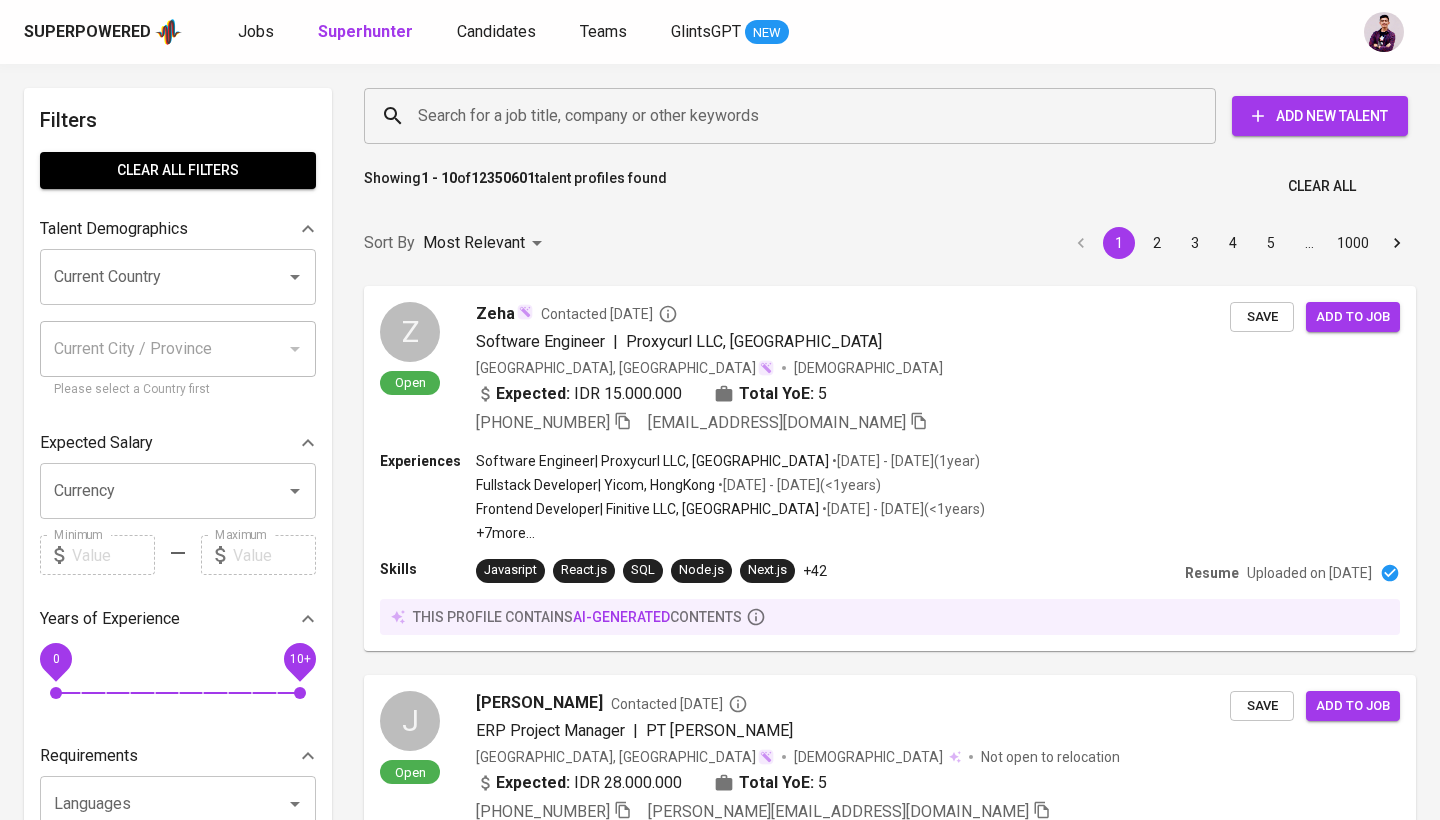 click on "Jobs" at bounding box center [258, 32] 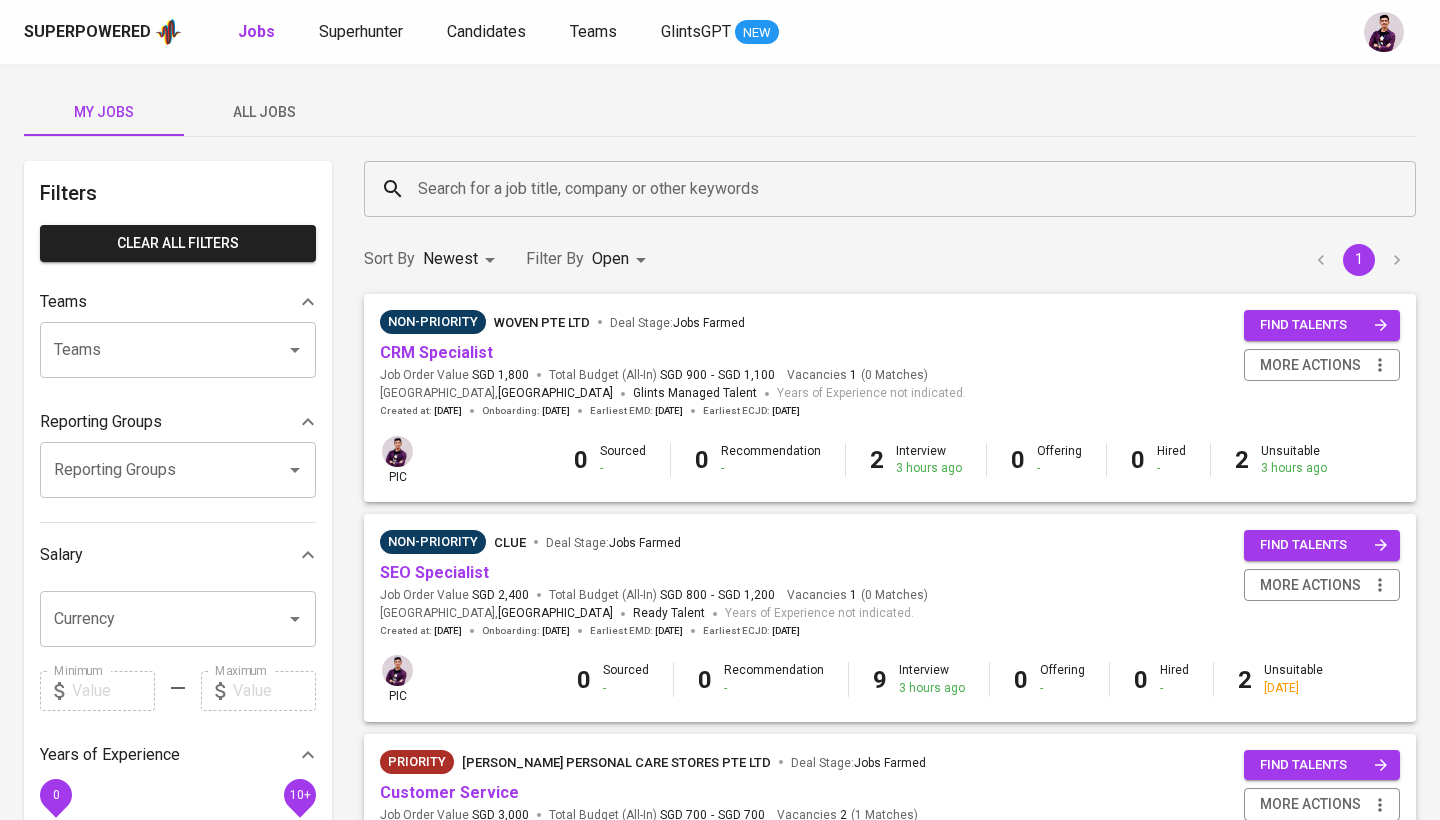 click on "Superpowered Jobs   Superhunter   Candidates   Teams   GlintsGPT   NEW My Jobs All Jobs Filters Clear All filters Teams Teams Teams Reporting Groups Reporting Groups Reporting Groups Salary Currency Currency Minimum Minimum Maximum Maximum Years of Experience 0 10+ Roles Roles Roles Skills Skills Skills Candidates Sourced by me Referred by me Search for a job title, company or other keywords Search for a job title, company or other keywords Sort By Newest NEWEST Filter By Open OPEN 1 Non-Priority Woven Pte Ltd Deal Stage :  Jobs Farmed CRM Specialist Job Order Value   SGD 1,800 Total Budget (All-In)   SGD 900 - SGD 1,100 Vacancies   1 ( 0   Matches ) [GEOGRAPHIC_DATA] ,  Jakarta Glints Managed Talent Years of Experience not indicated. Created at :   [DATE] Onboarding :   [DATE] Earliest EMD :   [DATE] Earliest ECJD :   [DATE] find talents more actions pic 0 Sourced - 0 Recommendation - 2 Interview 3 hours ago 0 Offering - 0 Hired - 2 Unsuitable 3 hours ago Non-Priority Clue -" at bounding box center [720, 976] 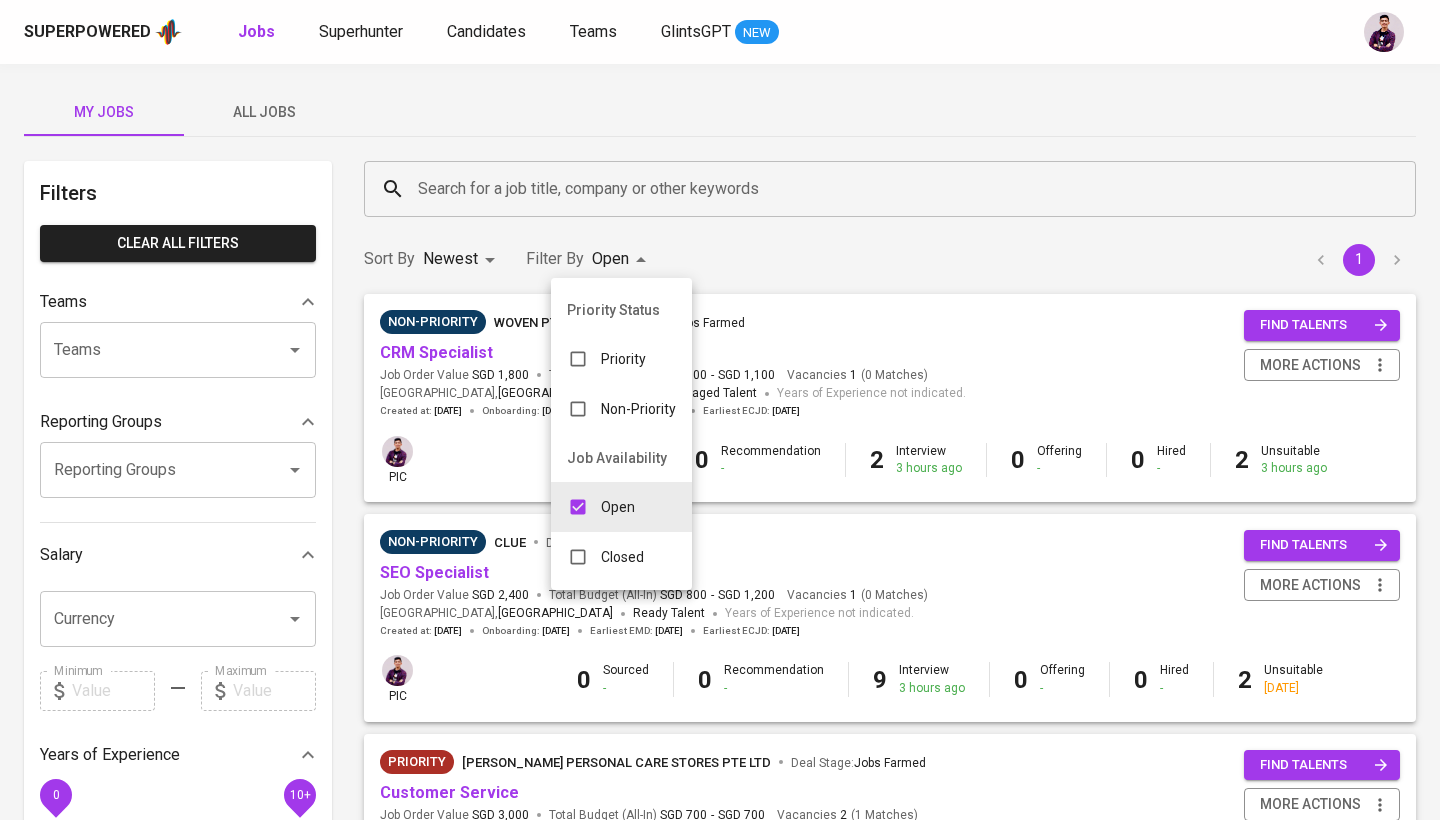 click on "Closed" at bounding box center [622, 557] 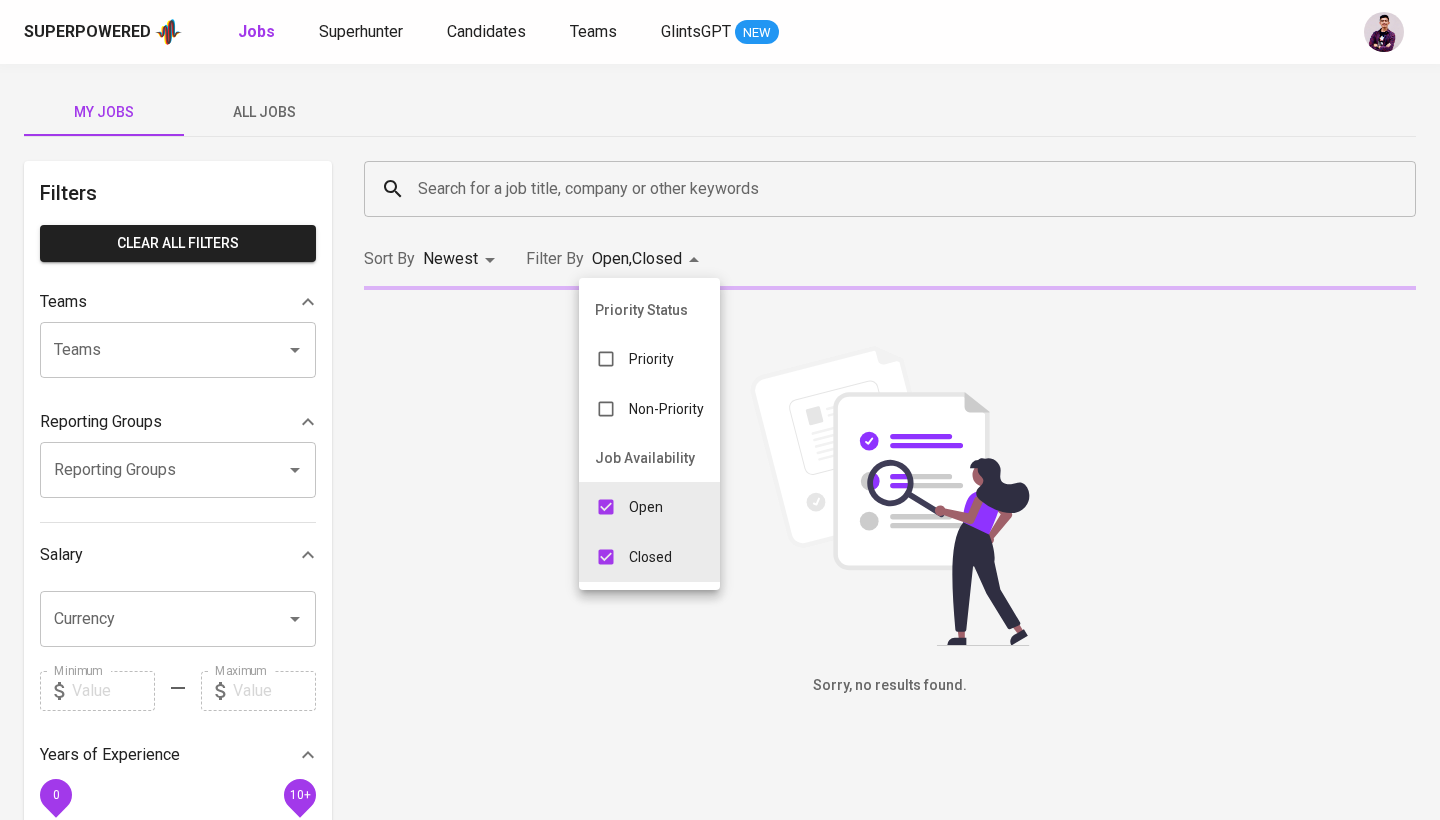 type on "OPEN,CLOSE" 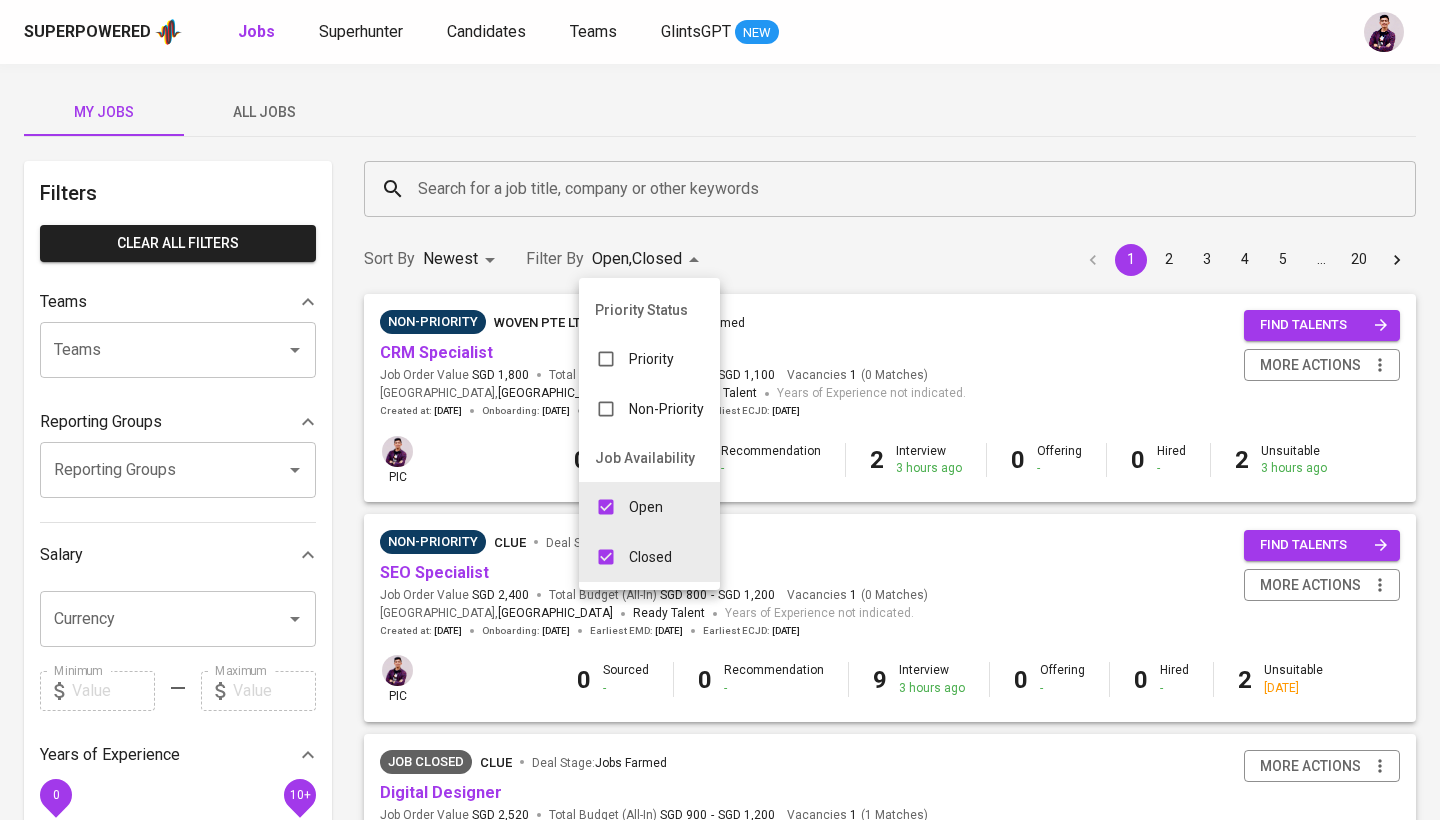 click at bounding box center [720, 410] 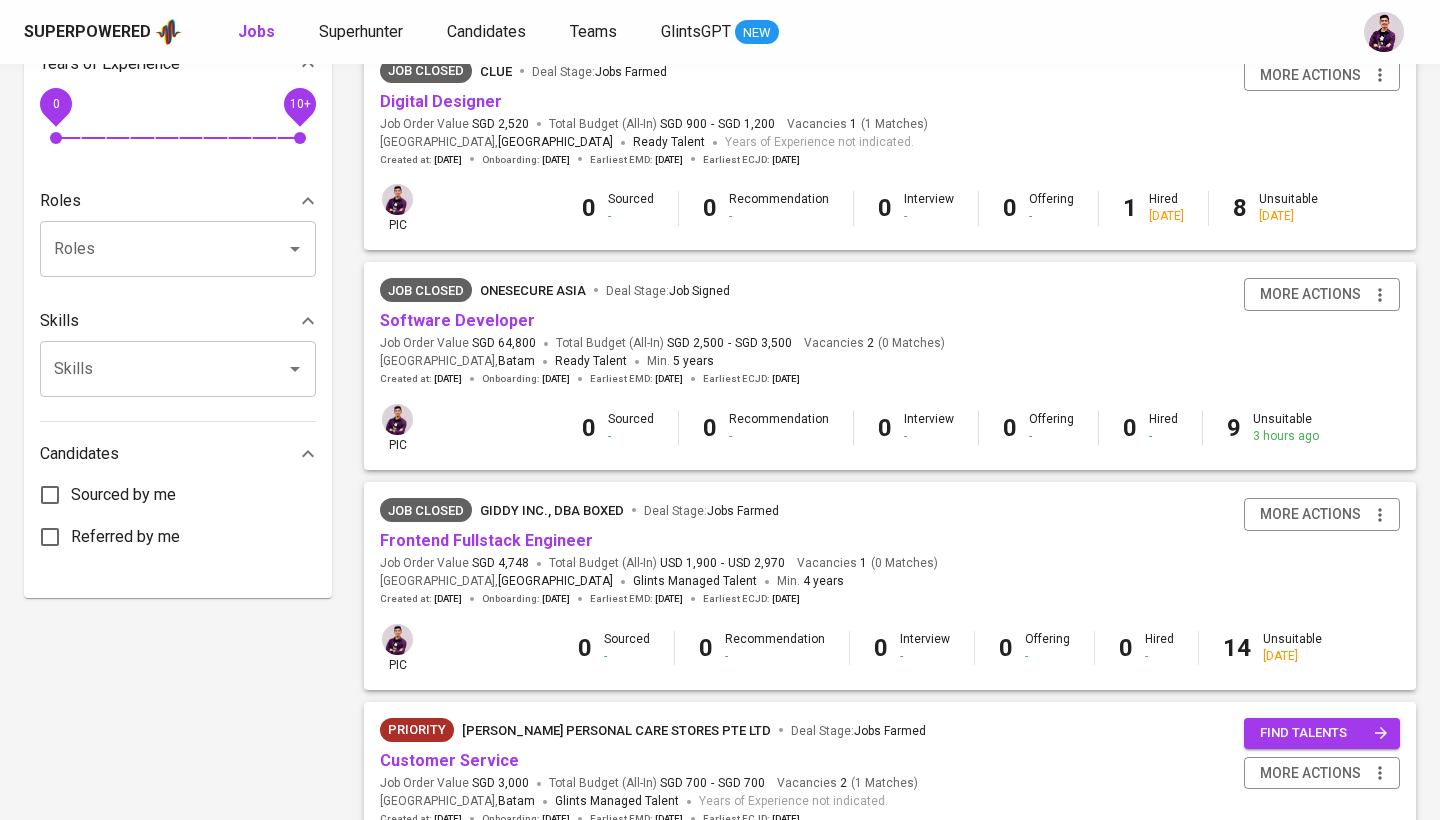 scroll, scrollTop: 708, scrollLeft: 0, axis: vertical 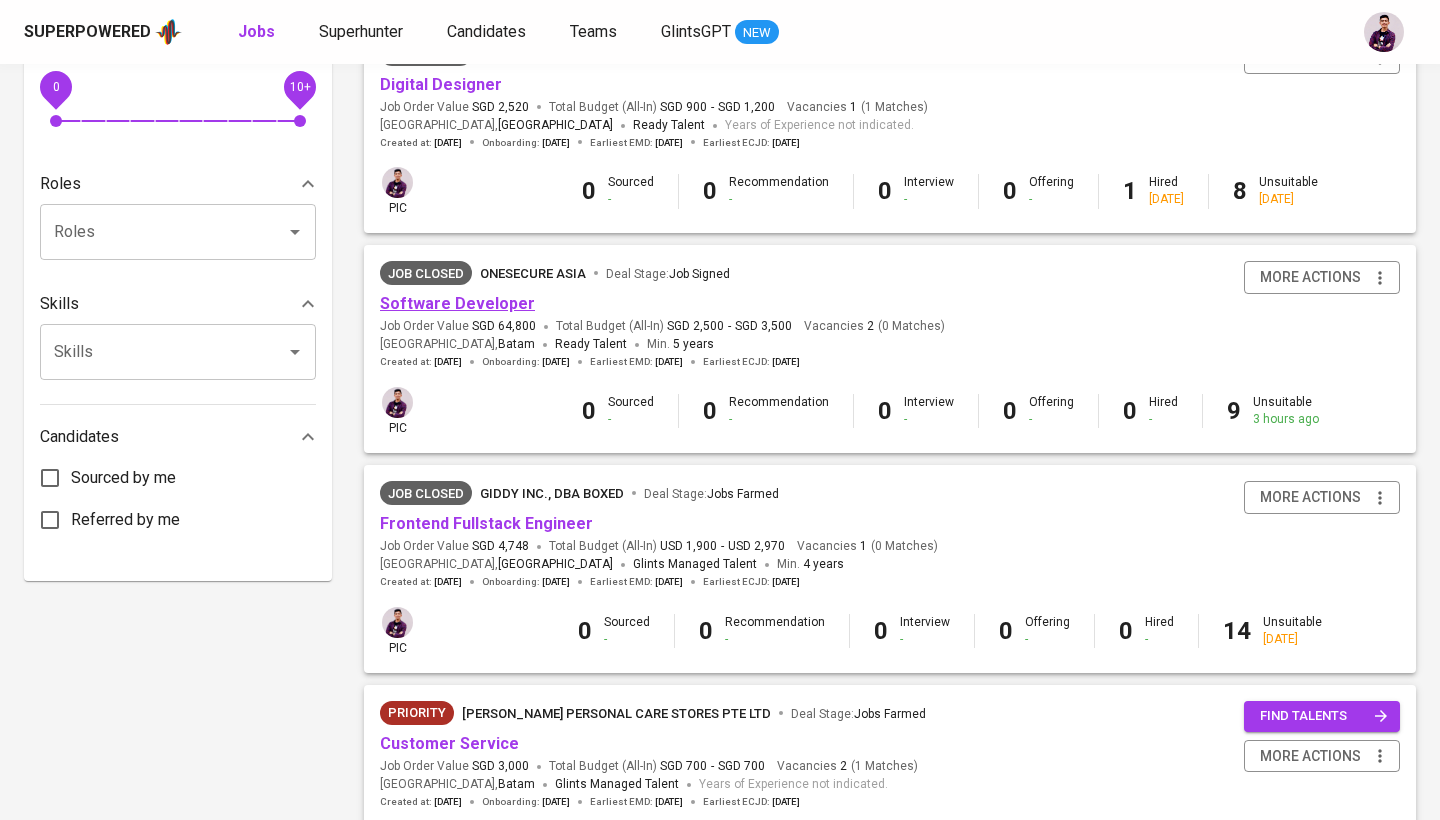 click on "Software Developer" at bounding box center (457, 303) 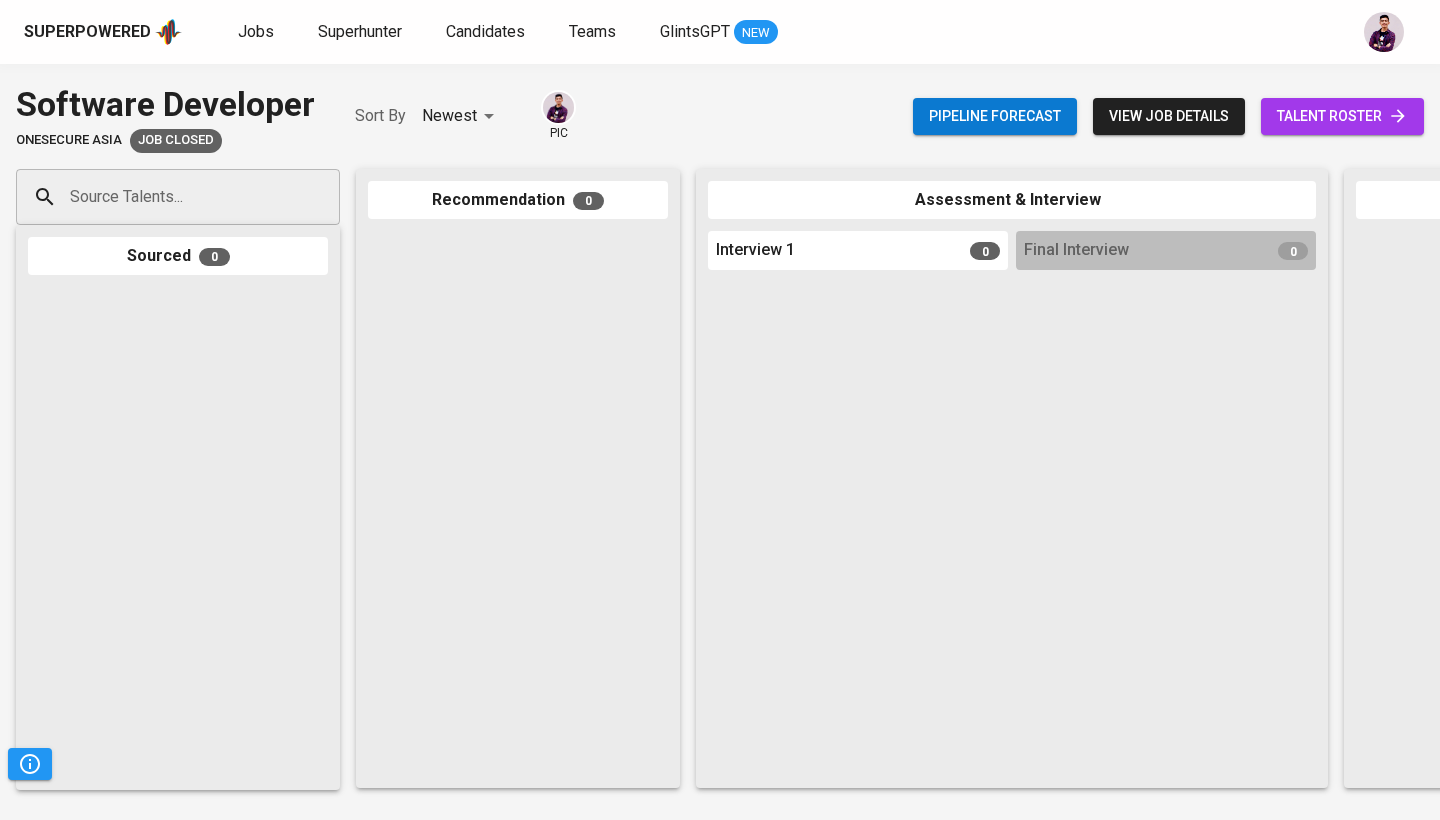 click on "talent roster" at bounding box center [1342, 116] 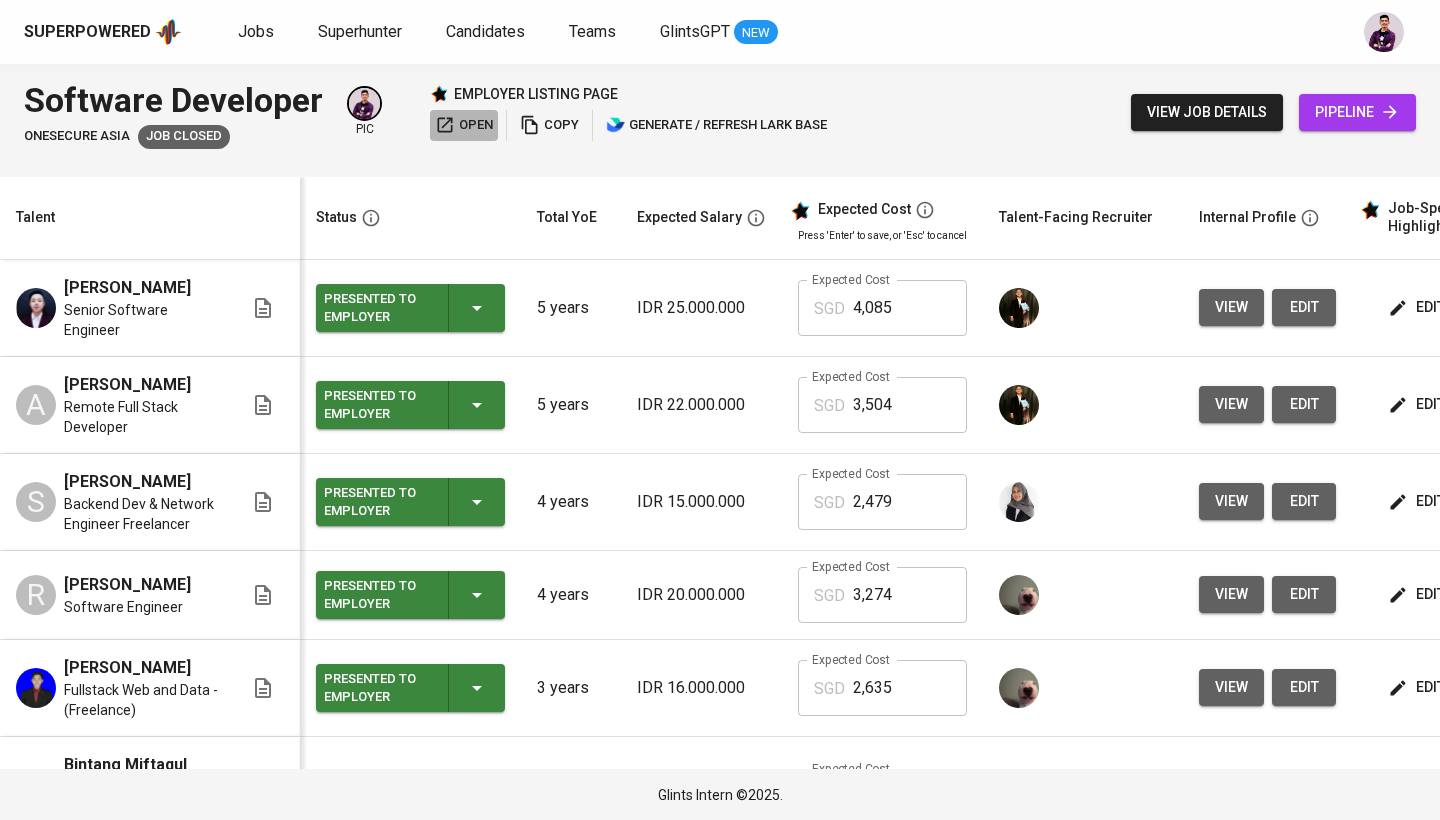 click on "open" at bounding box center [464, 125] 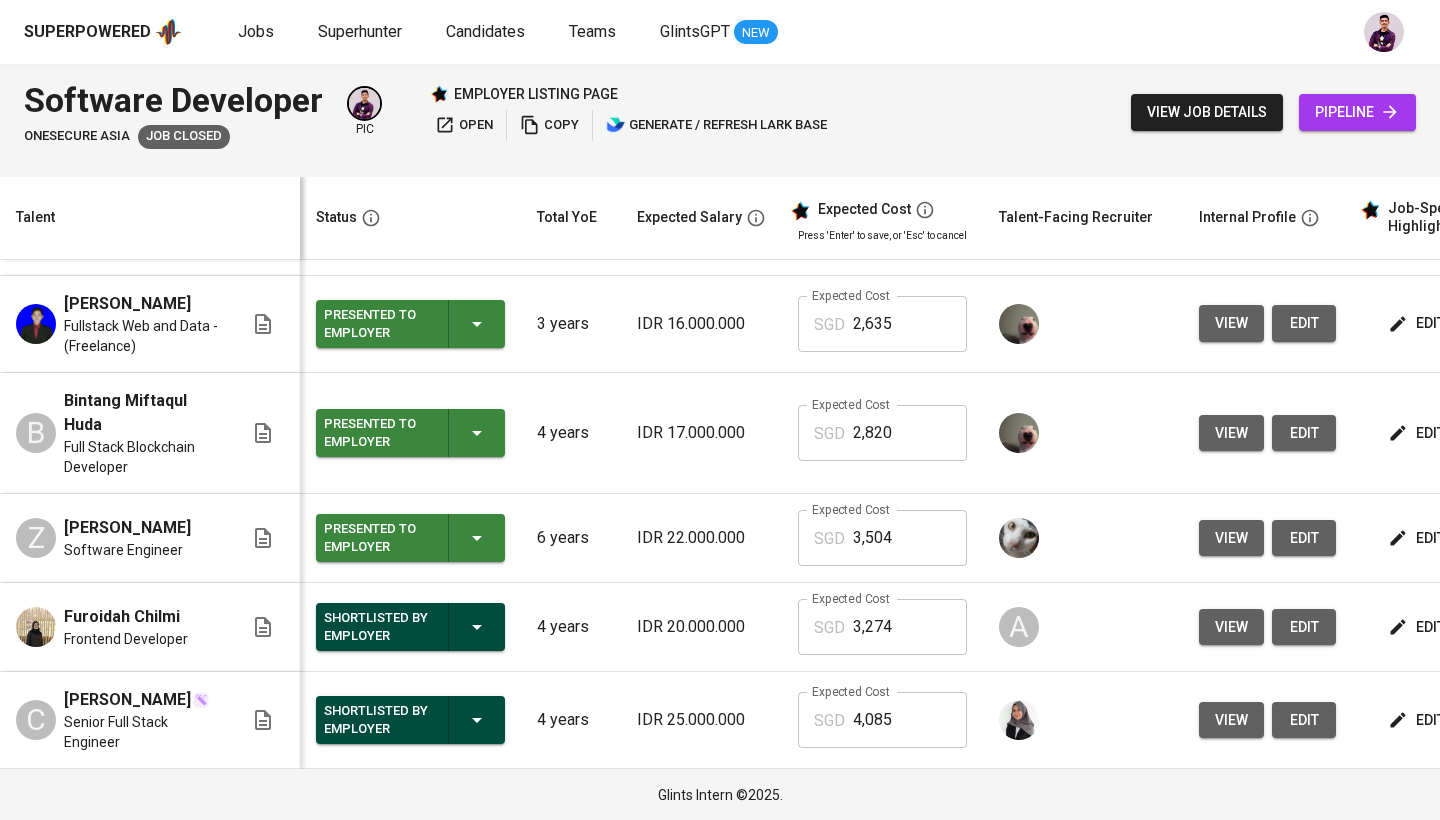 scroll, scrollTop: 364, scrollLeft: 0, axis: vertical 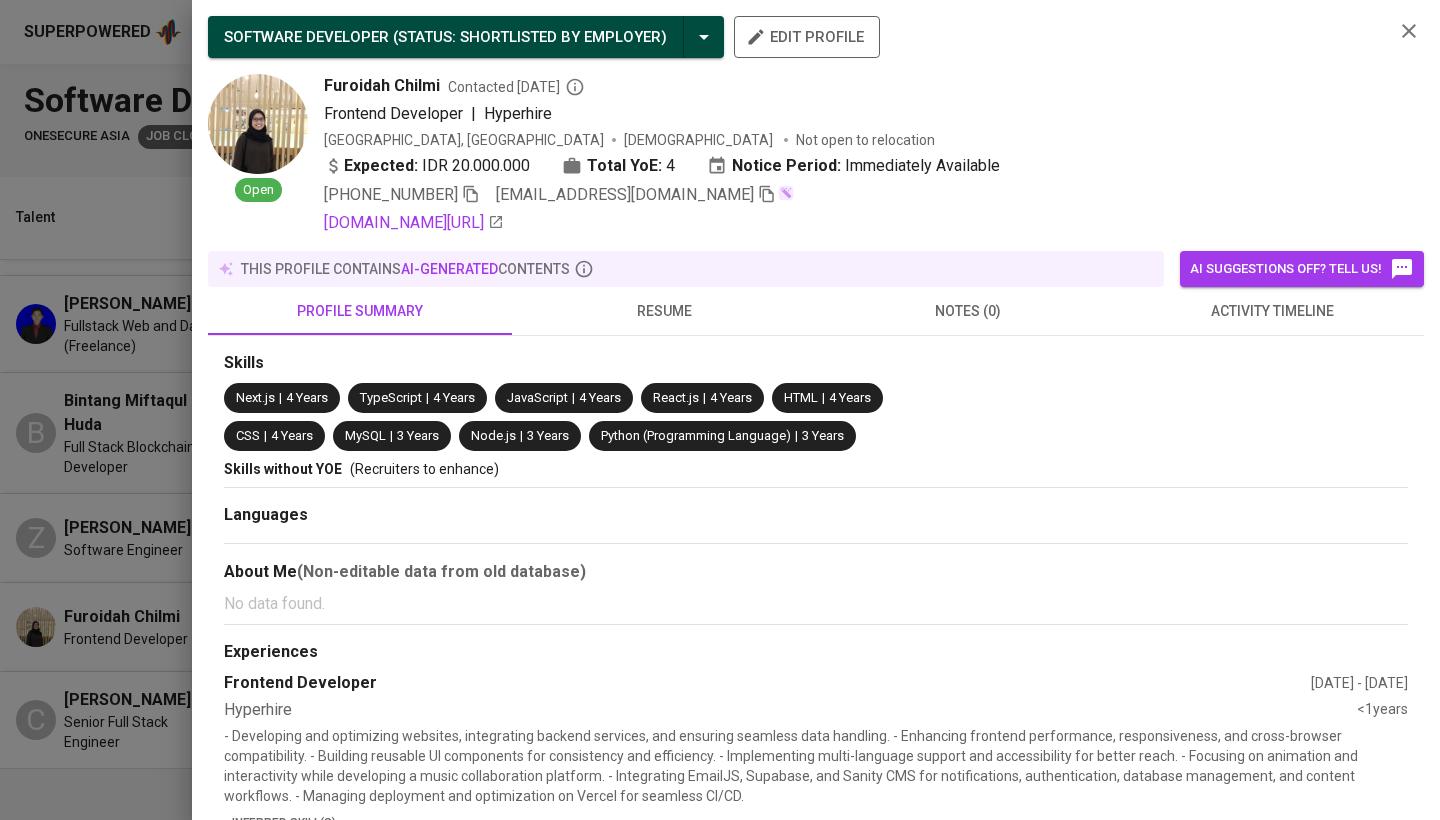click on "Skills Next.js | 4   Years TypeScript | 4   Years JavaScript | 4   Years React.js | 4   Years HTML | 4   Years CSS | 4   Years MySQL | 3   Years Node.js | 3   Years Python (Programming Language) | 3   Years Skills without YOE (Recruiters to enhance) Languages About Me  (Non-editable data from old database) No data found. Experiences Frontend Developer [DATE] - [DATE] Hyperhire   <1  years - Developing and optimizing websites, integrating backend services, and ensuring seamless data handling.
- Enhancing frontend performance, responsiveness, and cross-browser compatibility.
- Building reusable UI components for consistency and efficiency.
- Implementing multi-language support and accessibility for better reach.
- Focusing on animation and interactivity while developing a music collaboration platform.
- Integrating EmailJS, Supabase, and Sanity CMS for notifications, authentication, database management, and content workflows.
- Managing deployment and optimization on Vercel for seamless CI/CD.   3  years" at bounding box center [816, 816] 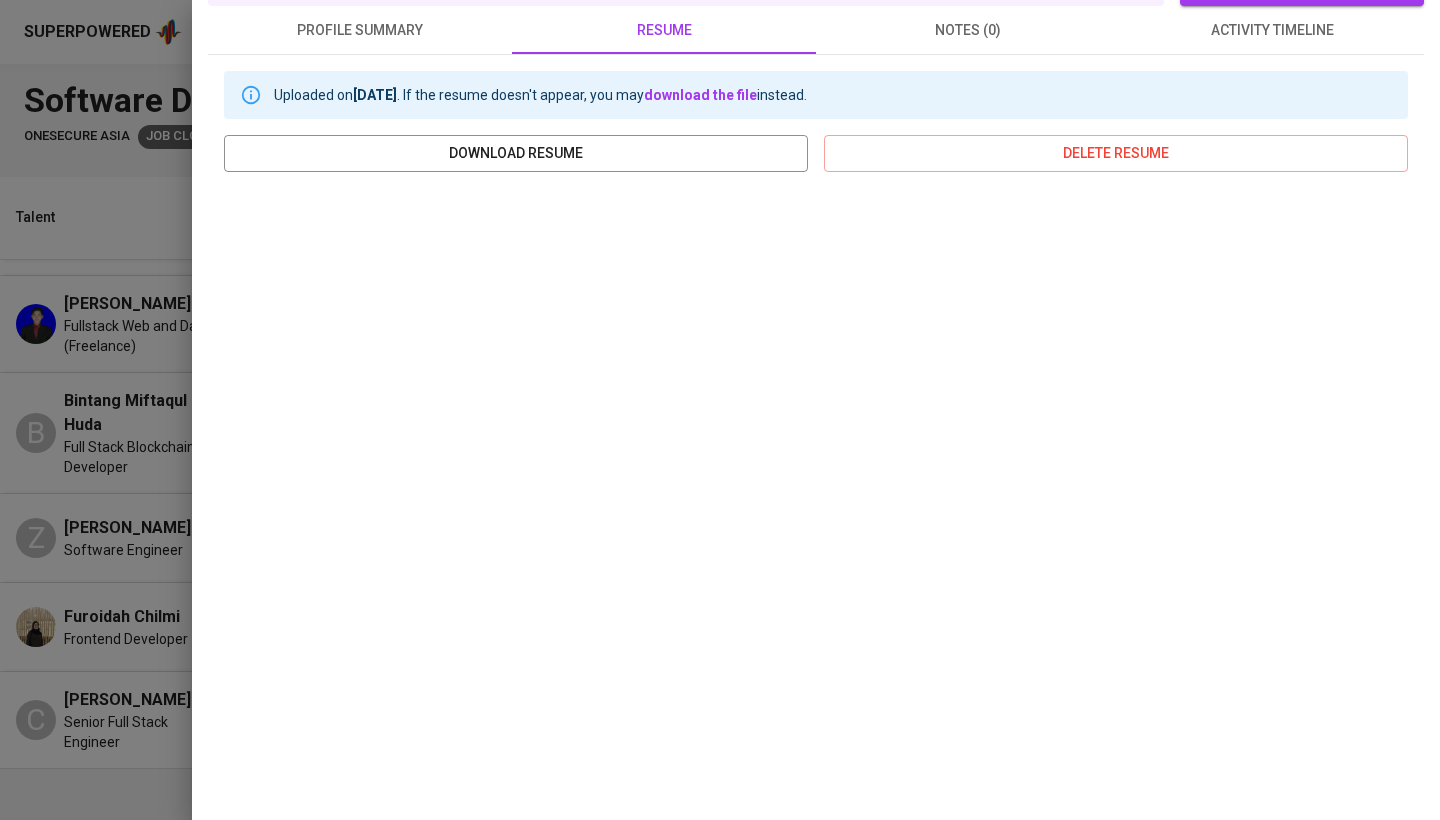 scroll, scrollTop: 280, scrollLeft: 0, axis: vertical 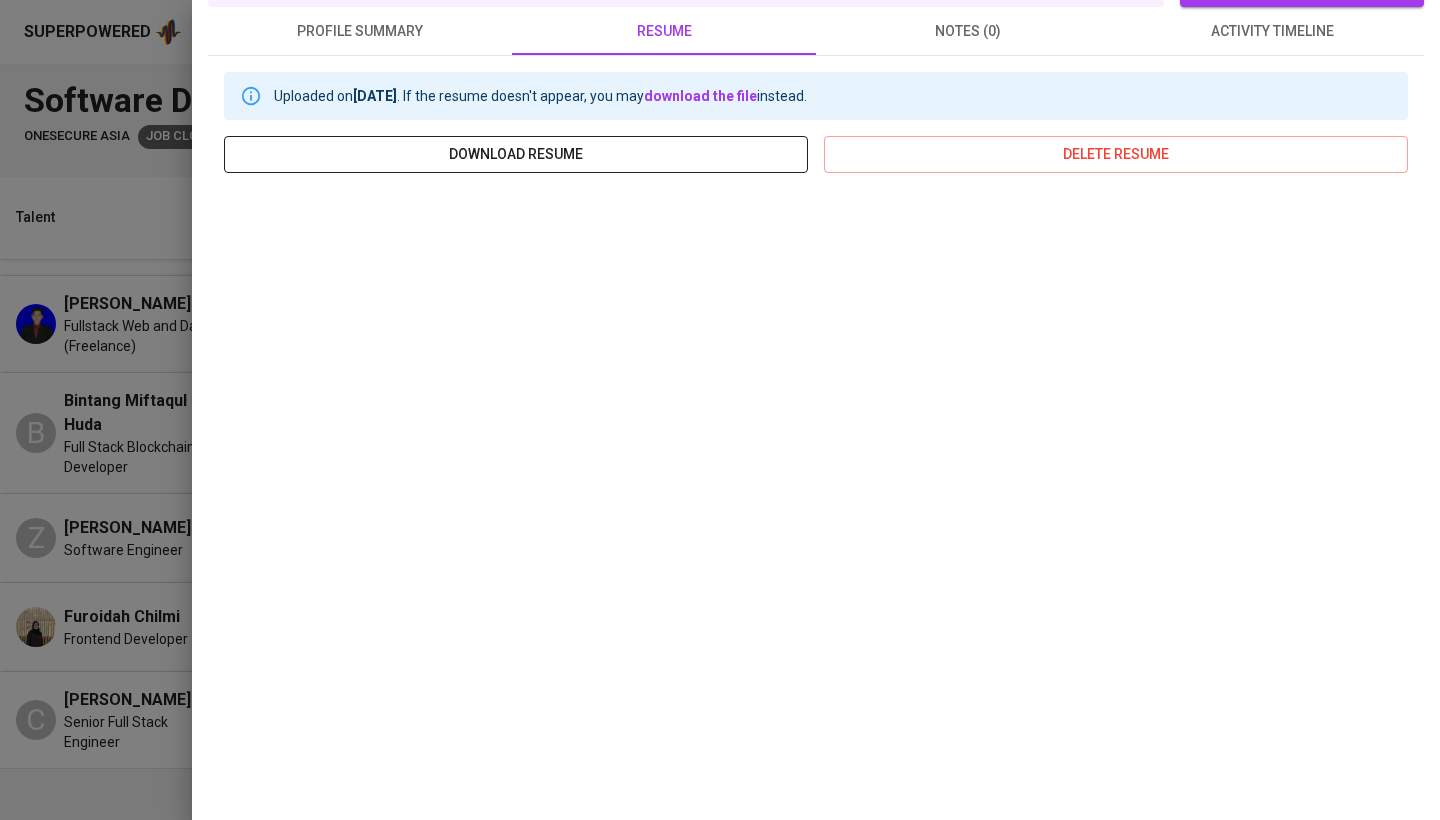 click on "download resume" at bounding box center (516, 154) 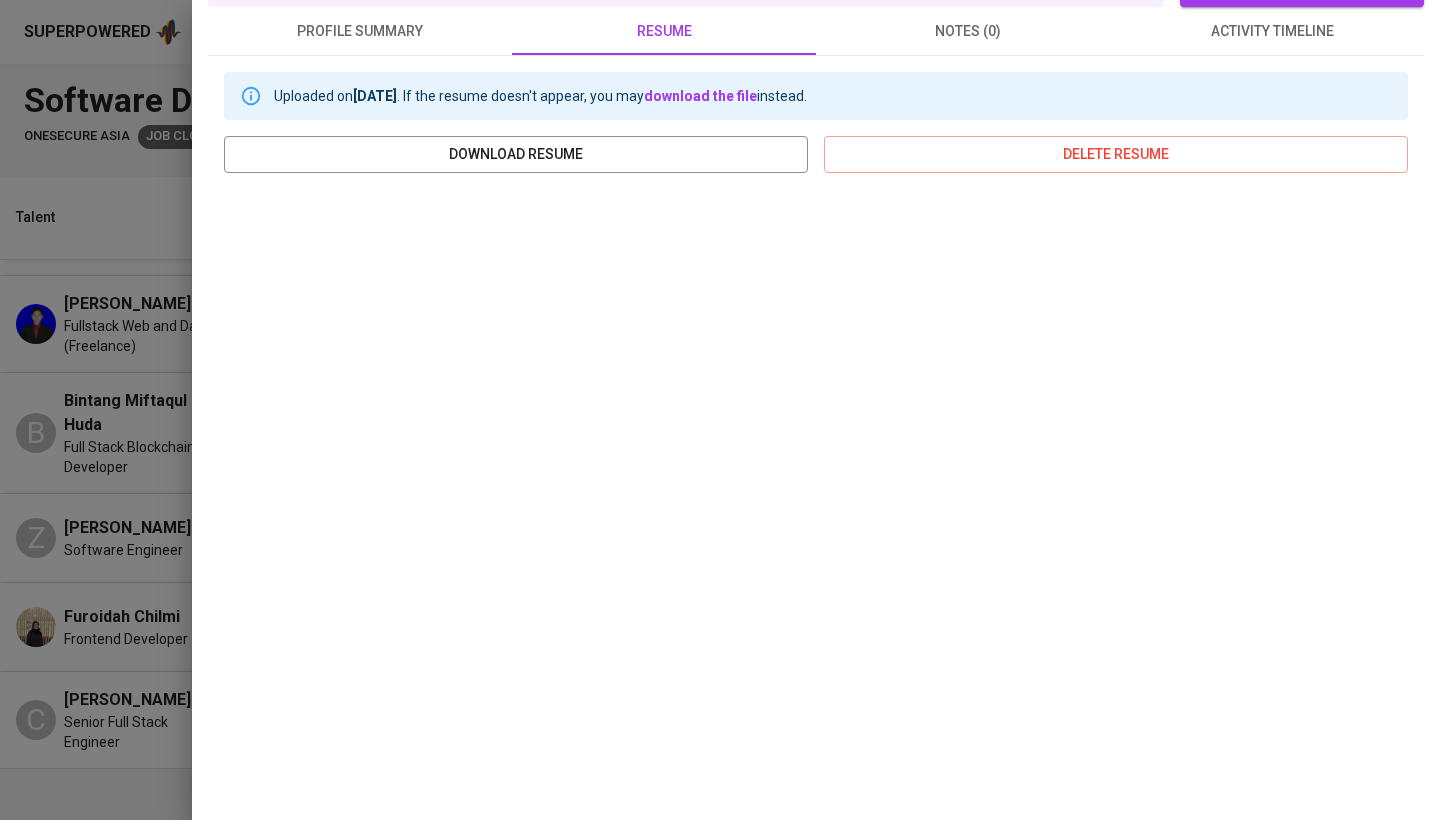 click at bounding box center (720, 410) 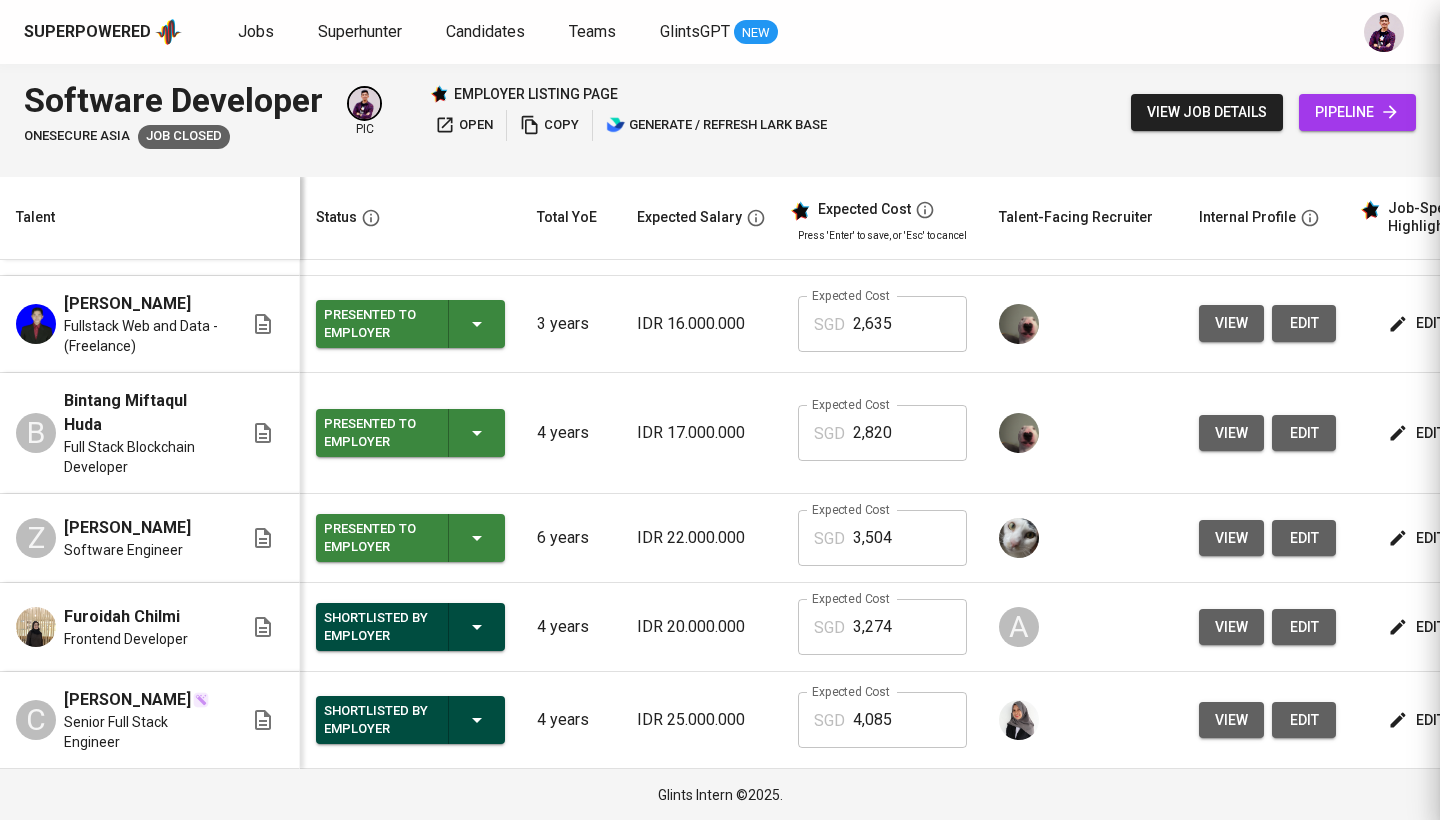 scroll, scrollTop: 0, scrollLeft: 0, axis: both 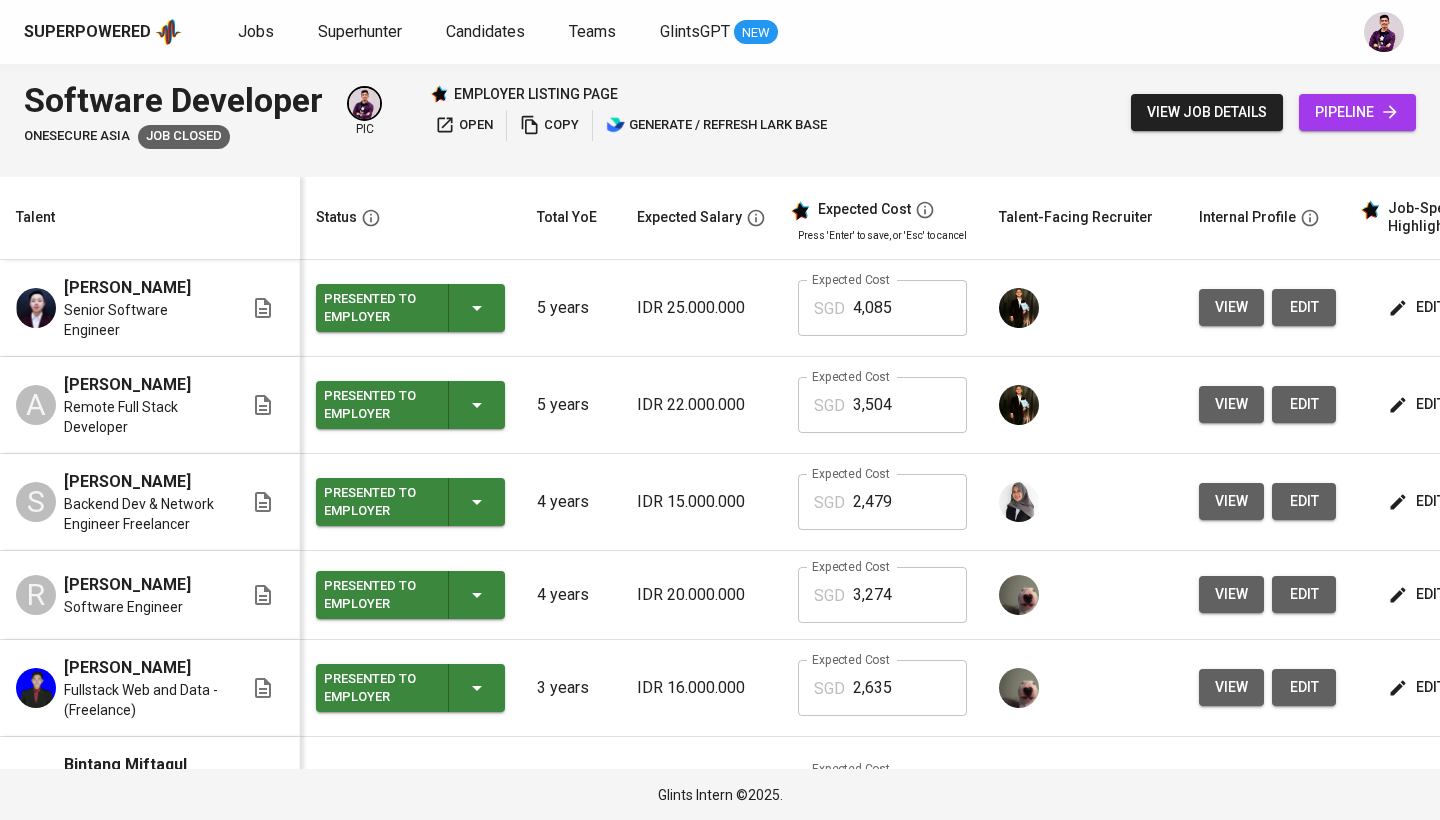 click on "view" at bounding box center (1231, 307) 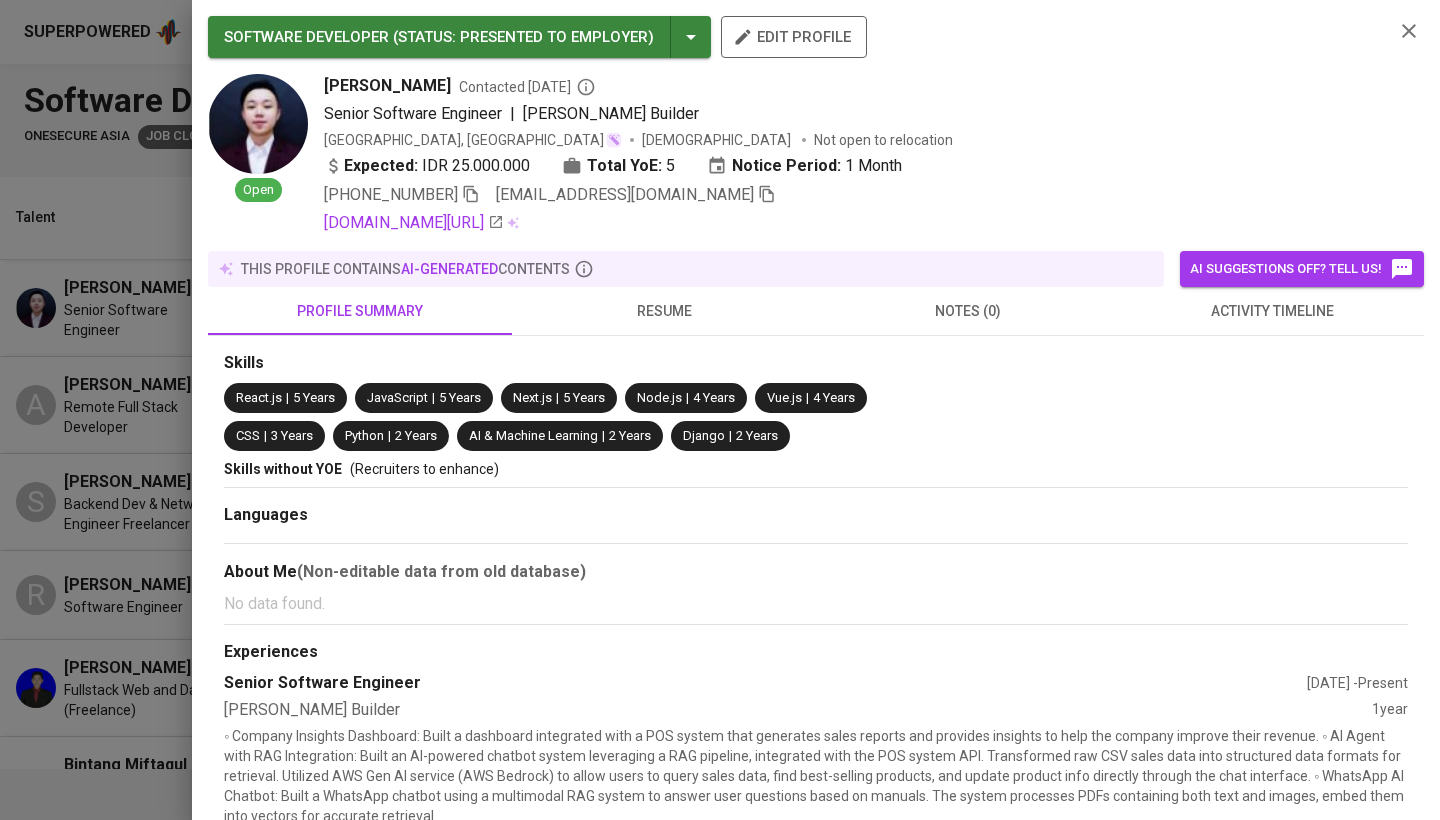 click on "resume" at bounding box center [664, 311] 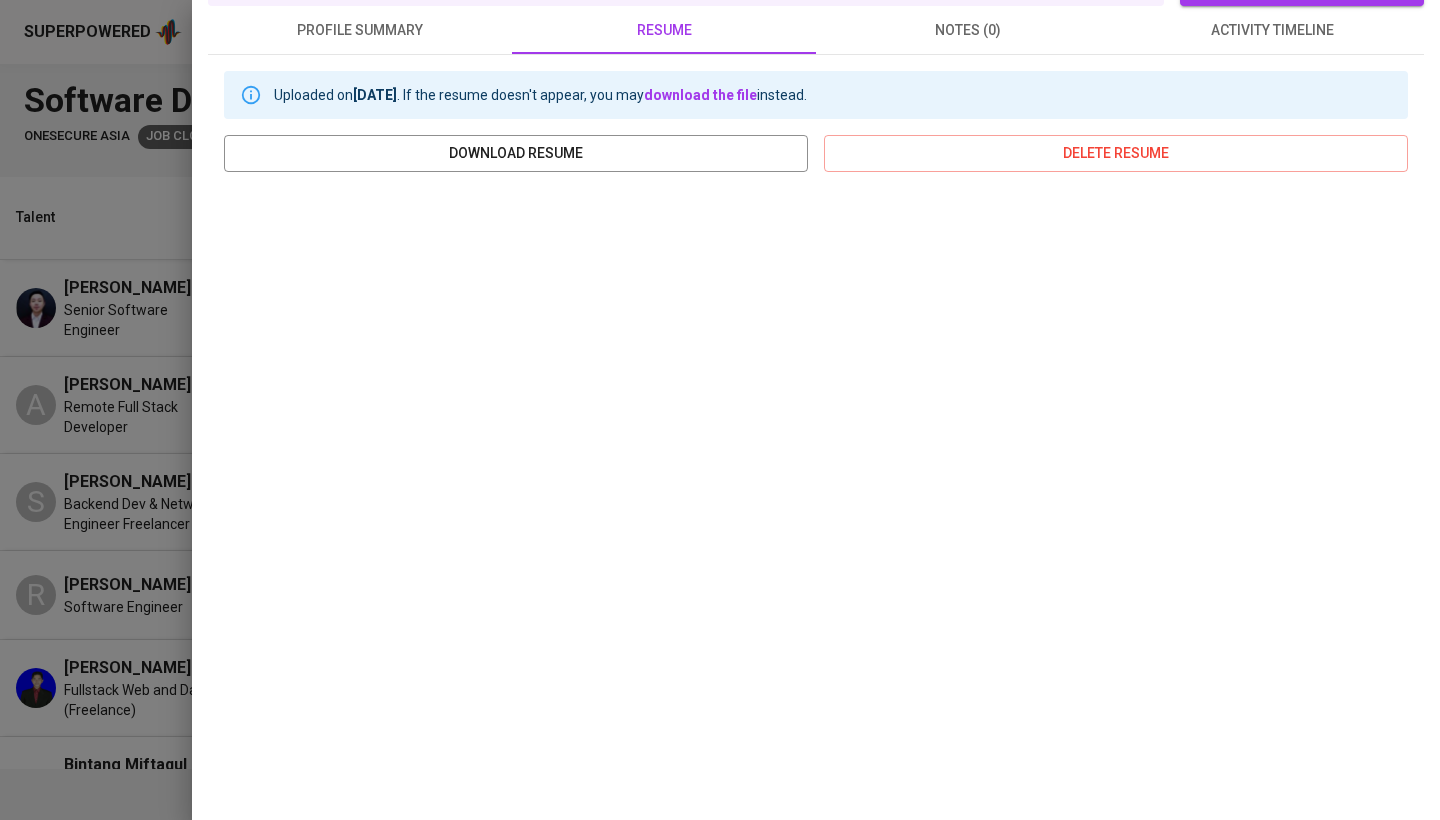 scroll, scrollTop: 280, scrollLeft: 0, axis: vertical 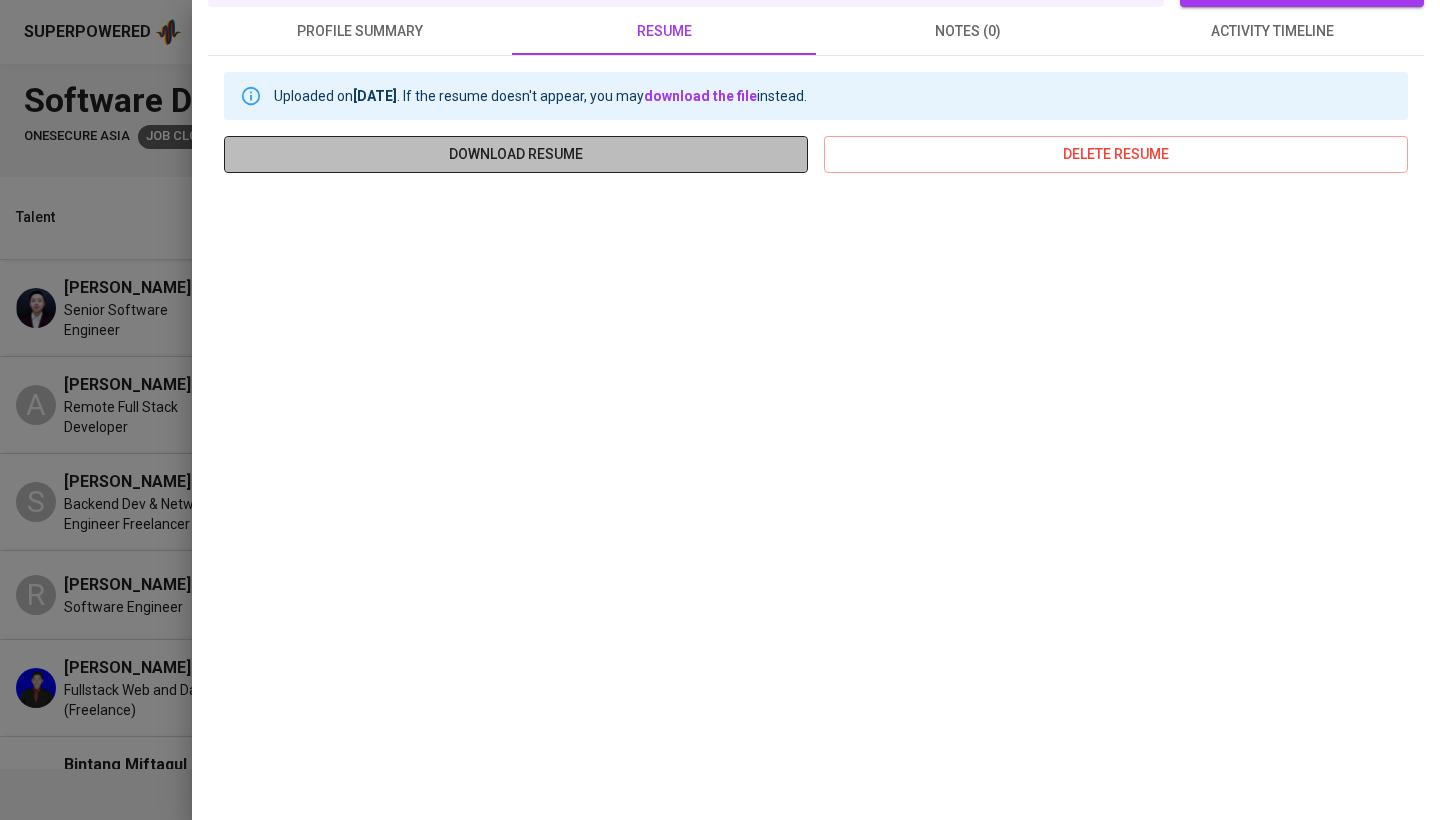 click on "download resume" at bounding box center [516, 154] 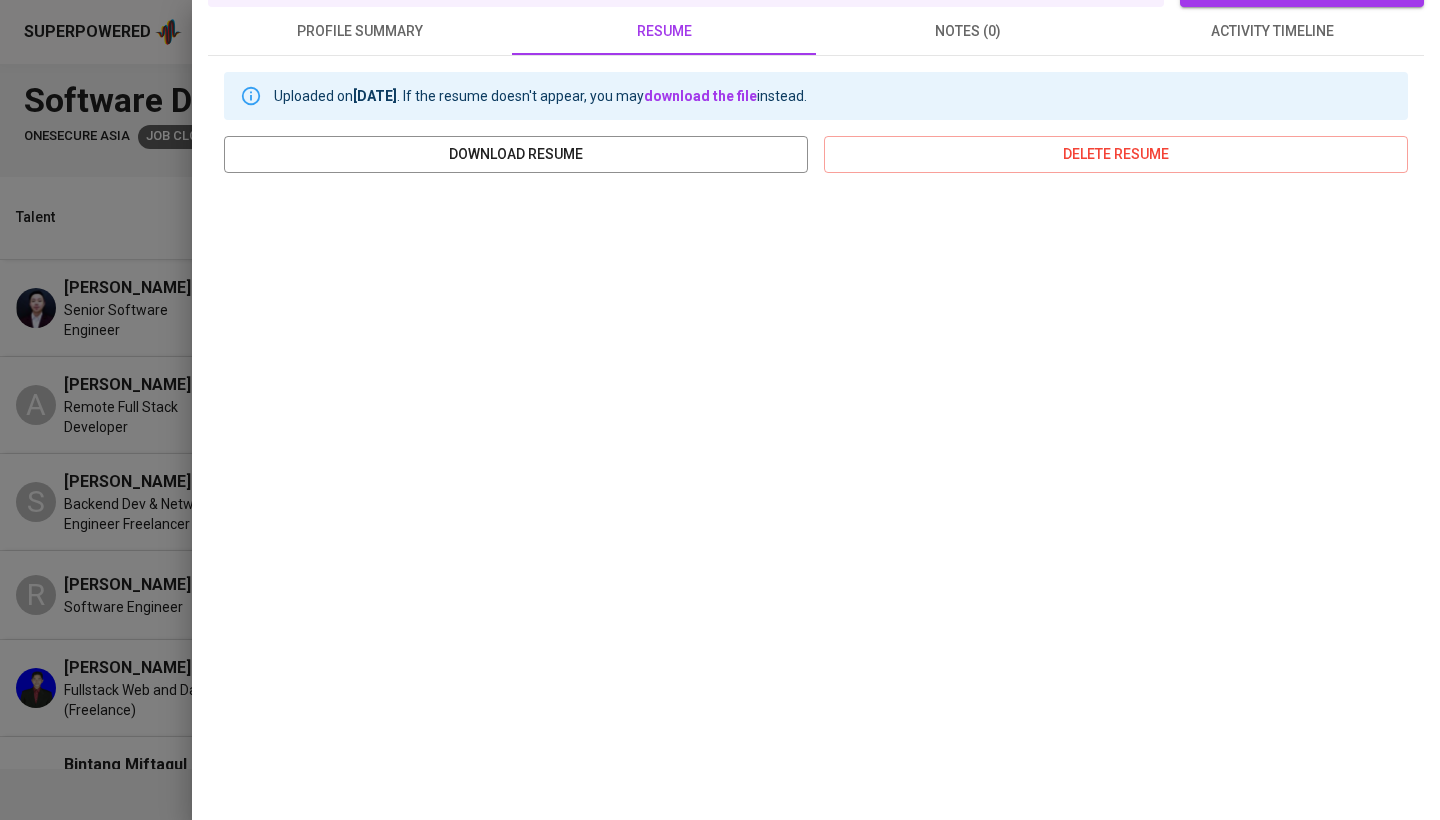 click at bounding box center (720, 410) 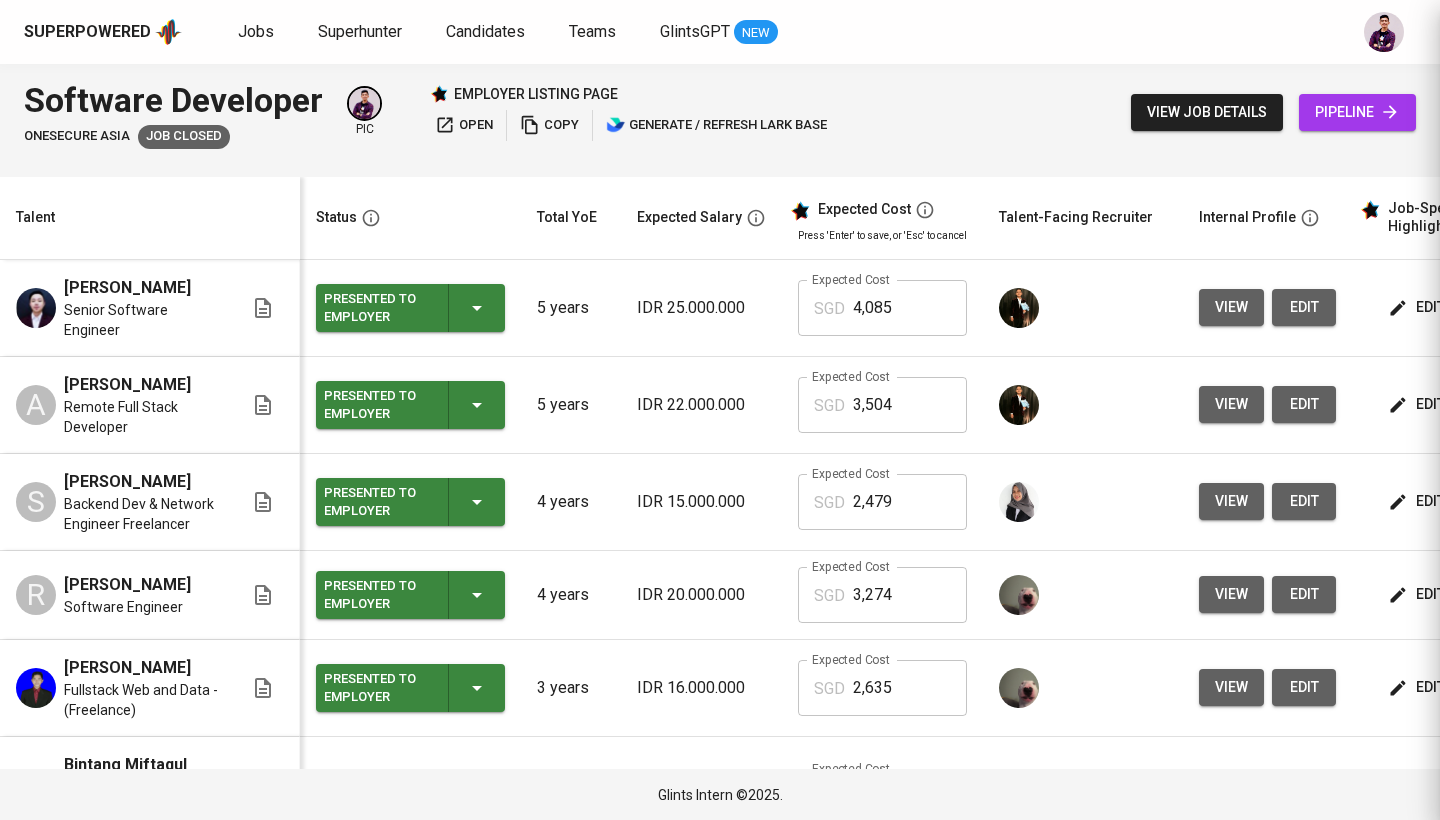 scroll, scrollTop: 0, scrollLeft: 0, axis: both 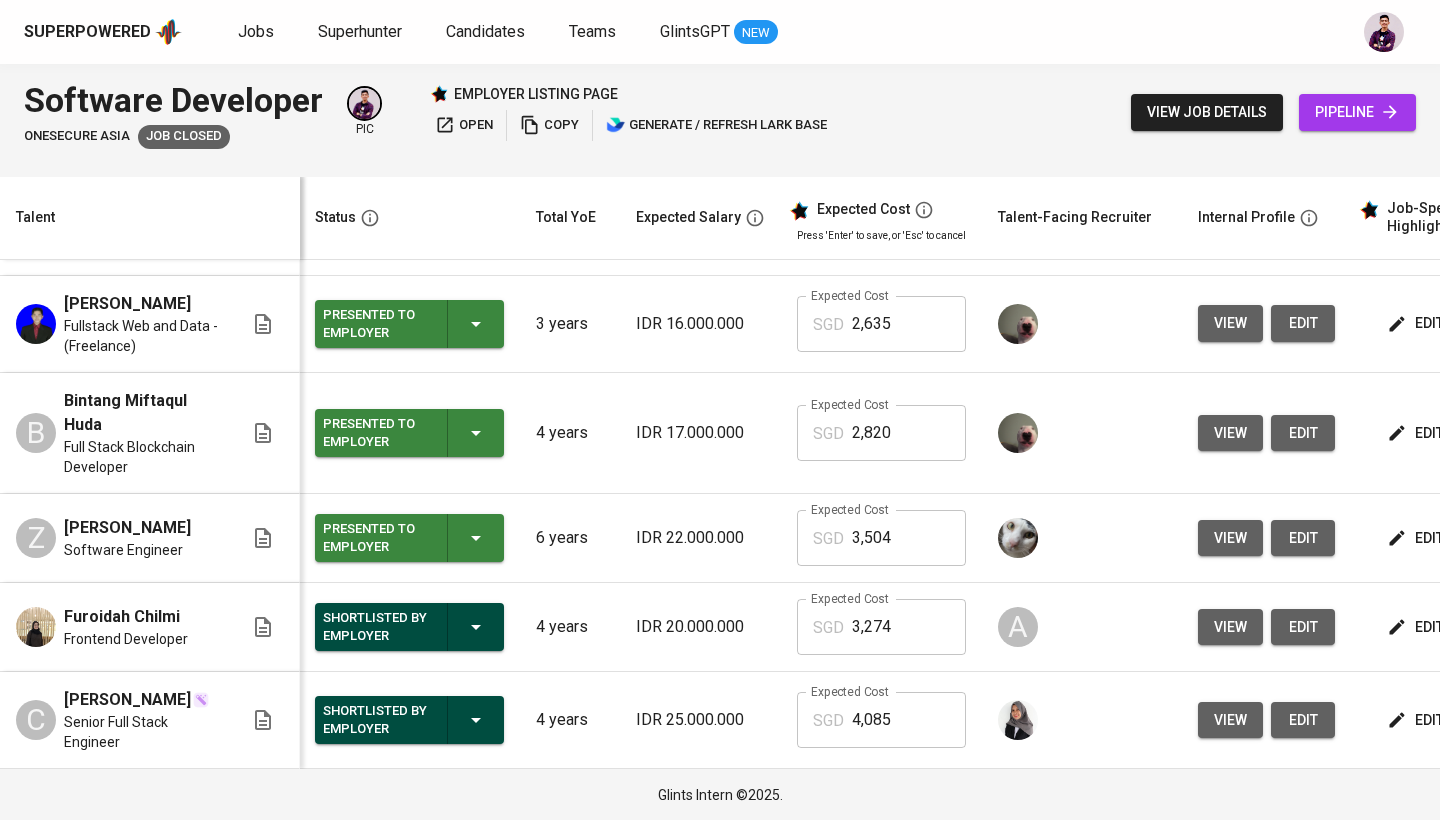 click on "view" at bounding box center [1230, 720] 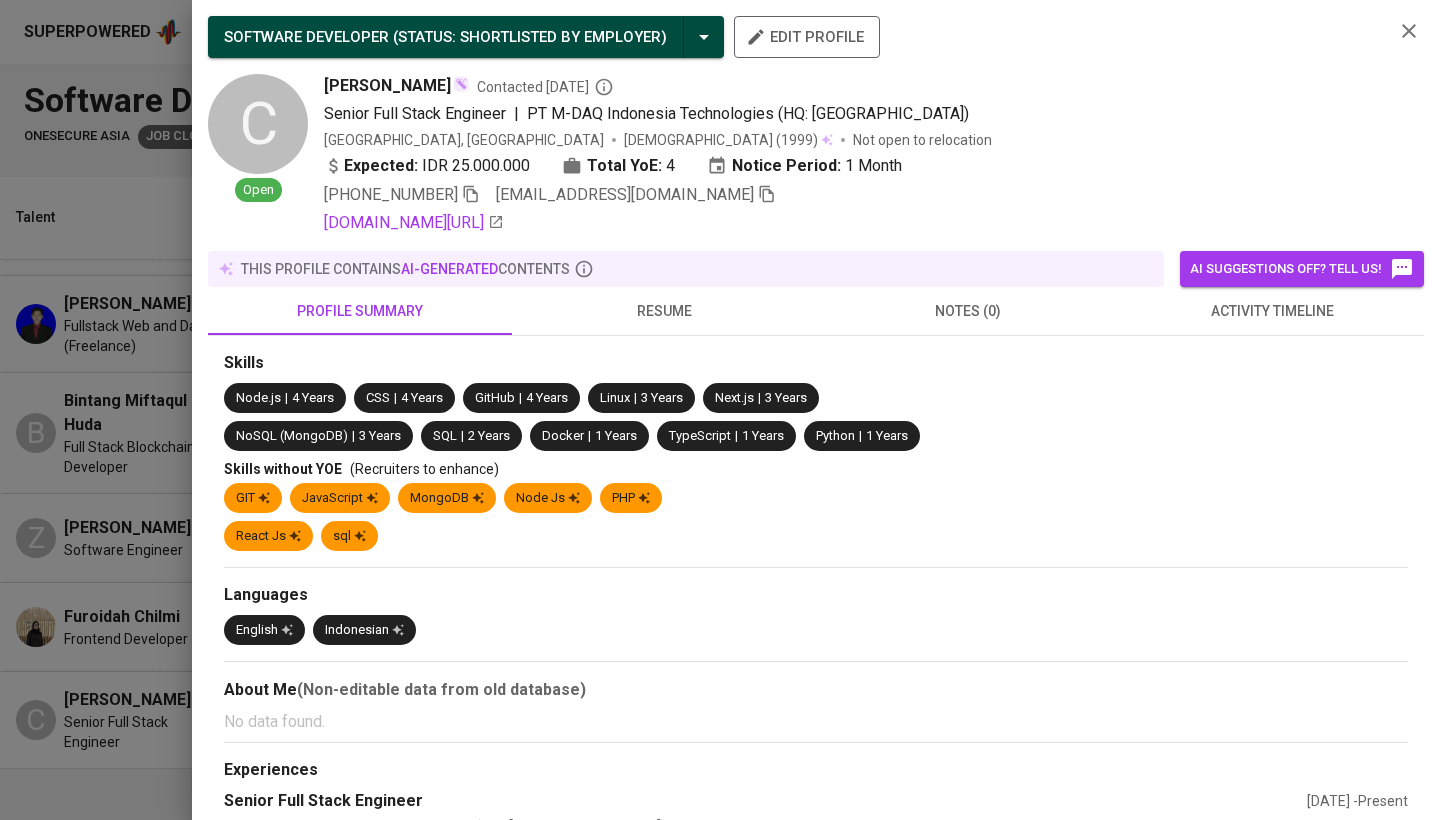 click on "this profile contains  AI-generated  contents" at bounding box center [686, 269] 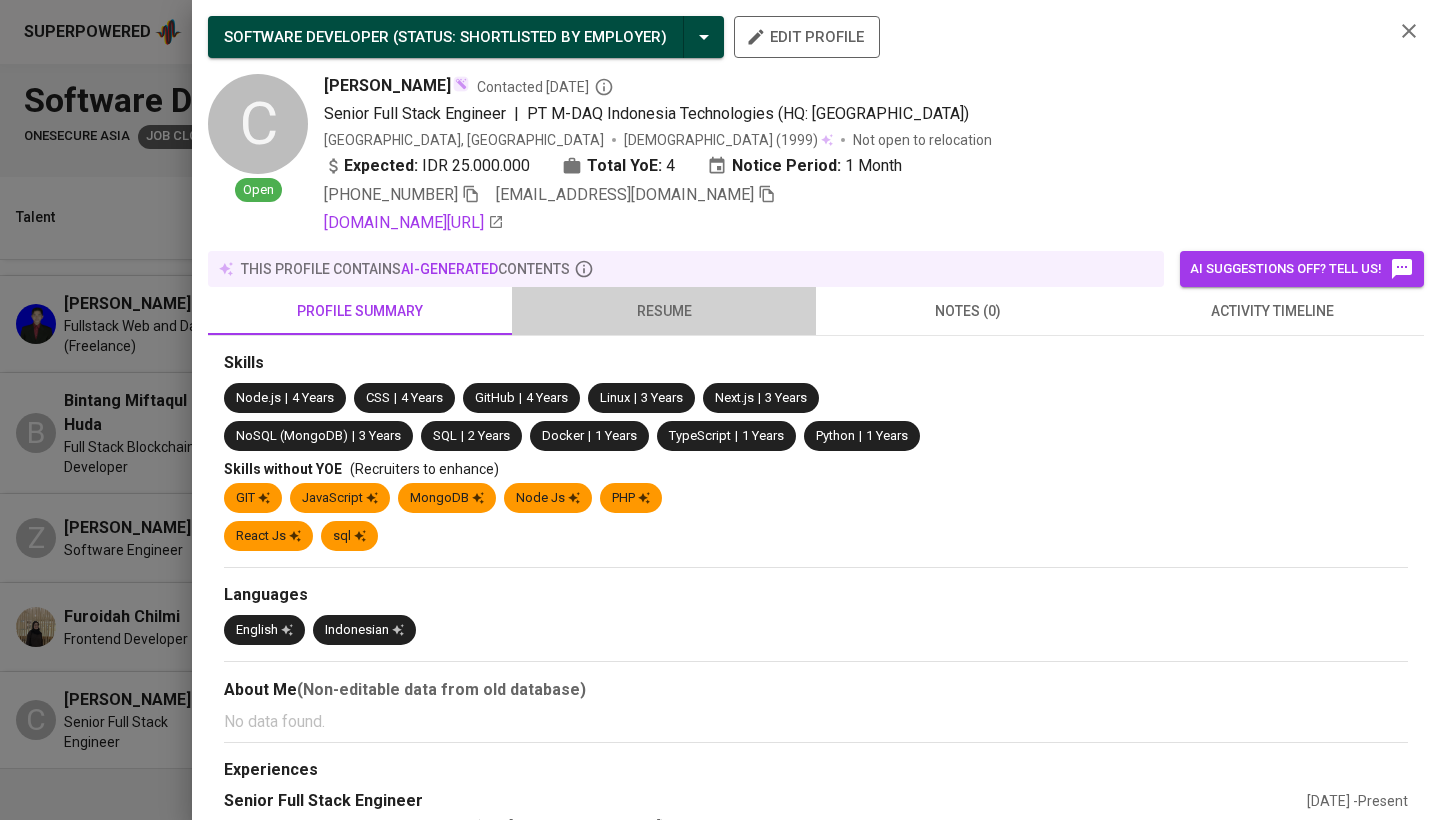 click on "resume" at bounding box center (664, 311) 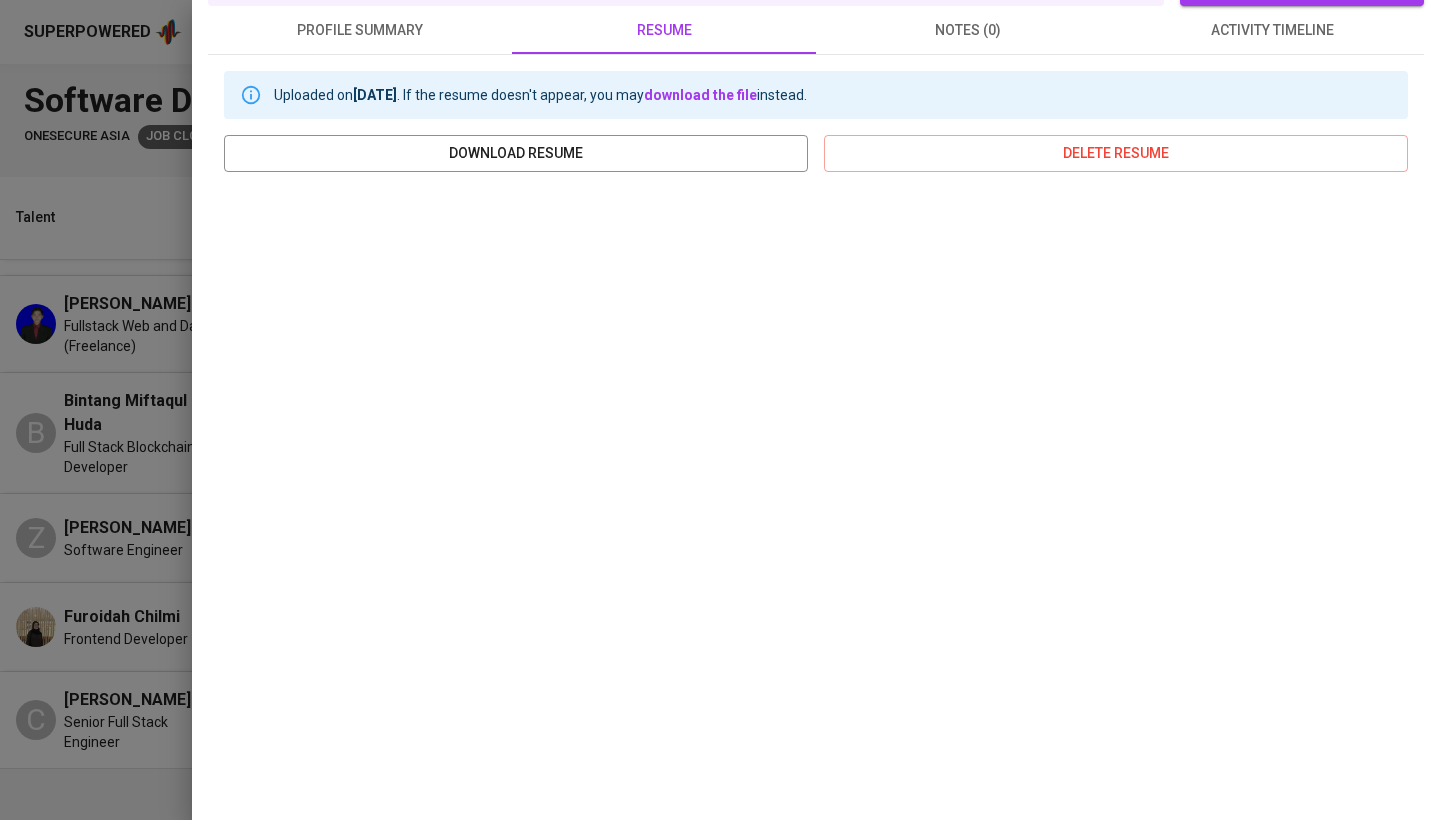 scroll, scrollTop: 280, scrollLeft: 0, axis: vertical 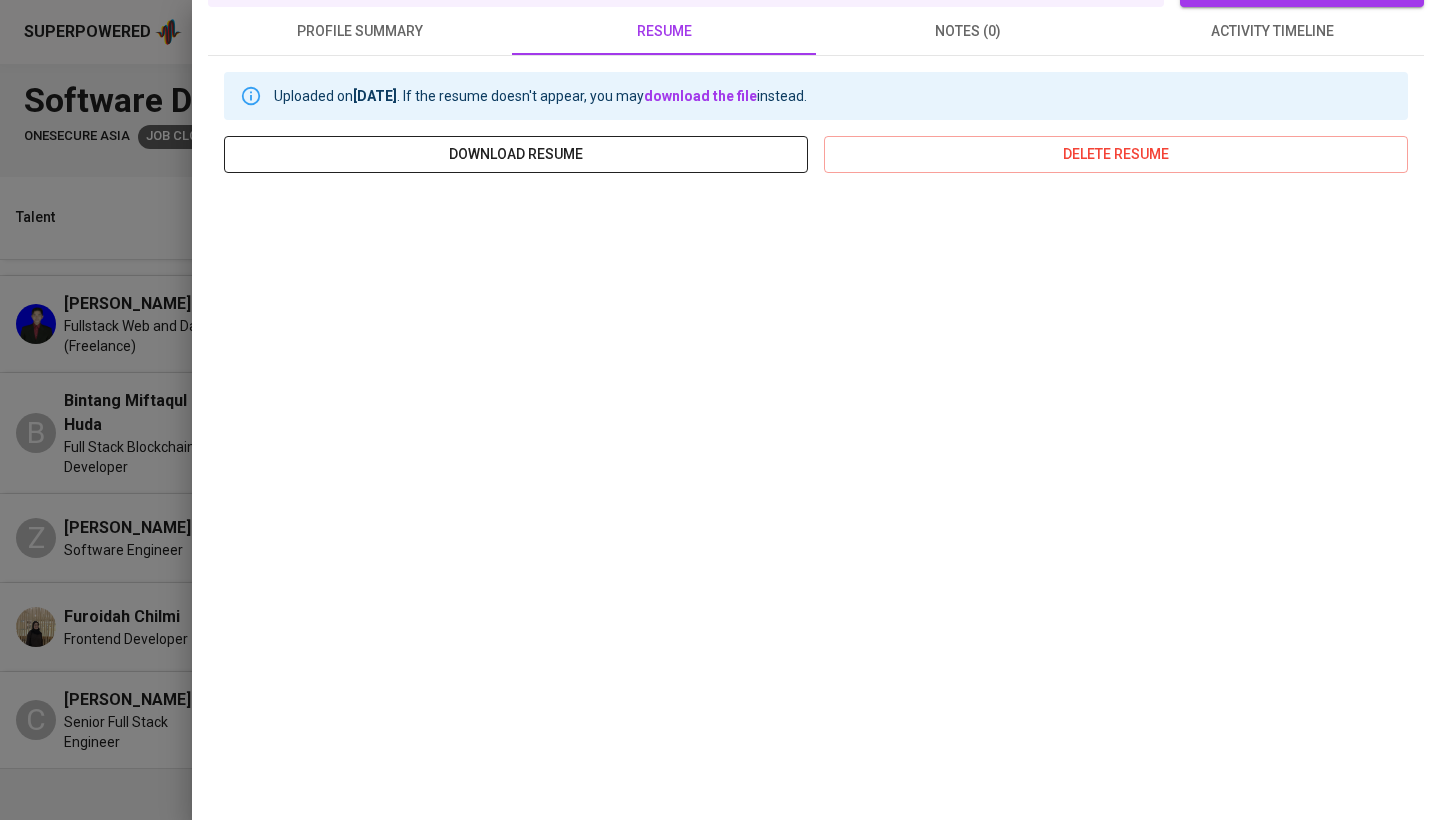click on "download resume" at bounding box center (516, 154) 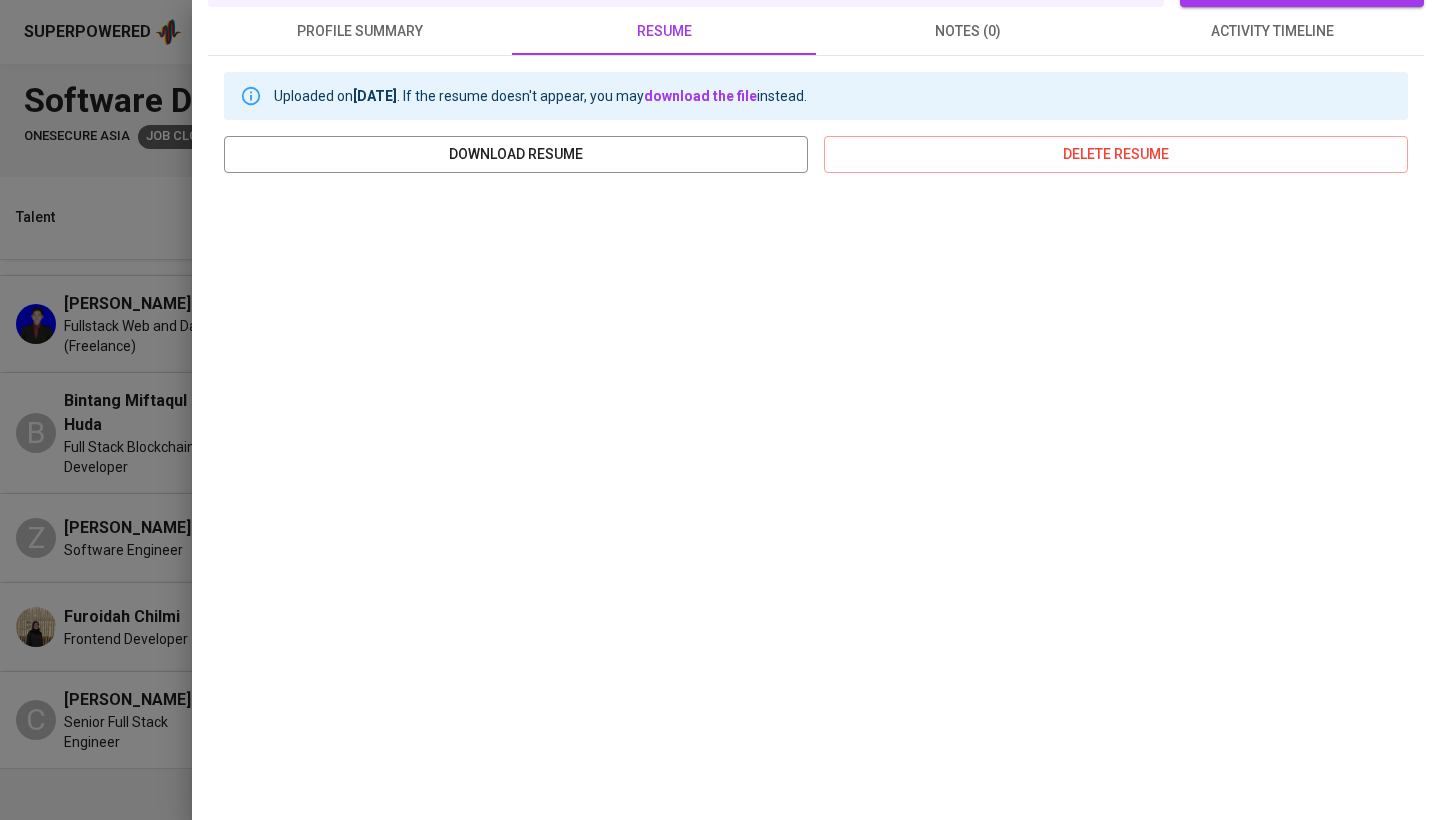 click at bounding box center [720, 410] 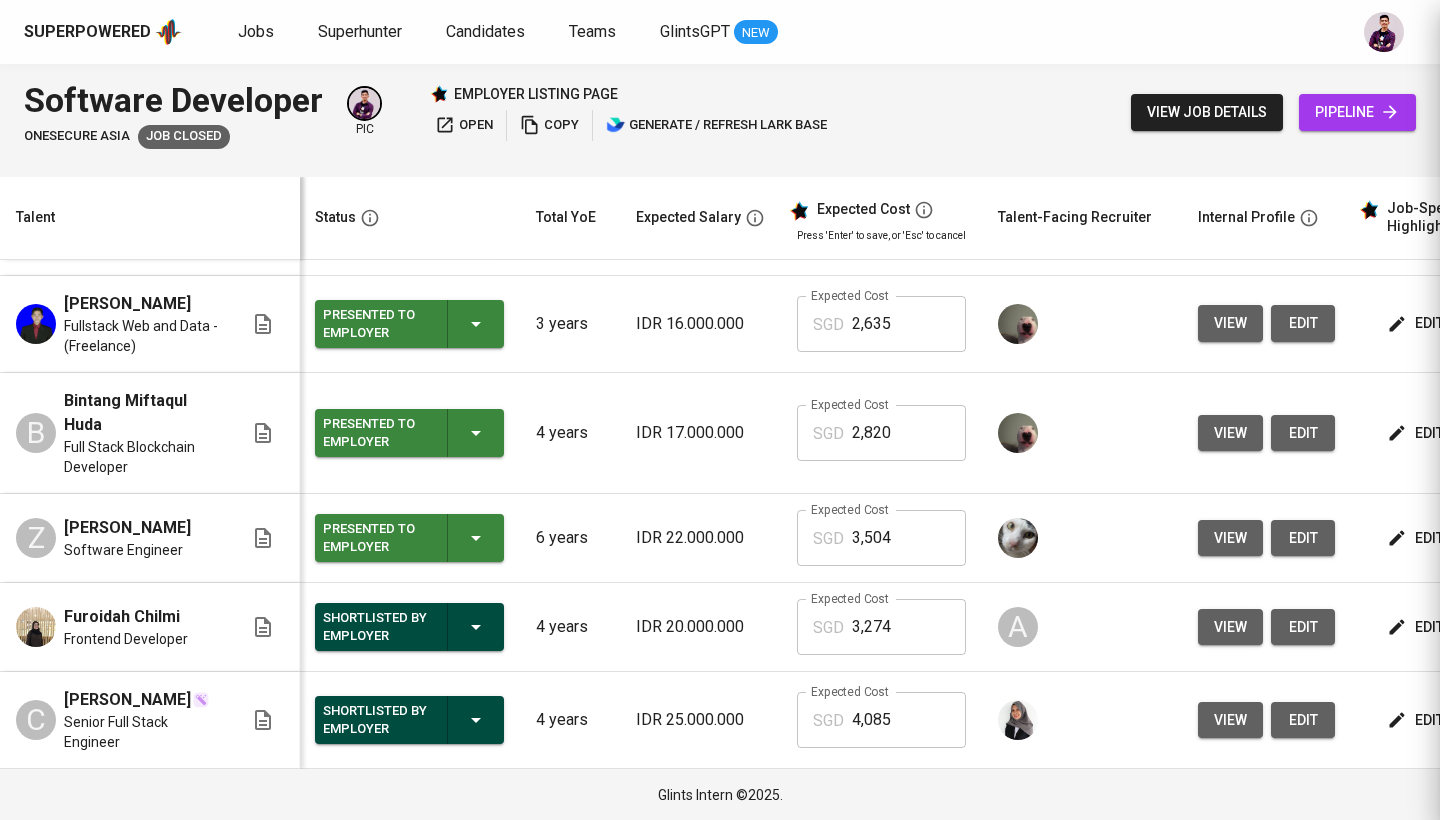 scroll, scrollTop: 0, scrollLeft: 0, axis: both 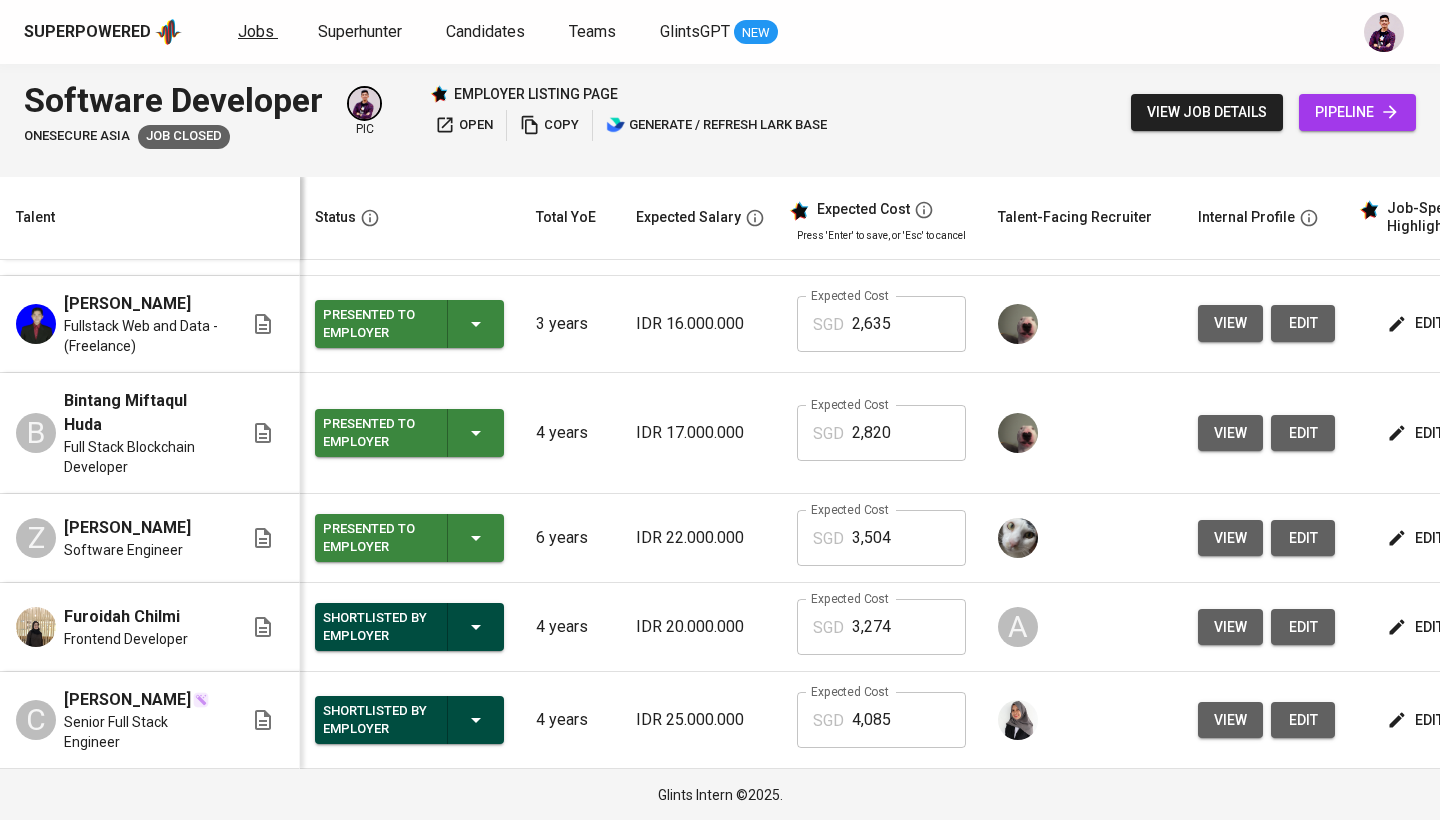 click on "Jobs" at bounding box center [256, 31] 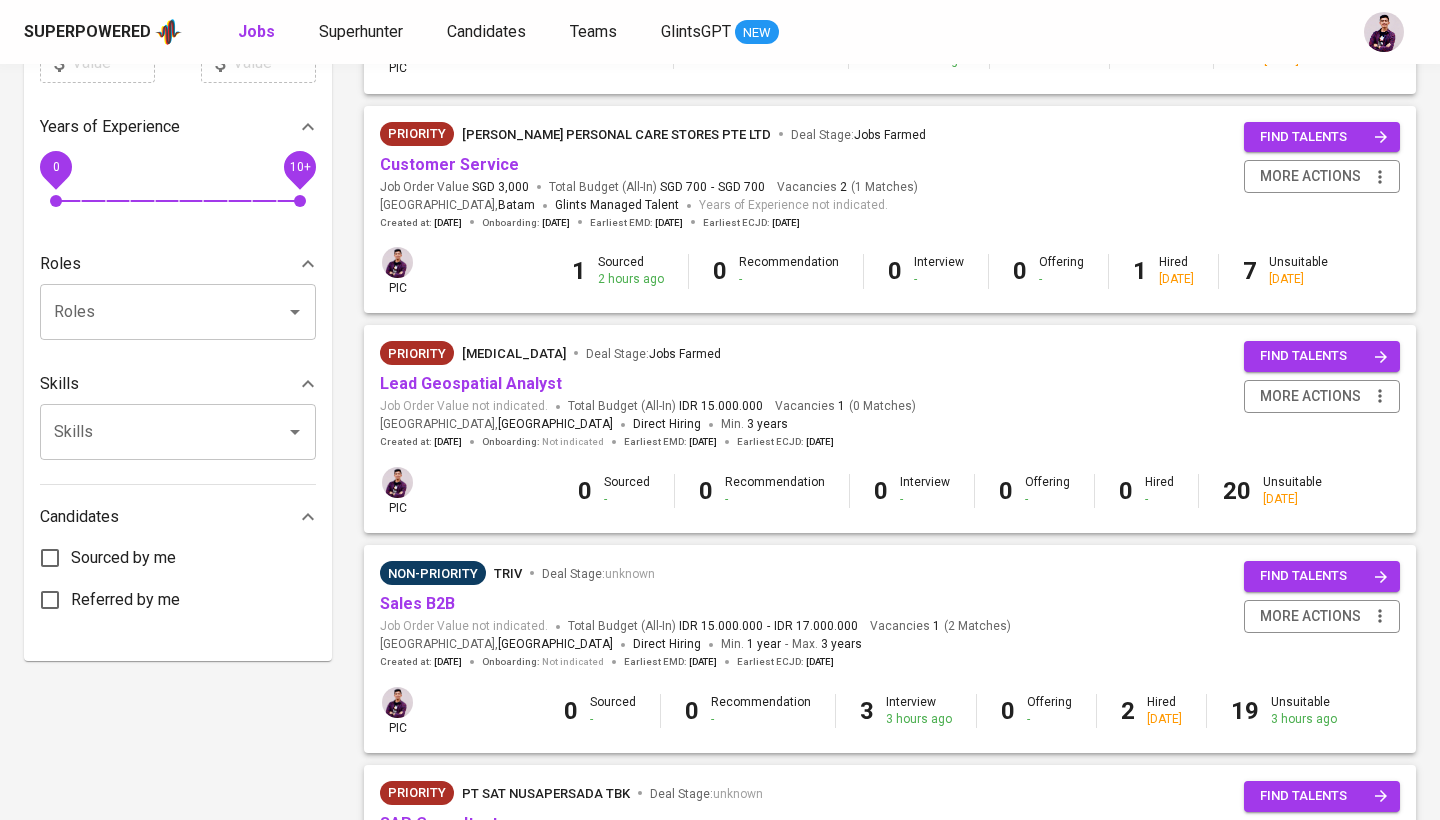 scroll, scrollTop: 630, scrollLeft: 0, axis: vertical 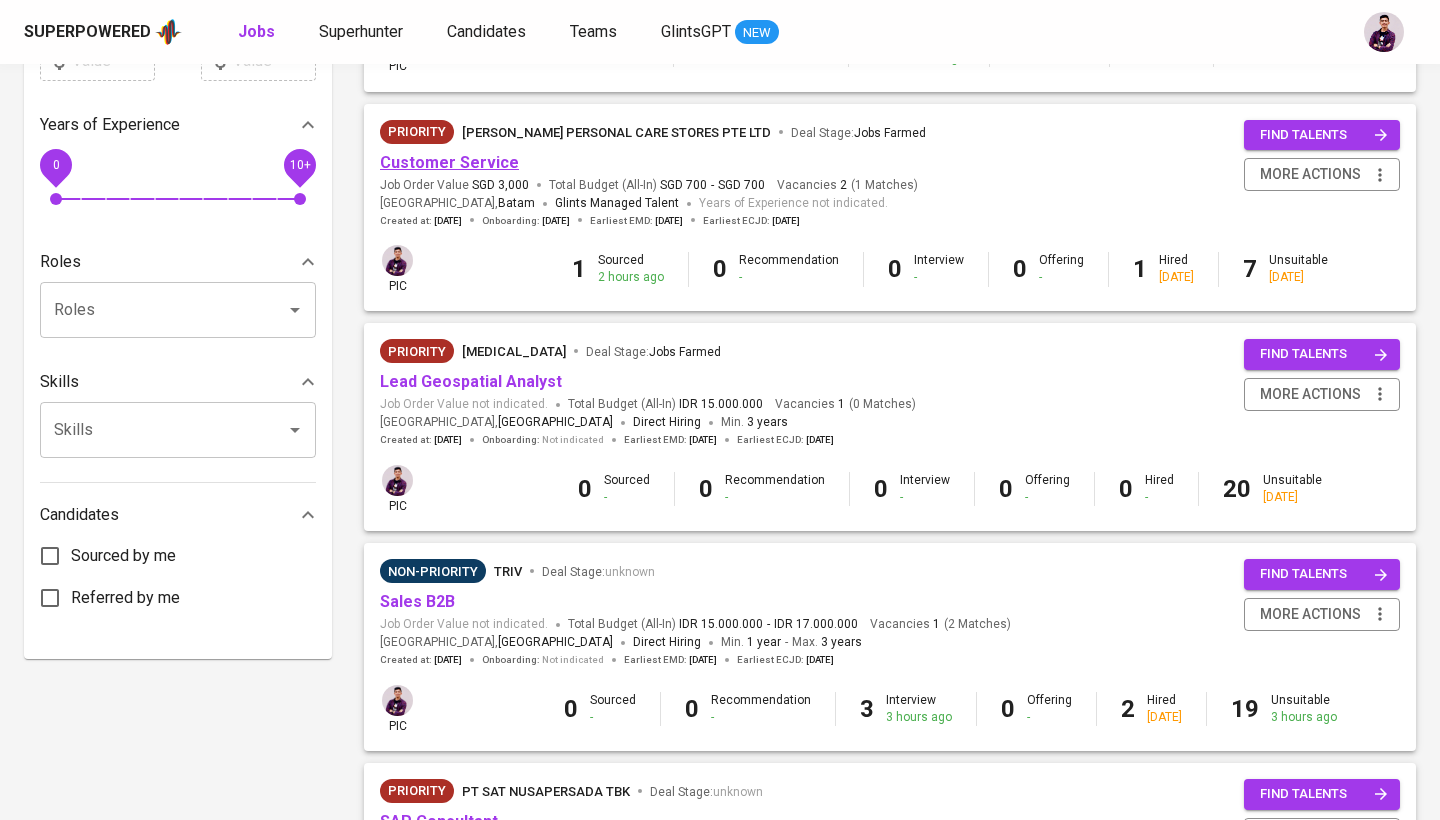 click on "Customer Service" at bounding box center [449, 162] 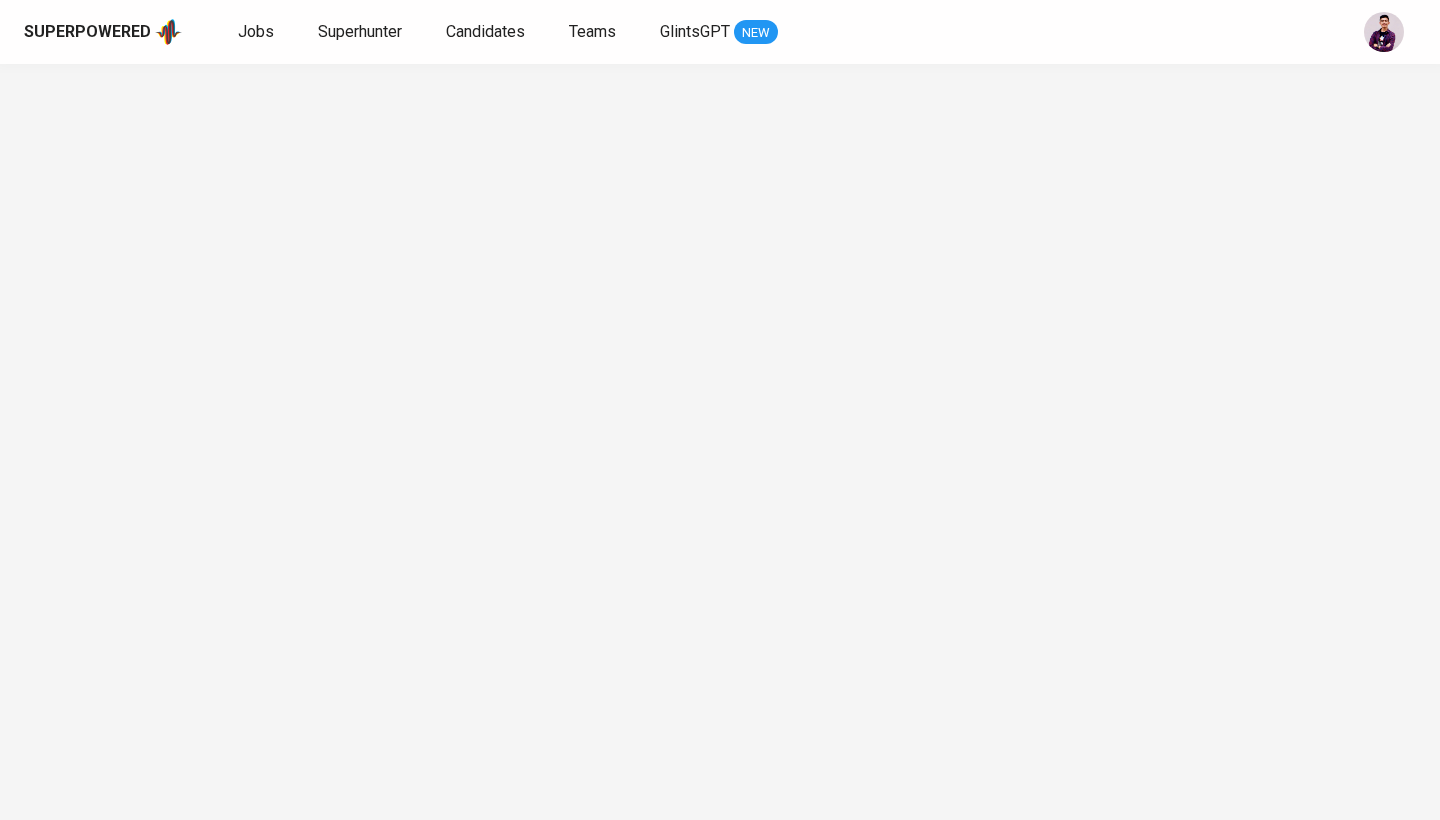 scroll, scrollTop: 0, scrollLeft: 0, axis: both 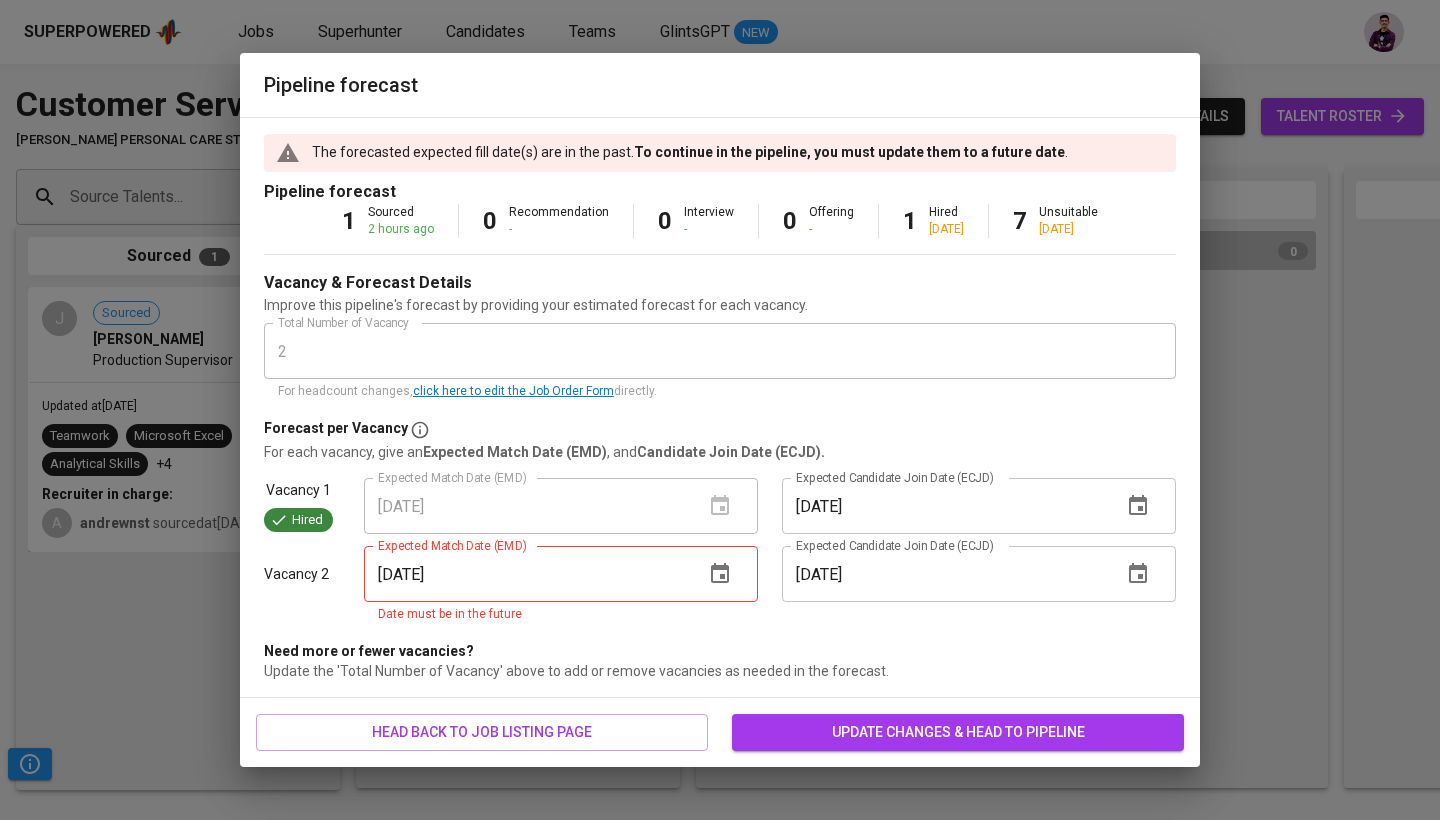click 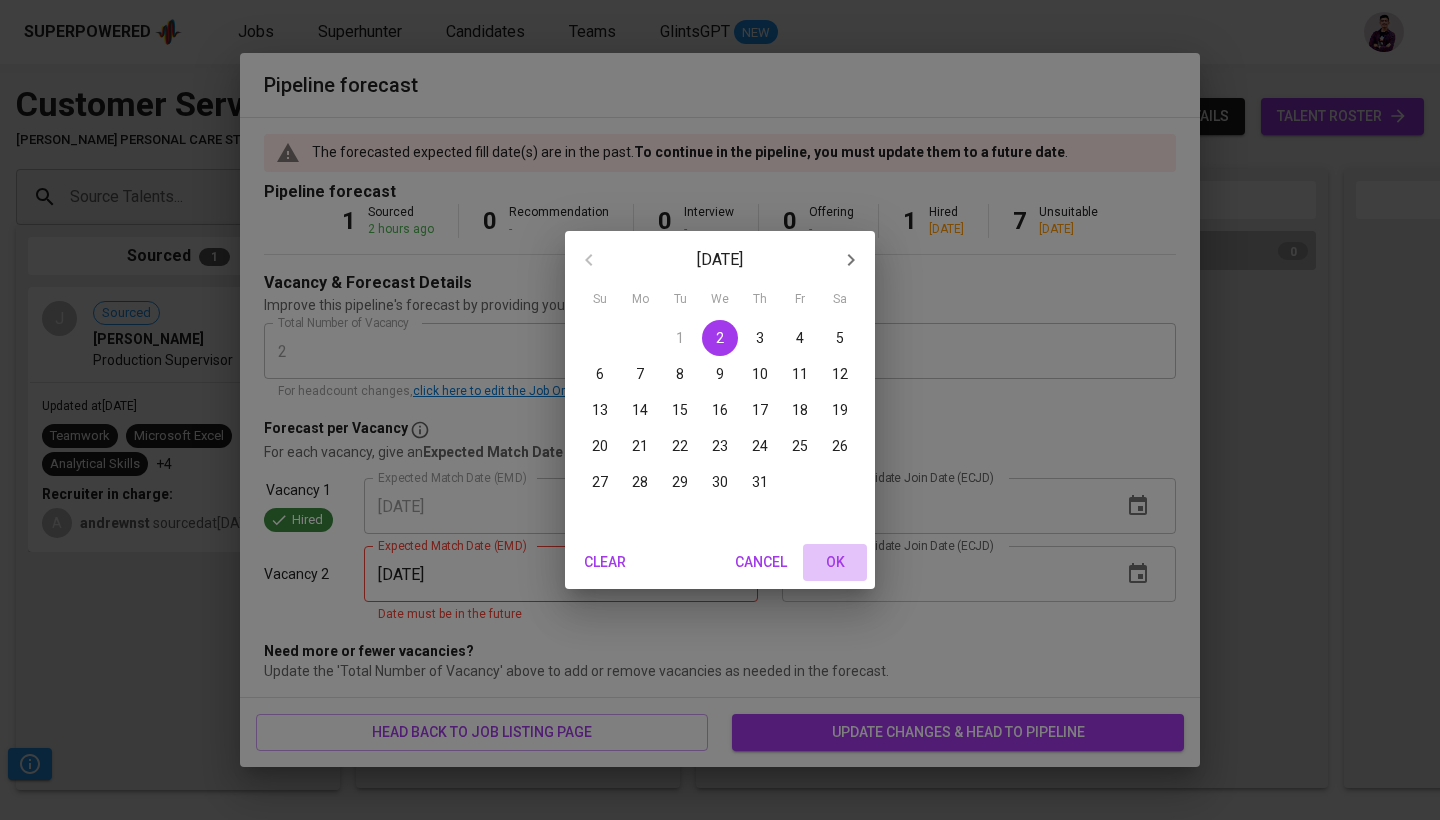 click on "OK" at bounding box center [835, 562] 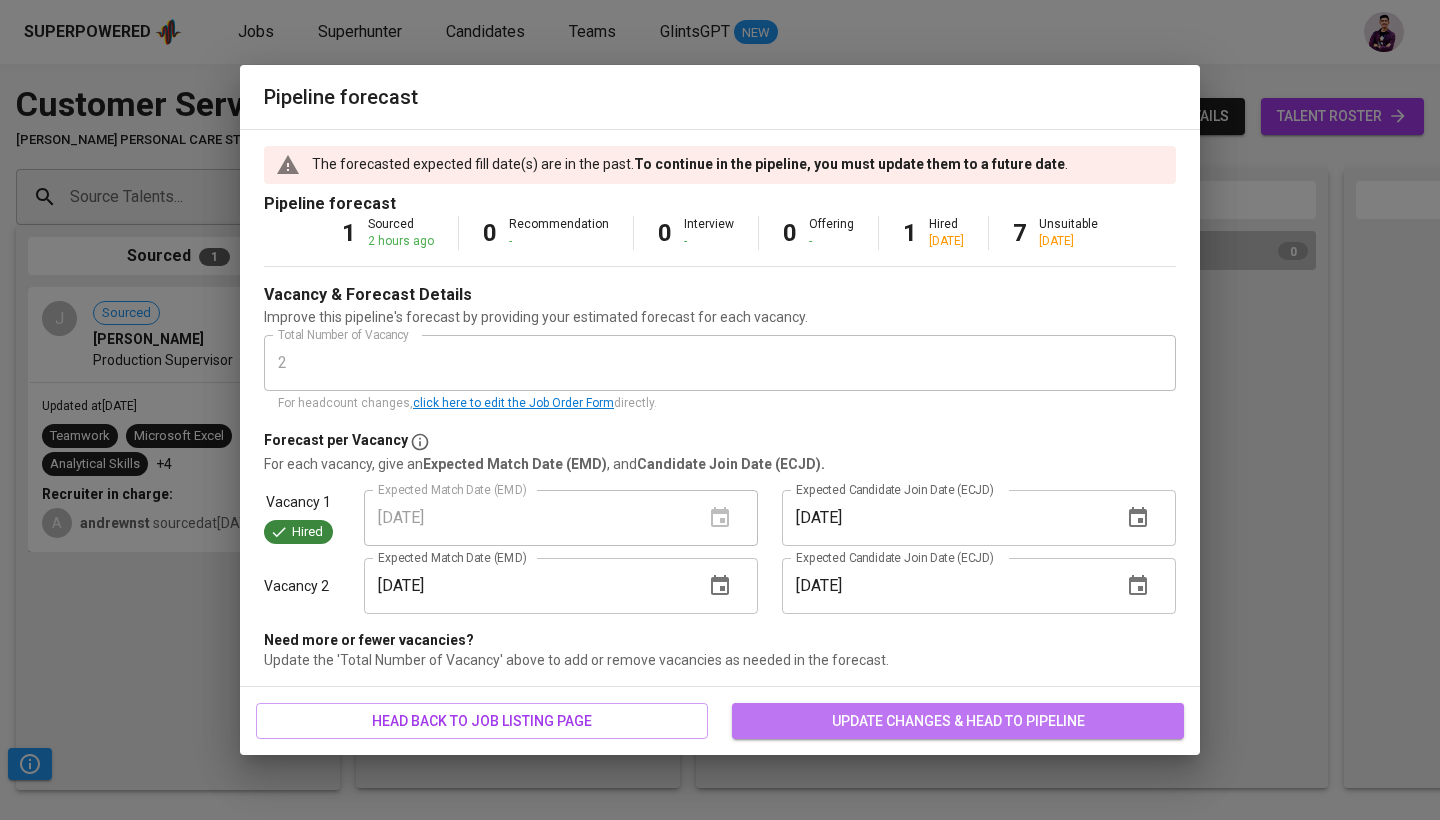 click on "update changes & head to pipeline" at bounding box center (958, 721) 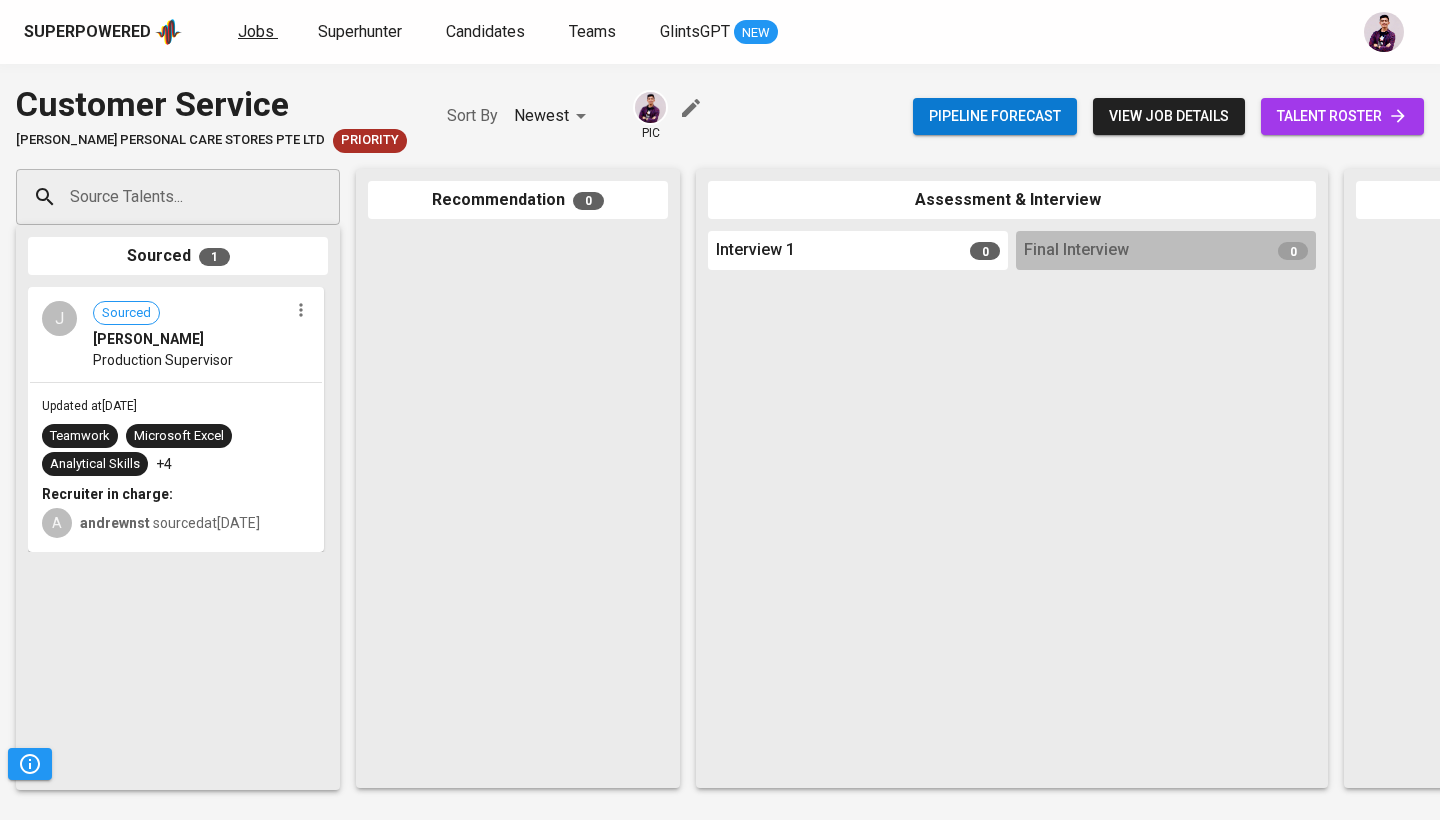 click on "Jobs" at bounding box center (256, 31) 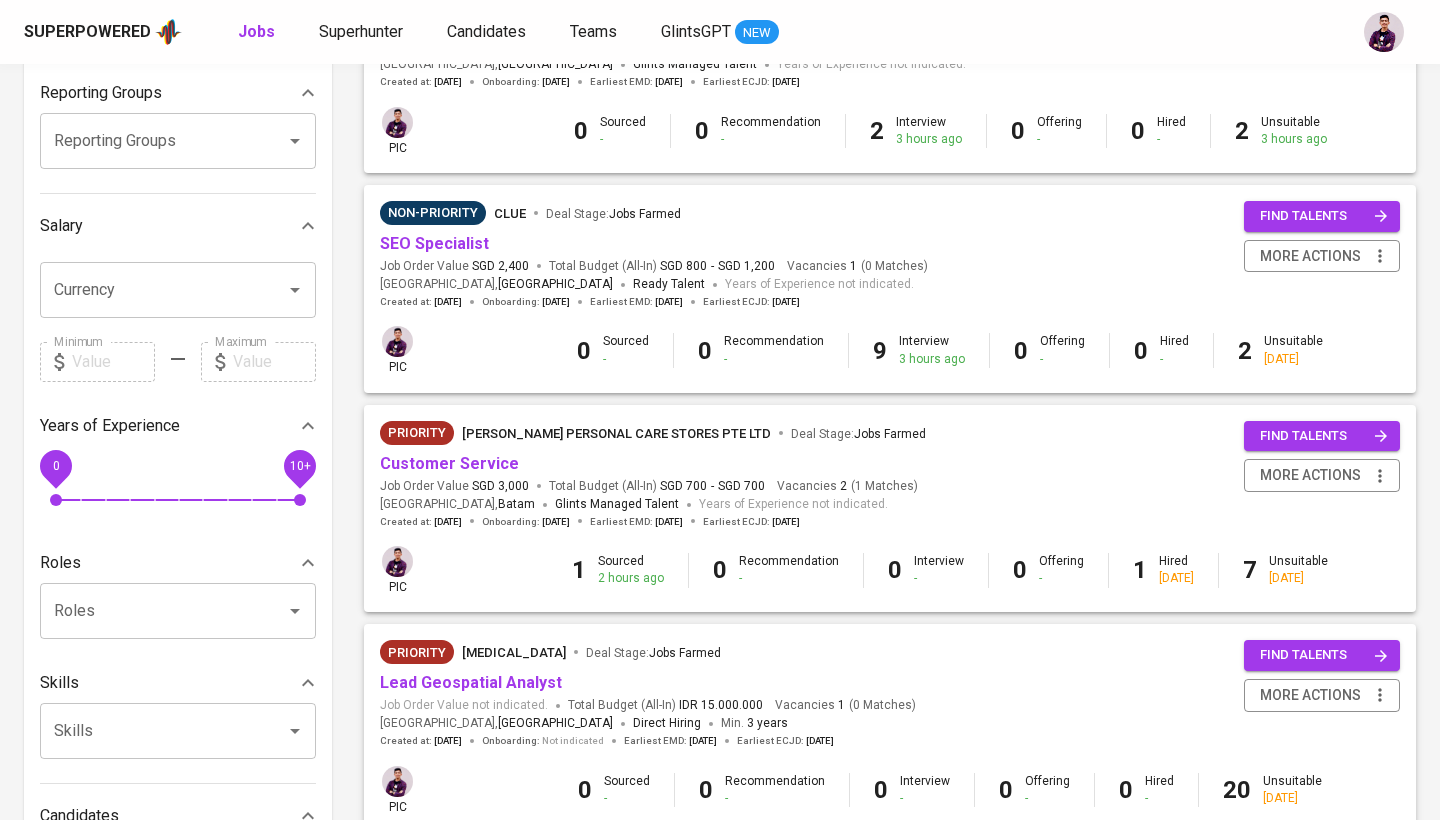 scroll, scrollTop: 391, scrollLeft: 0, axis: vertical 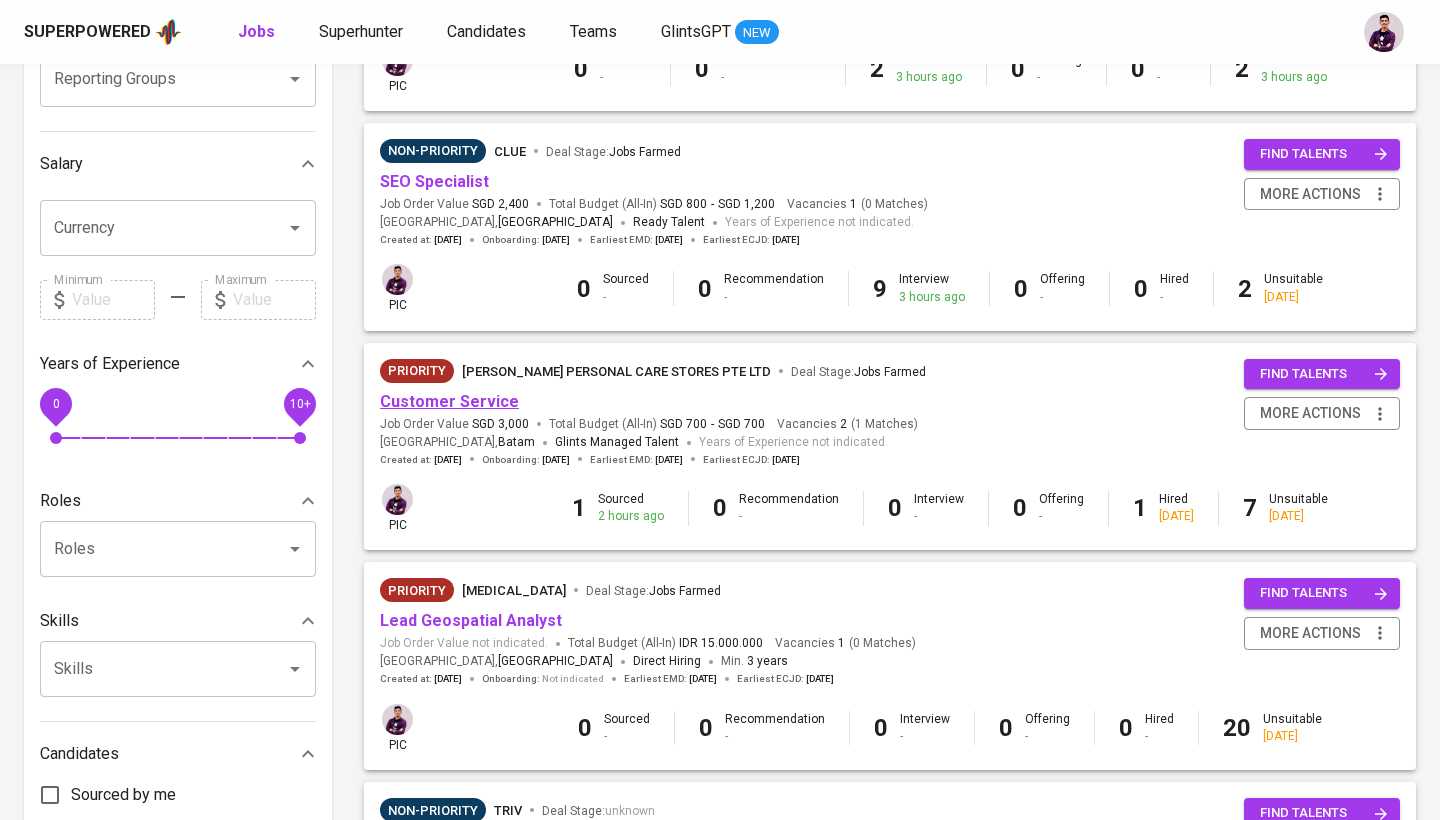 click on "Customer Service" at bounding box center (449, 401) 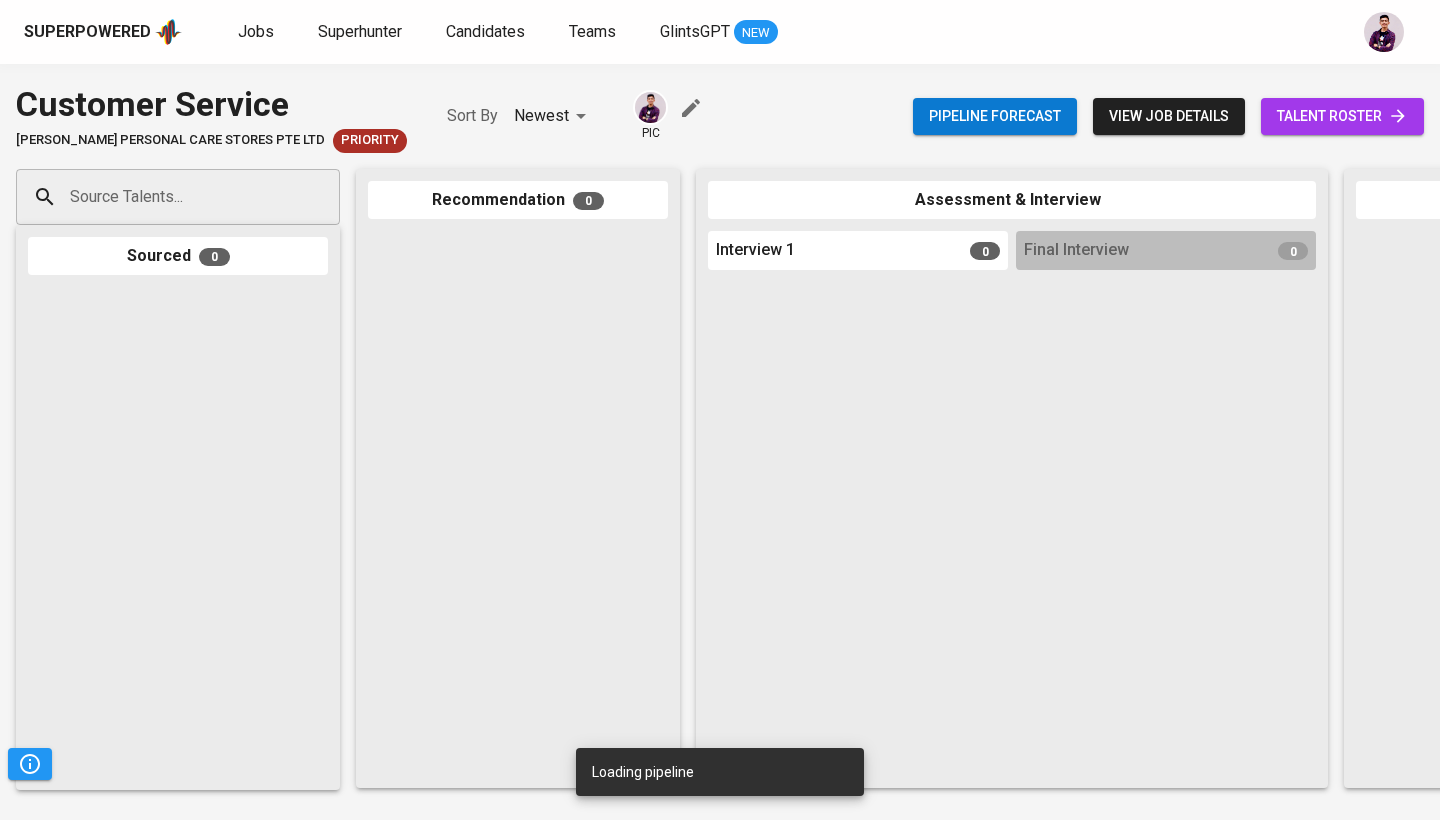 scroll, scrollTop: 0, scrollLeft: 0, axis: both 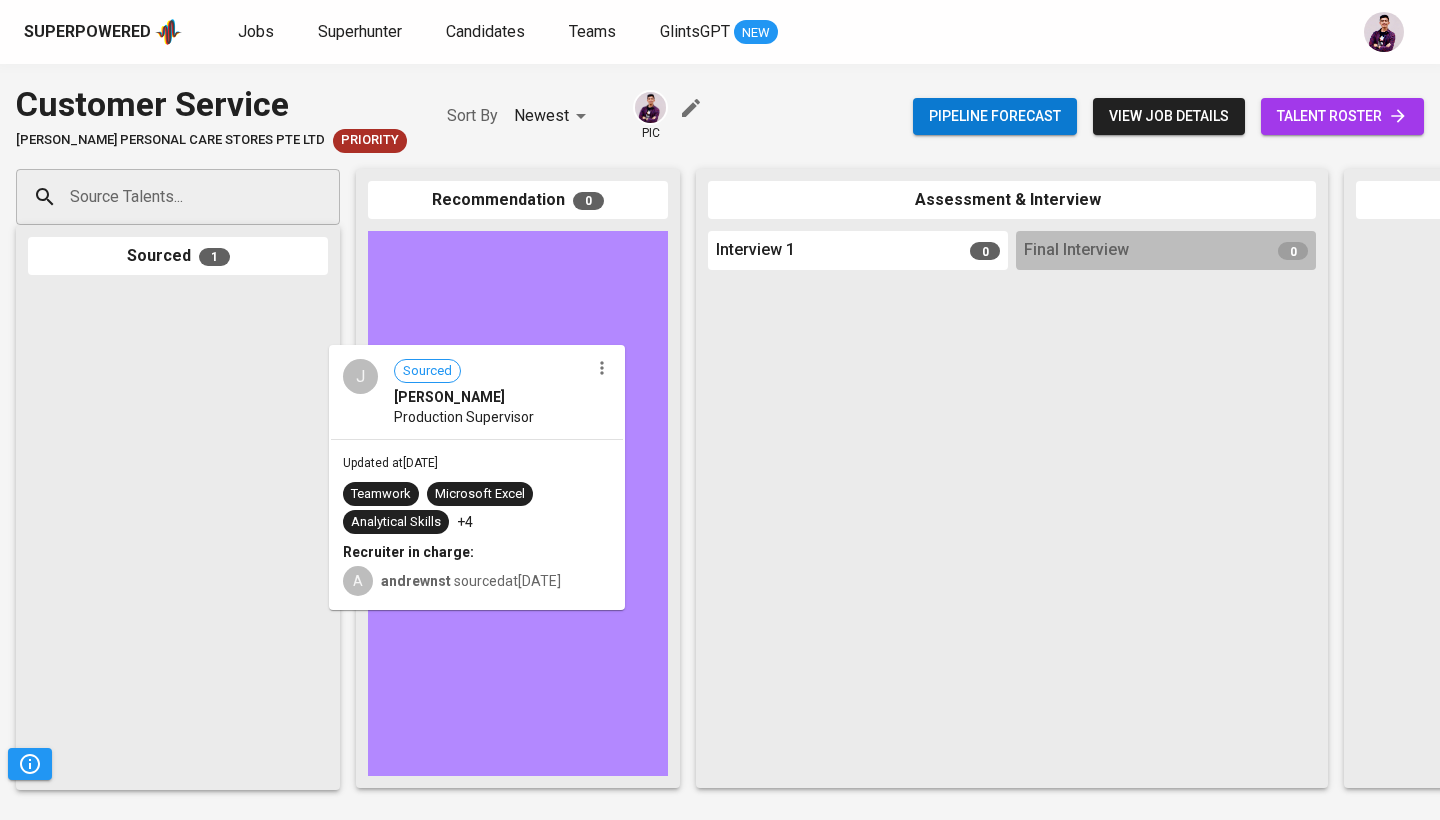 drag, startPoint x: 189, startPoint y: 374, endPoint x: 497, endPoint y: 433, distance: 313.60007 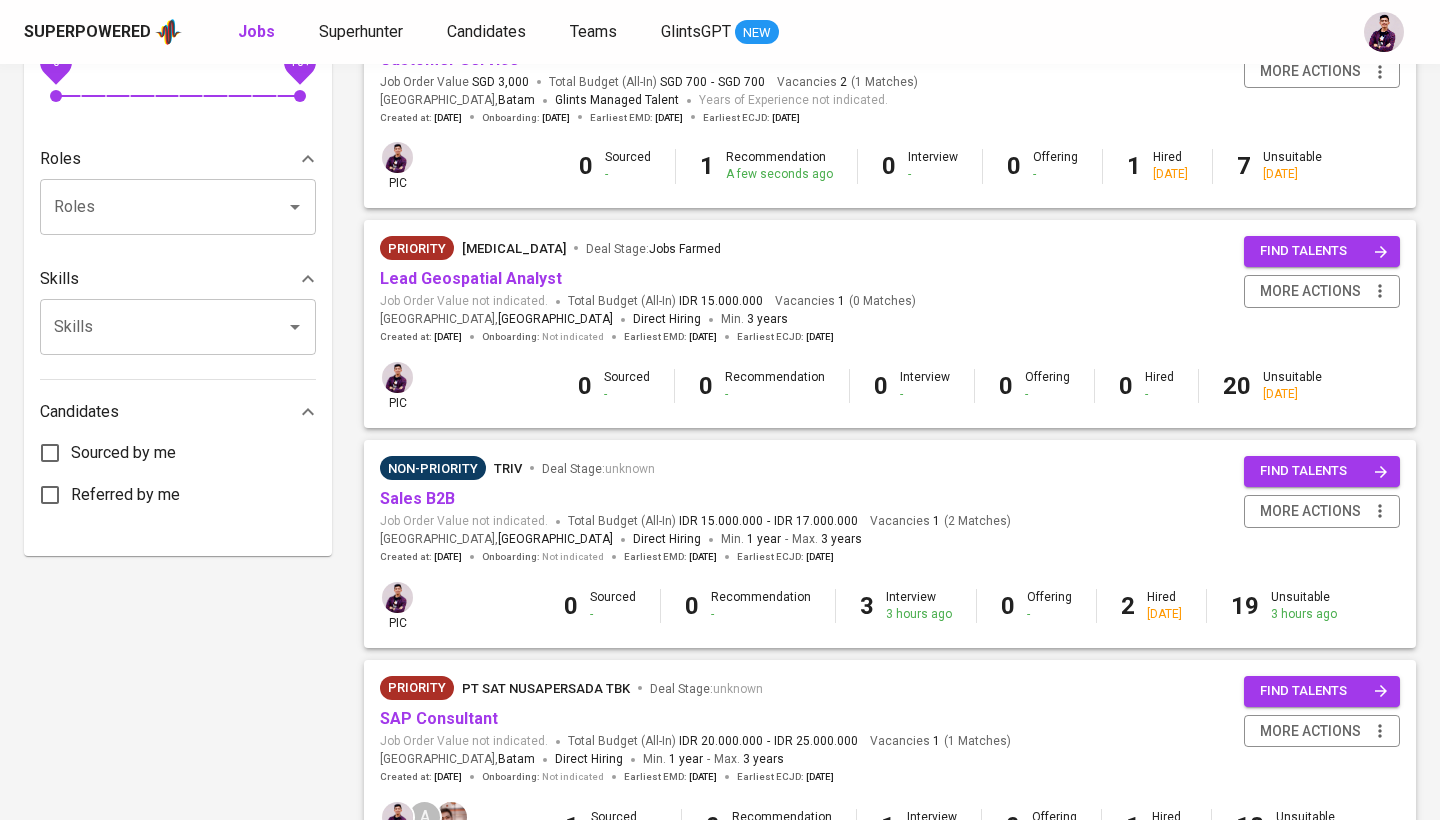 scroll, scrollTop: 734, scrollLeft: 0, axis: vertical 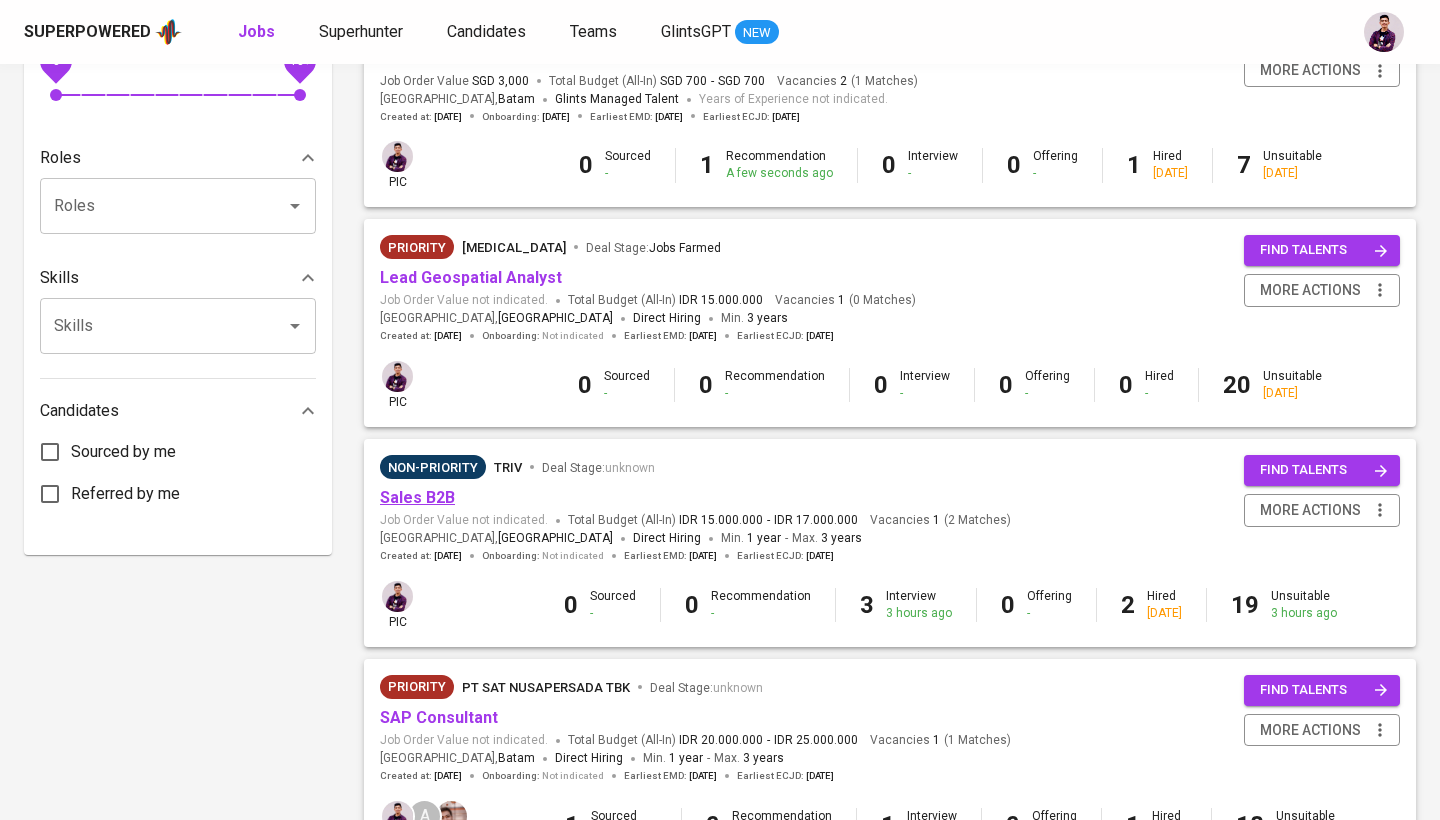 click on "Sales B2B" at bounding box center (417, 497) 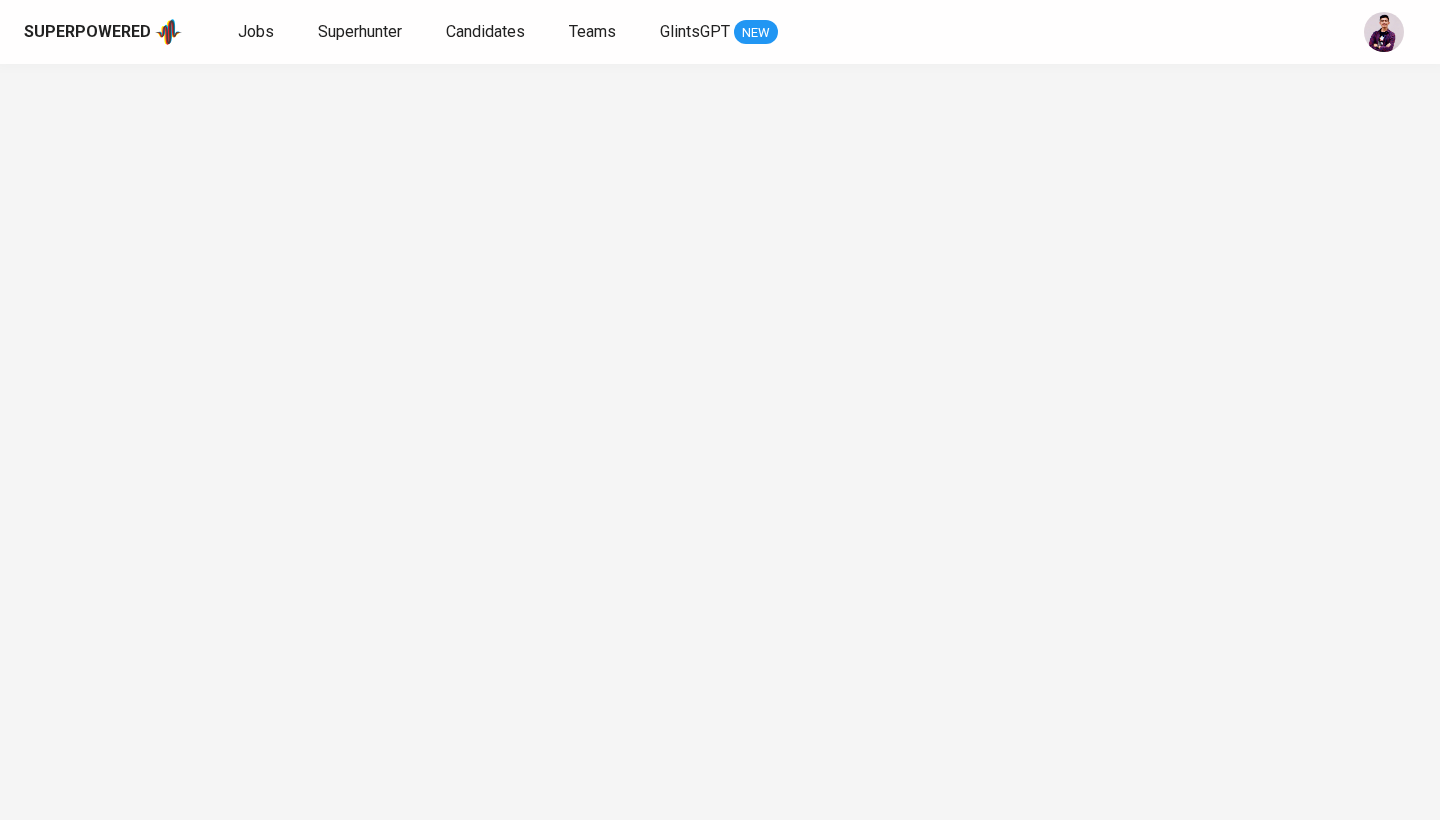 scroll, scrollTop: 0, scrollLeft: 0, axis: both 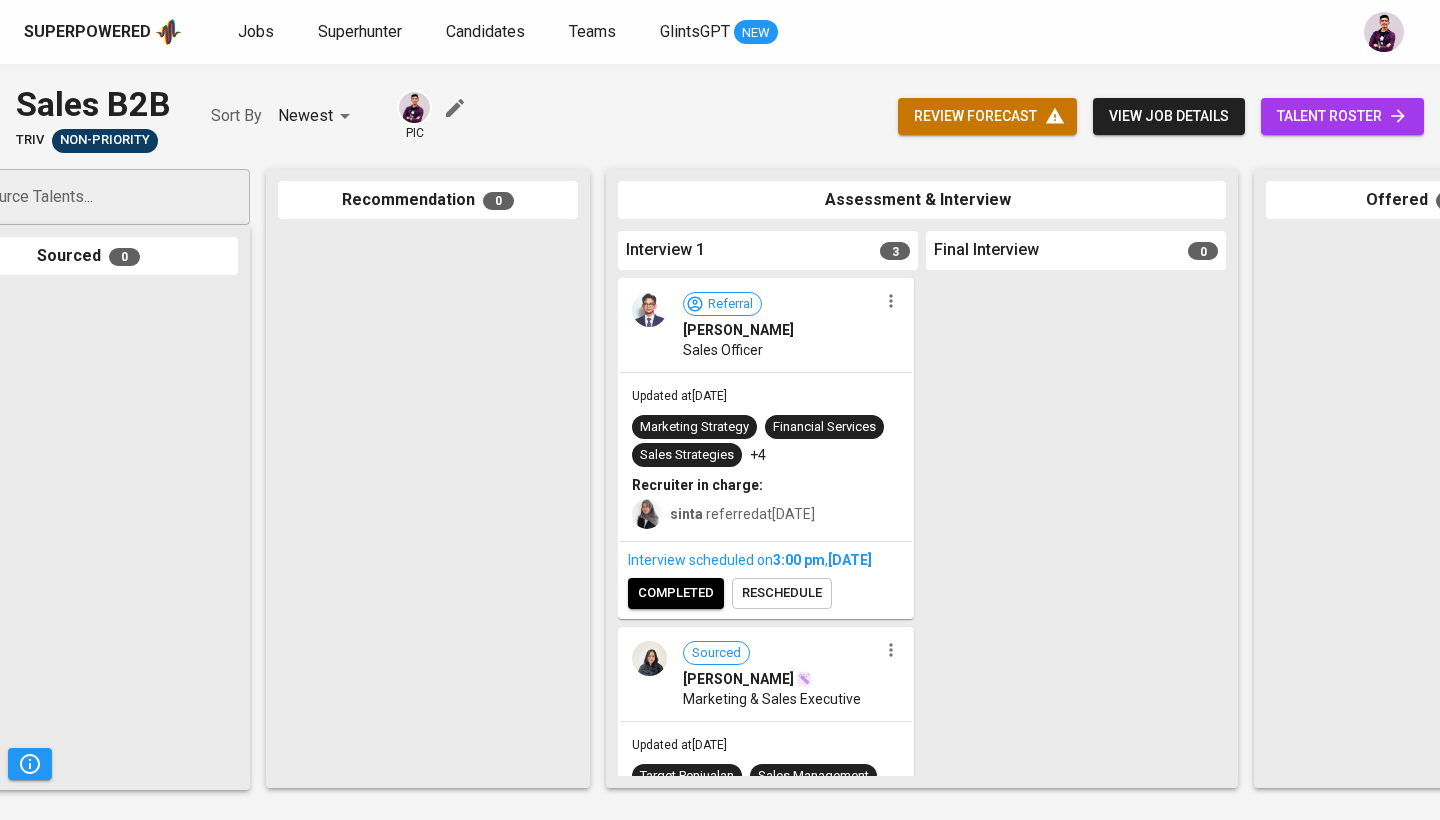 click at bounding box center (649, 309) 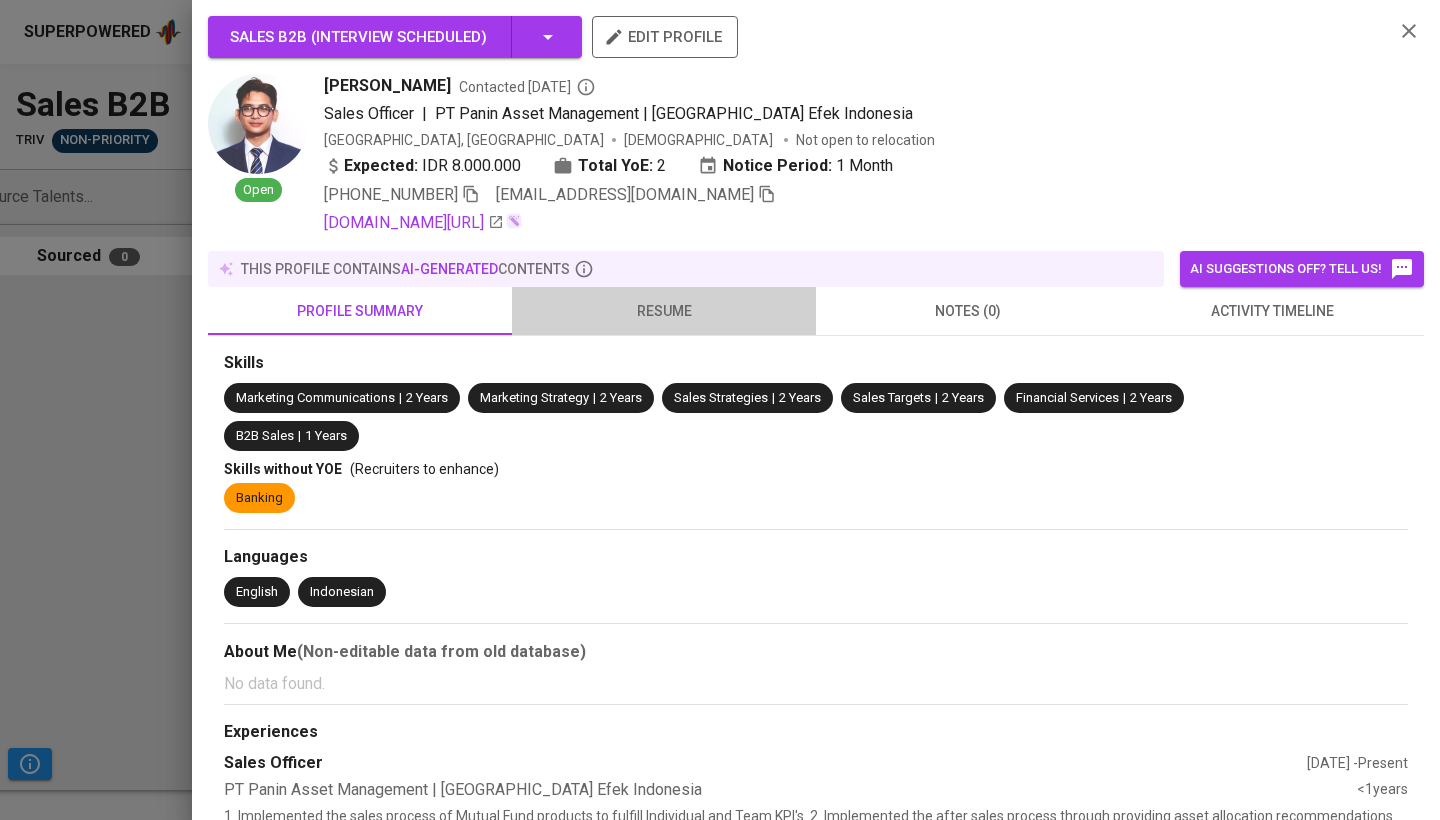 click on "resume" at bounding box center [664, 311] 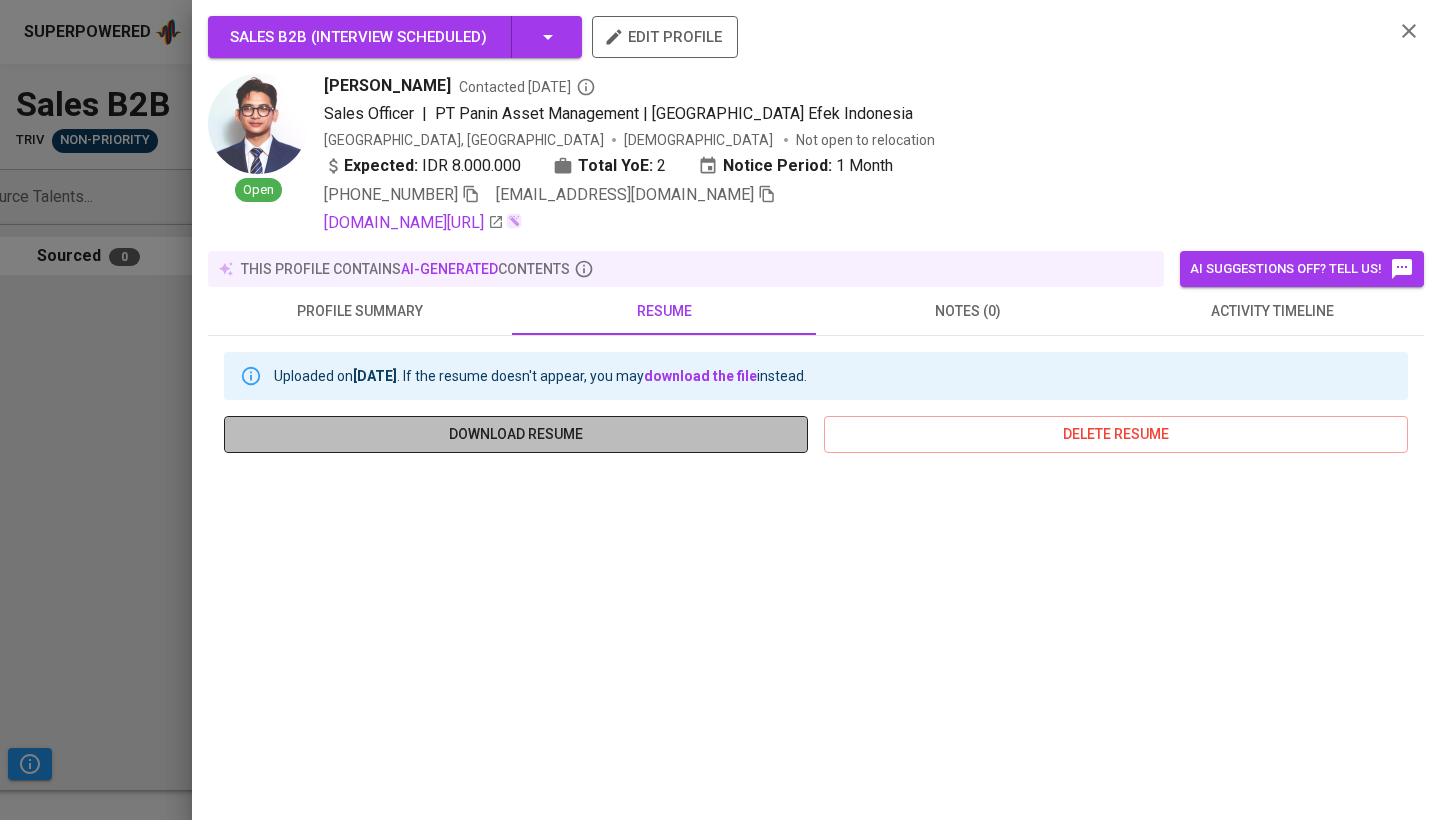 click on "download resume" at bounding box center [516, 434] 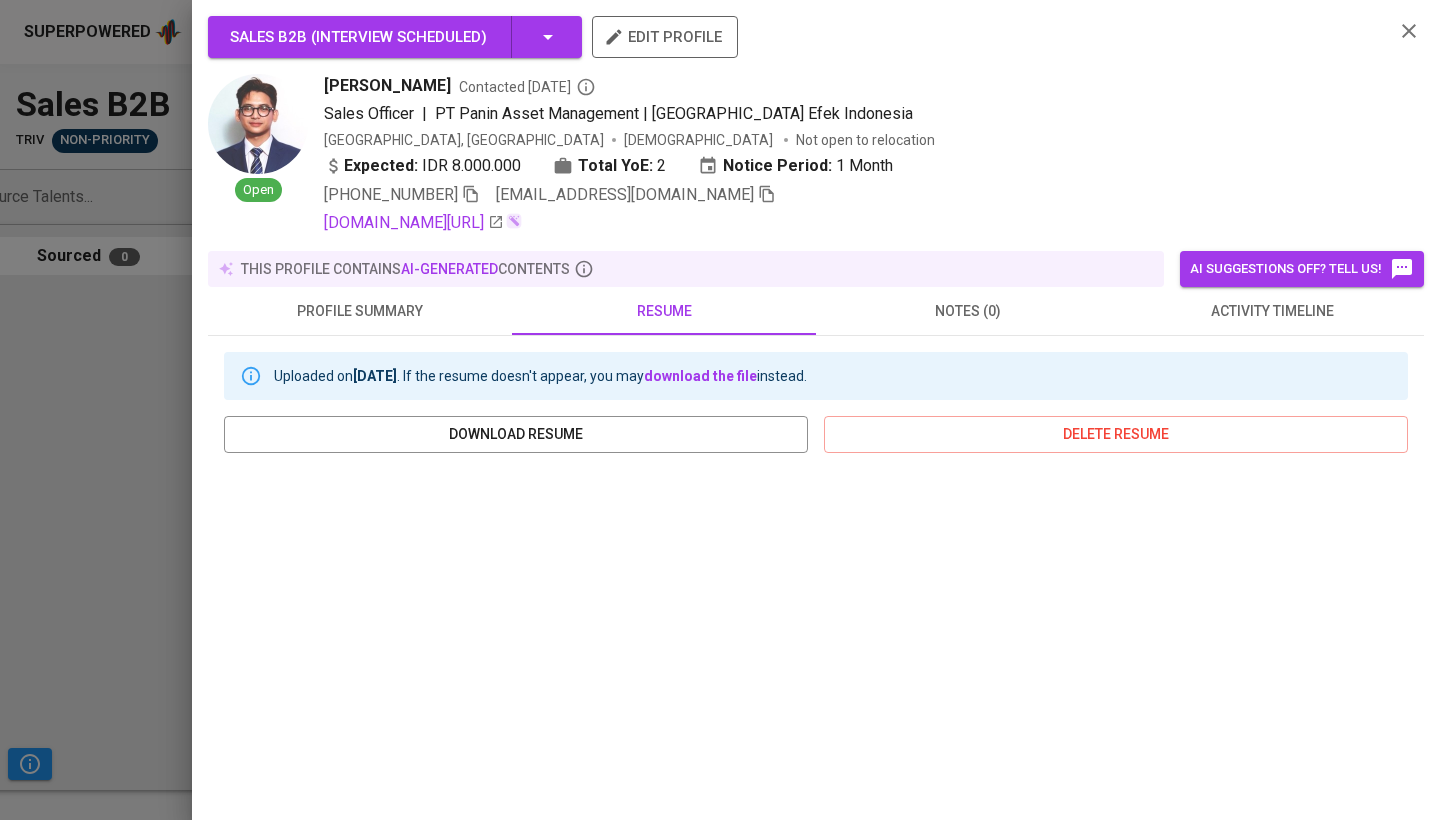 scroll, scrollTop: -1, scrollLeft: 0, axis: vertical 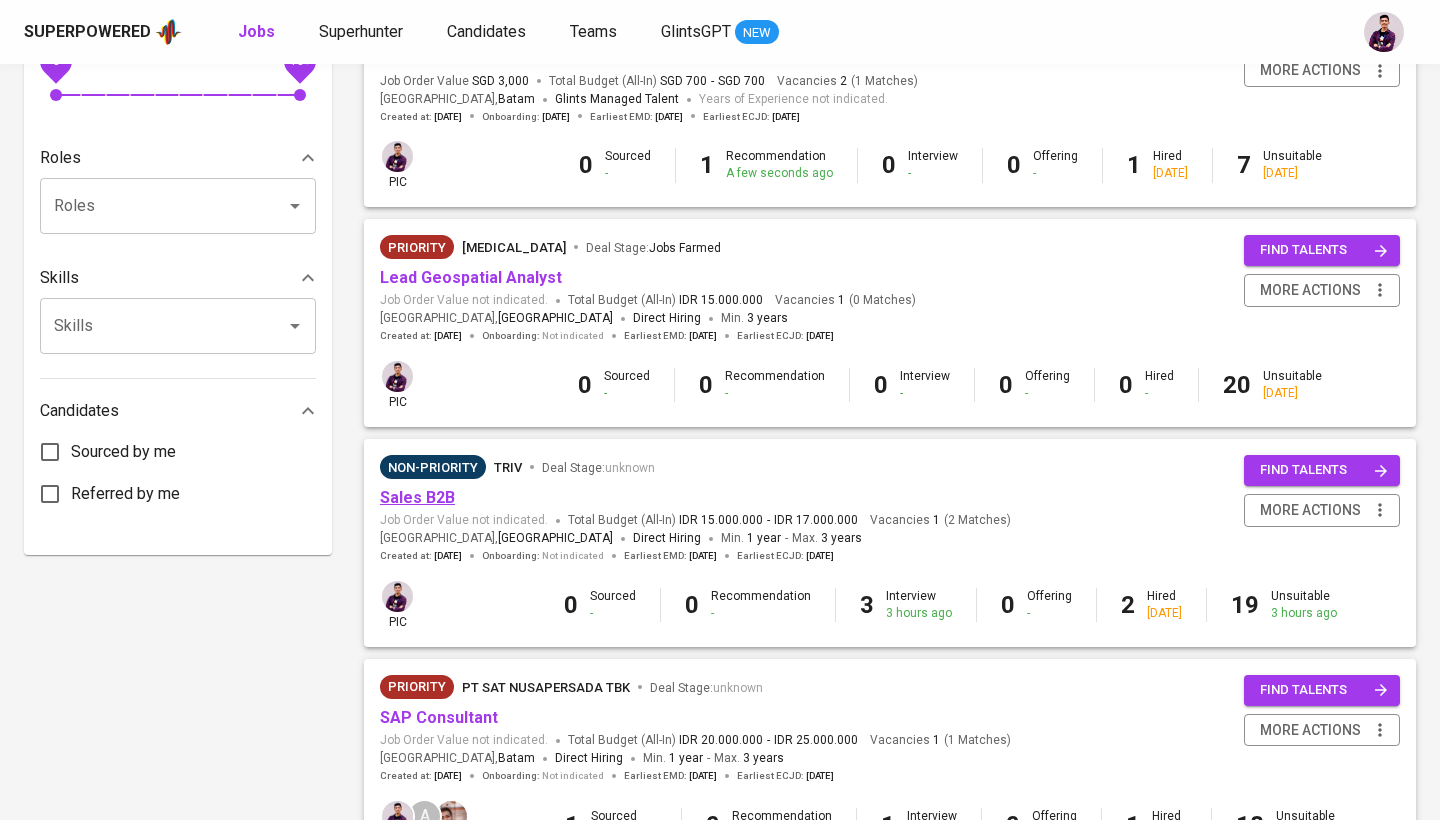 click on "Sales B2B" at bounding box center [417, 497] 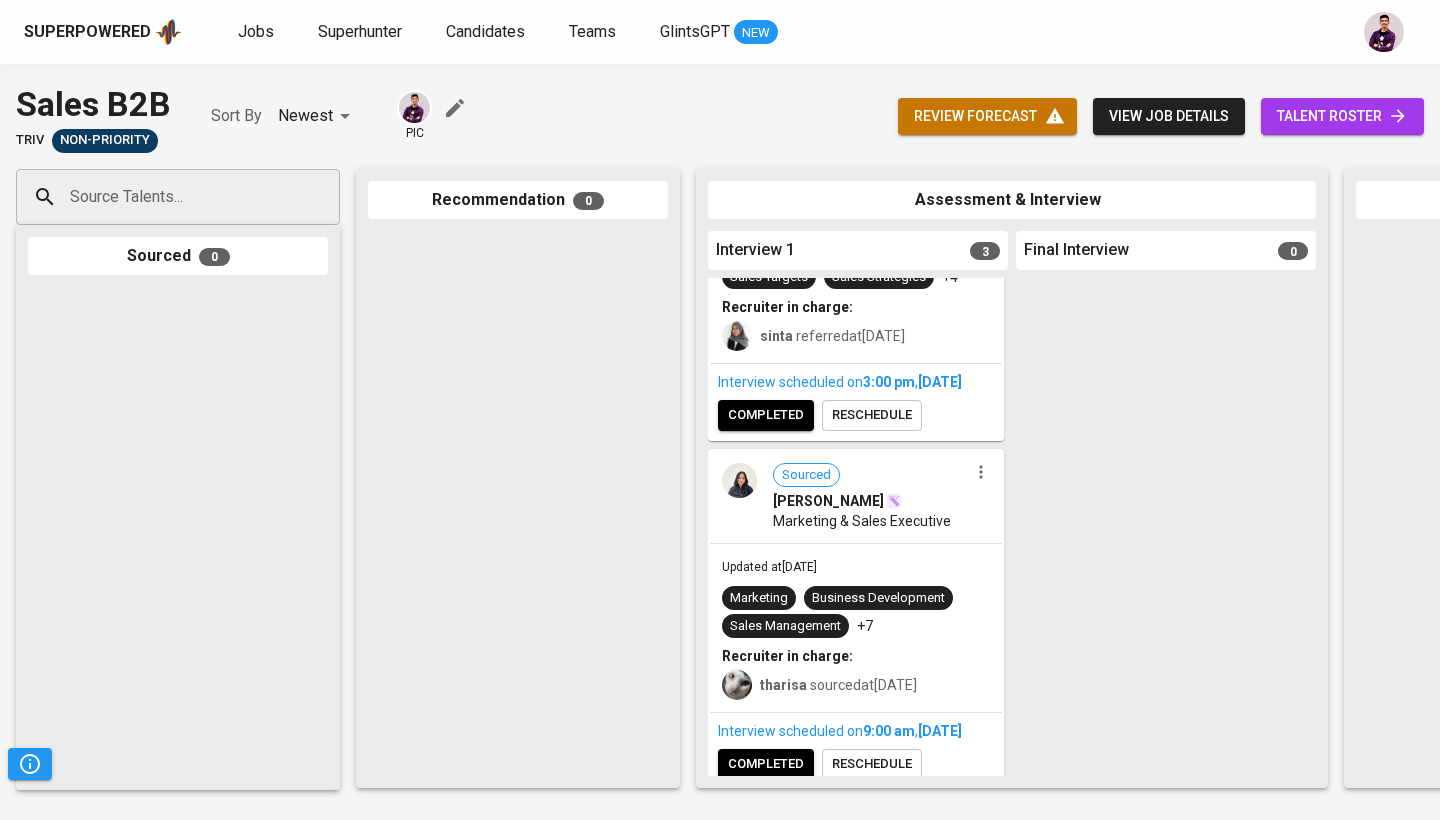 scroll, scrollTop: 186, scrollLeft: 0, axis: vertical 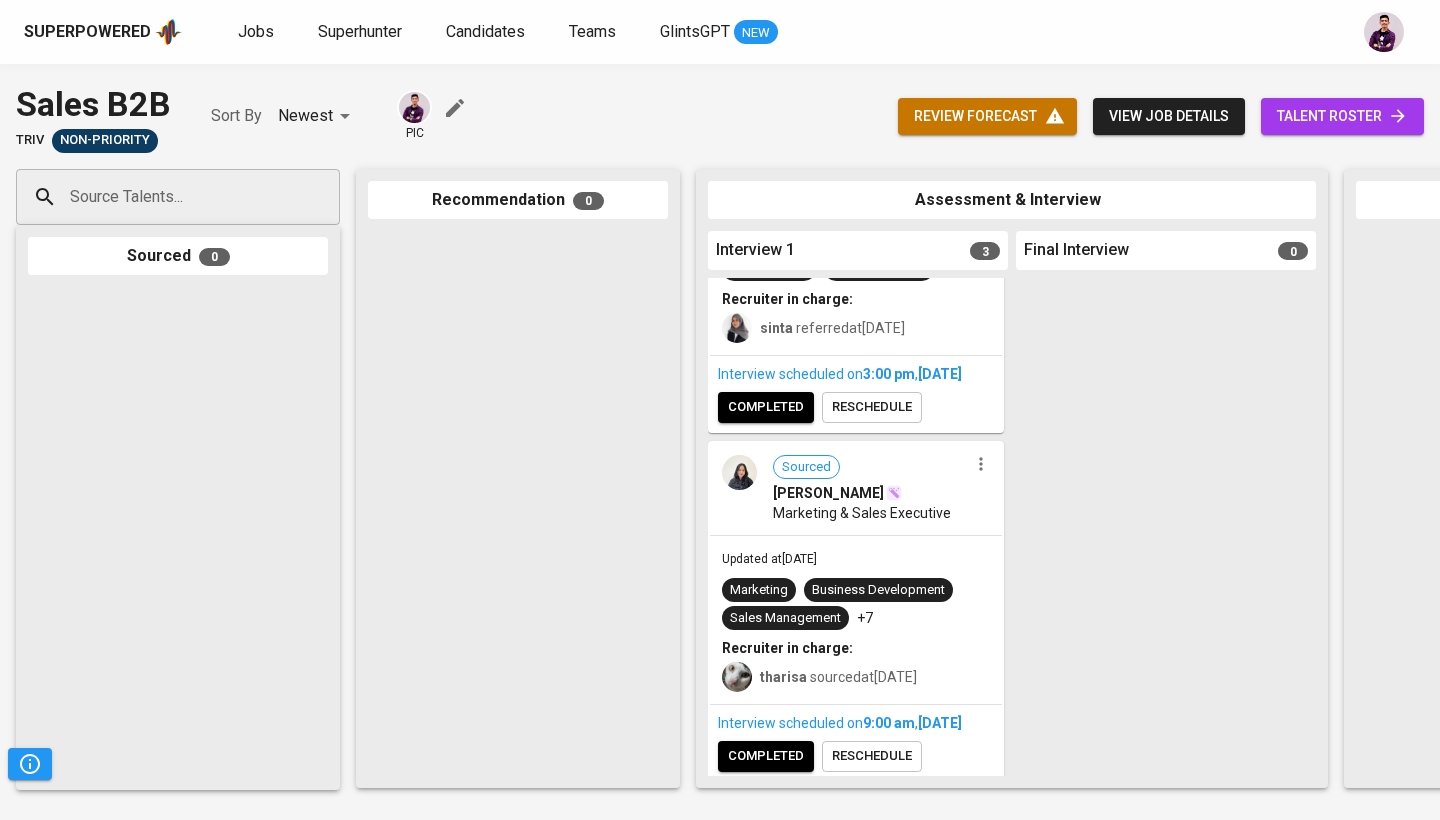 click at bounding box center [739, 472] 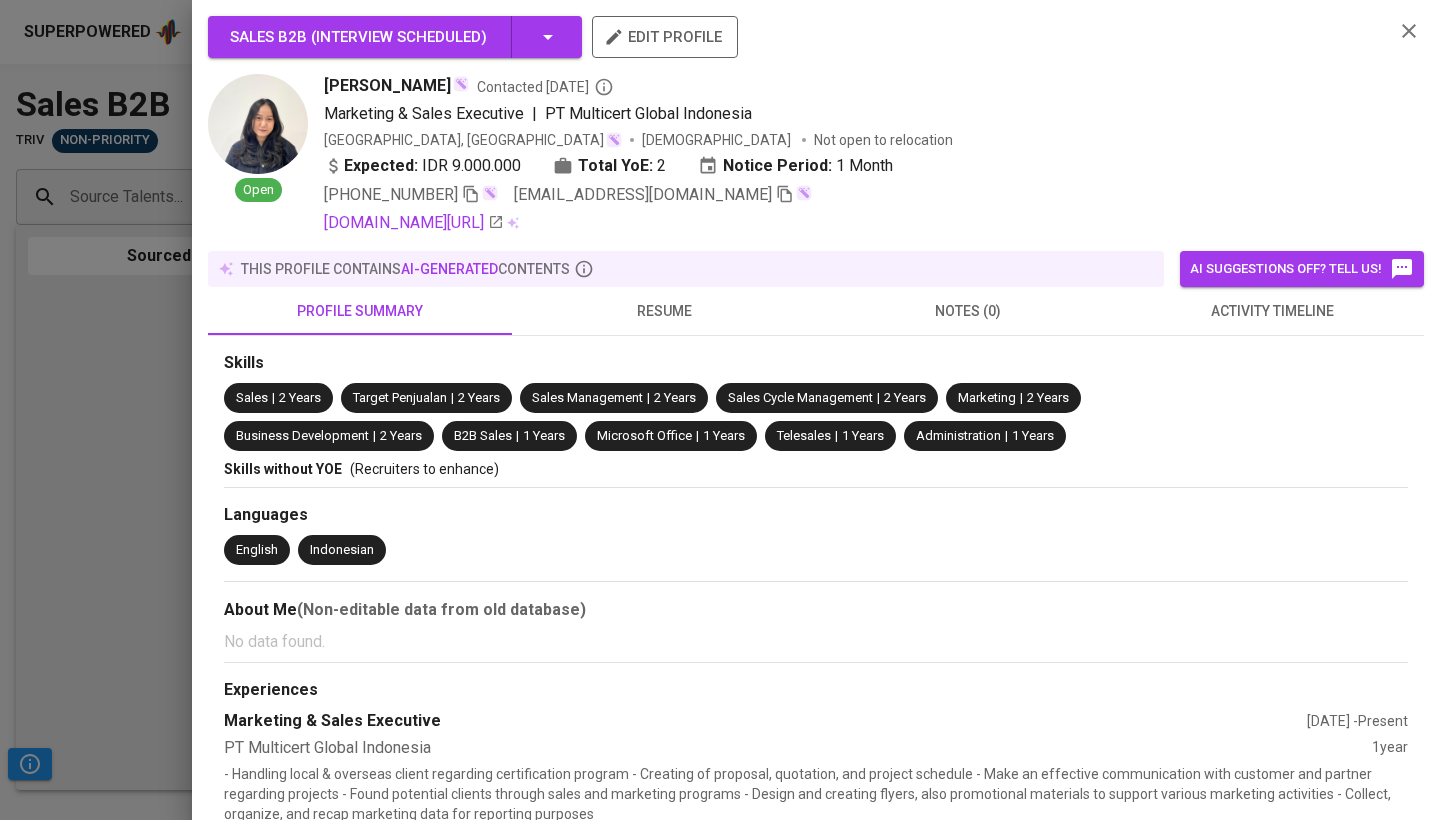 click on "resume" at bounding box center (664, 311) 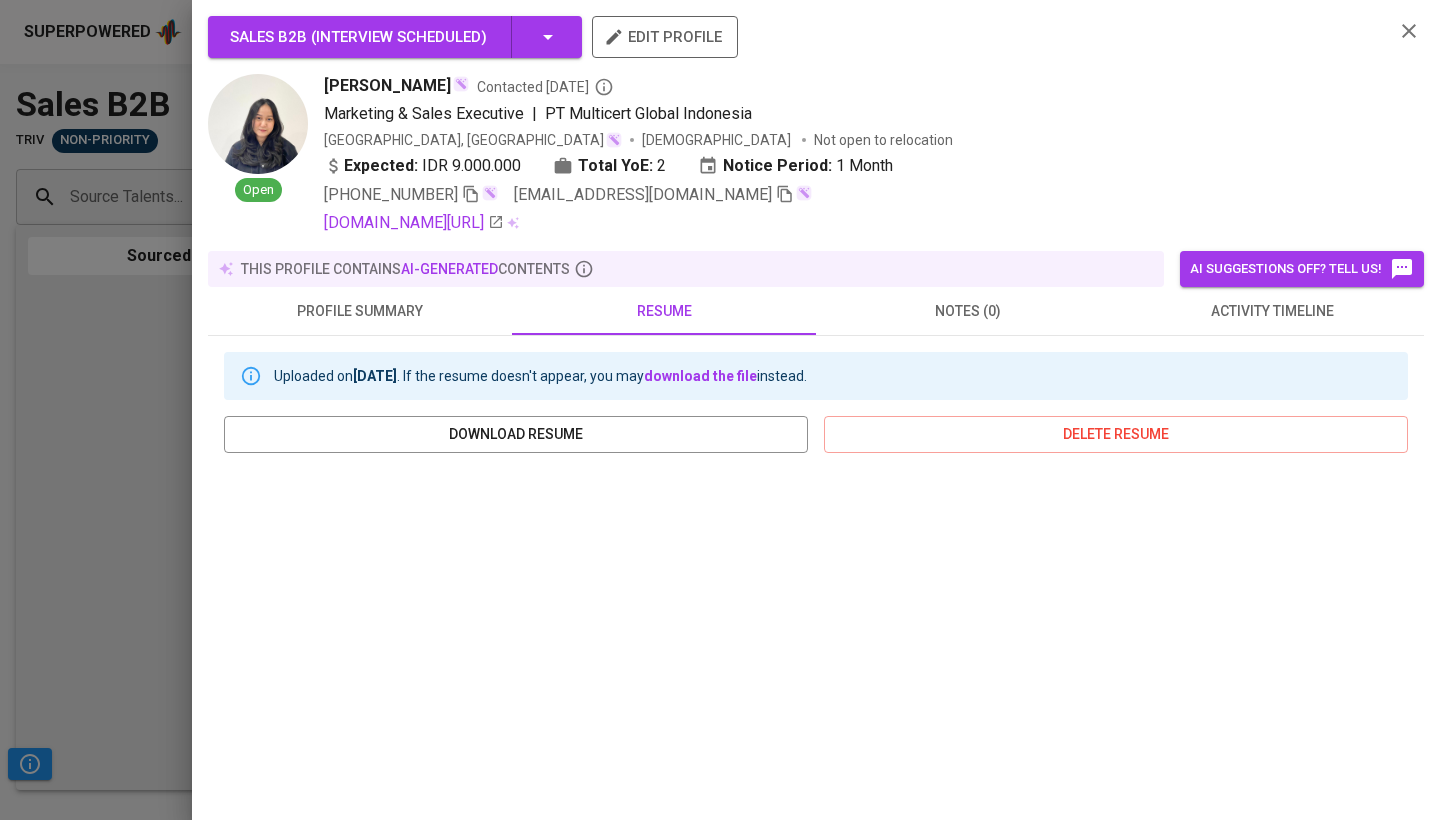 scroll, scrollTop: 0, scrollLeft: 0, axis: both 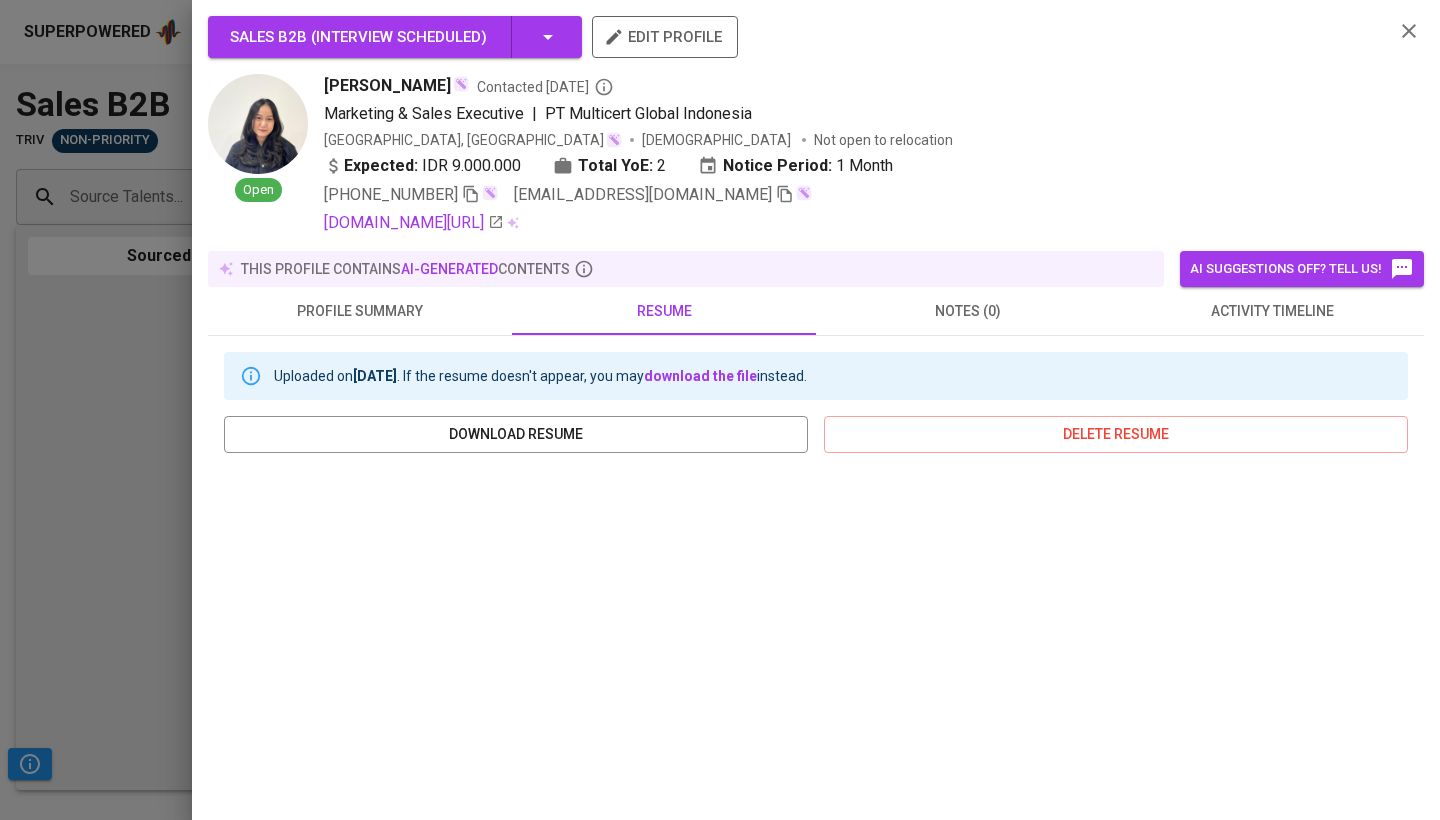 click 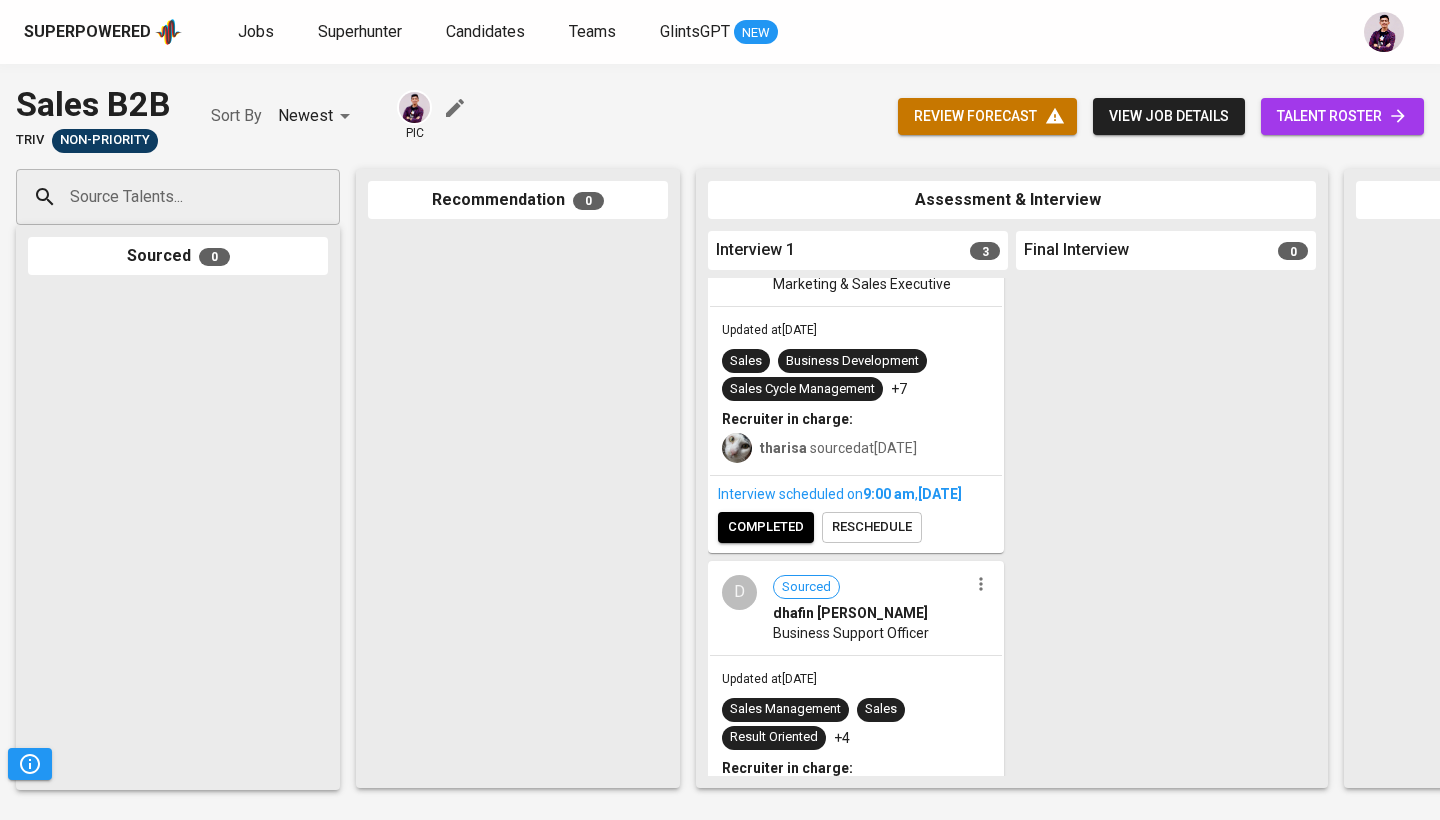 scroll, scrollTop: 529, scrollLeft: 0, axis: vertical 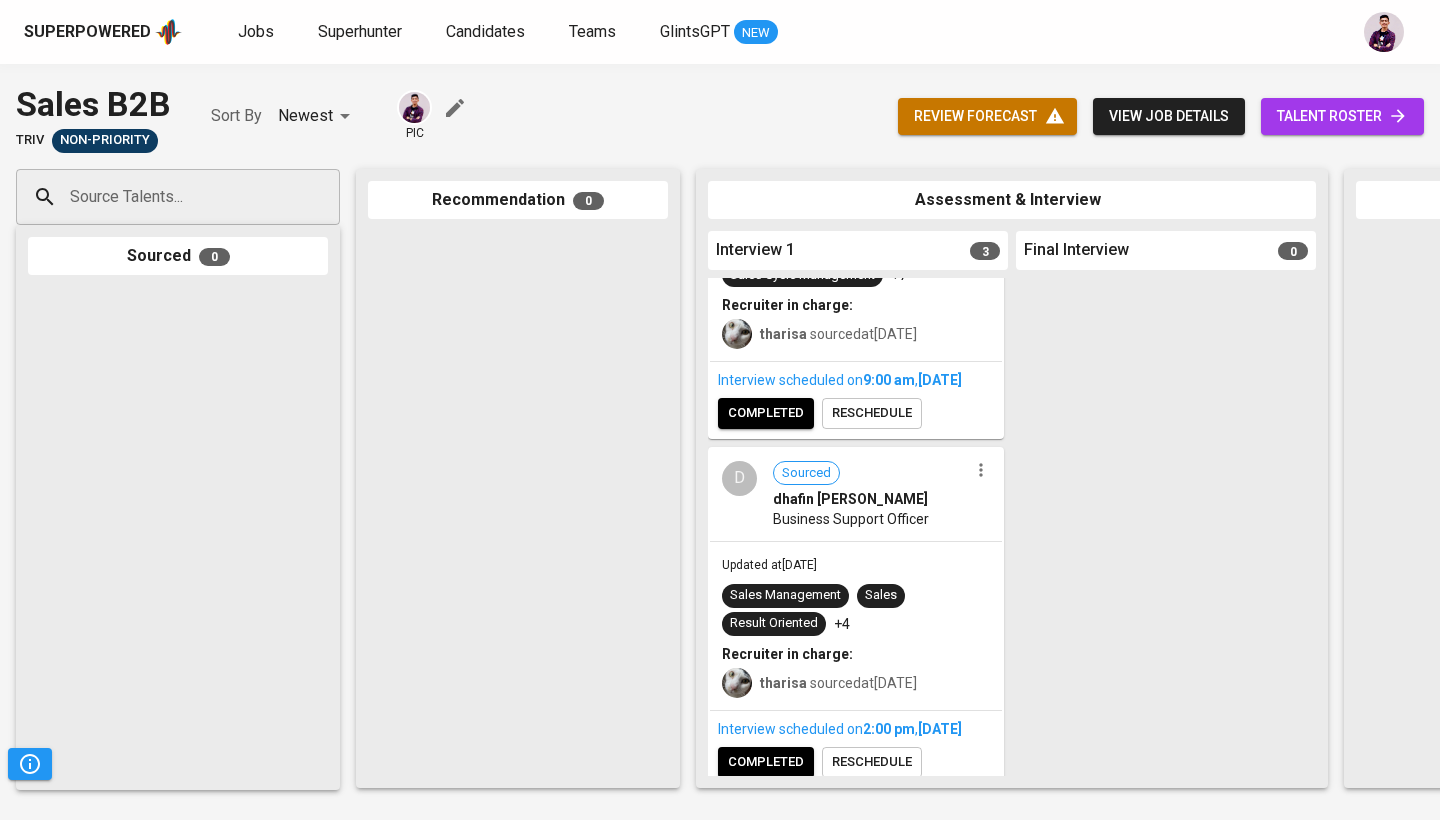 click on "D" at bounding box center (739, 478) 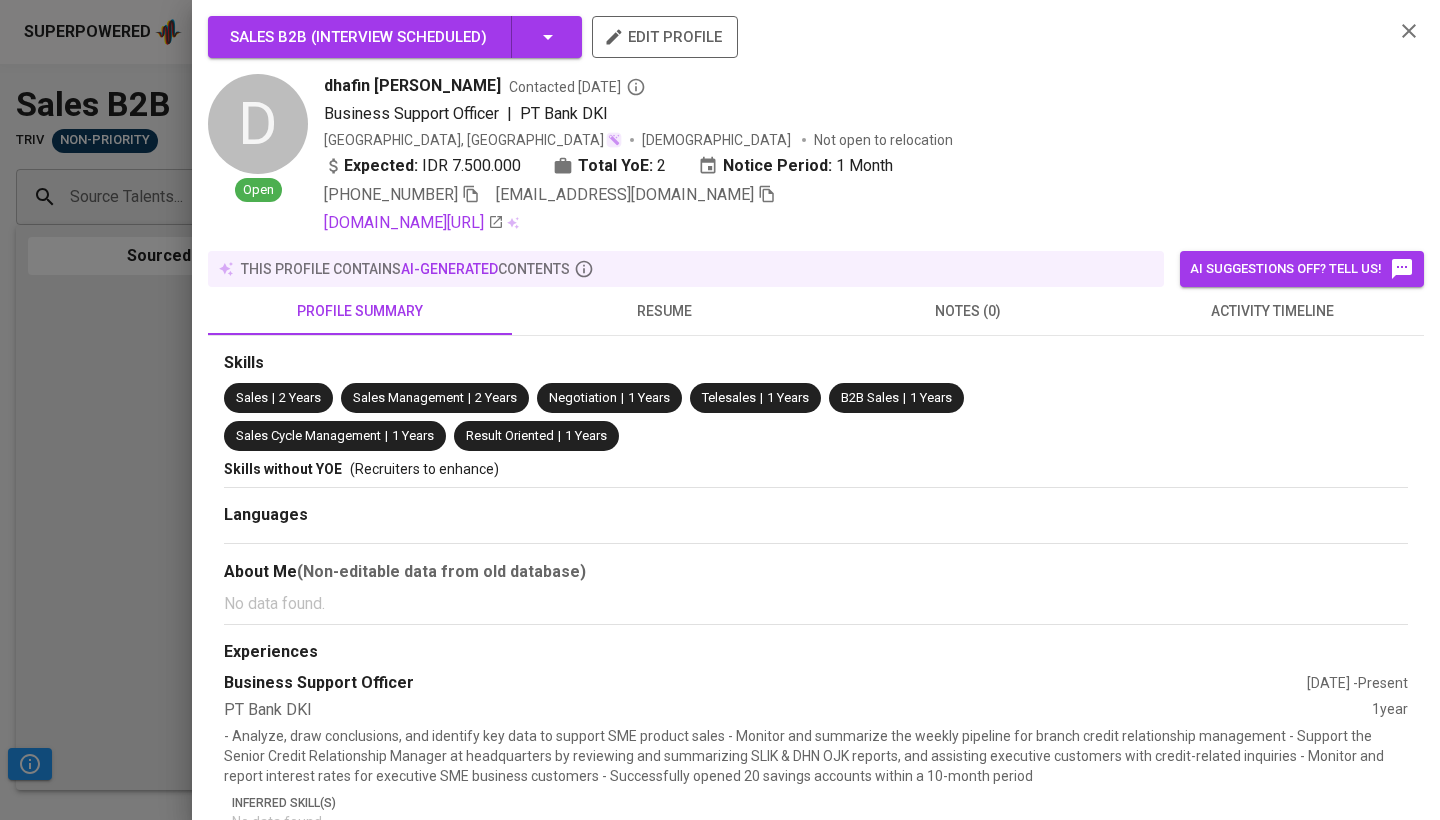 click on "Sales B2B   ( Interview scheduled )   edit profile D Open [PERSON_NAME] Contacted [DATE] Business Support Officer | PT Bank [GEOGRAPHIC_DATA], [GEOGRAPHIC_DATA] [DEMOGRAPHIC_DATA]   Not open to relocation Expected:   IDR 7.500.000 Total YoE:   2 Notice Period:   1 Month [PHONE_NUMBER]   [EMAIL_ADDRESS][DOMAIN_NAME]   [DOMAIN_NAME][URL] this profile contains  AI-generated  contents AI suggestions off? Tell us! profile summary resume notes (0) activity timeline Skills Sales | 2   Years Sales Management | 2   Years Negotiation | 1   Years Telesales | 1   Years B2B Sales | 1   Years Sales Cycle Management | 1   Years Result Oriented | 1   Years Skills without YOE (Recruiters to enhance) Languages About Me  (Non-editable data from old database) No data found. Experiences Business Support Officer [DATE] -  Present PT Bank DKI   1  year Inferred Skill(s) No data found. Business Development Intern [DATE] - [DATE] Dataset Sonar   <1  years Inferred Skill(s) No data found. Marketing & Sales [DATE] - [DATE]" at bounding box center (816, 727) 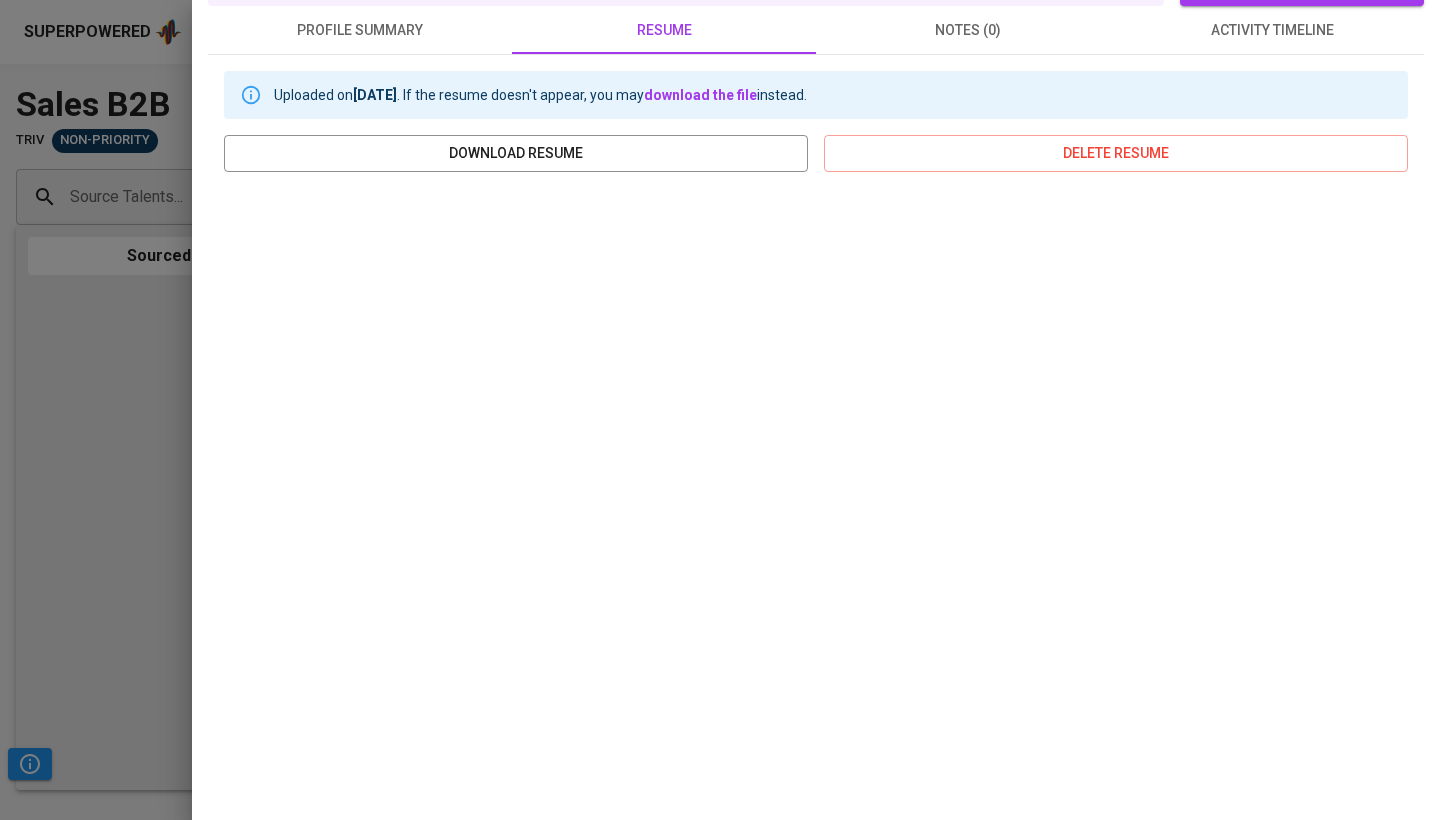 scroll, scrollTop: 280, scrollLeft: 0, axis: vertical 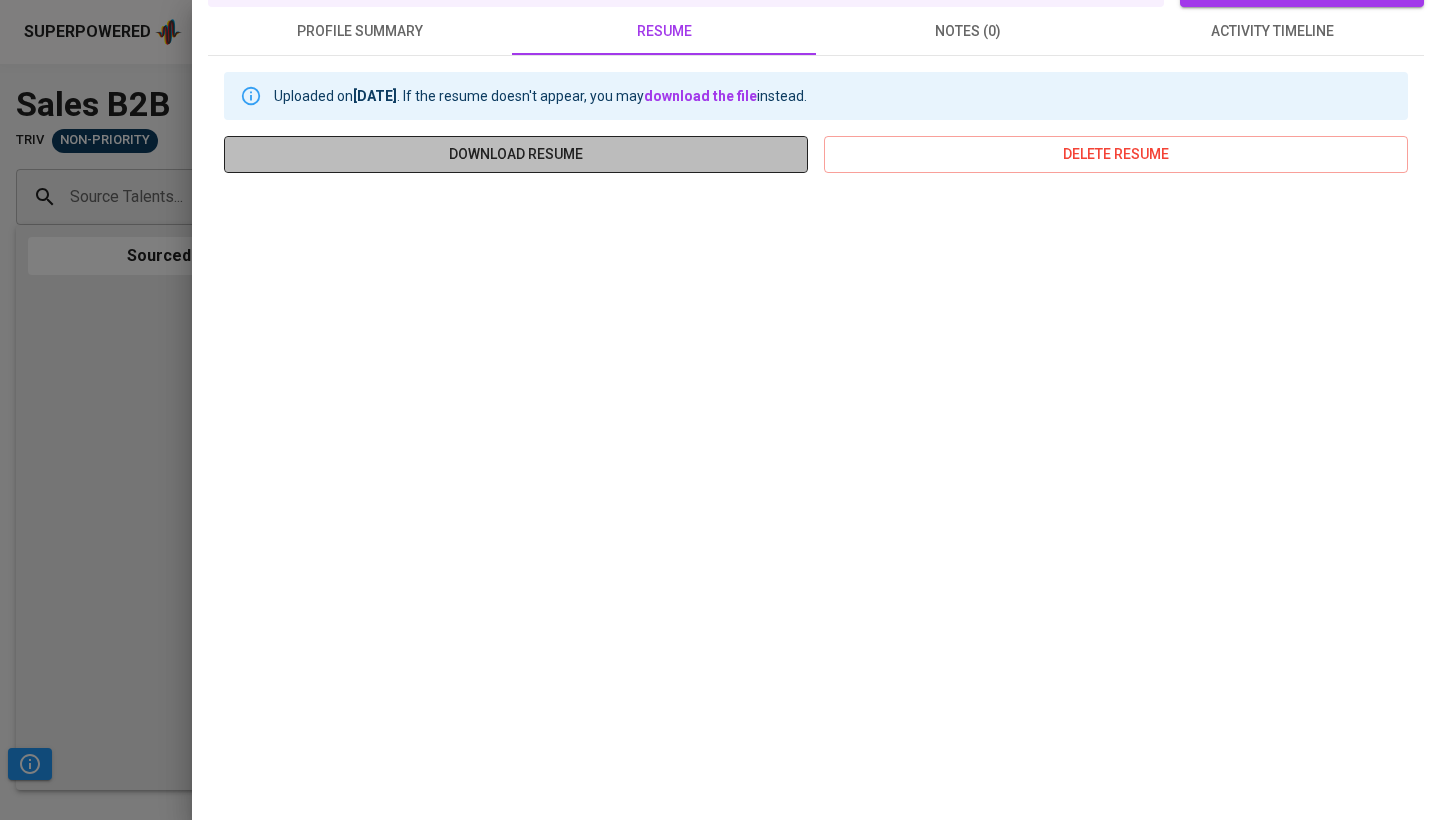 click on "download resume" at bounding box center (516, 154) 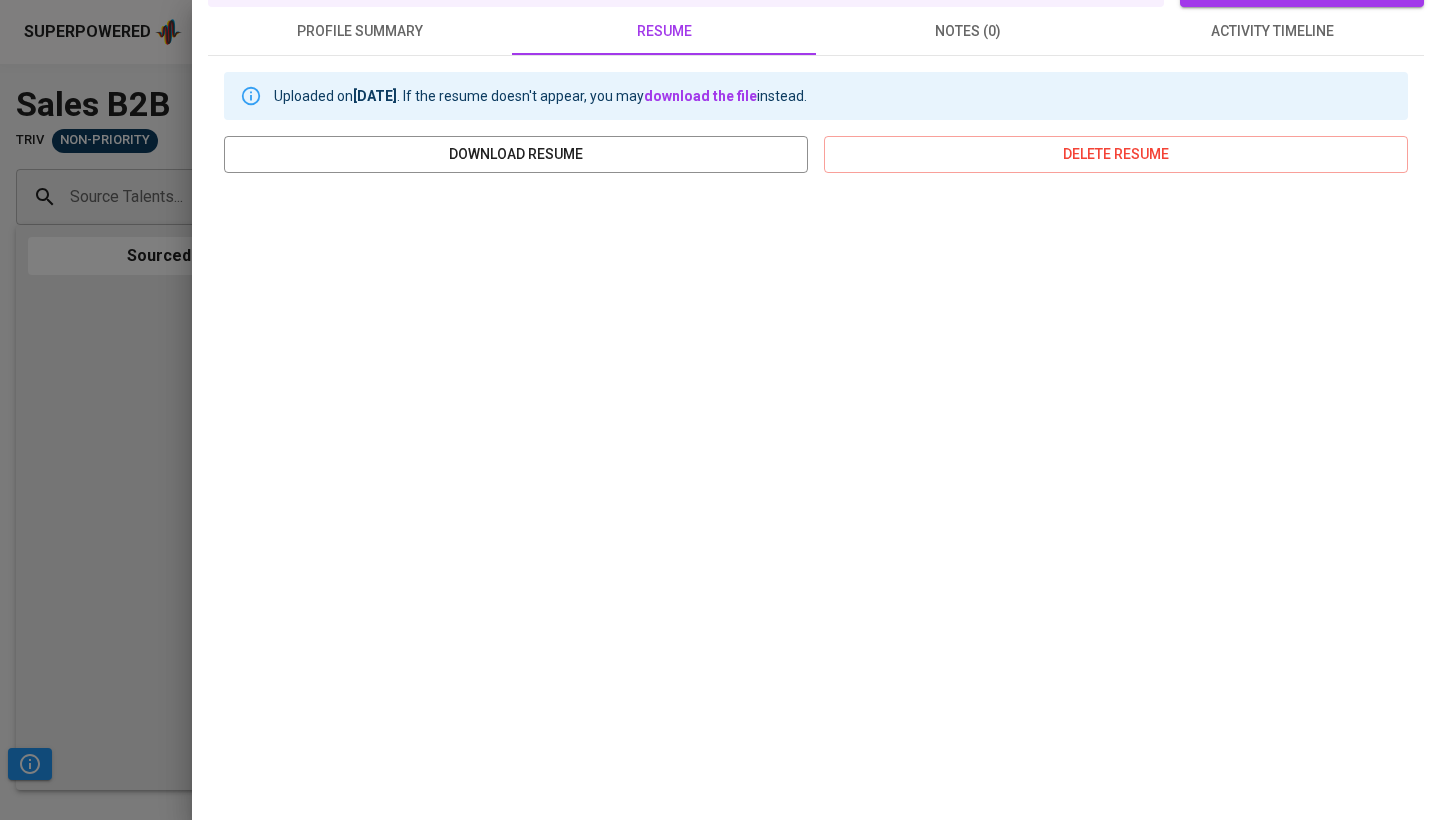 click at bounding box center (720, 410) 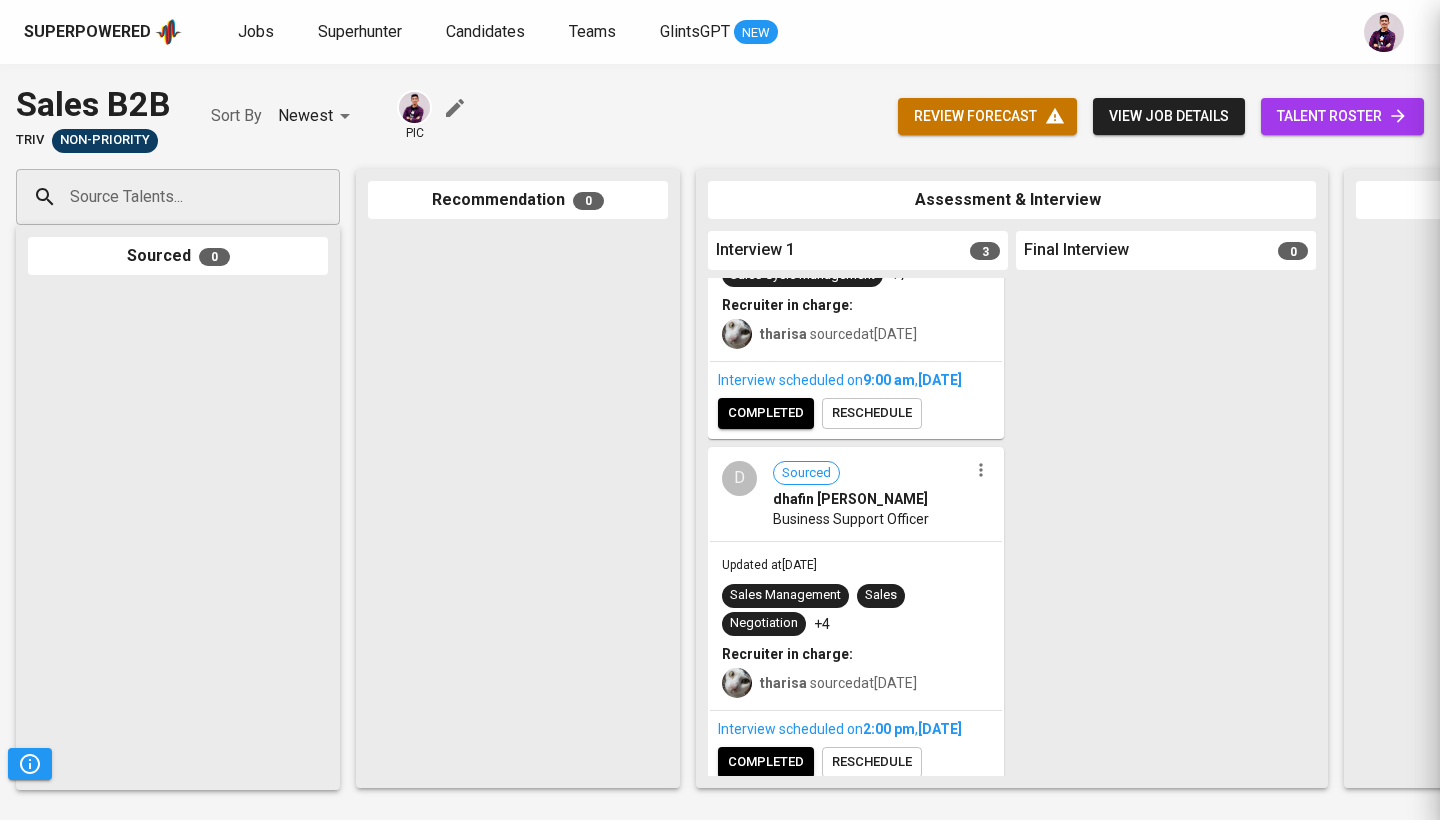 scroll, scrollTop: 0, scrollLeft: 0, axis: both 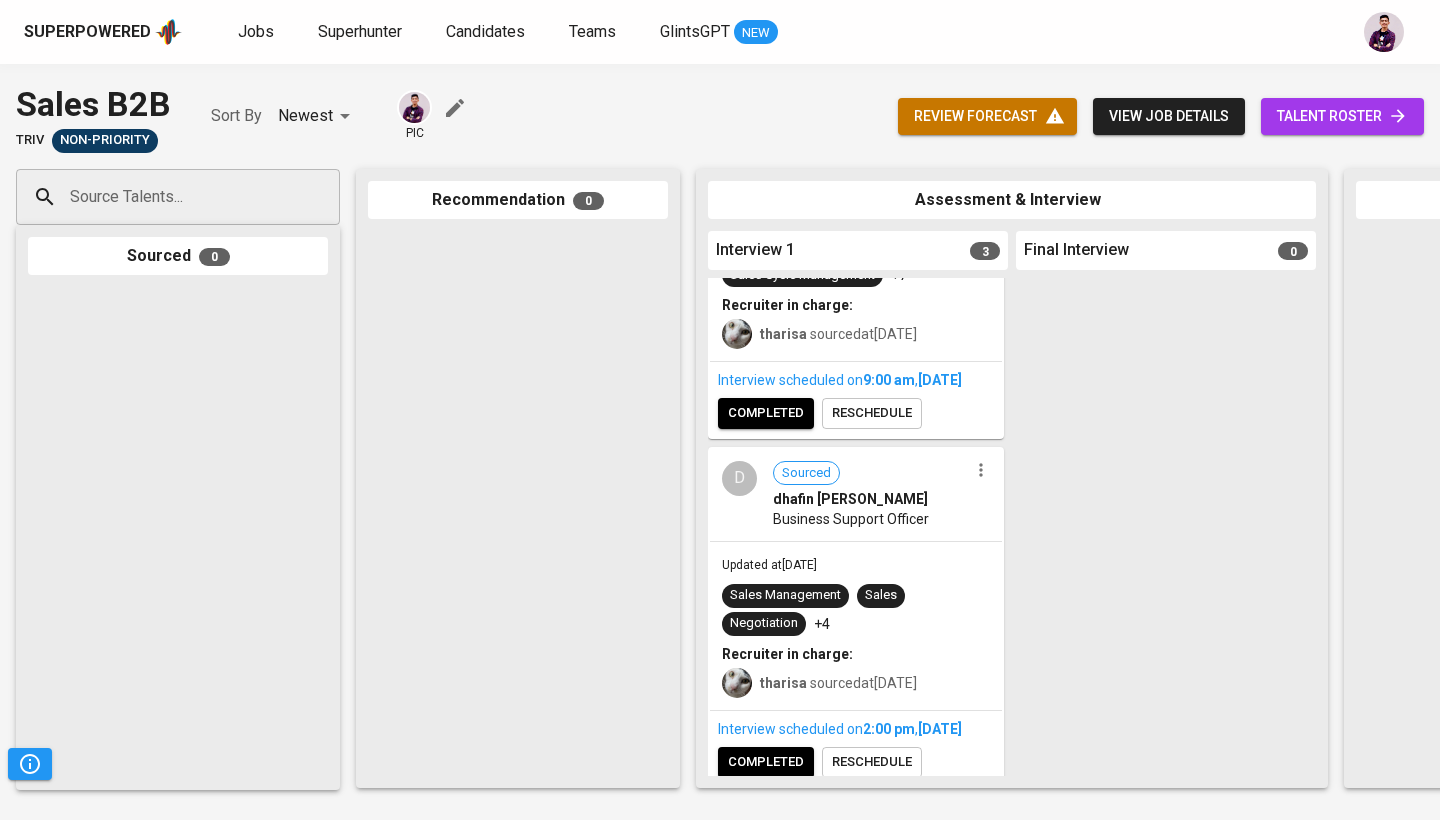 click on "talent roster" at bounding box center [1342, 116] 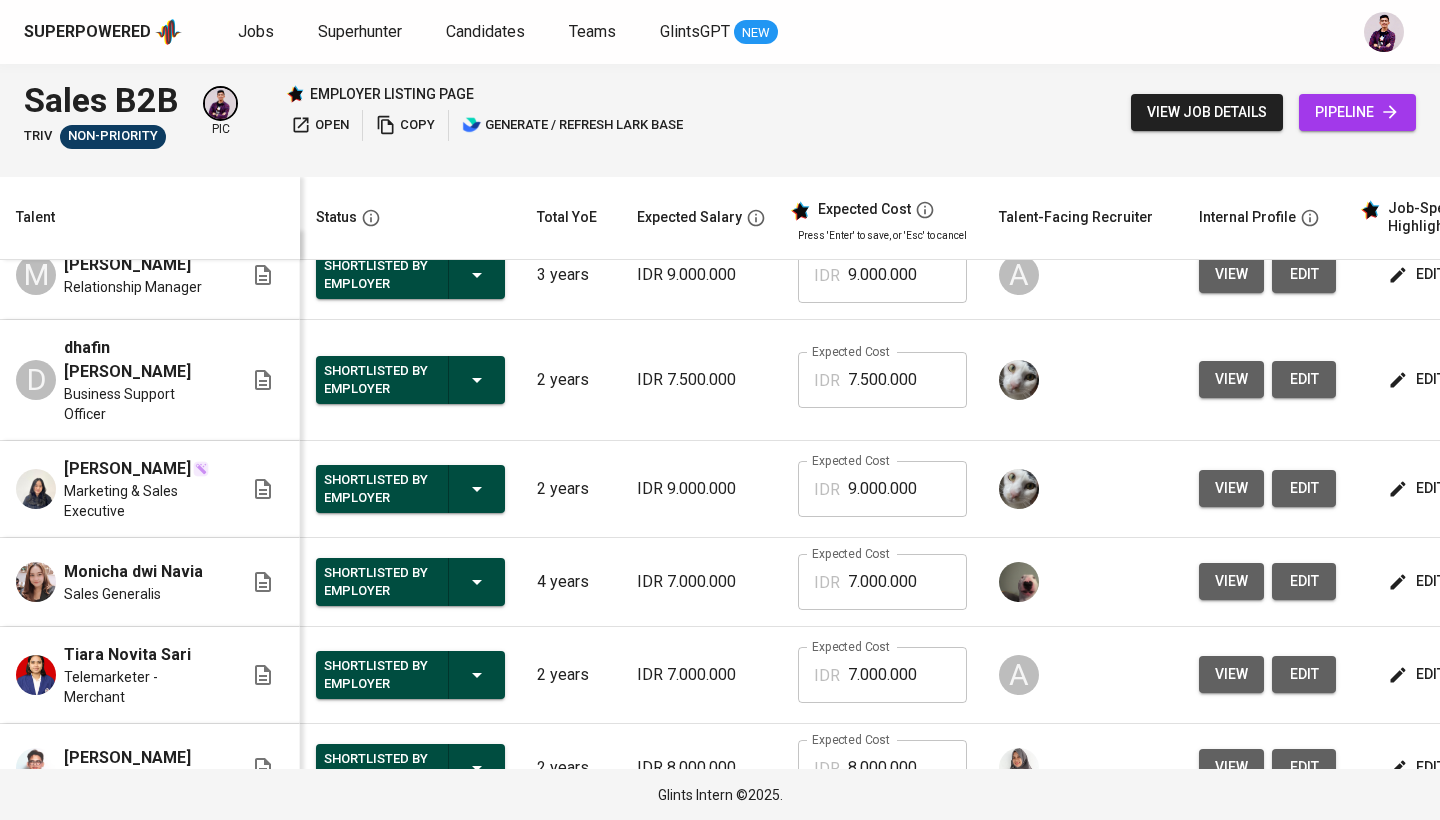 scroll, scrollTop: 30, scrollLeft: 4, axis: both 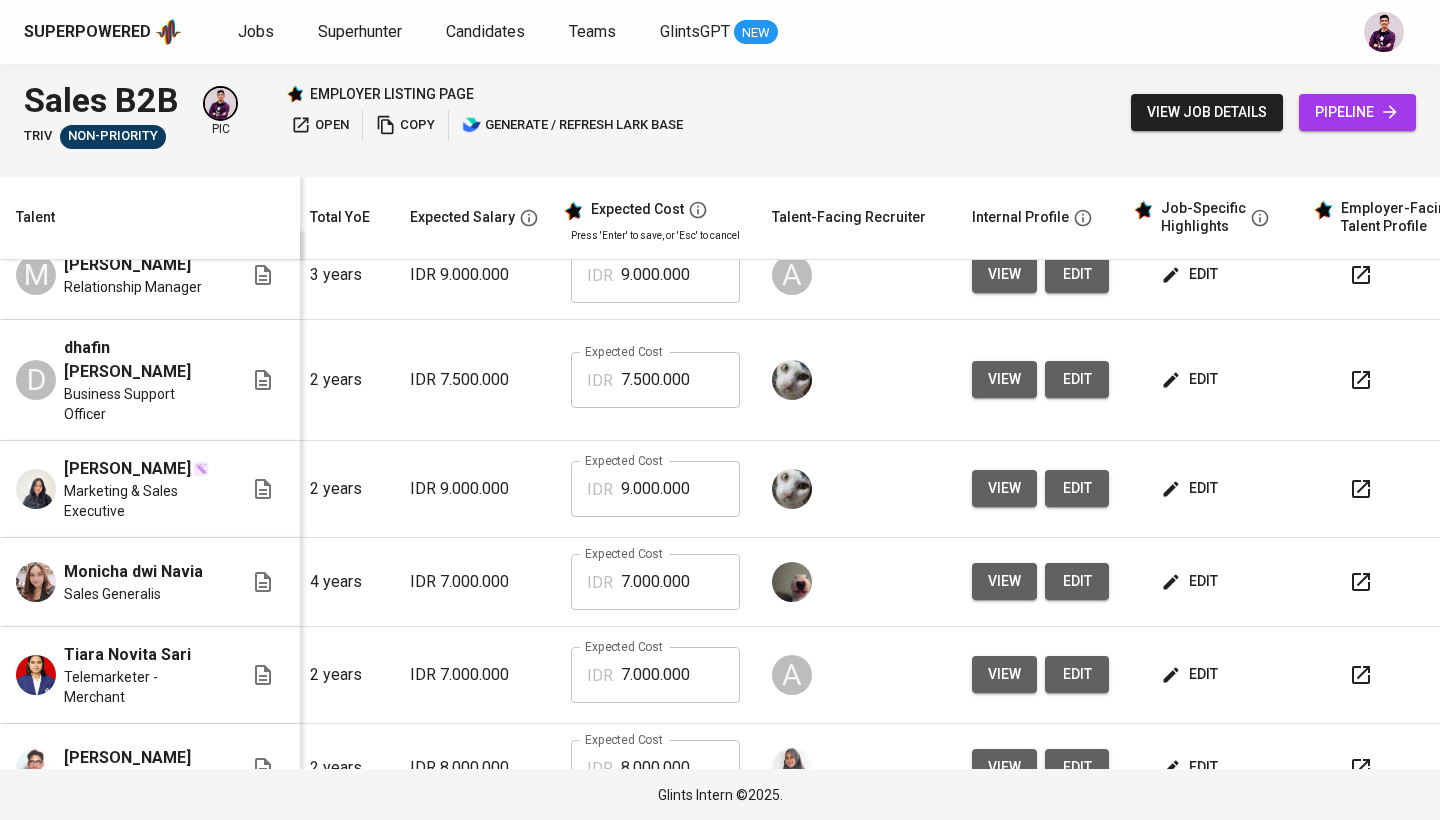 click on "edit" at bounding box center (1191, 379) 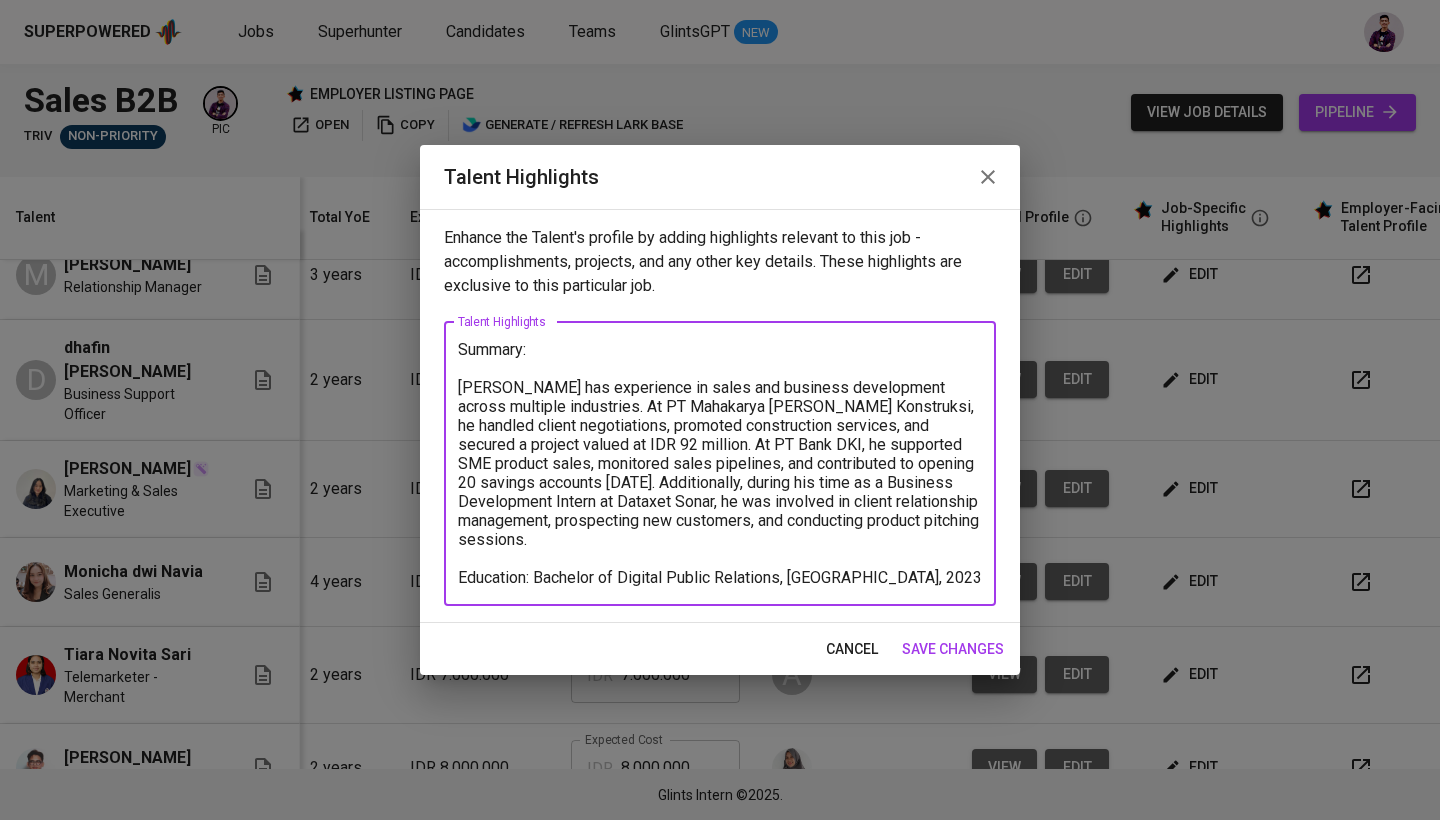 drag, startPoint x: 664, startPoint y: 546, endPoint x: 434, endPoint y: 390, distance: 277.91367 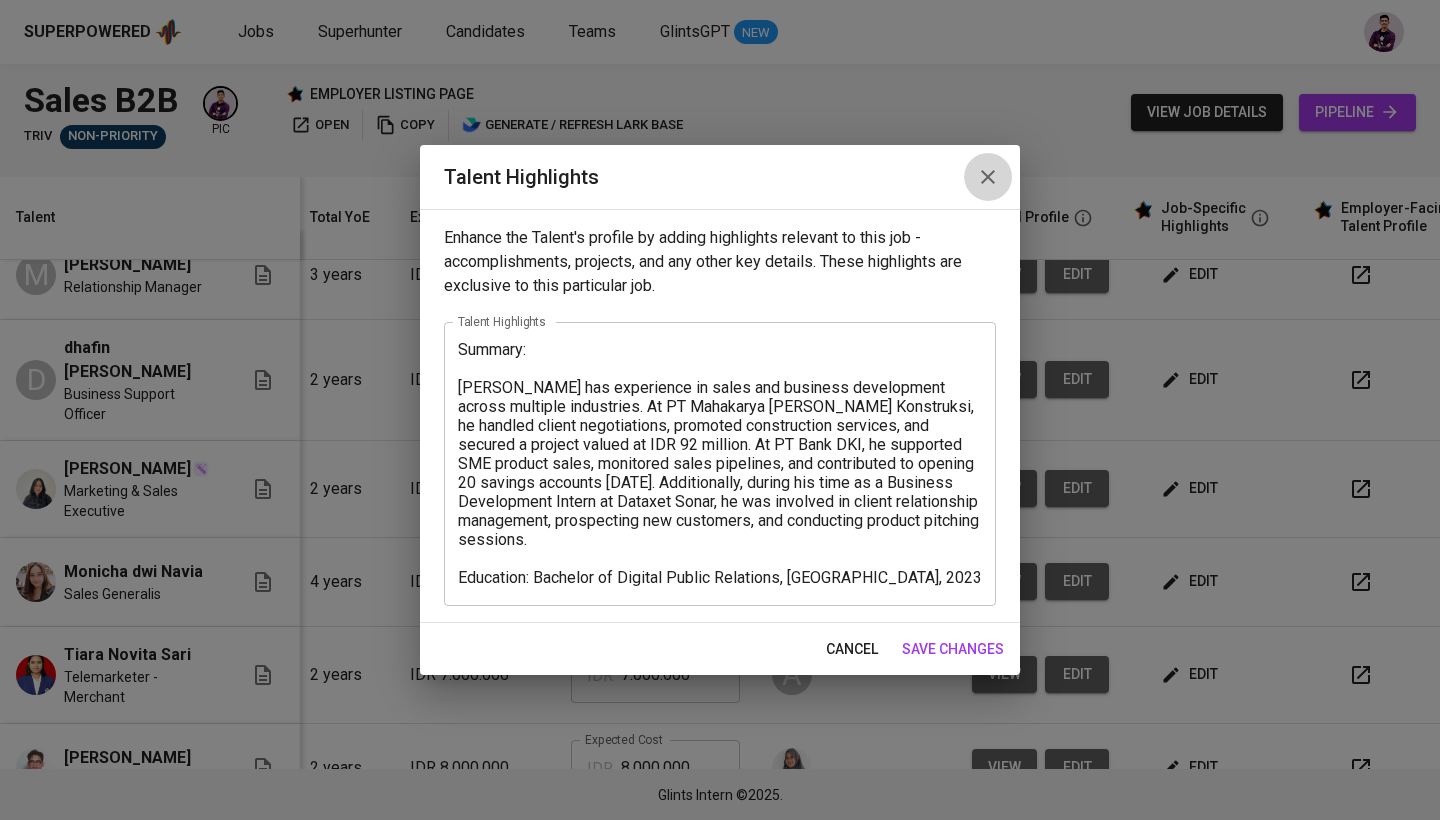 click at bounding box center [988, 177] 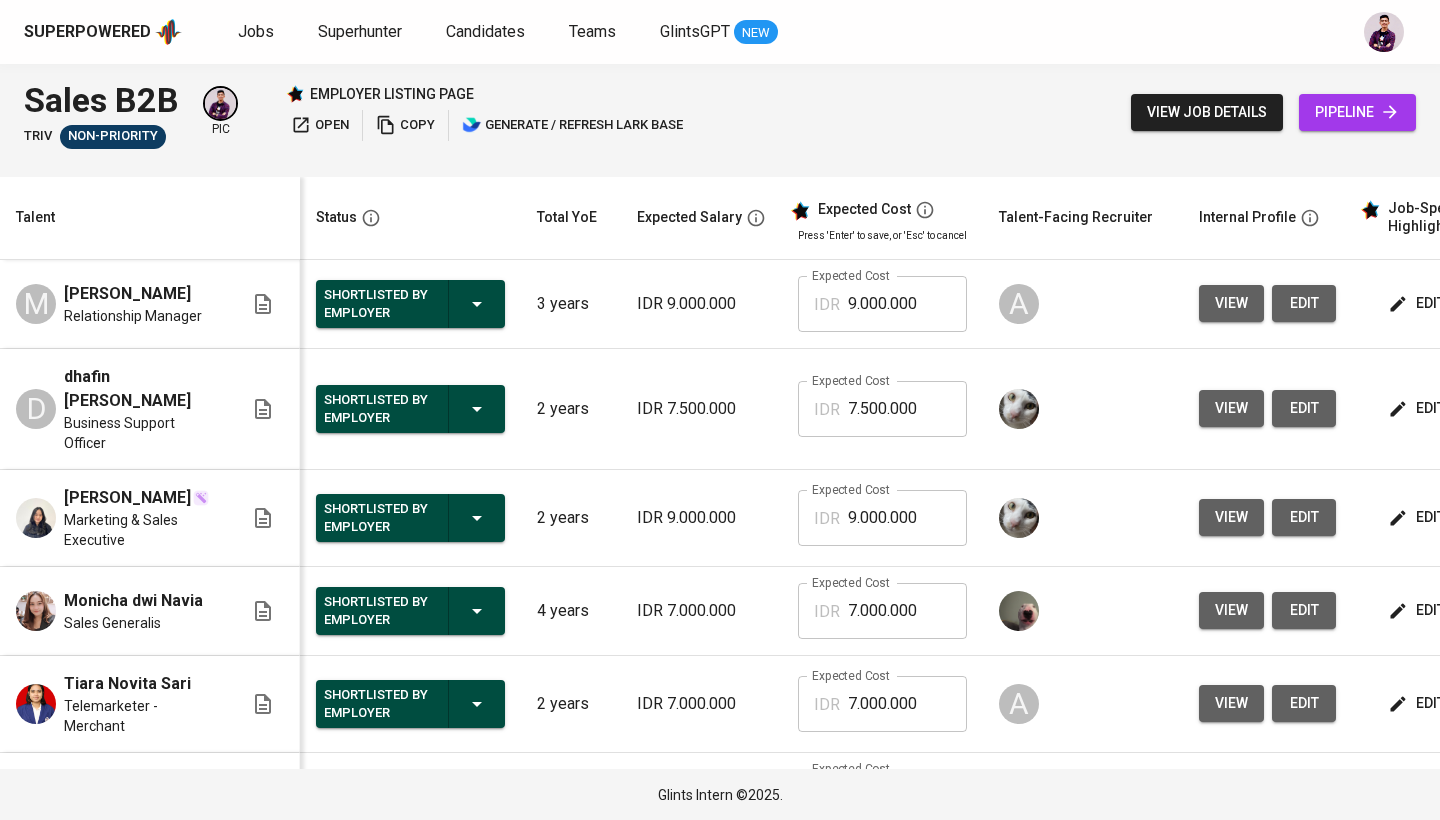 scroll, scrollTop: 0, scrollLeft: 0, axis: both 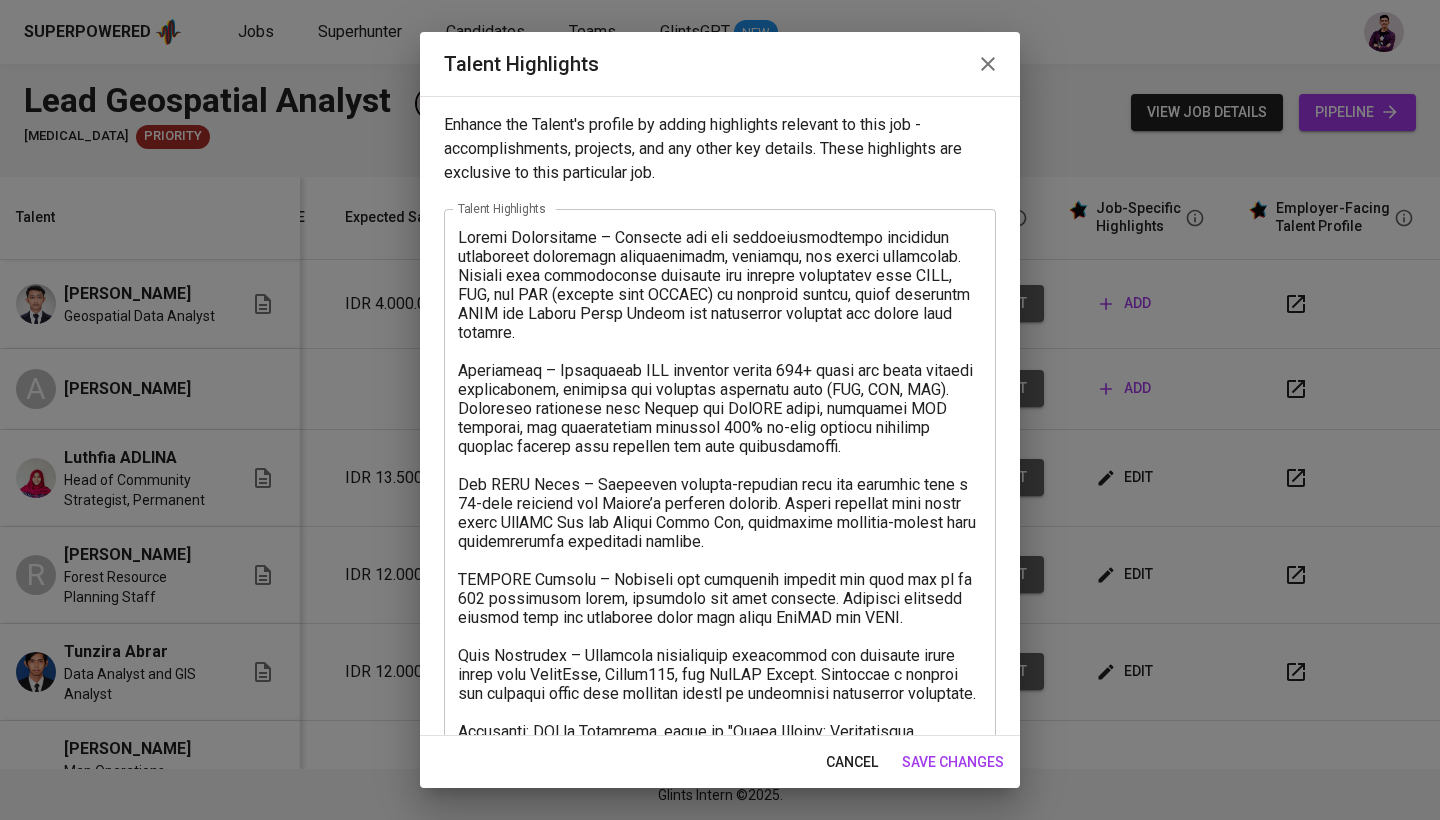 click 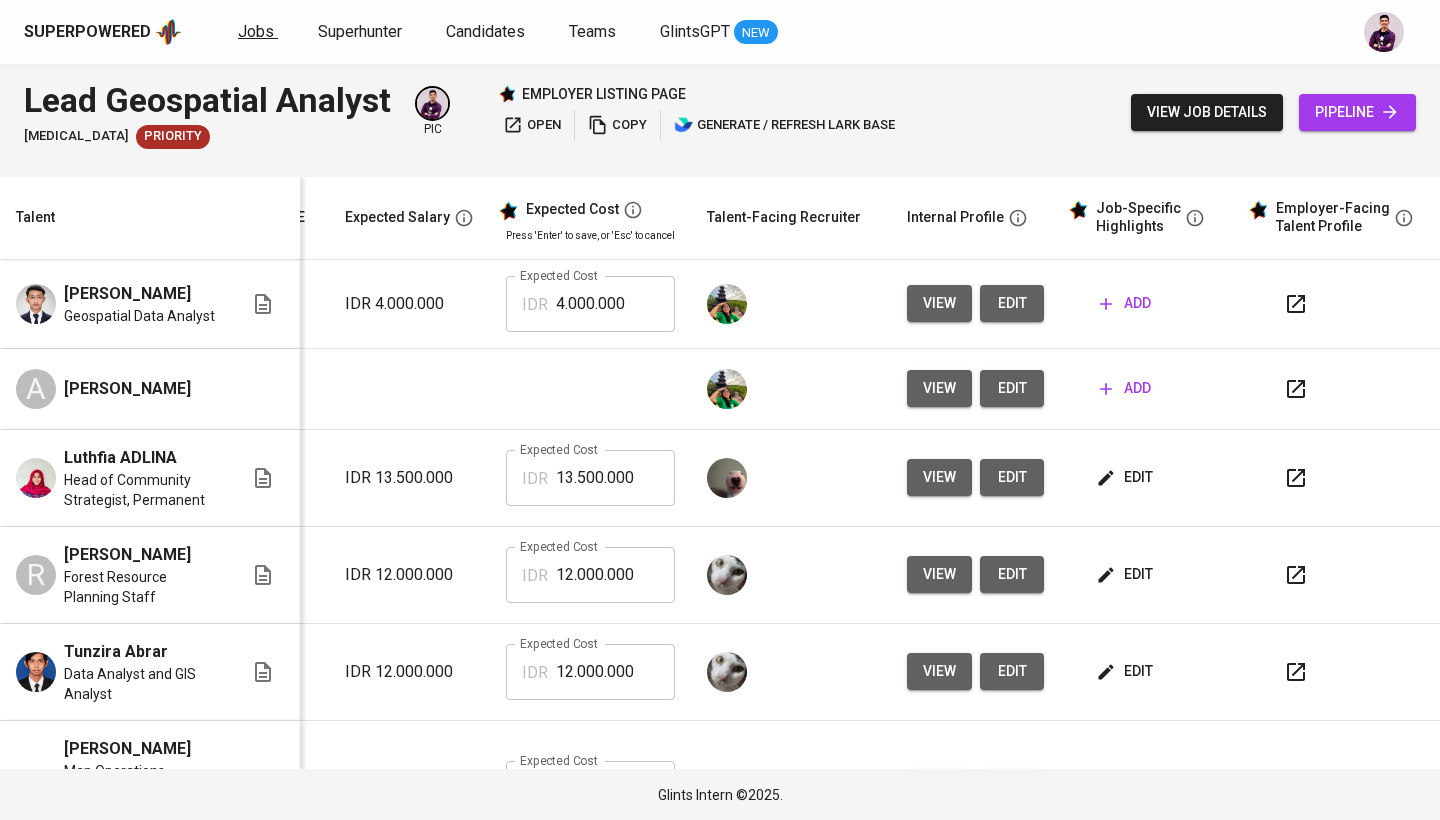 click on "Jobs" at bounding box center (256, 31) 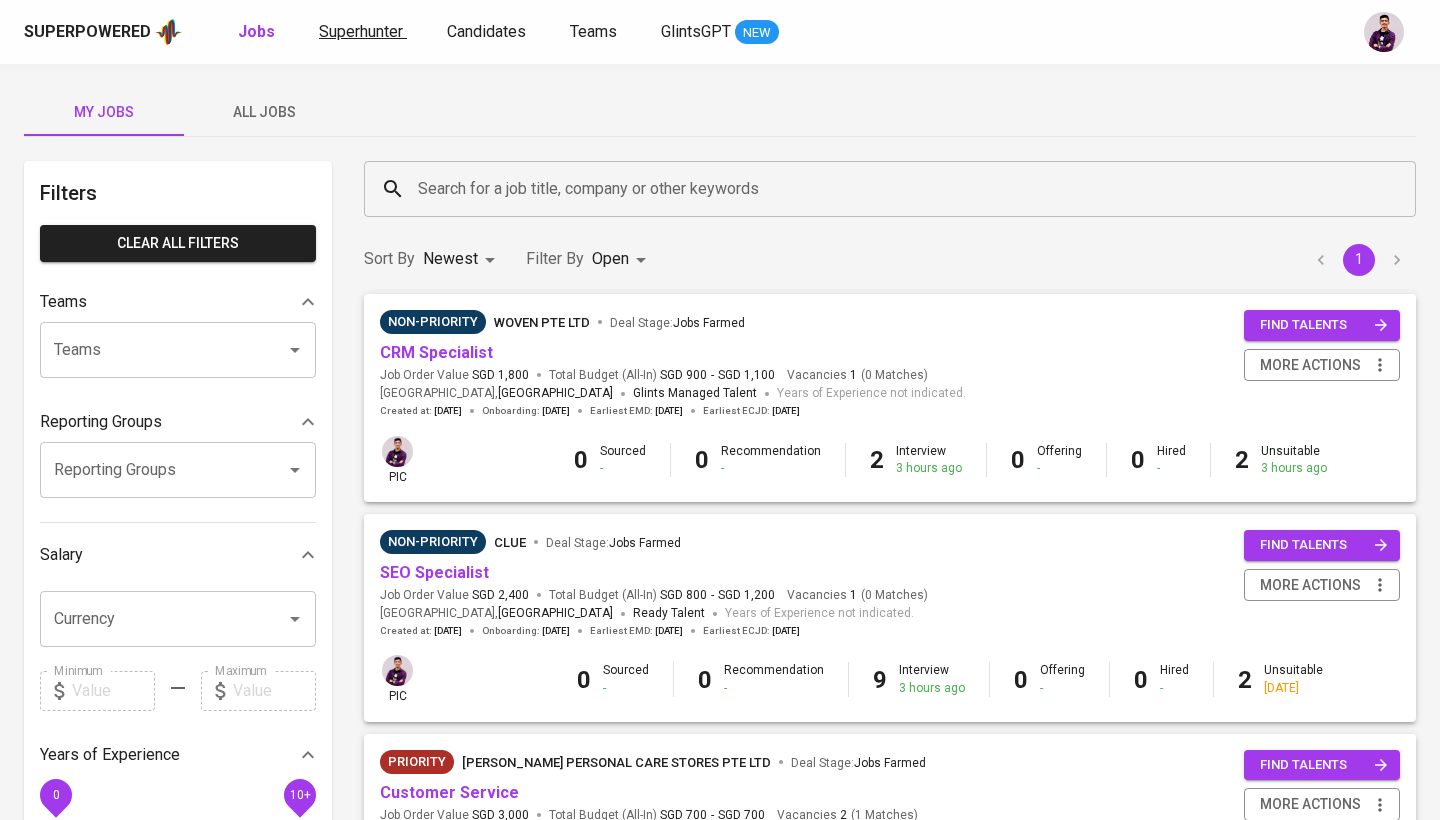 click on "Superhunter" at bounding box center [361, 31] 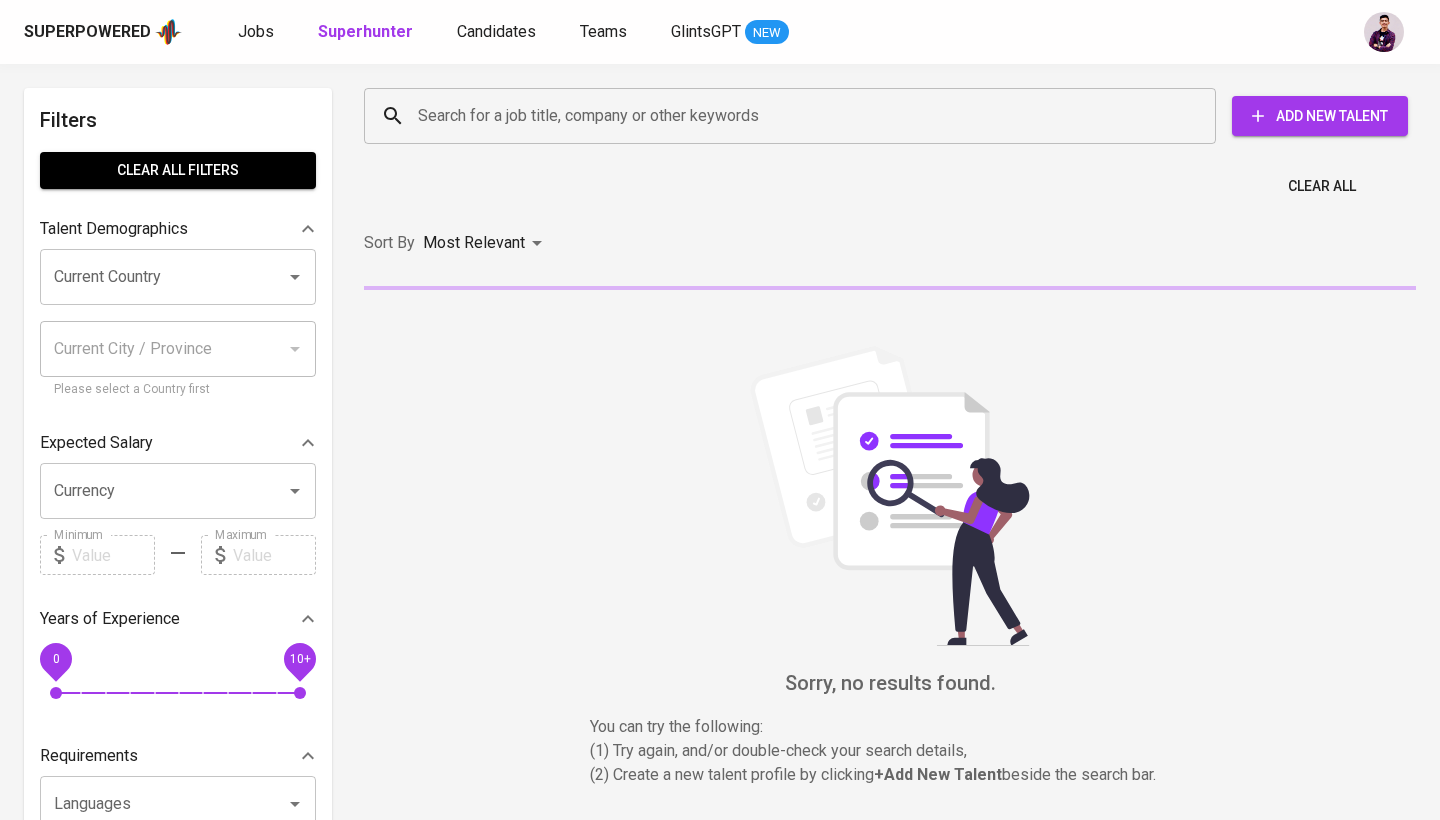 click on "Search for a job title, company or other keywords" at bounding box center (795, 116) 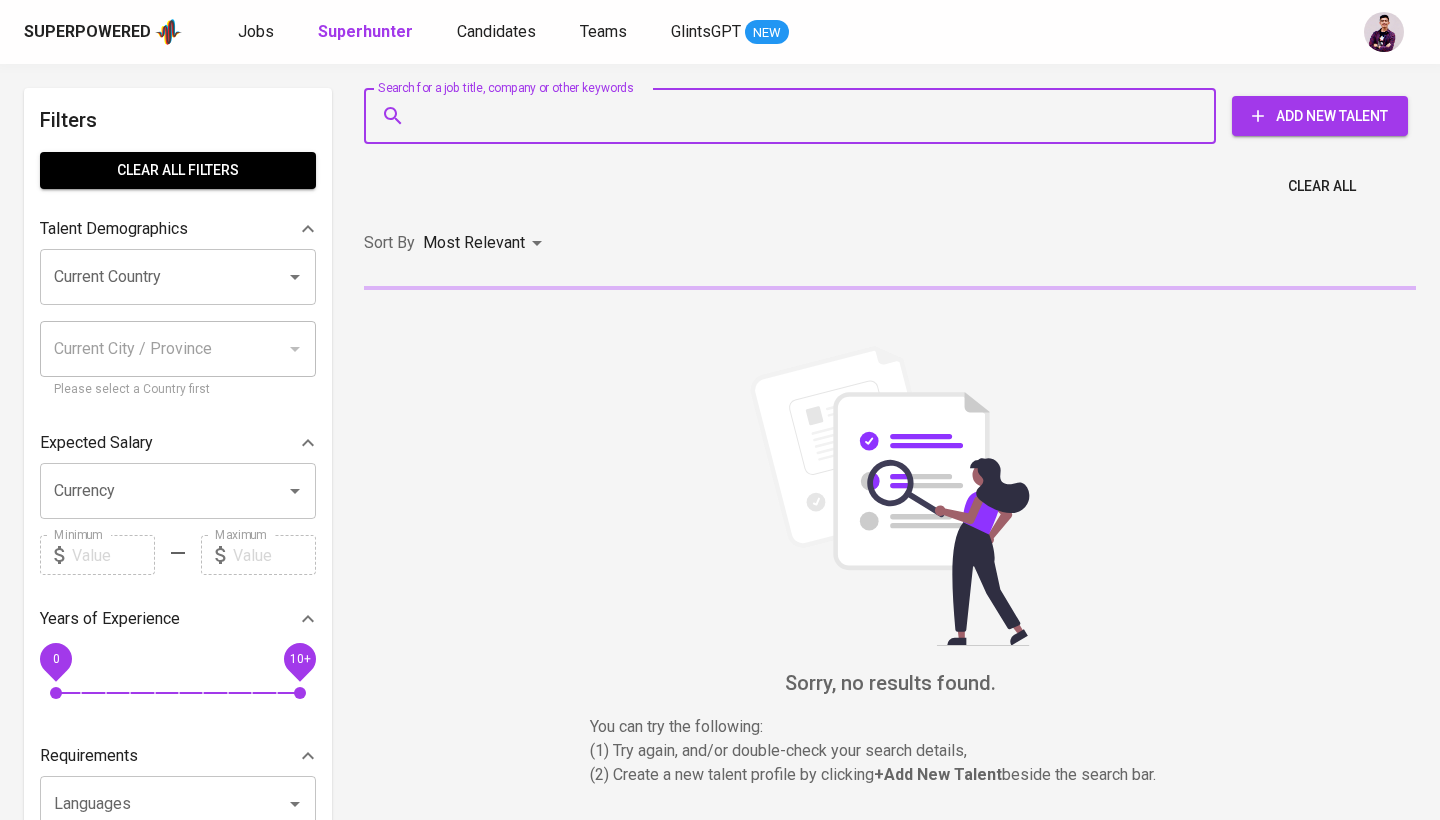 paste on "[EMAIL_ADDRESS][DOMAIN_NAME]" 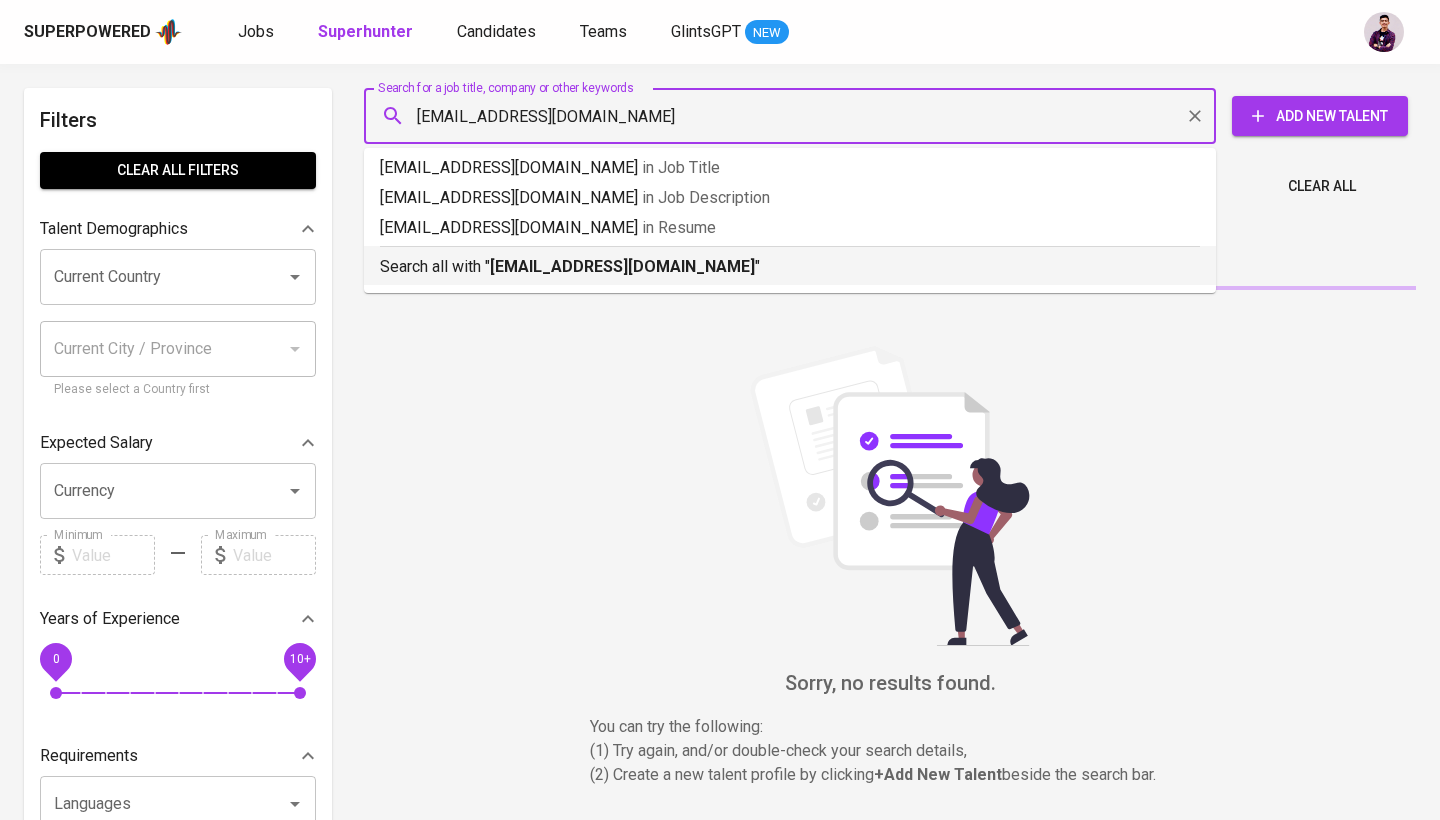 click on "[EMAIL_ADDRESS][DOMAIN_NAME]" at bounding box center (622, 266) 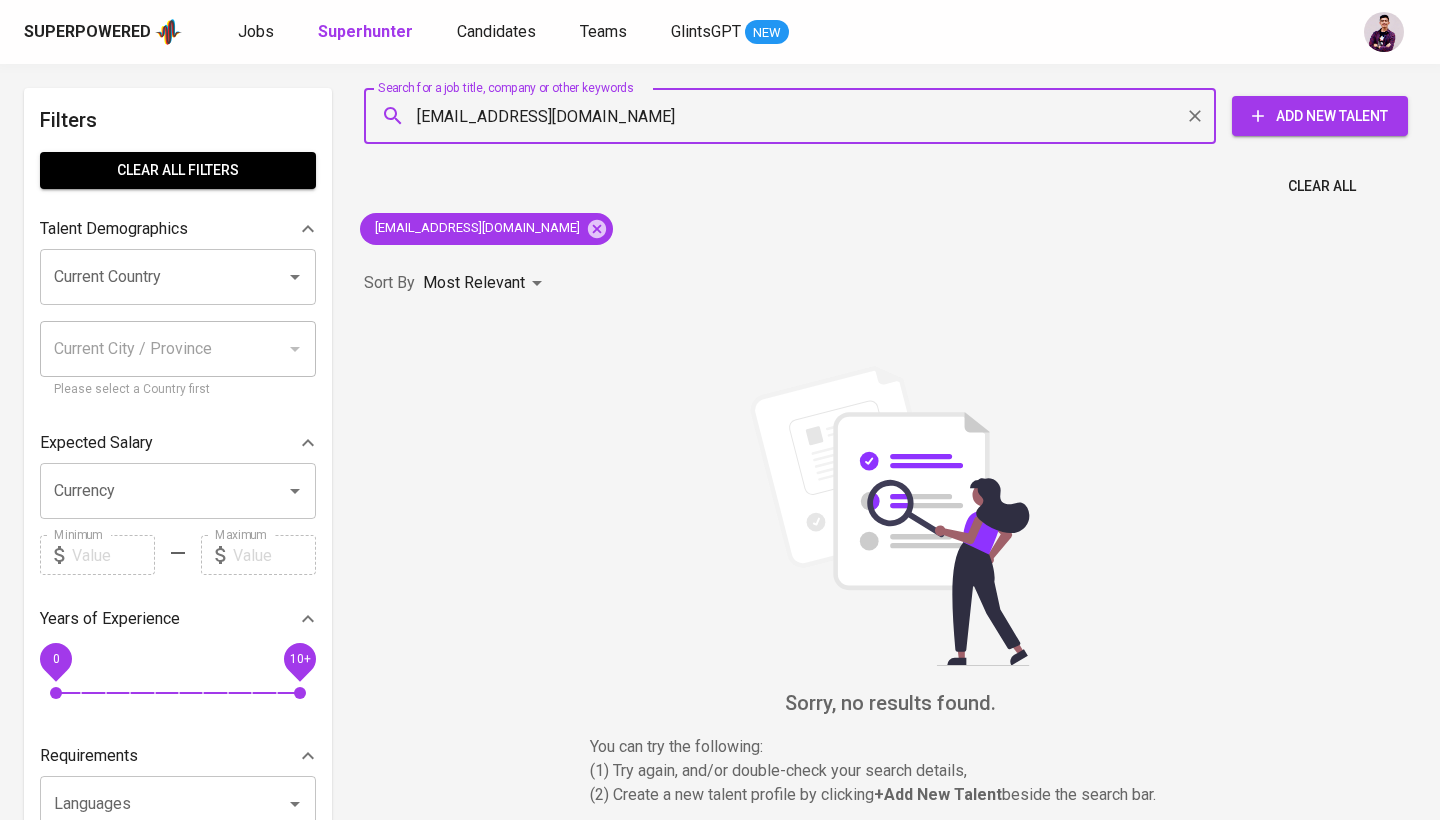 type 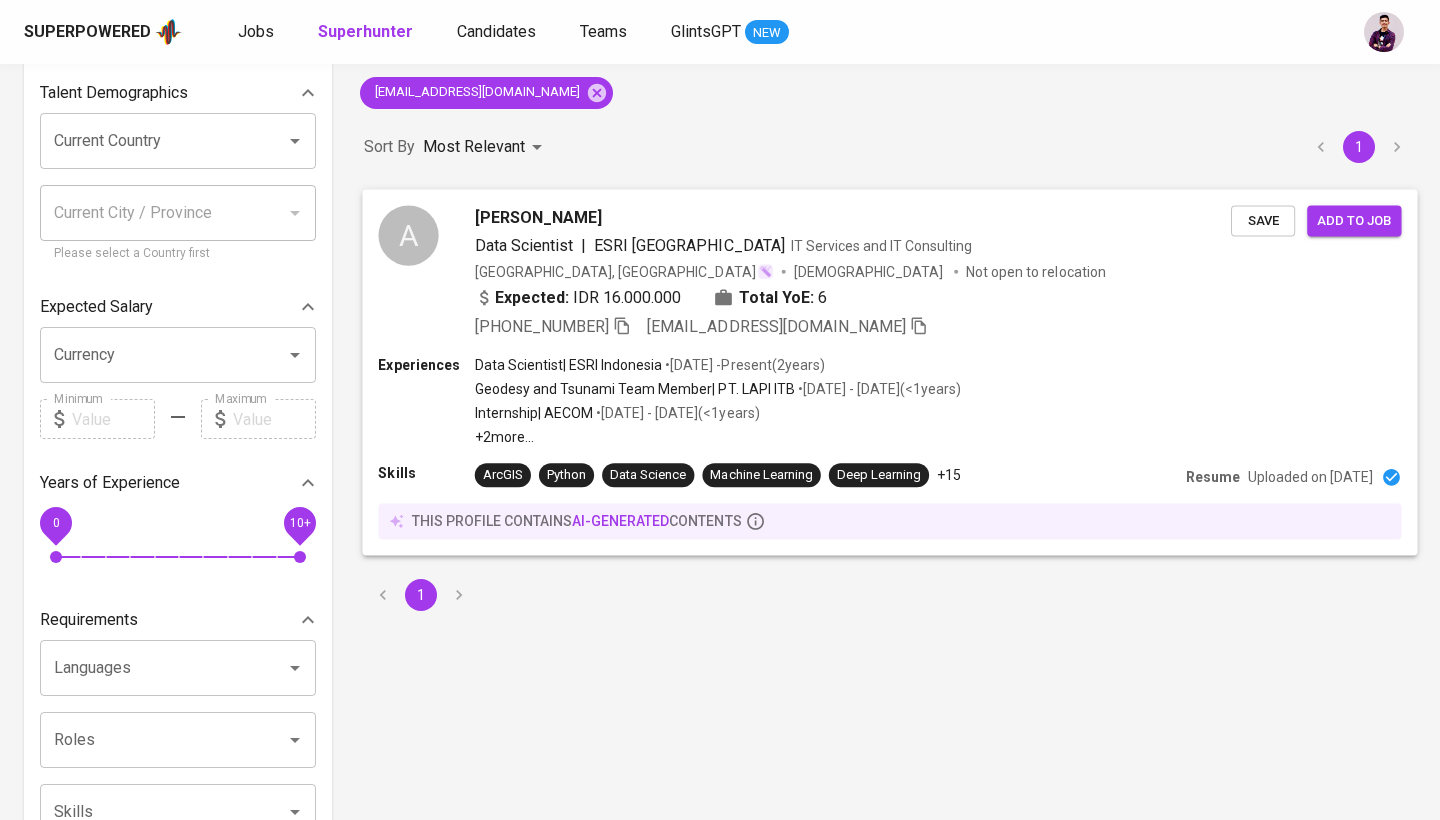 scroll, scrollTop: 176, scrollLeft: 0, axis: vertical 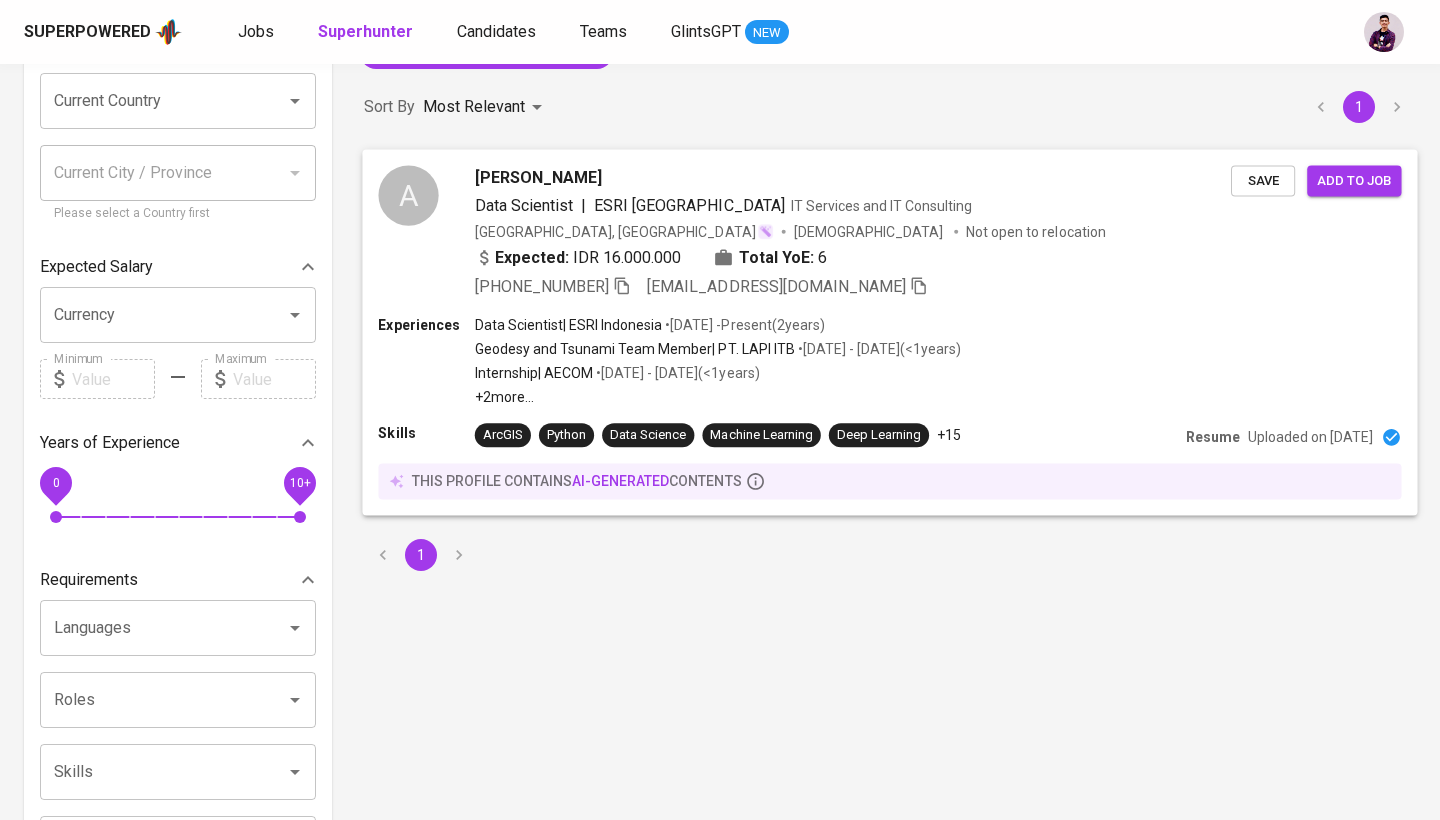click on "A" at bounding box center [408, 195] 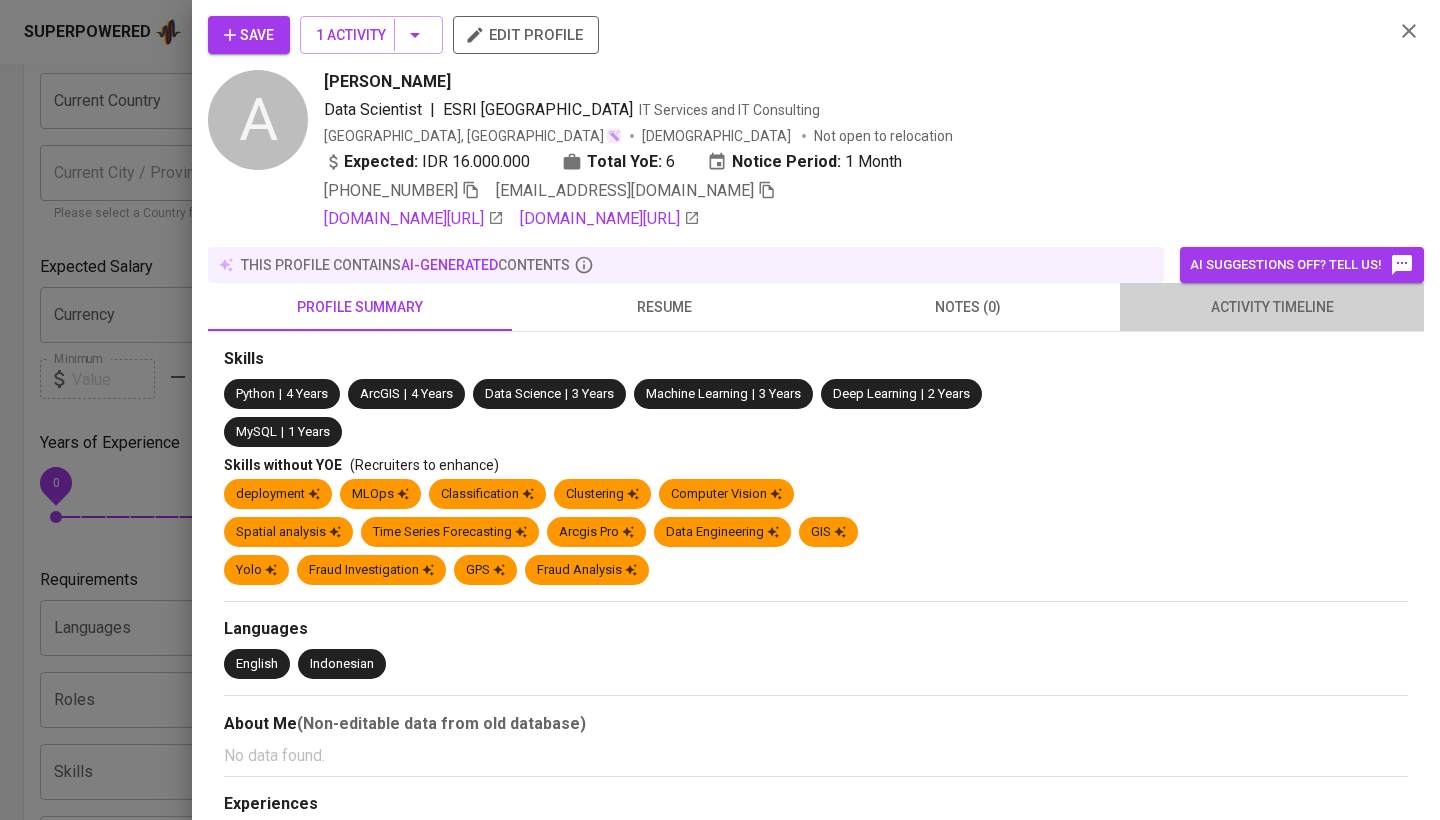 click on "activity timeline" at bounding box center (1272, 307) 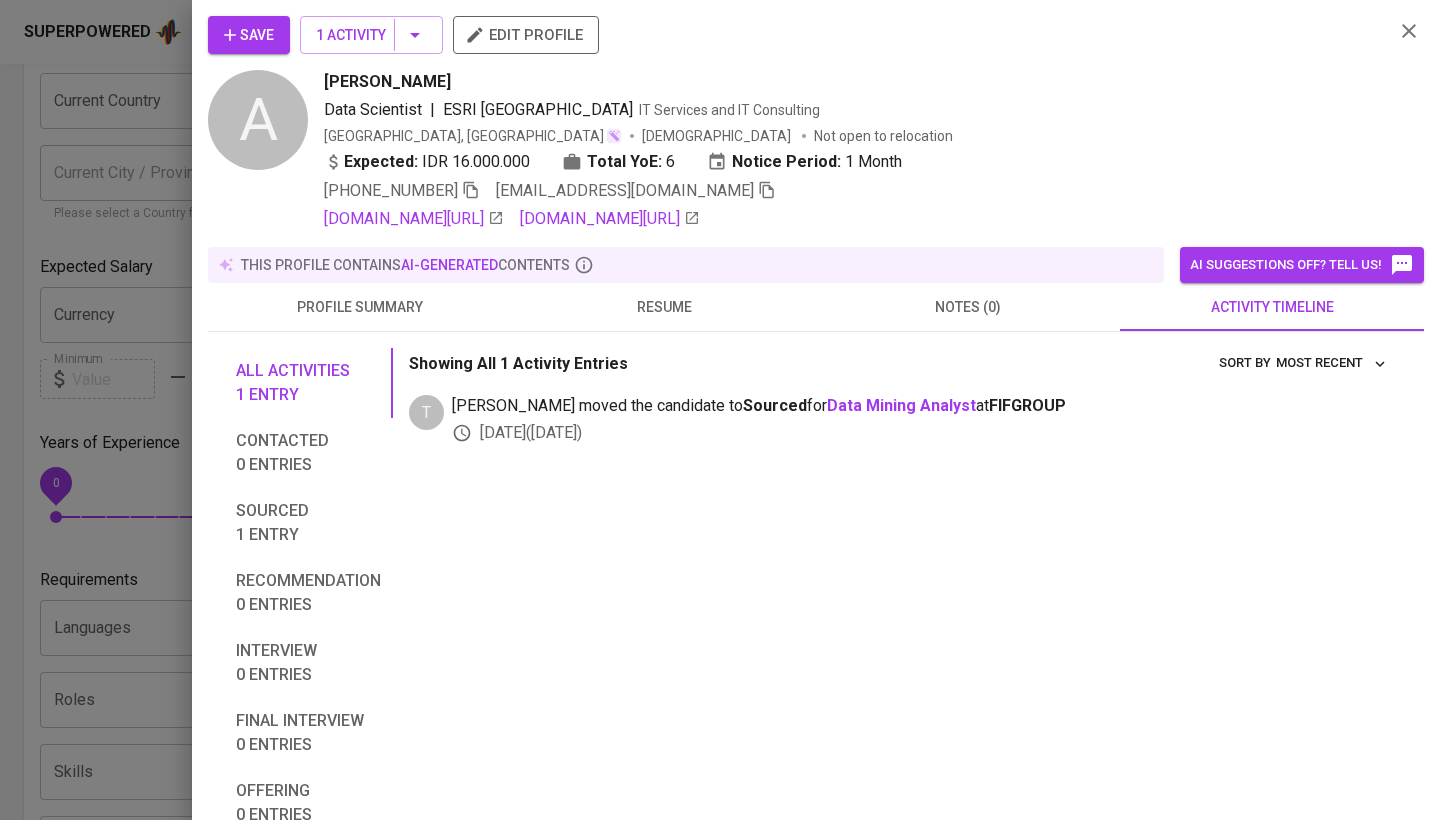 click on "resume" at bounding box center (664, 307) 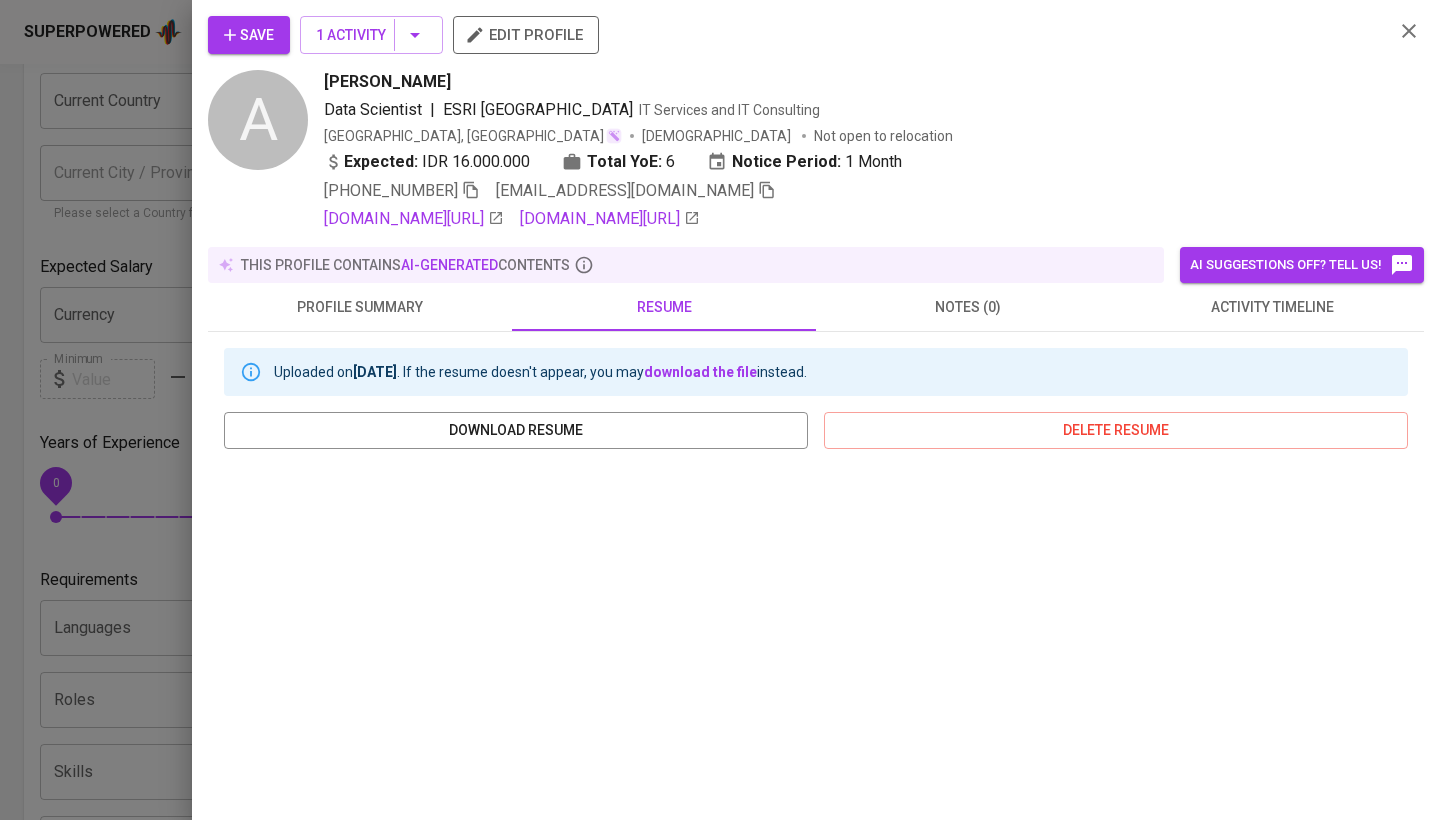 scroll, scrollTop: 0, scrollLeft: 0, axis: both 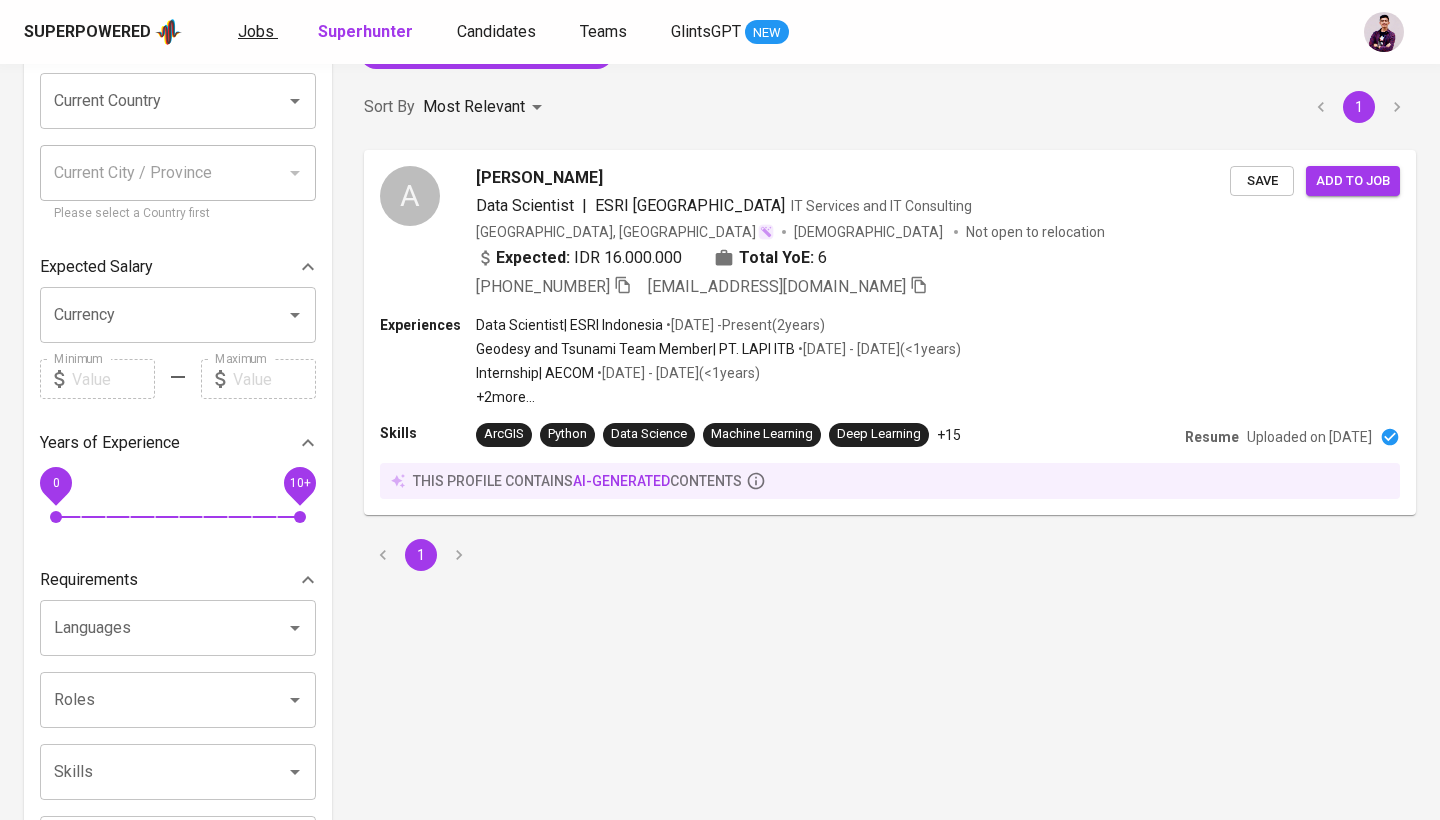click on "Jobs" at bounding box center [256, 31] 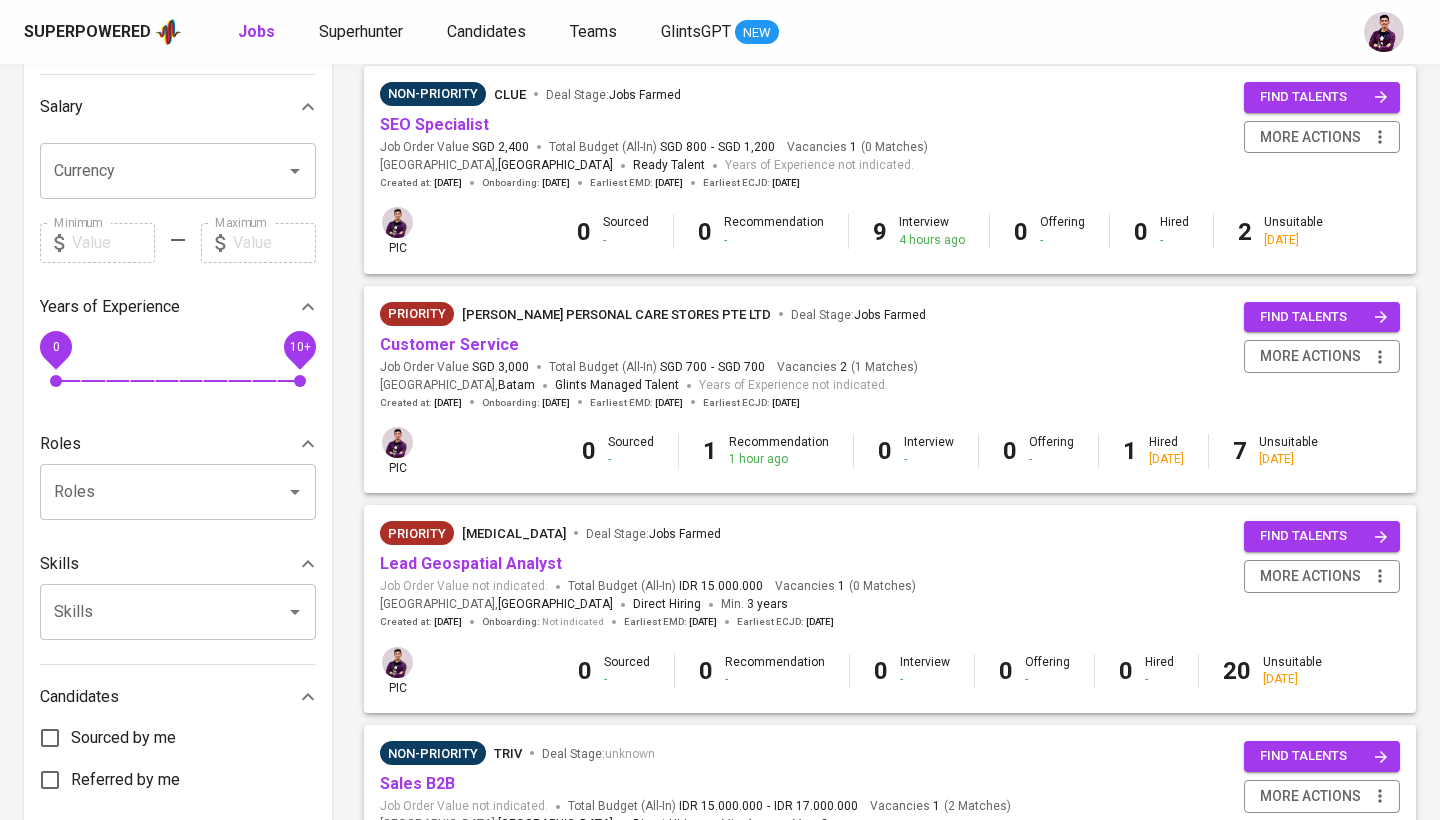 scroll, scrollTop: 460, scrollLeft: 0, axis: vertical 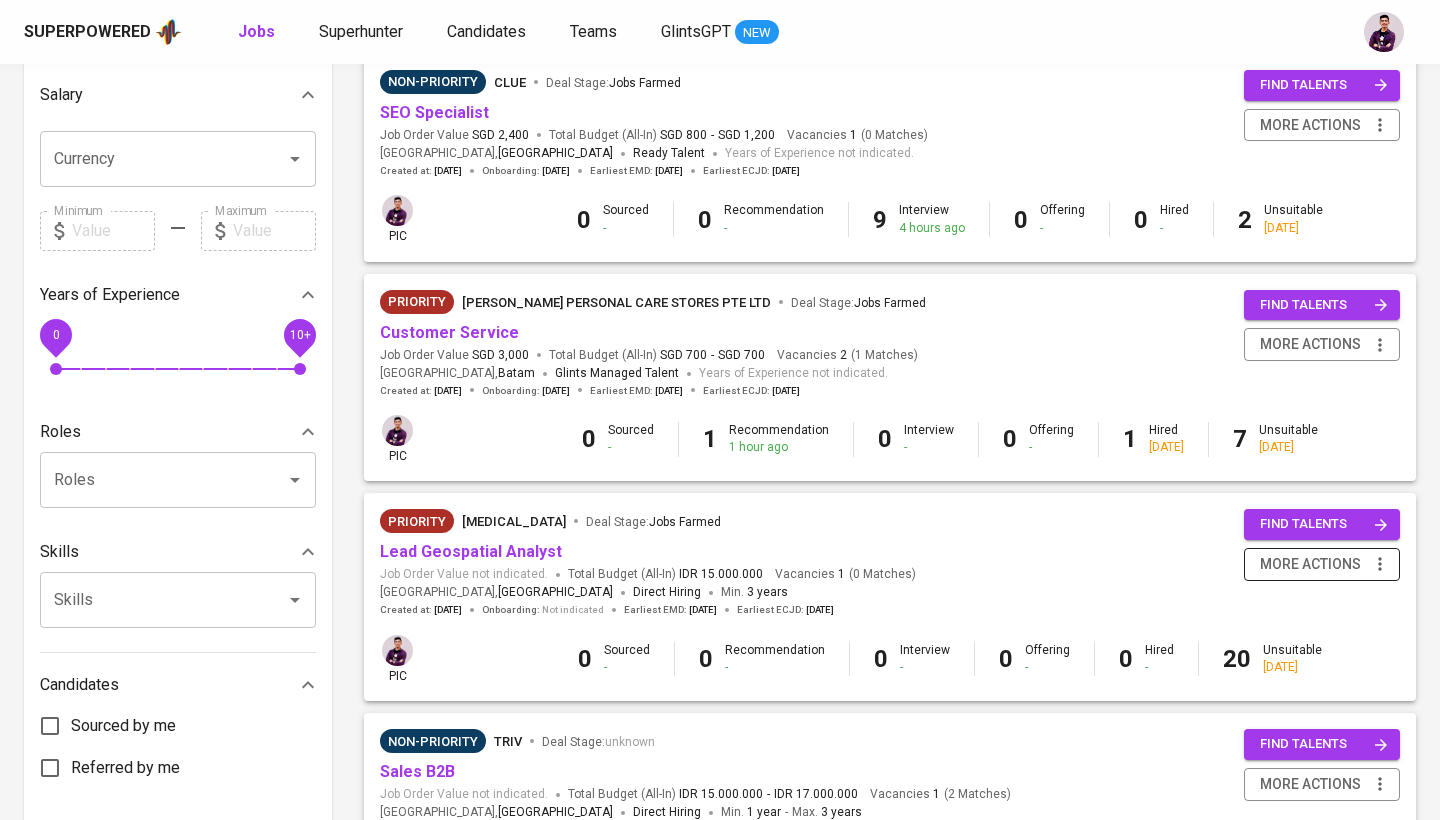 click on "more actions" at bounding box center [1310, 564] 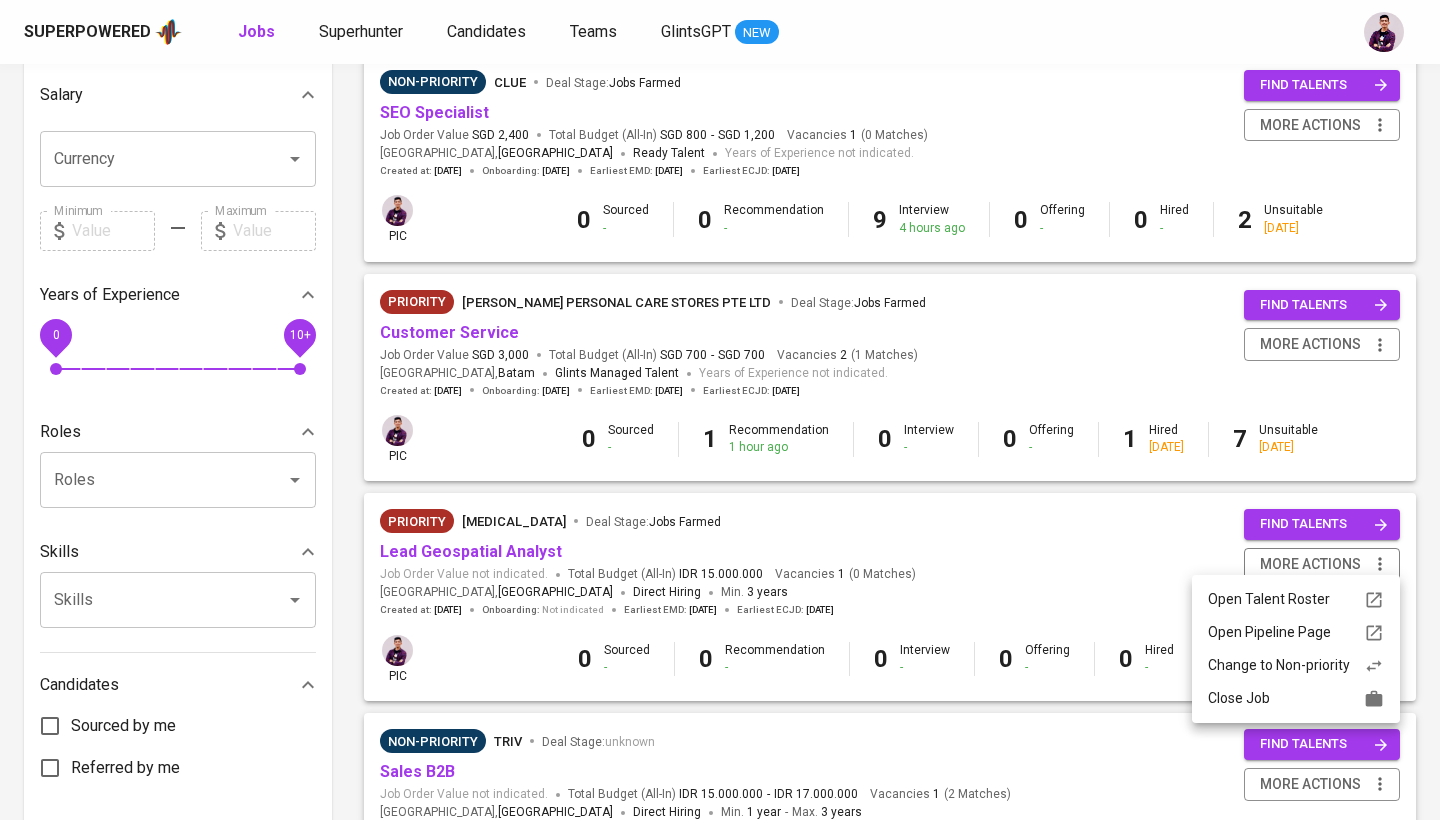 click at bounding box center (720, 410) 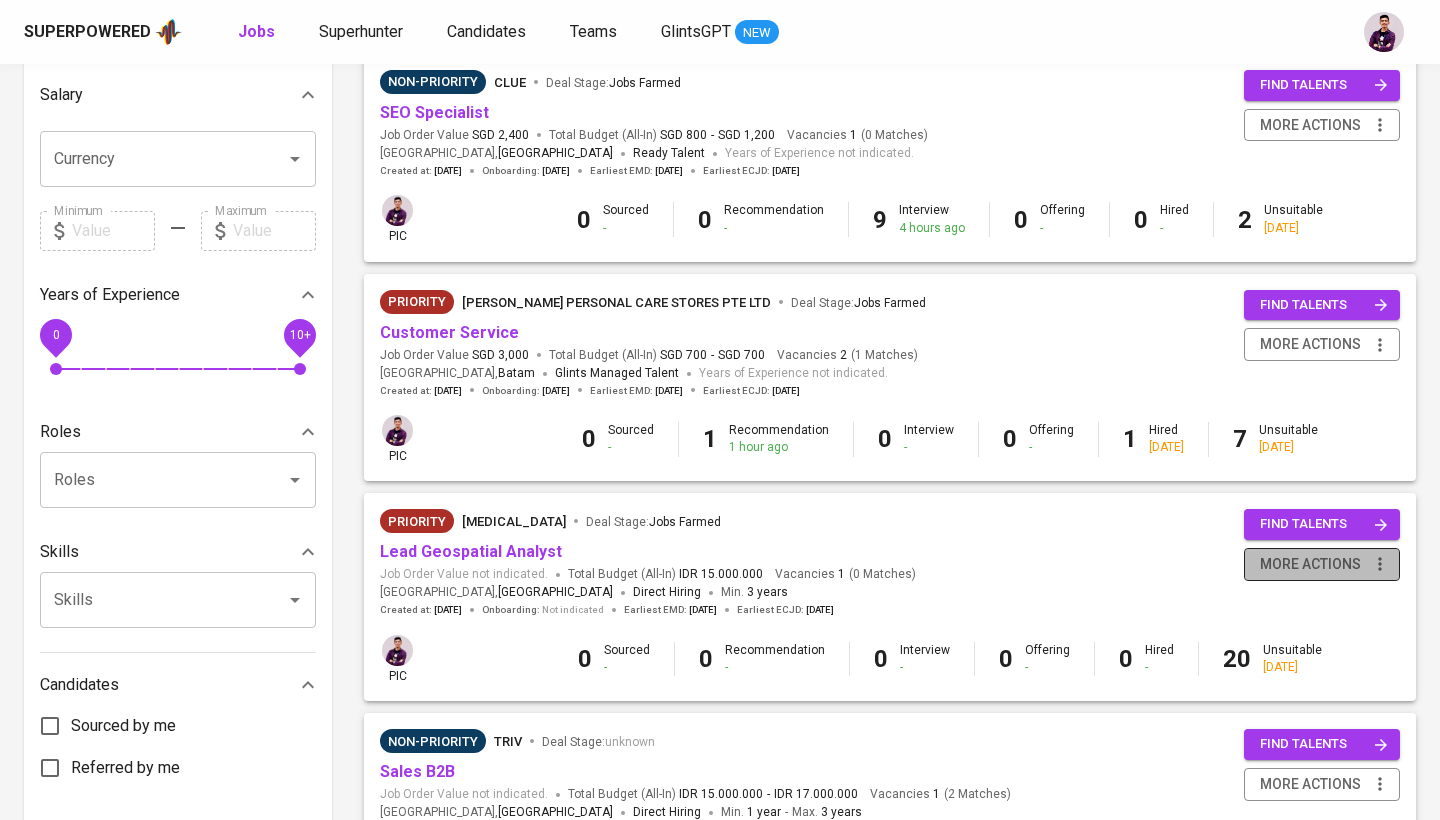 click 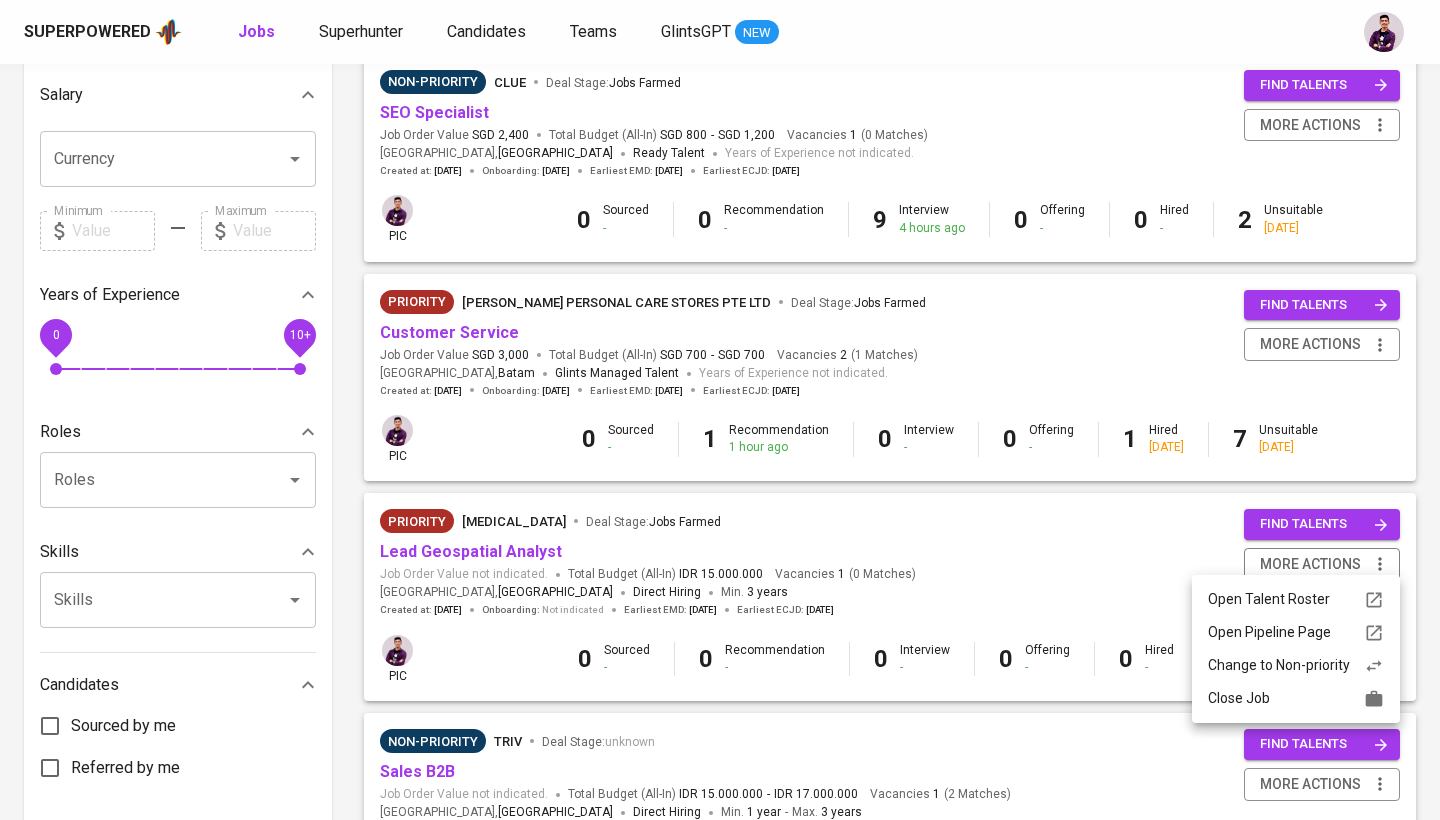 click at bounding box center [720, 410] 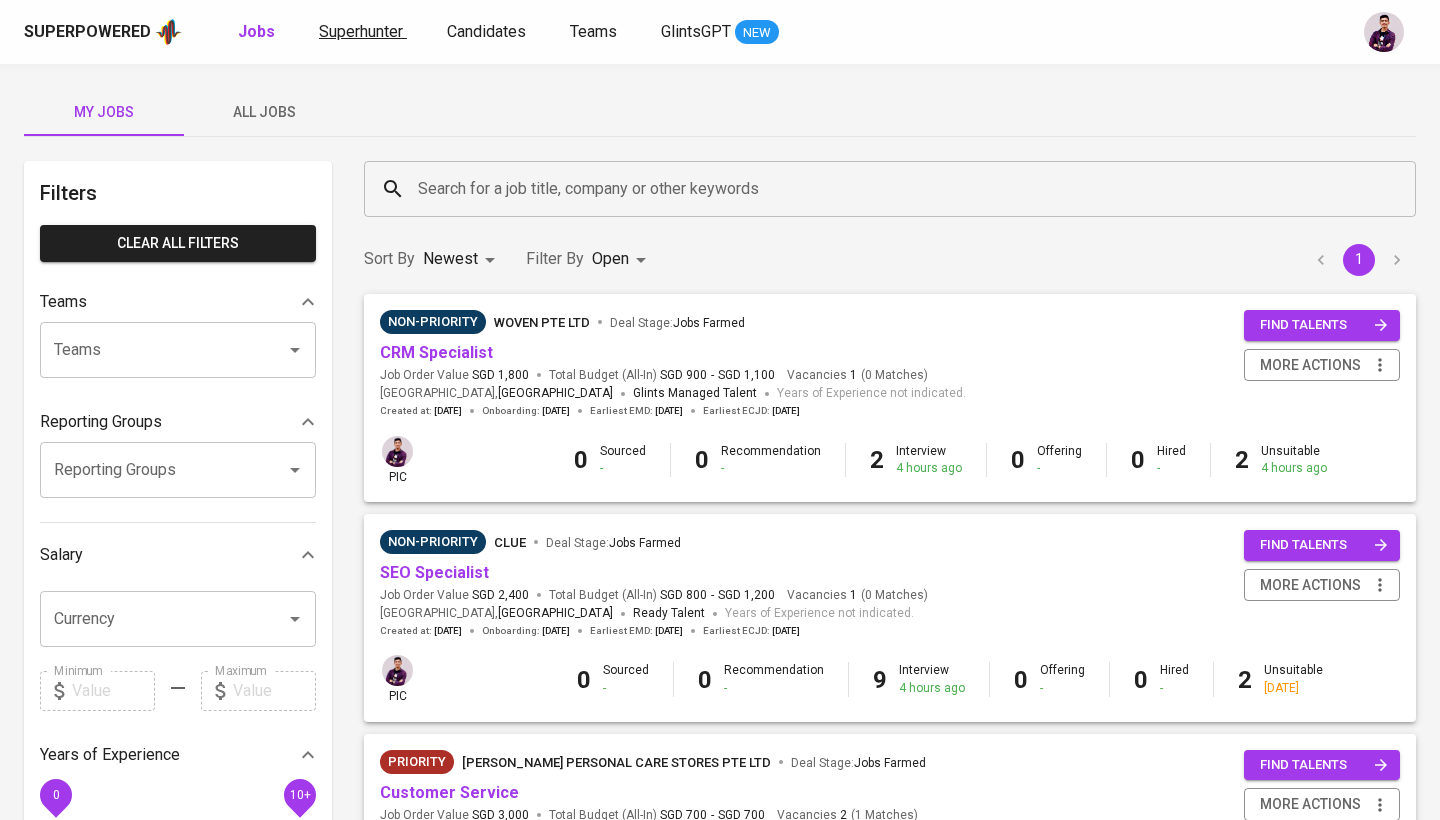 scroll, scrollTop: 0, scrollLeft: 0, axis: both 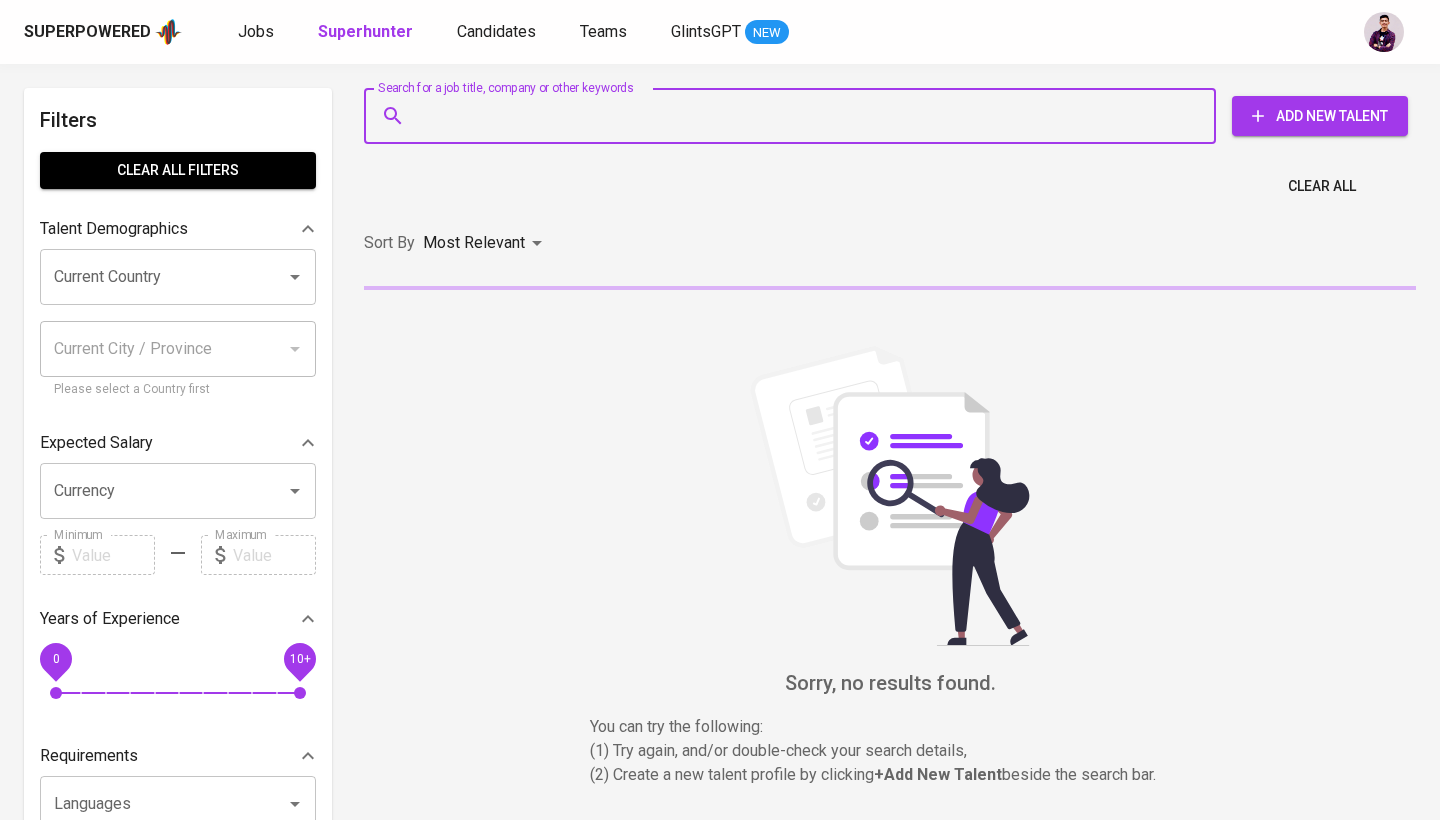 click on "Search for a job title, company or other keywords" at bounding box center (795, 116) 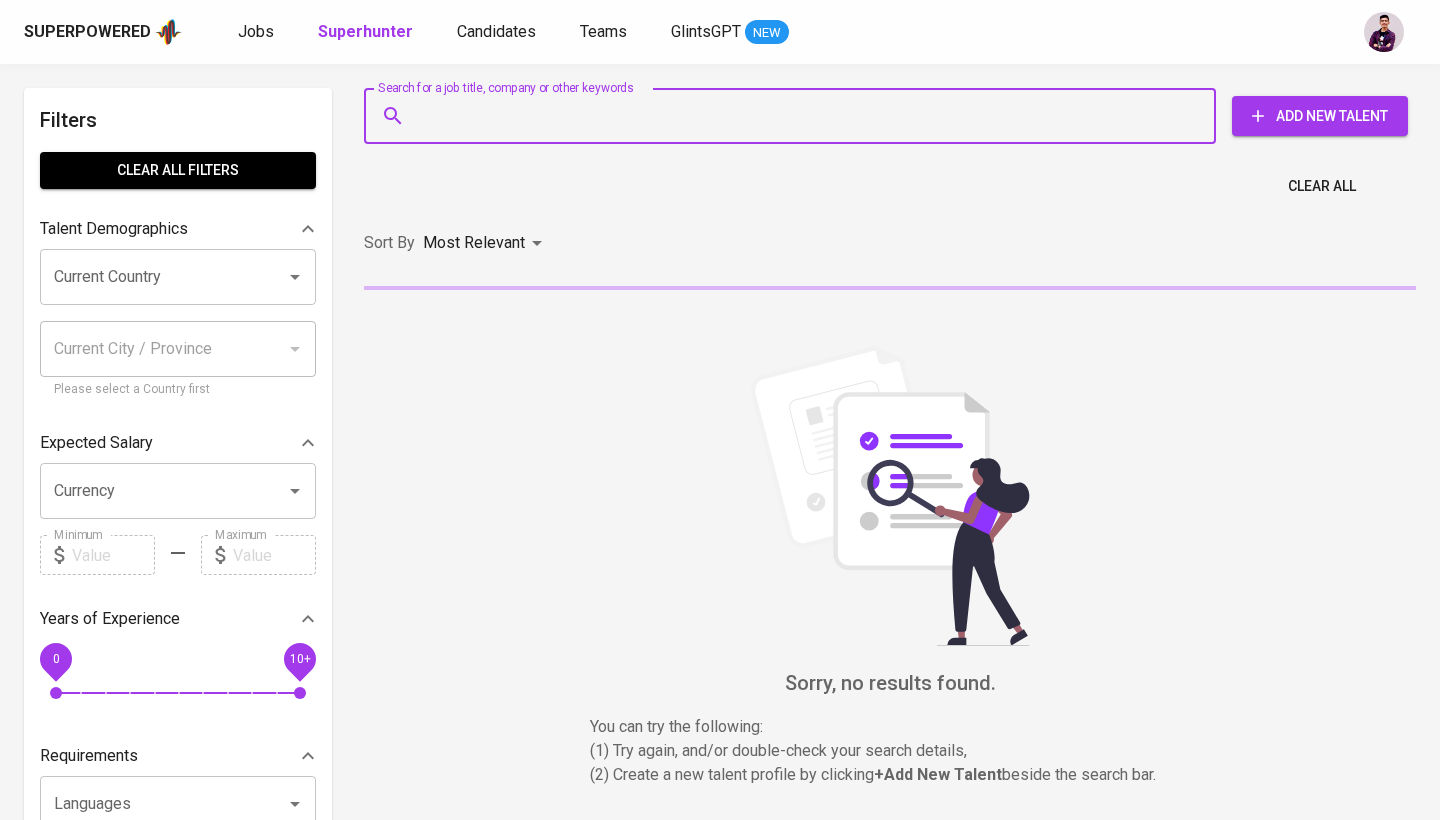 paste on "Sales OR account managers may say "yes" to every client request due to a desire to build strong relationships, a fear of losing business, OR a lack of experience in navigating client needs effectively. They might also be trying to meet short-term goals OR lack the confidence to push back OR suggest alternatives." 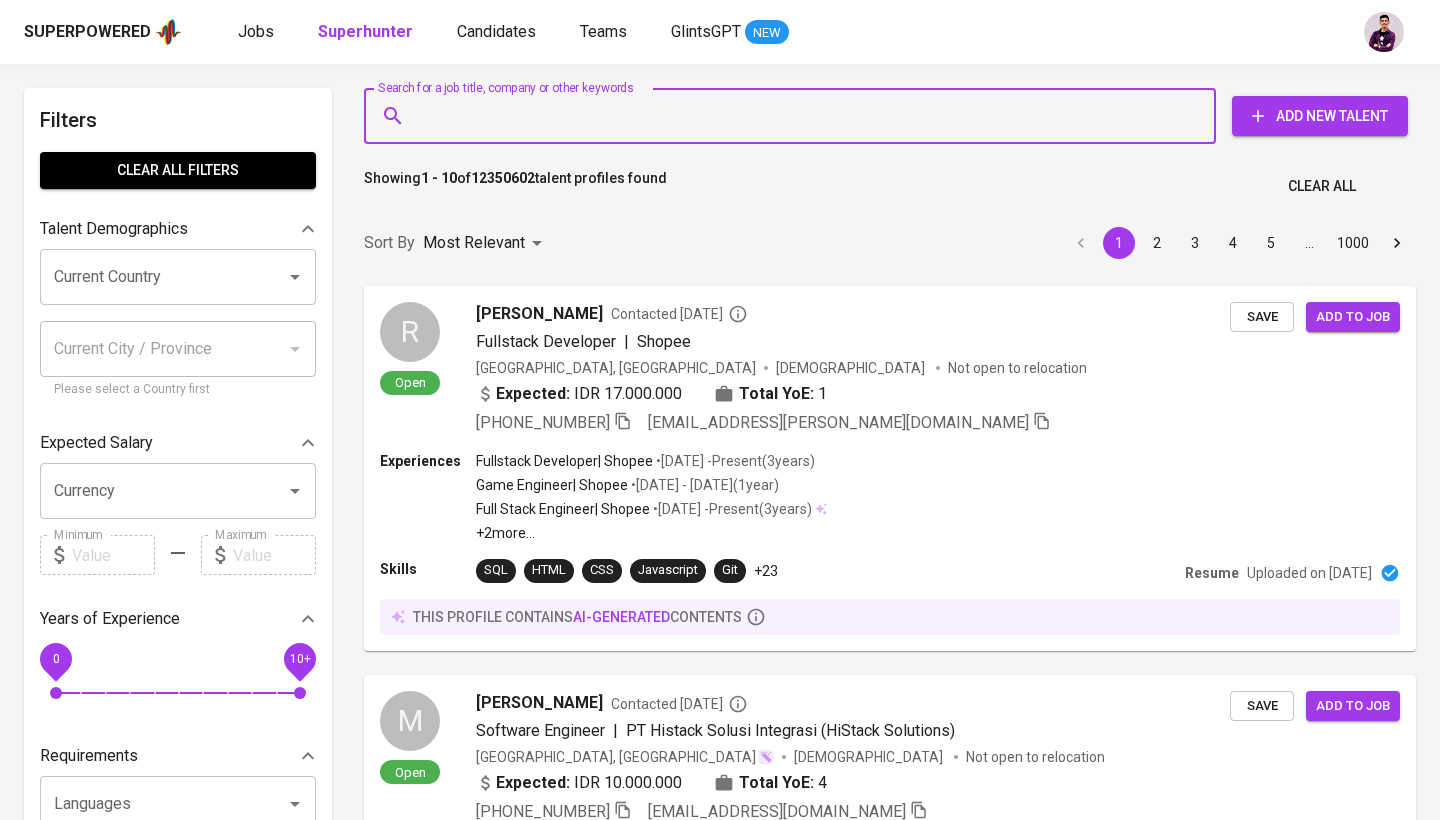 click on "Search for a job title, company or other keywords" at bounding box center (795, 116) 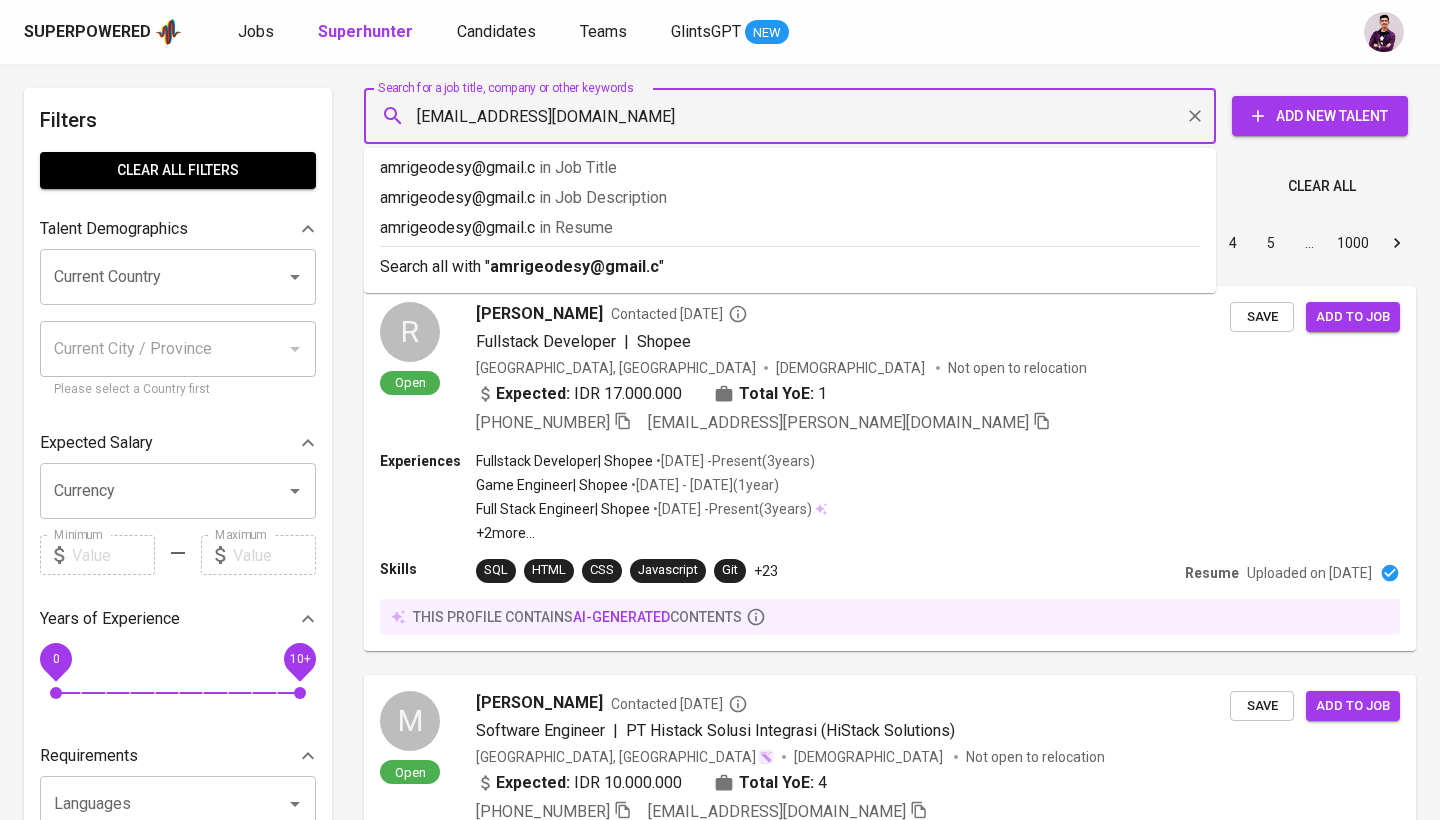 type on "amrigeodesy@gmail.com" 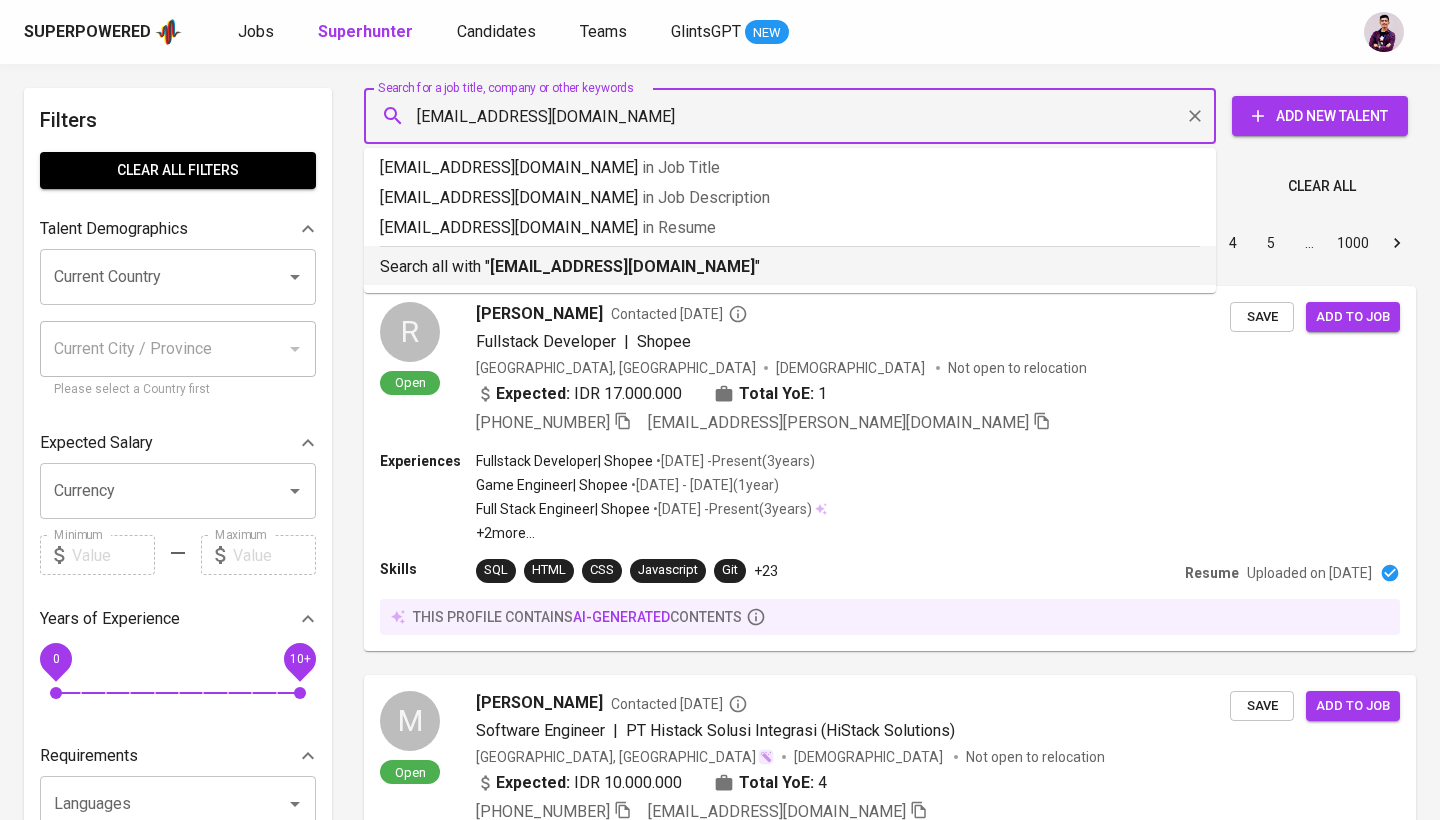click on "amrigeodesy@gmail.com" at bounding box center (622, 266) 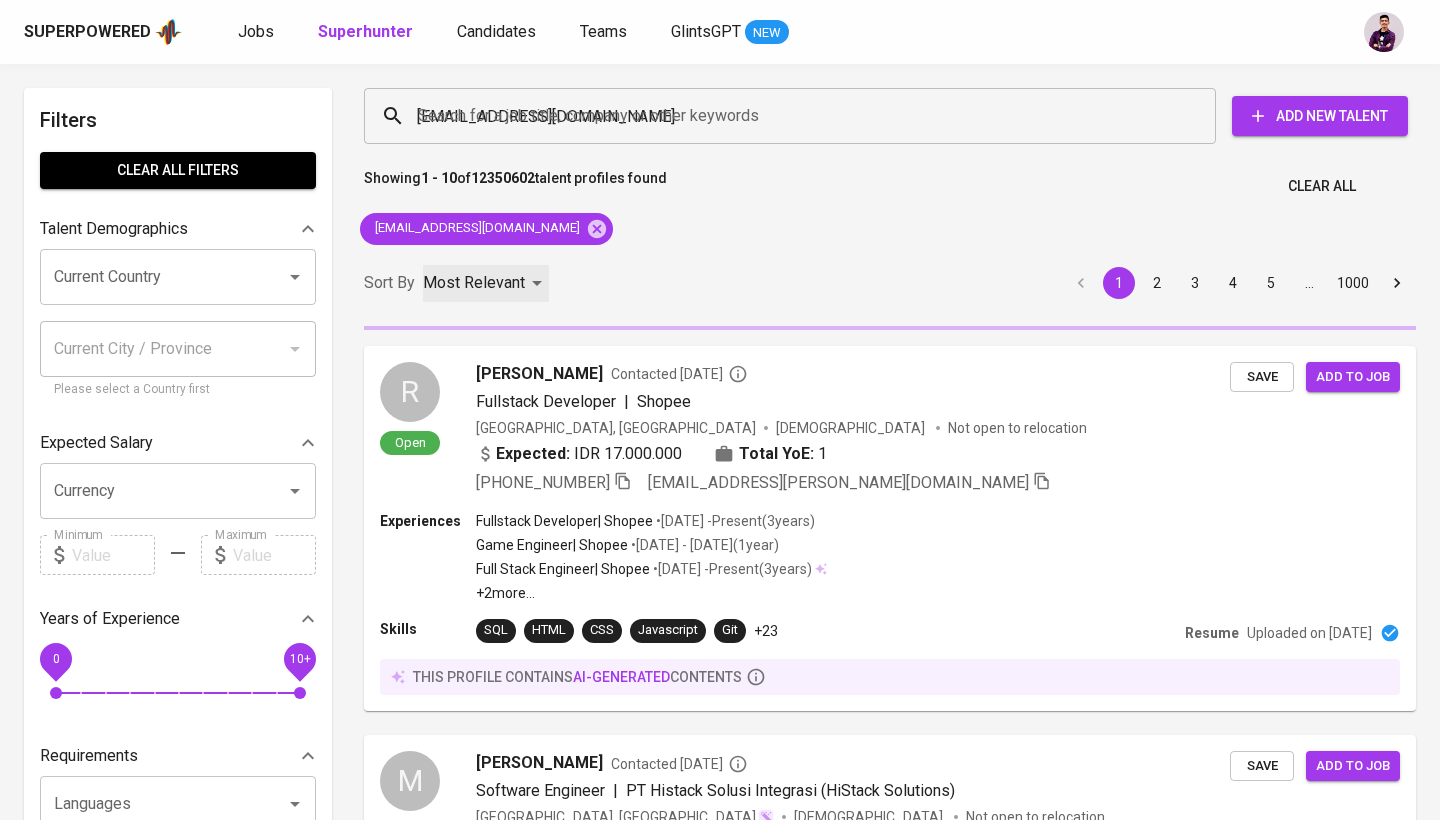 click on "Most Relevant" at bounding box center [486, 283] 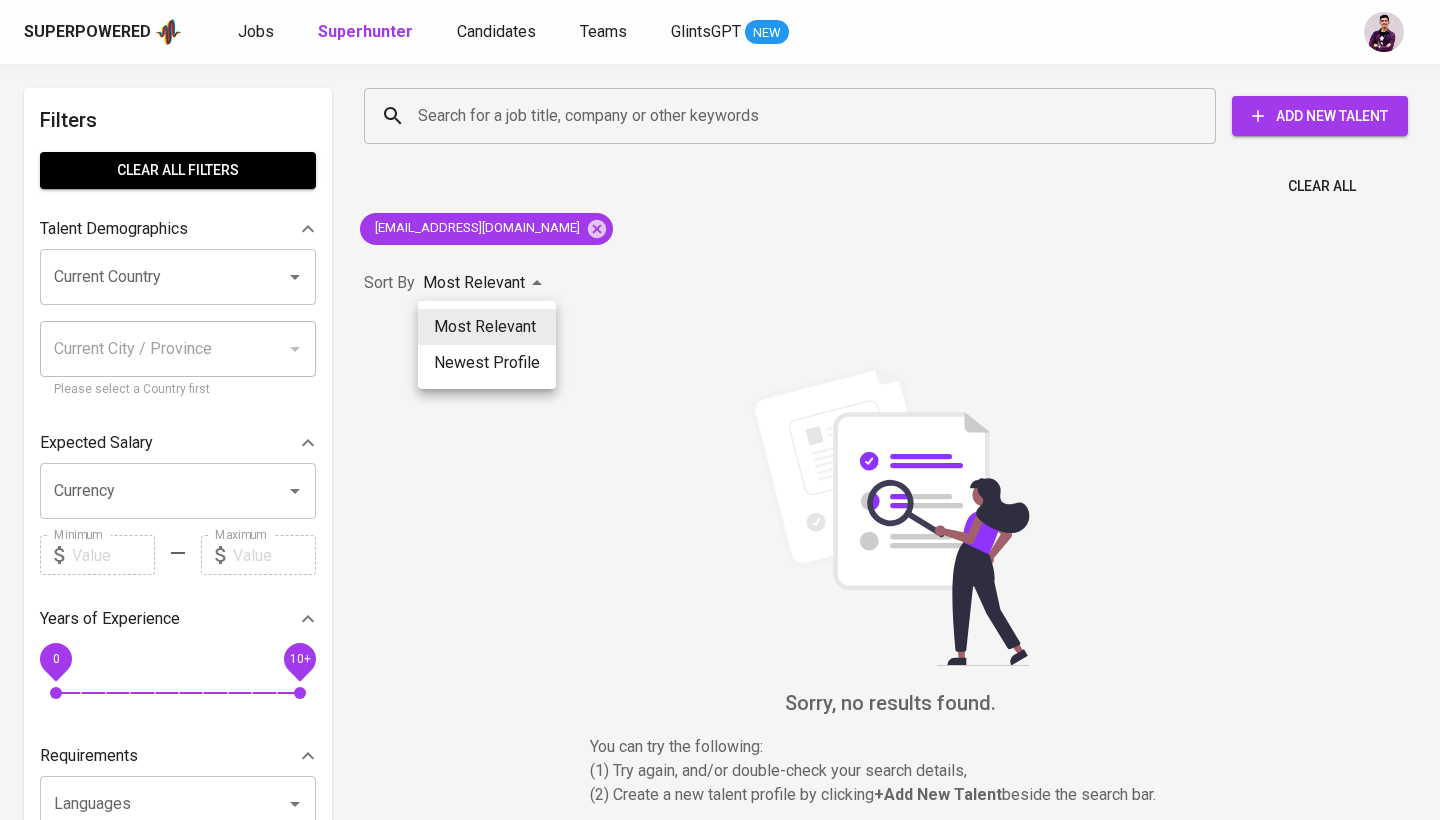 click at bounding box center (720, 410) 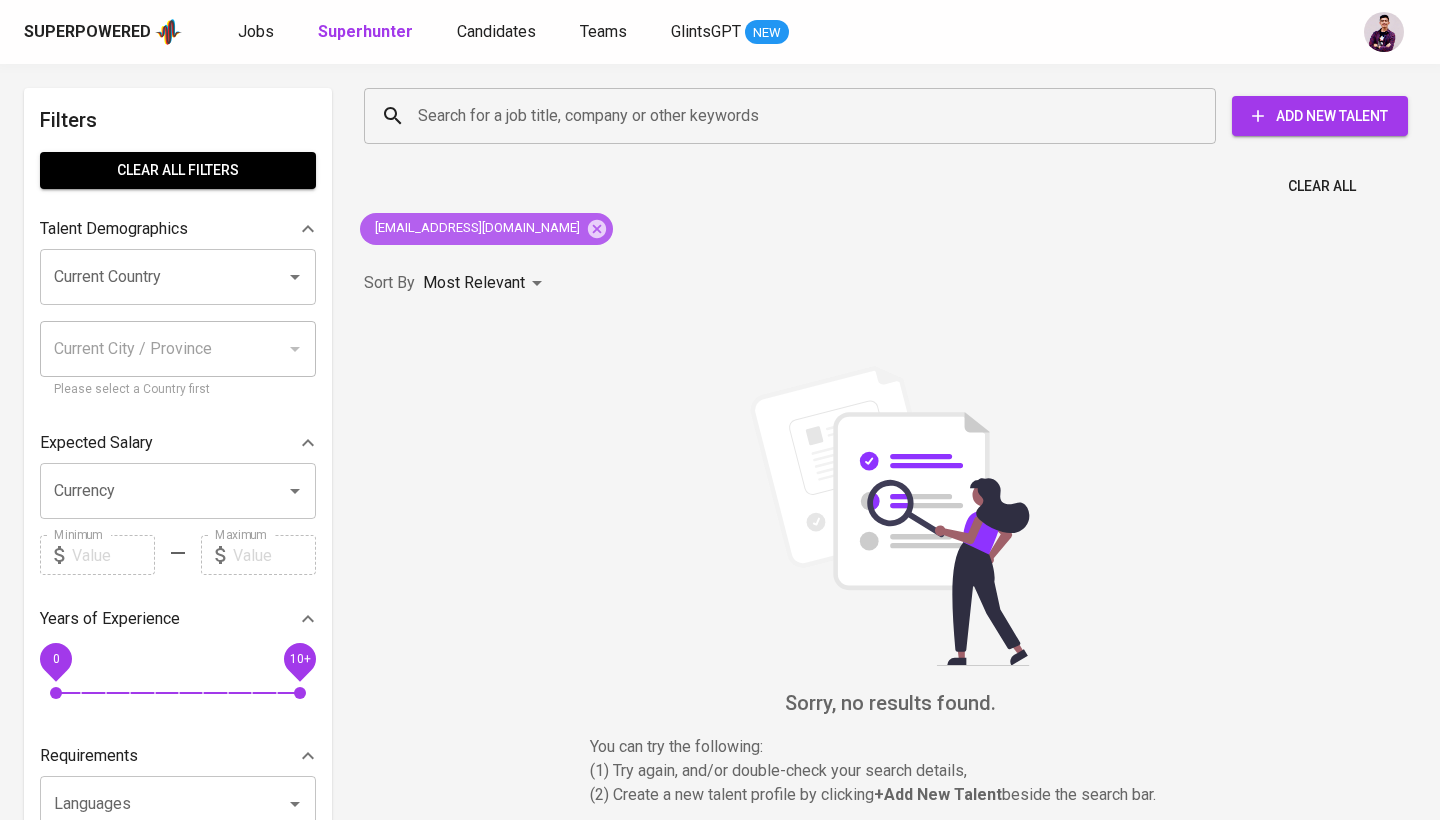 click on "amrigeodesy@gmail.com" at bounding box center (476, 228) 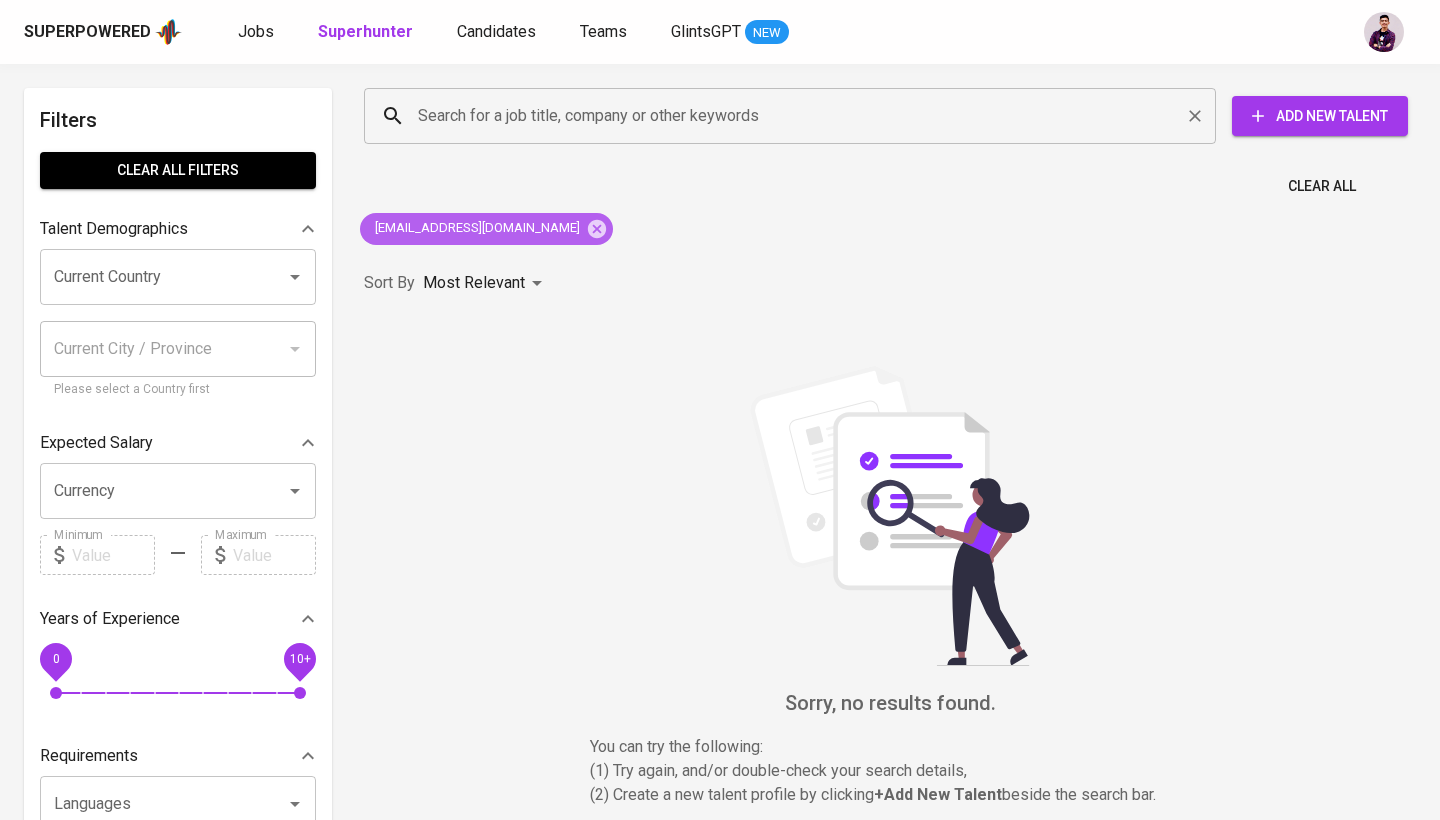click on "Search for a job title, company or other keywords" at bounding box center (790, 116) 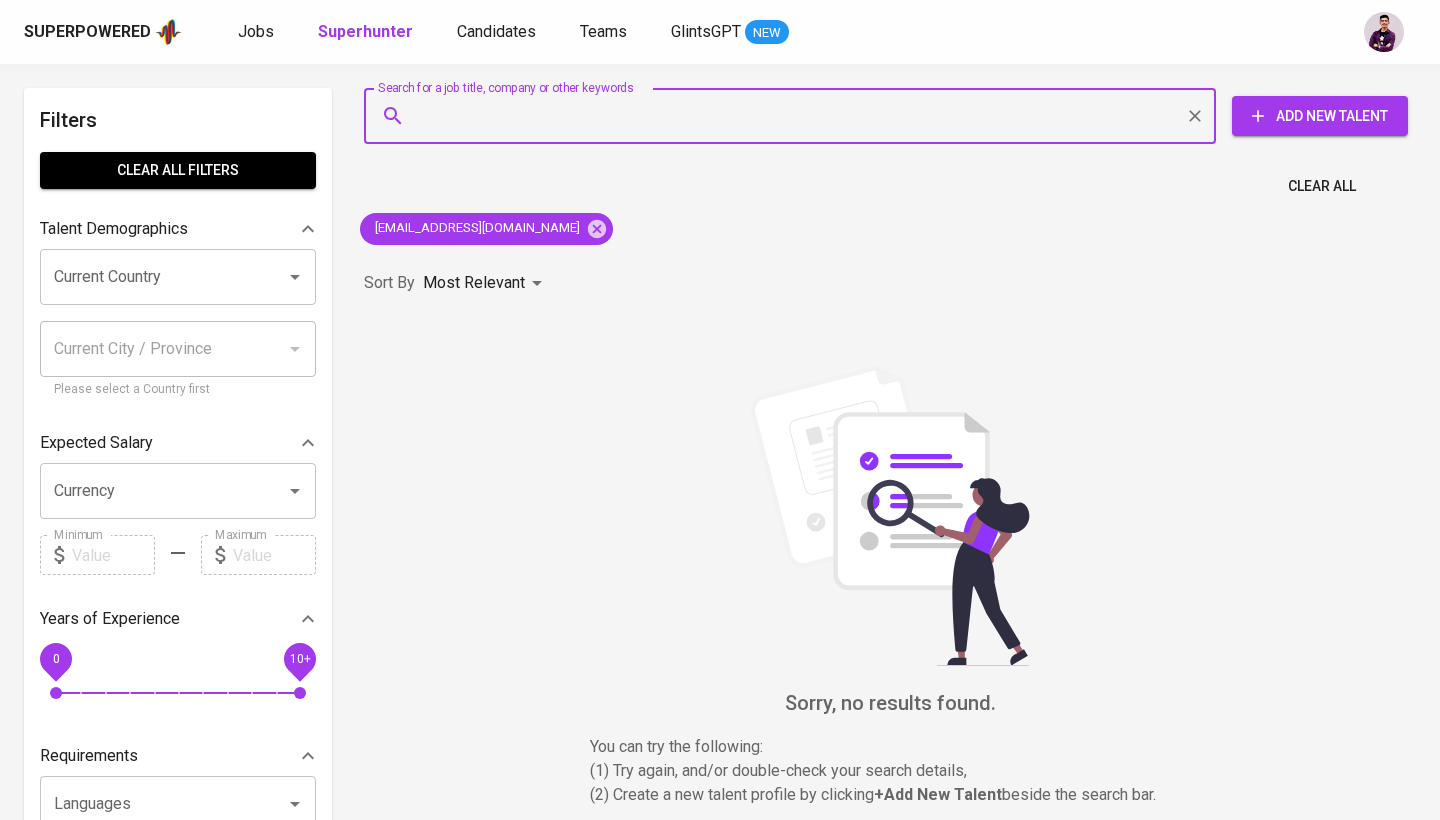 paste on "Sales OR account managers may say "yes" to every client request due to a desire to build strong relationships, a fear of losing business, OR a lack of experience in navigating client needs effectively. They might also be trying to meet short-term goals OR lack the confidence to push back OR suggest alternatives." 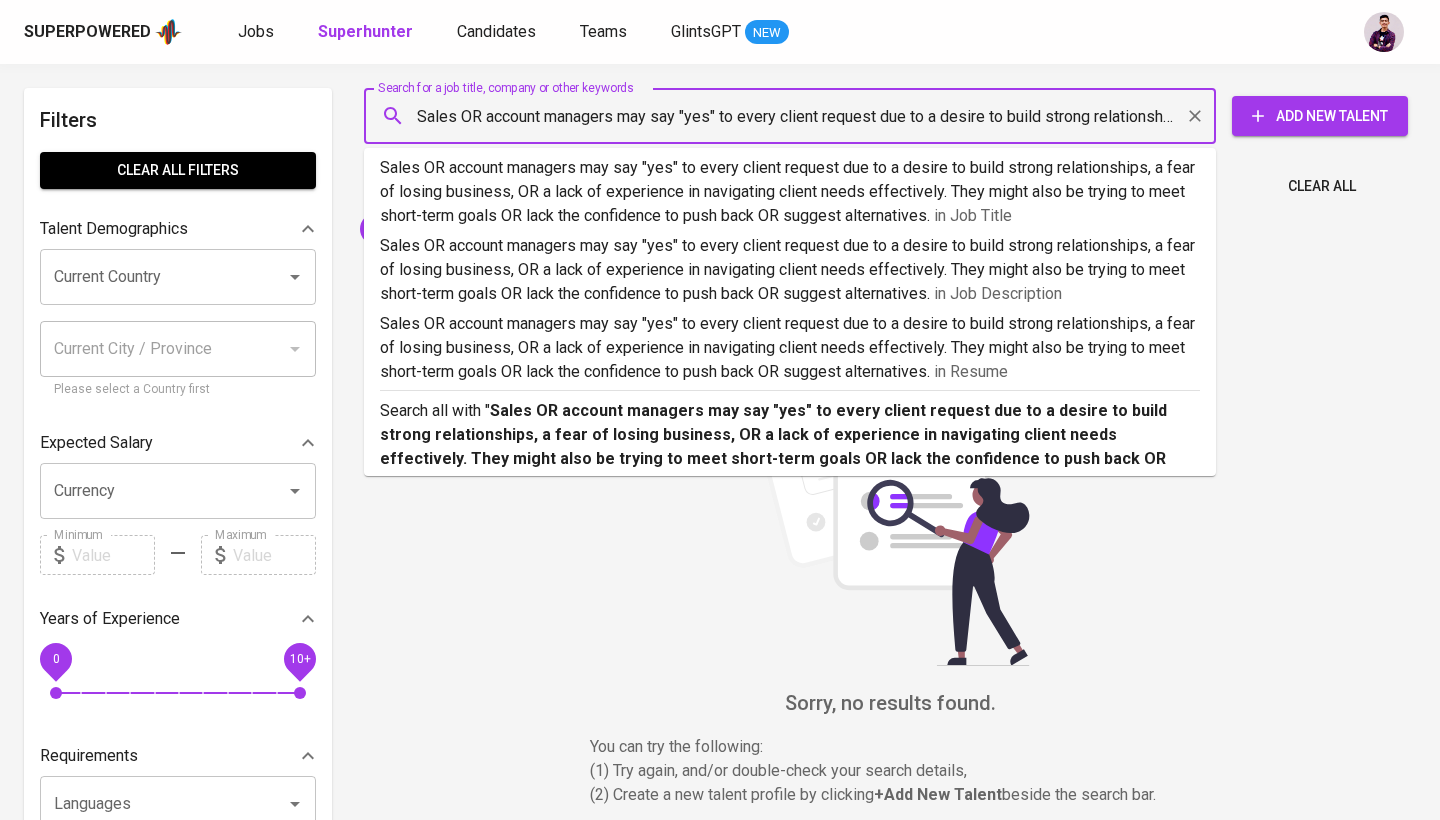 type on "Sales OR account managers may say "yes" to every client request due to a desire to build strong relationships, a fear of losing business, OR a lack of experience in navigating client needs effectively. They might also be trying to meet short-term goals OR lack the confidence to push back OR suggest alternatives." 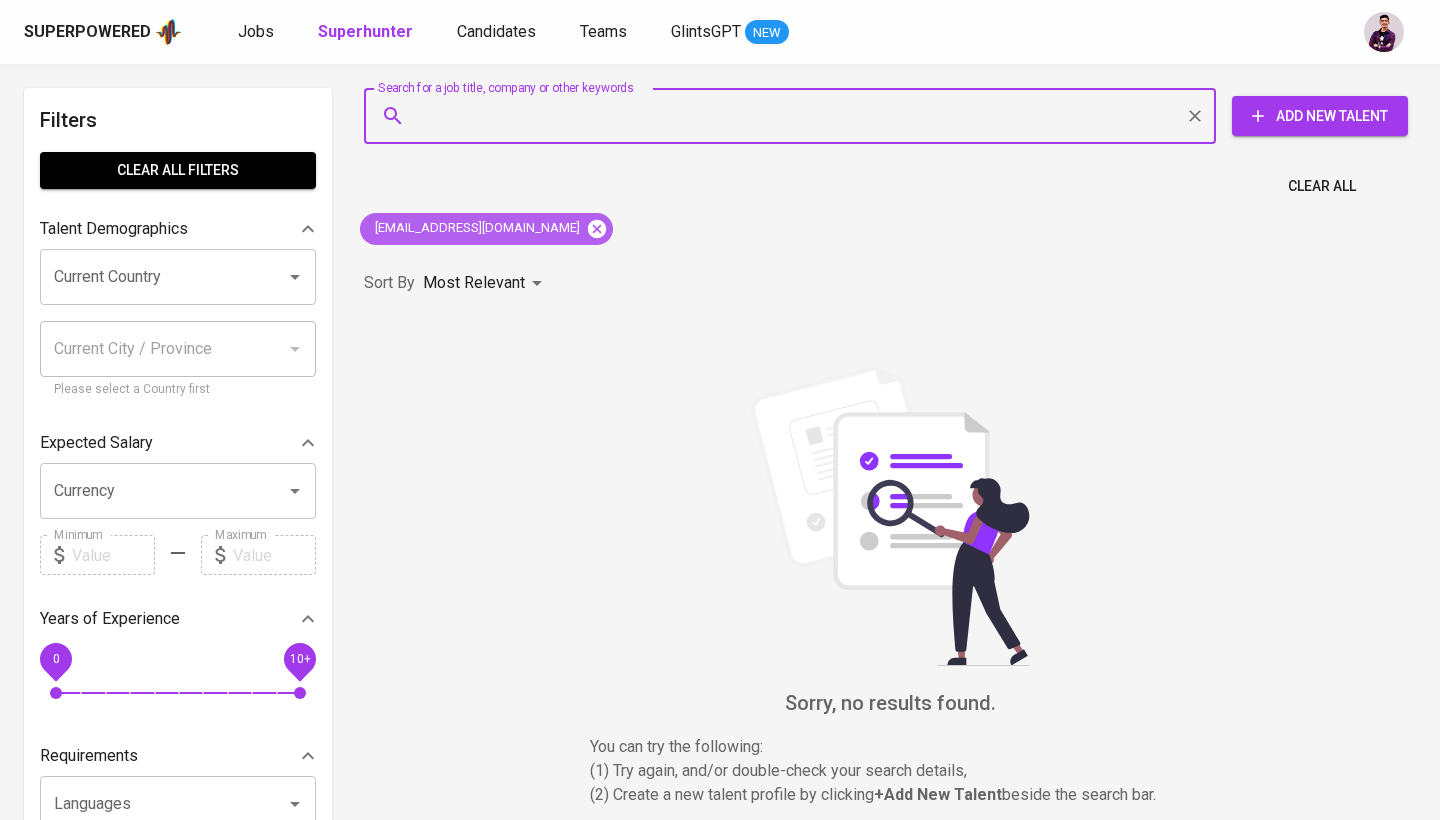 click 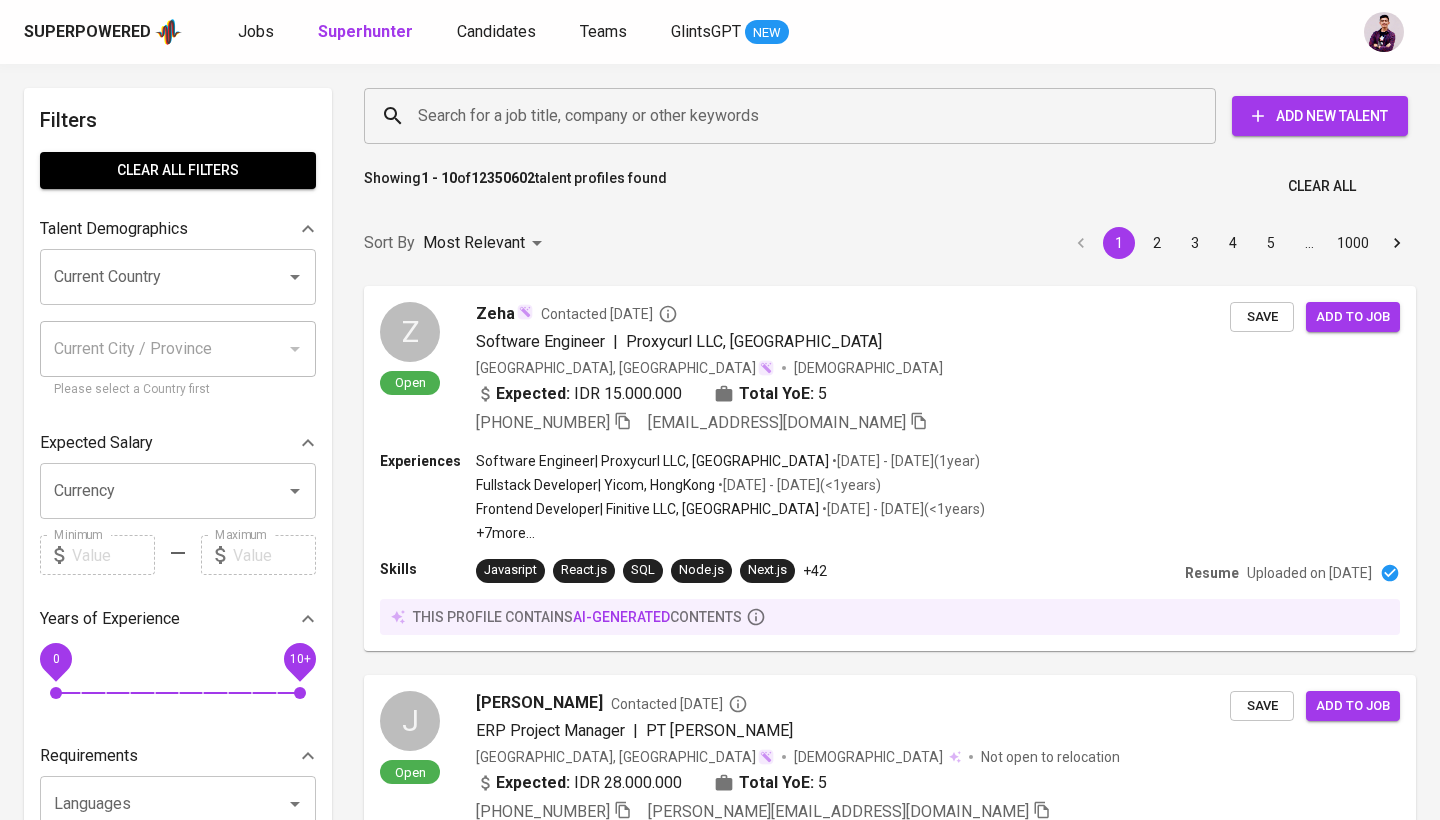 click on "Search for a job title, company or other keywords" at bounding box center (795, 116) 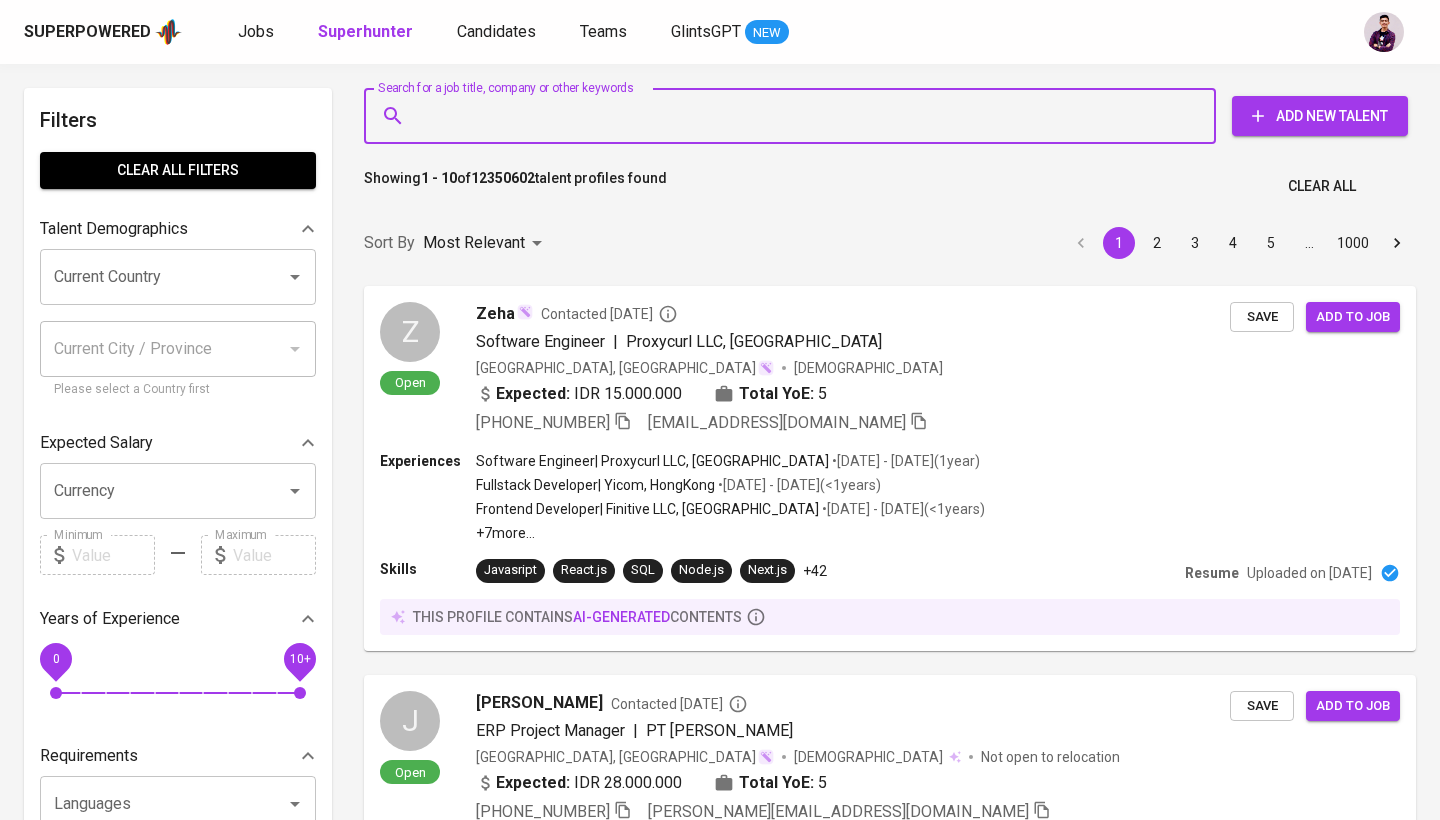 click on "Search for a job title, company or other keywords" at bounding box center (795, 116) 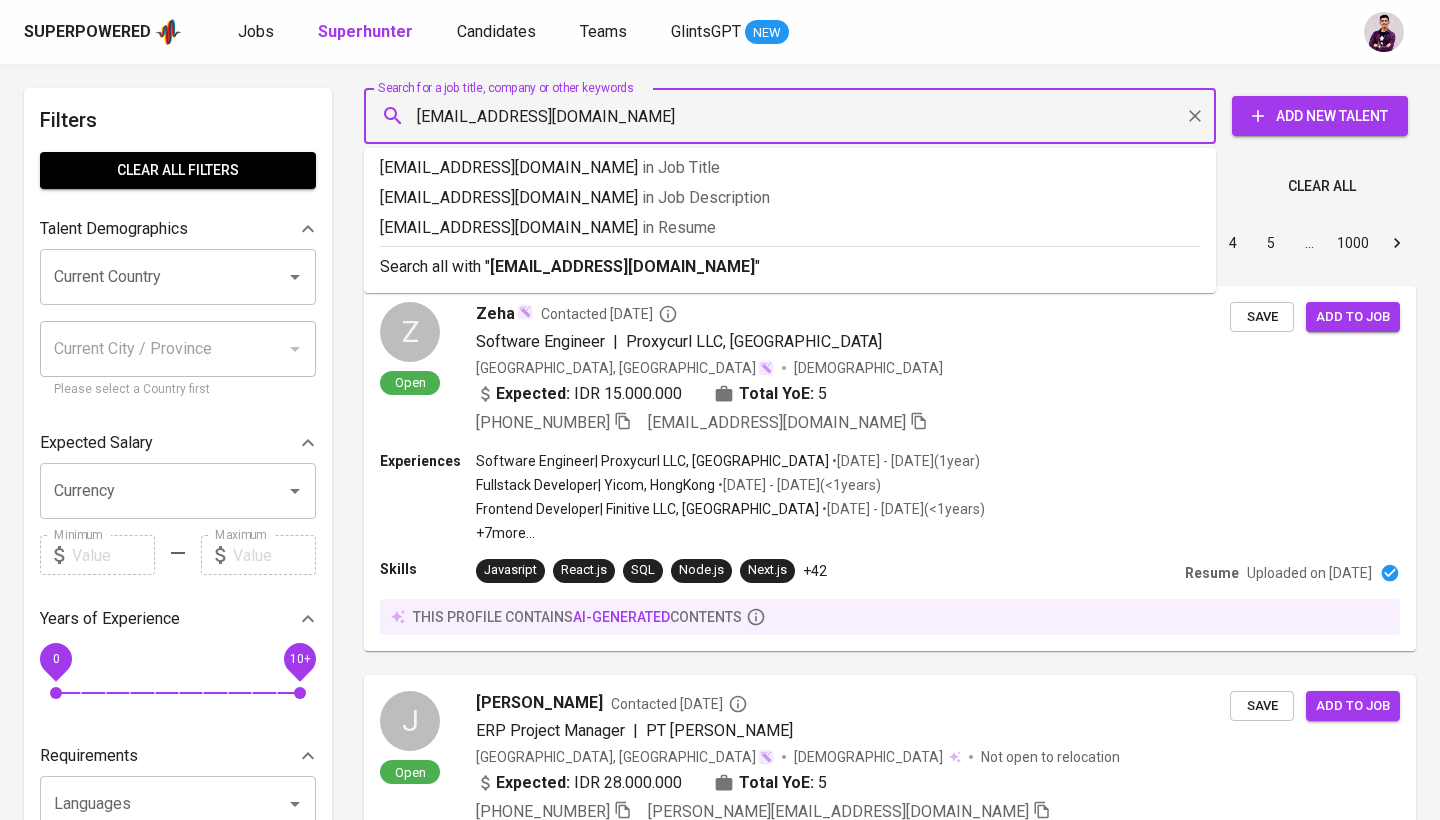 type on "amri.geodesy@gmail.com" 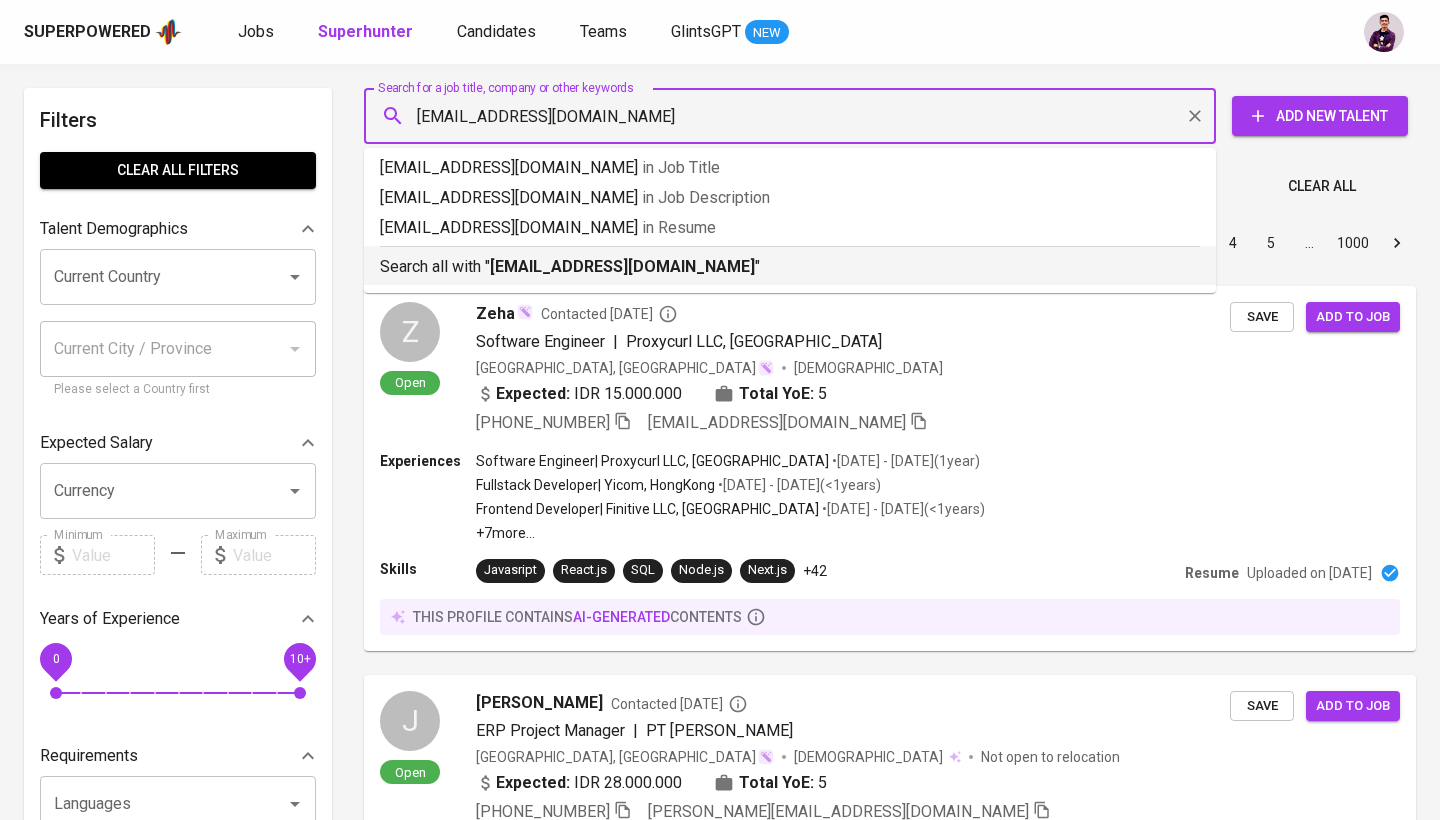 click on "amri.geodesy@gmail.com" at bounding box center [622, 266] 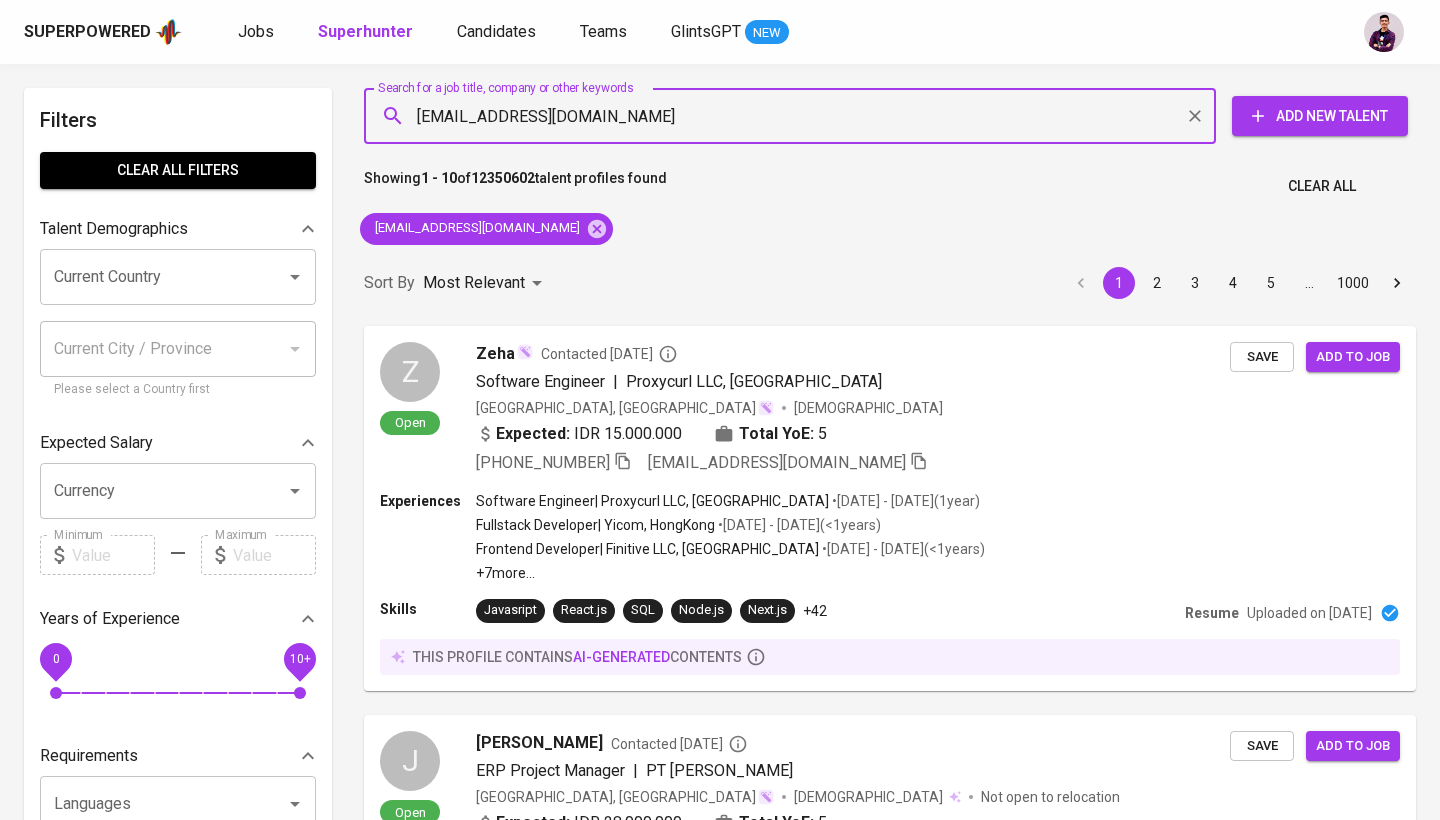 type 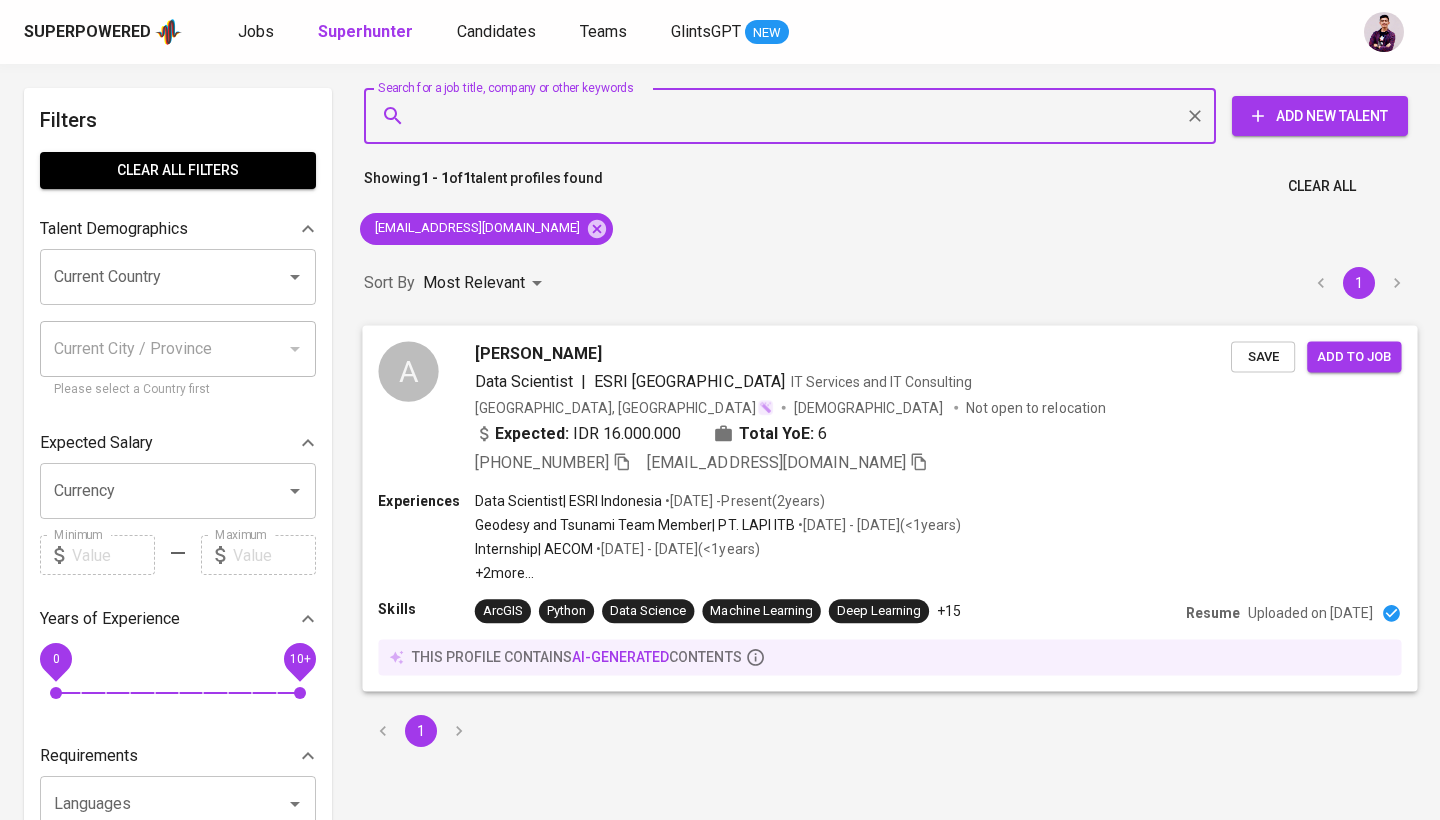 click on "Add to job" at bounding box center (1354, 356) 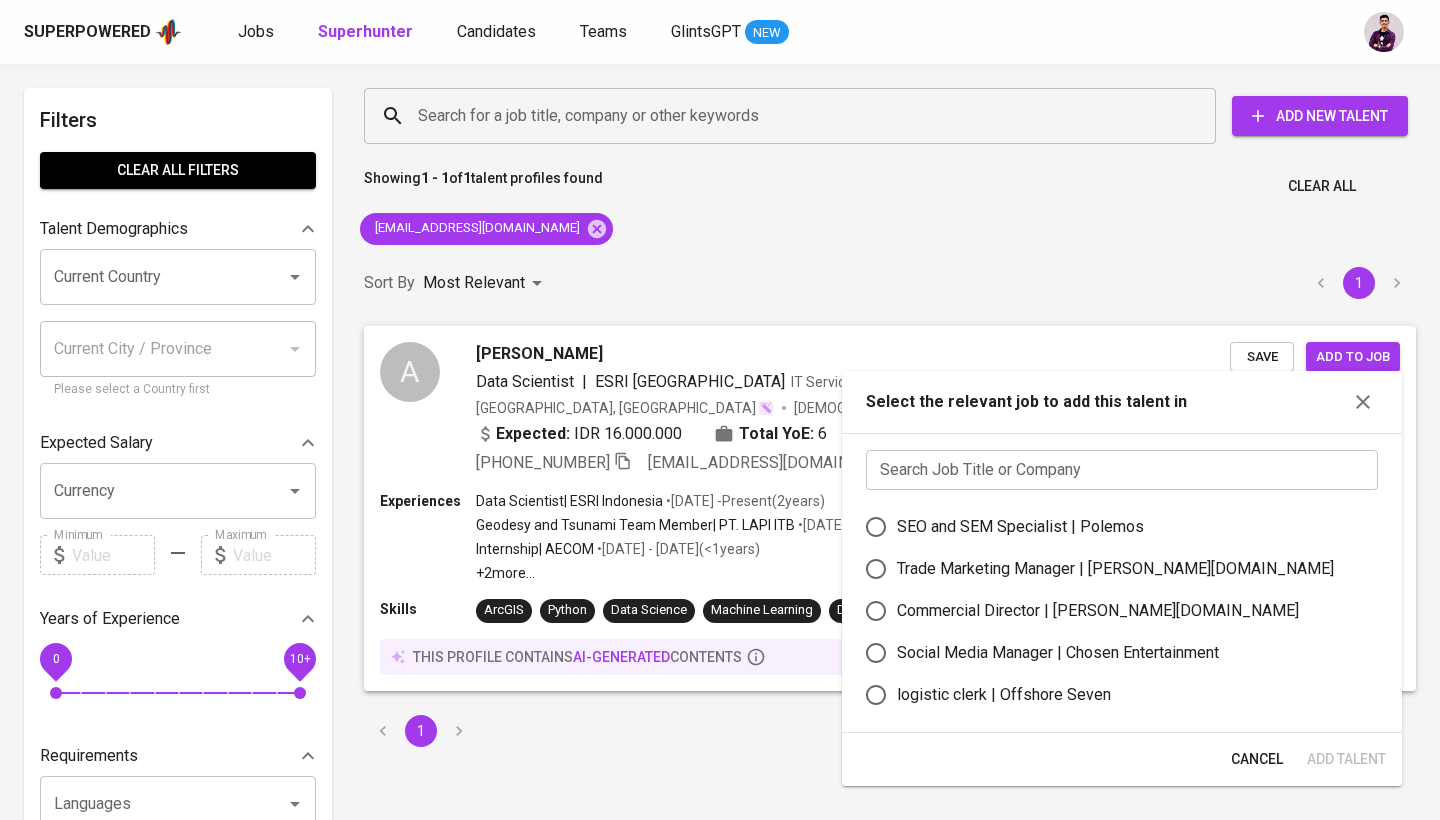 click at bounding box center [1122, 470] 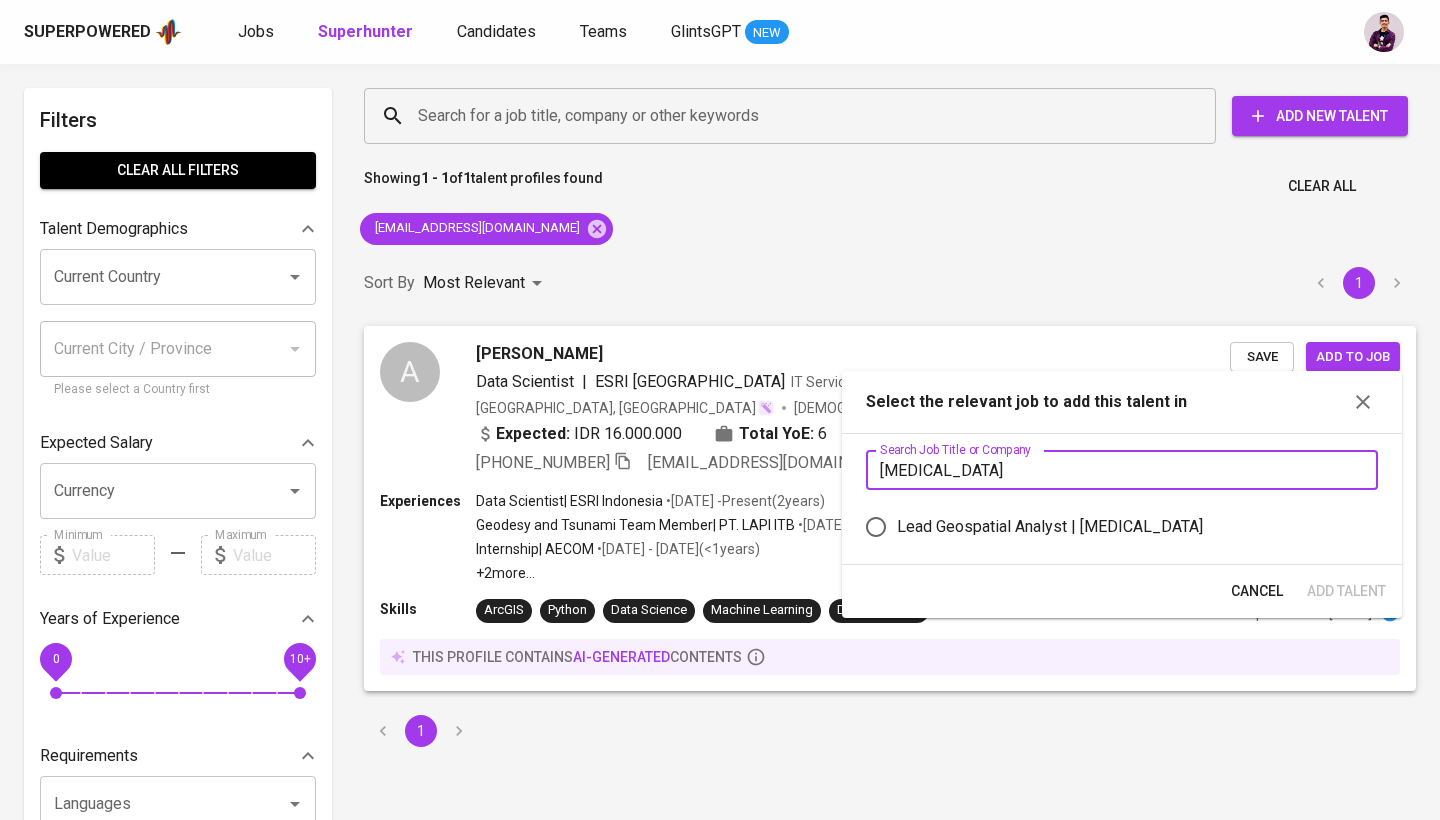 type on "meridia" 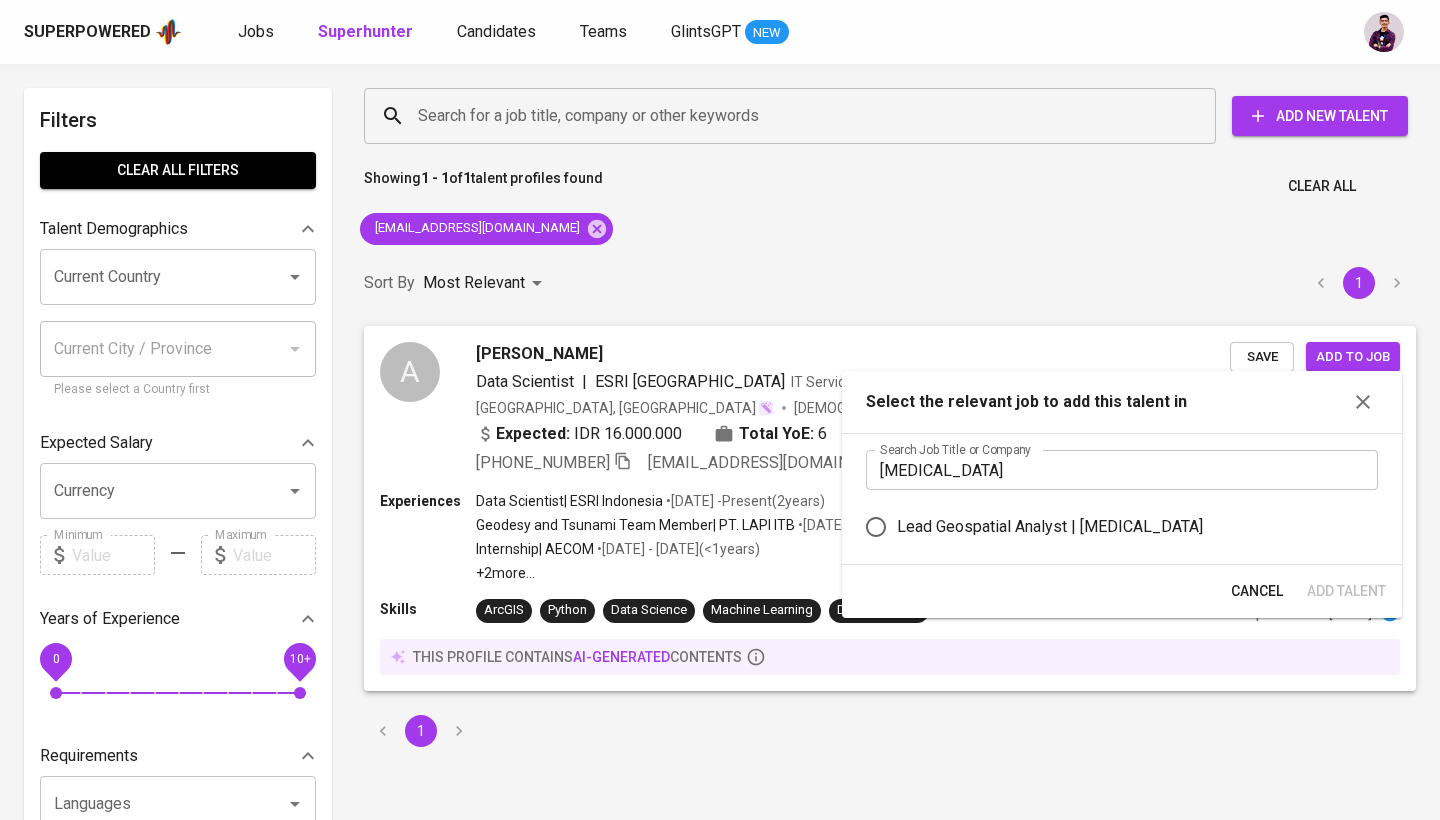 click on "Lead Geospatial Analyst | Meridia" at bounding box center (1129, 527) 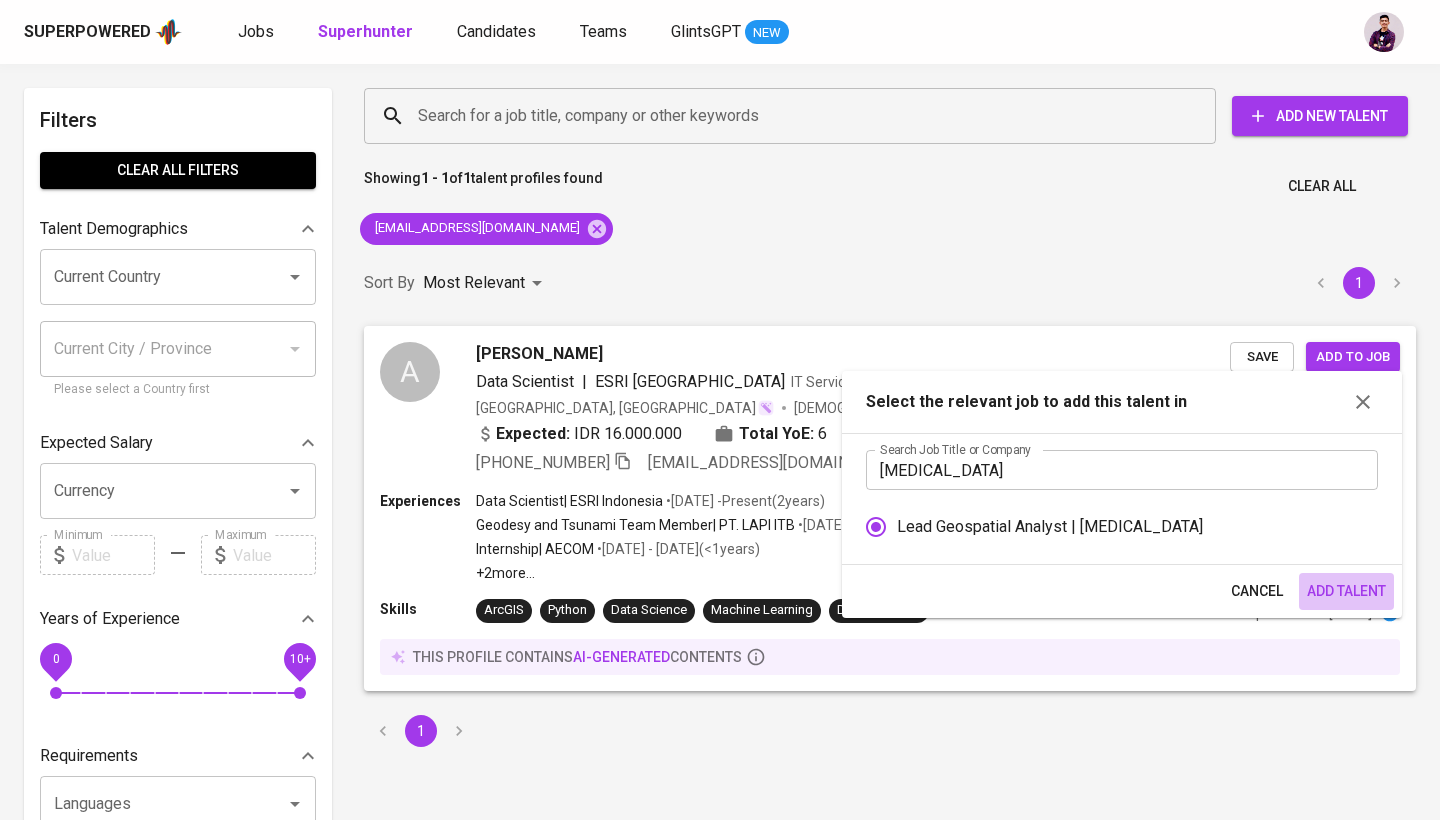 click on "Add Talent" at bounding box center (1346, 591) 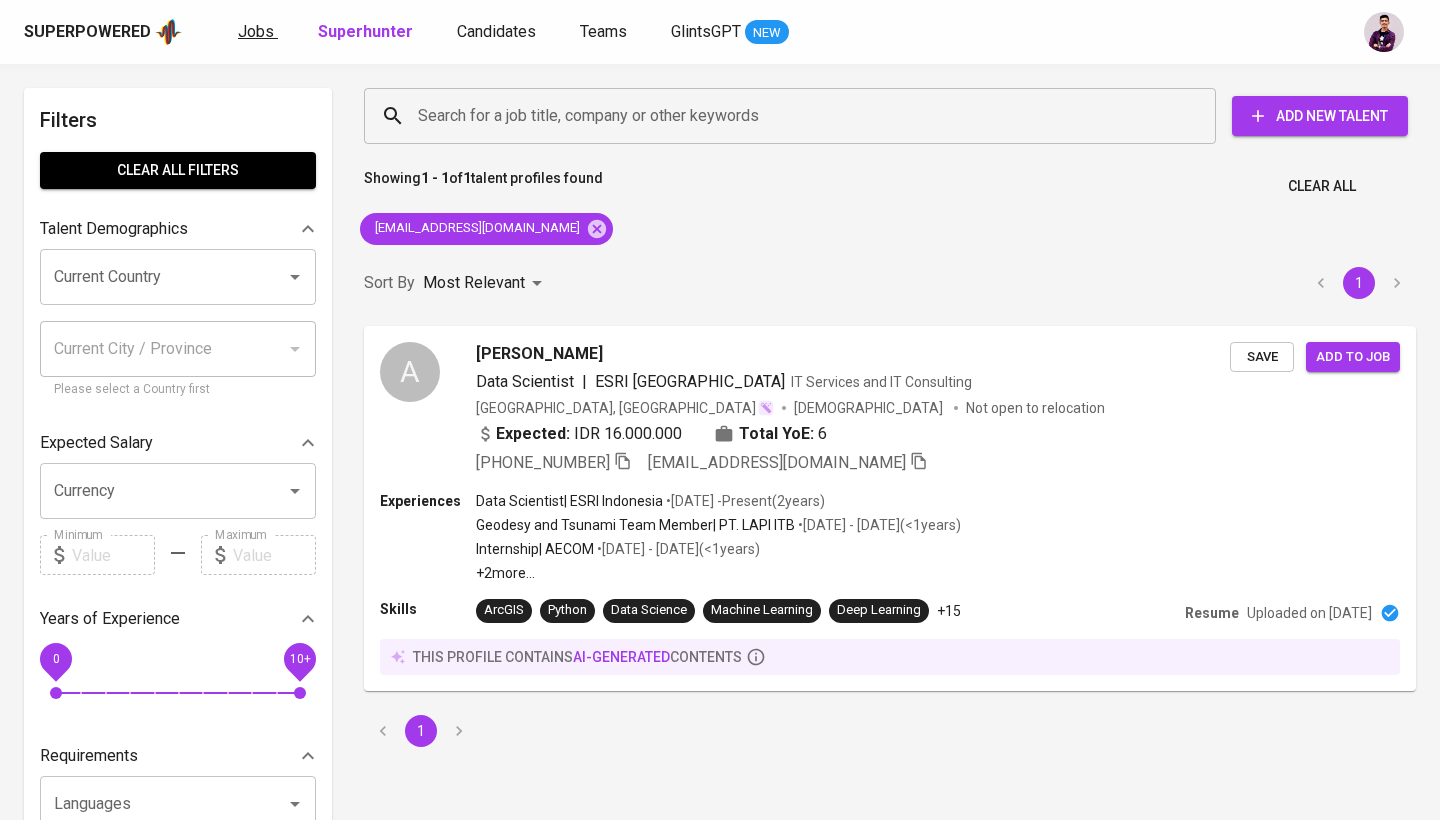 click on "Jobs" at bounding box center [256, 31] 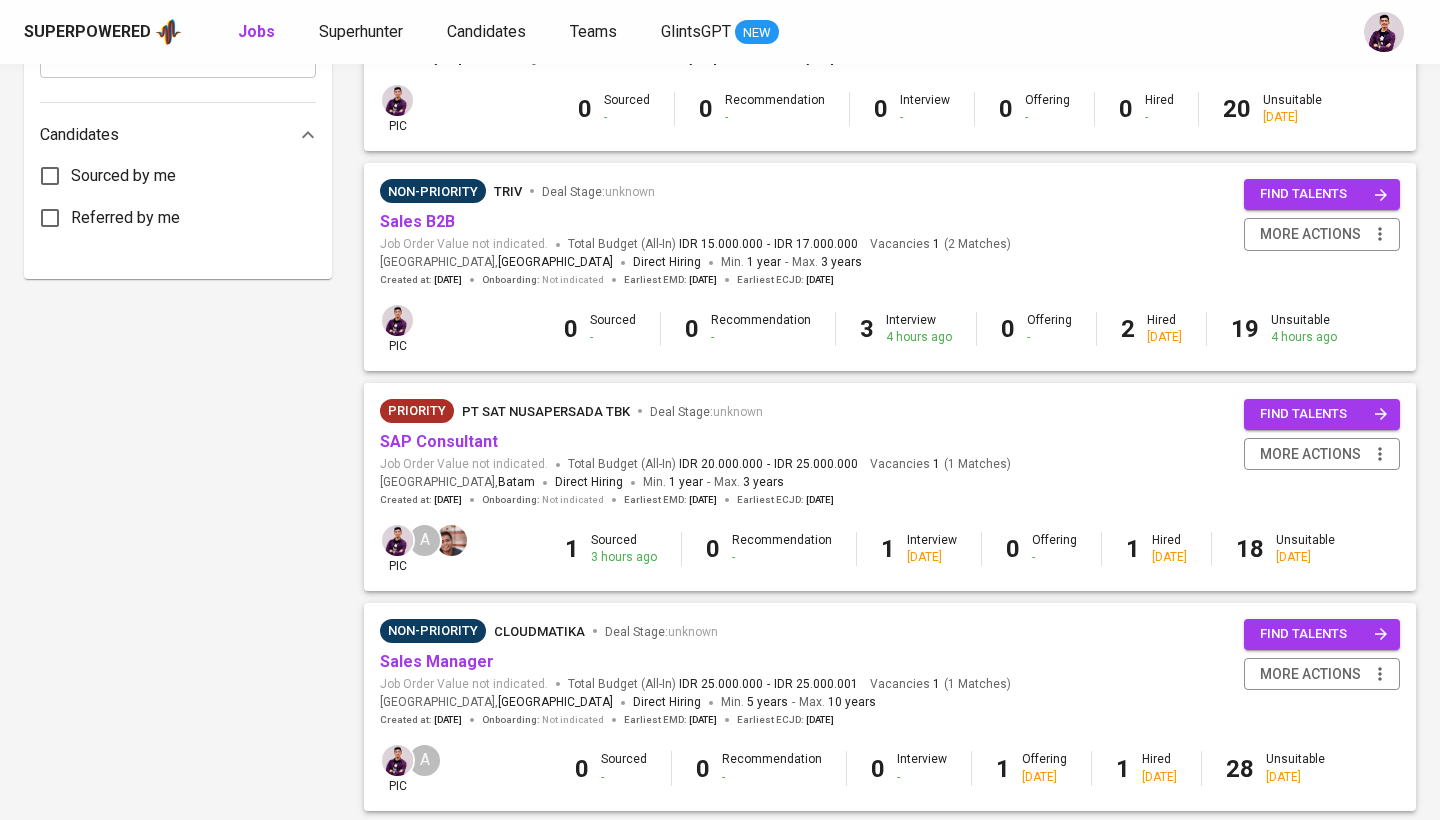 scroll, scrollTop: 1002, scrollLeft: 0, axis: vertical 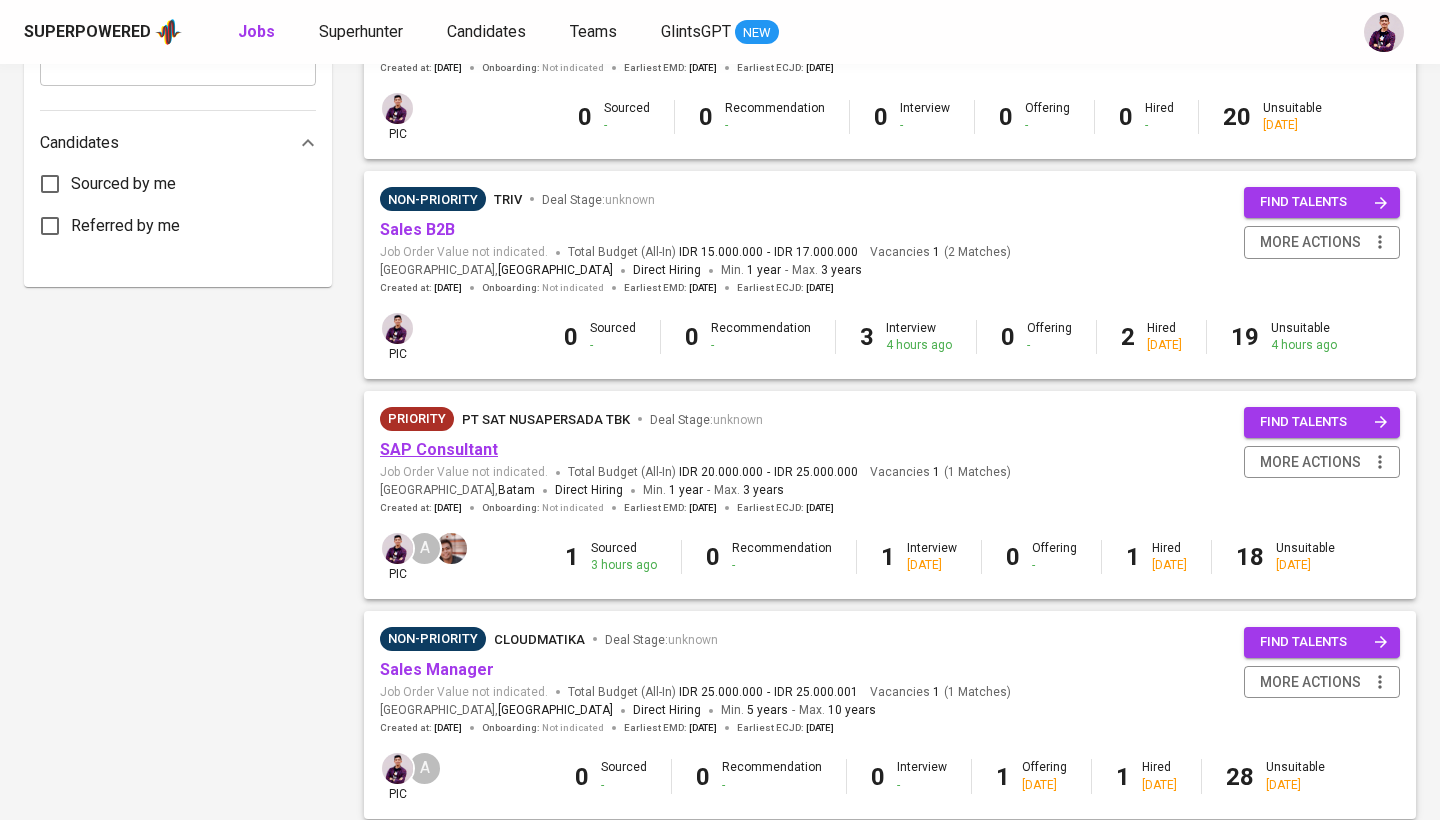 click on "SAP Consultant" at bounding box center [439, 449] 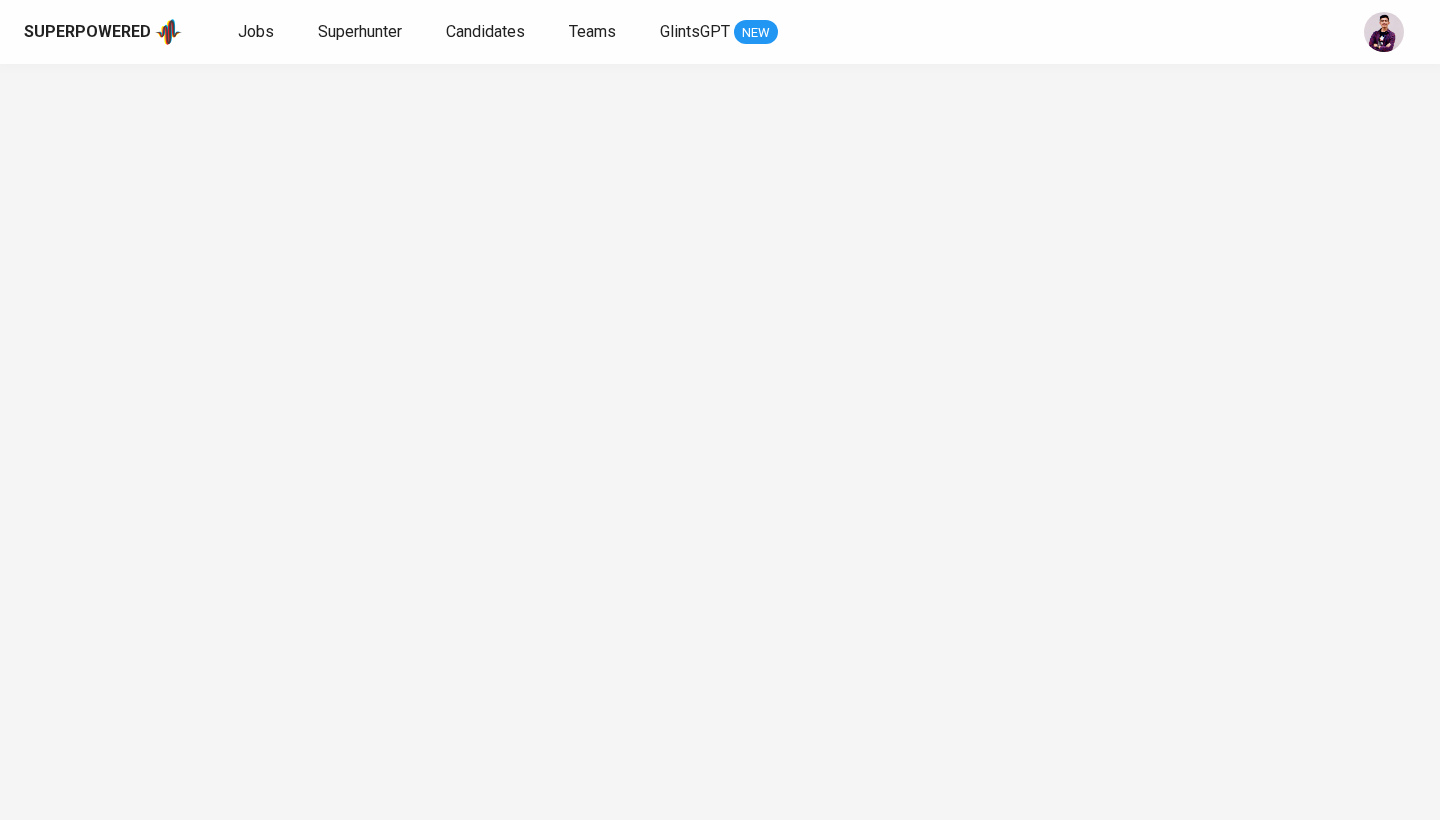 scroll, scrollTop: 0, scrollLeft: 0, axis: both 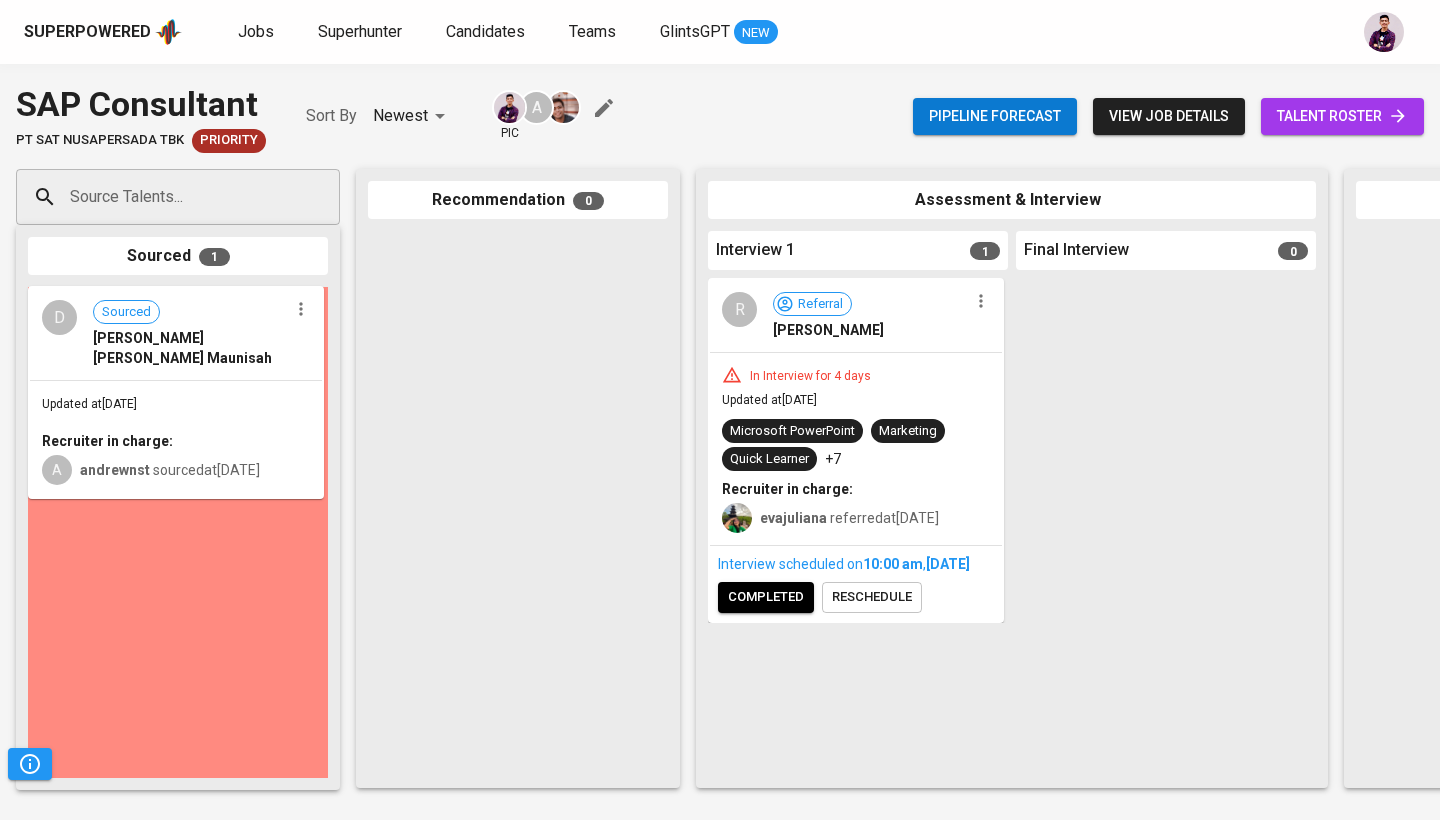 drag, startPoint x: 175, startPoint y: 384, endPoint x: 574, endPoint y: 468, distance: 407.74625 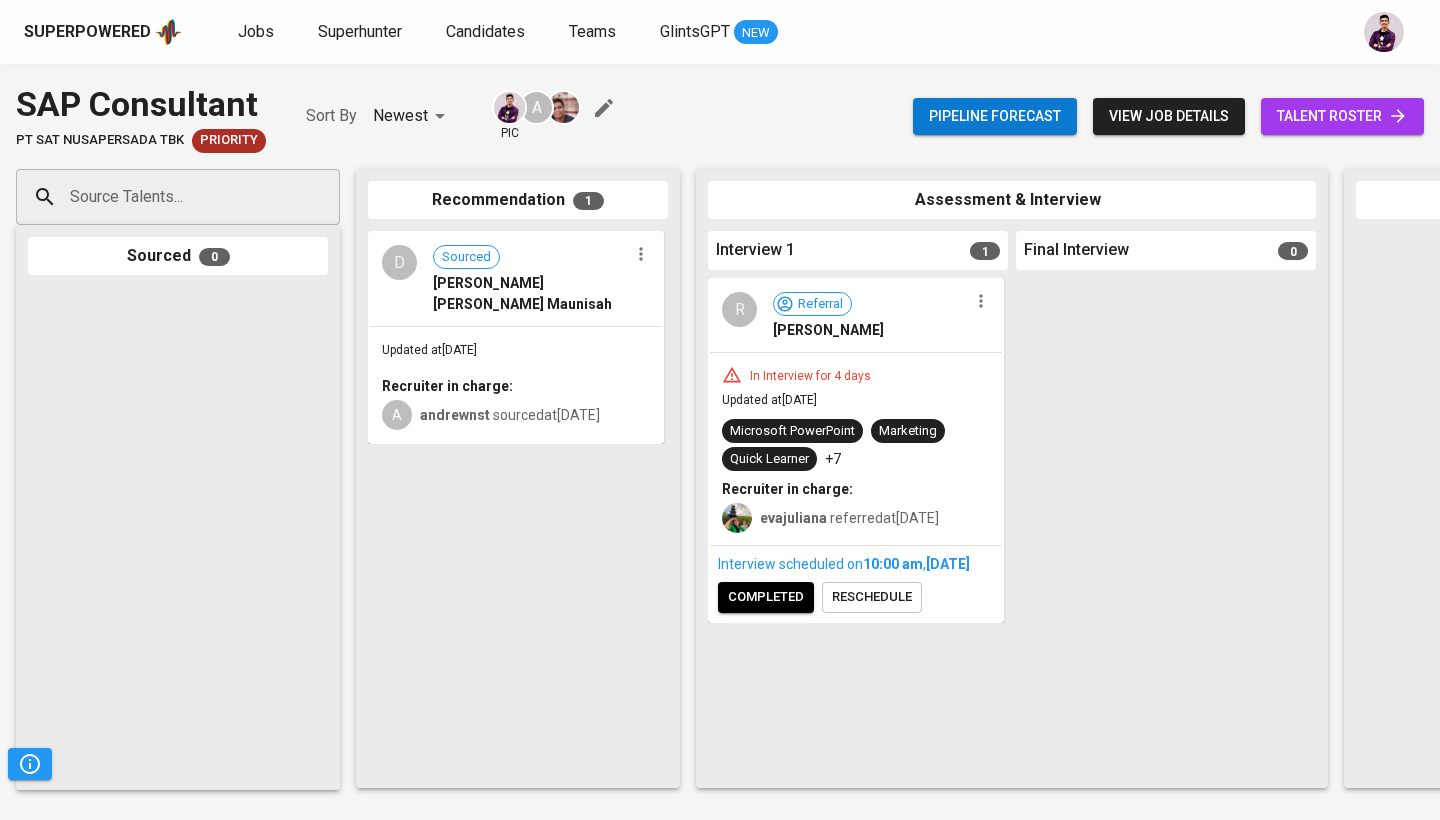 click on "Jobs   Superhunter   Candidates   Teams   GlintsGPT   NEW" at bounding box center [508, 32] 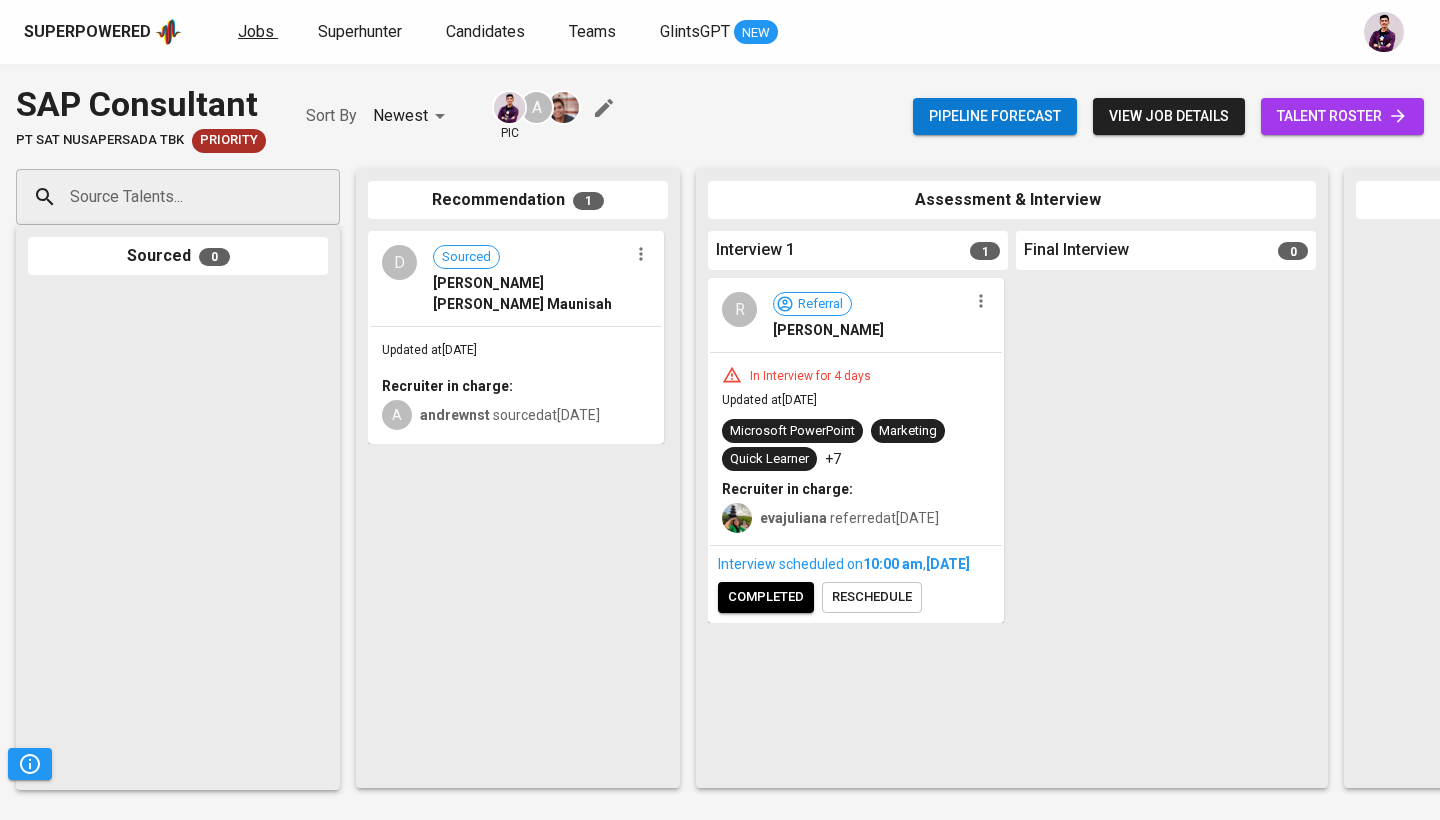 click on "Jobs" at bounding box center (256, 31) 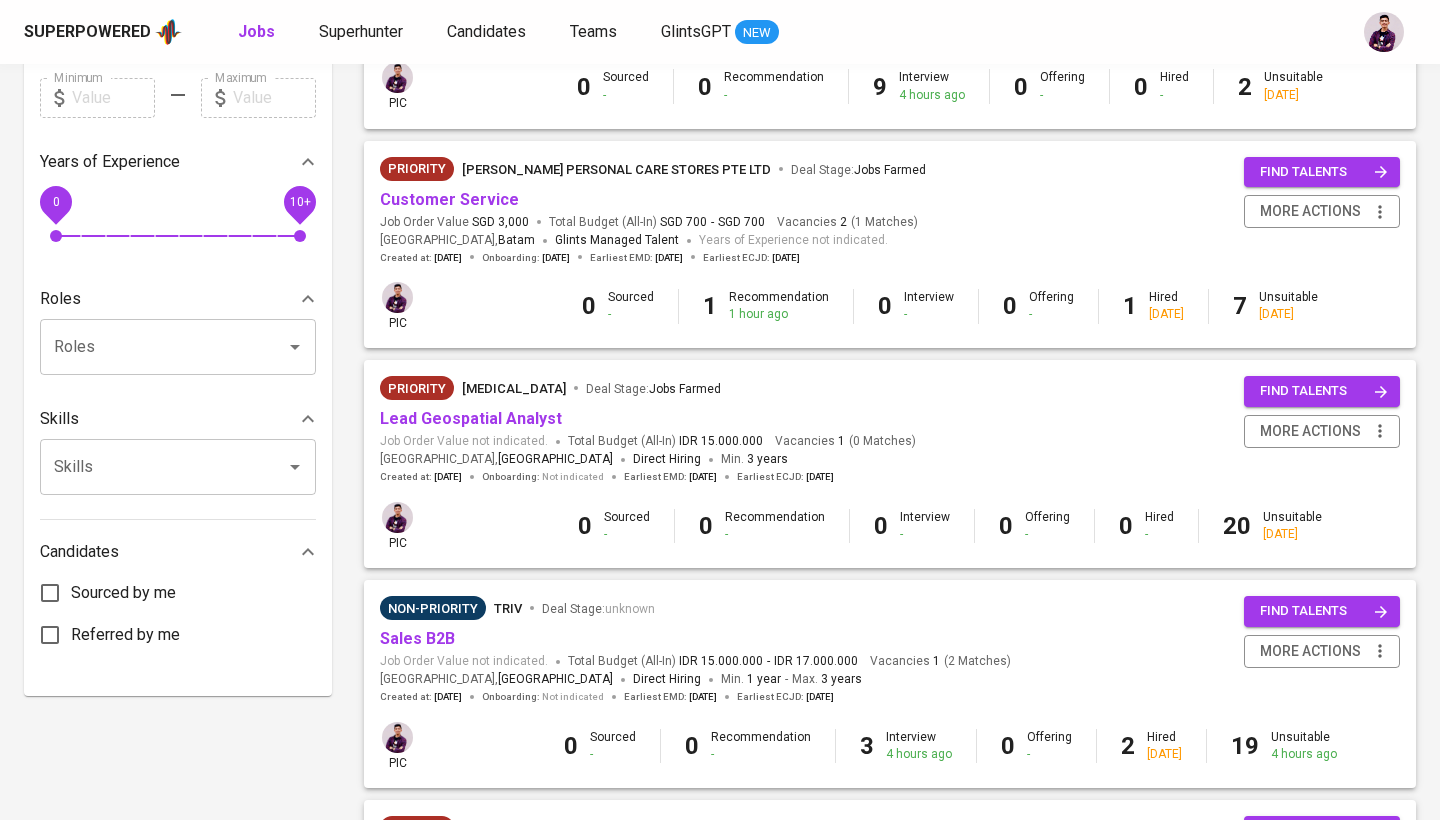 scroll, scrollTop: 587, scrollLeft: 0, axis: vertical 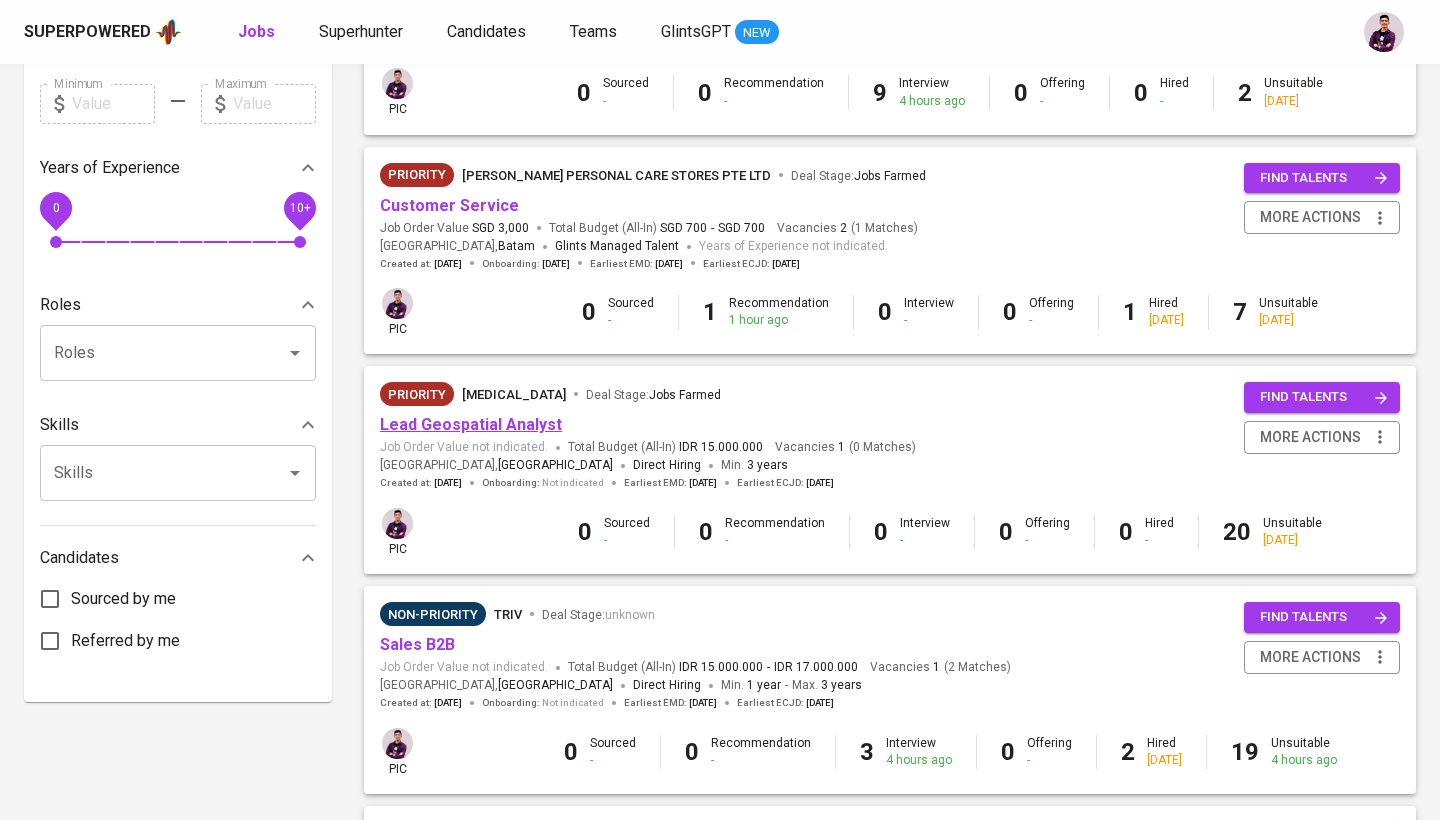 click on "Lead Geospatial Analyst" at bounding box center (471, 424) 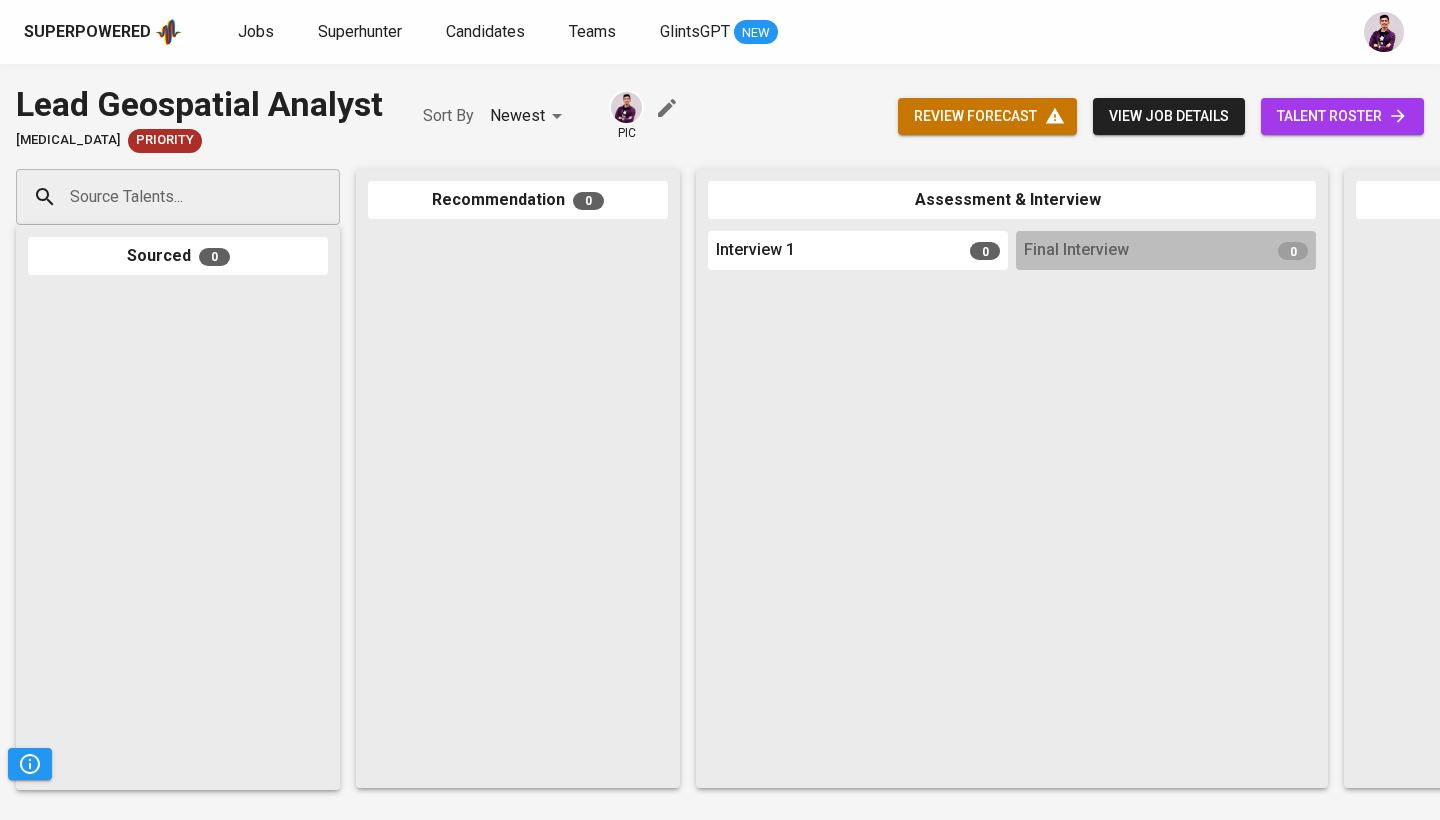 scroll, scrollTop: 0, scrollLeft: 0, axis: both 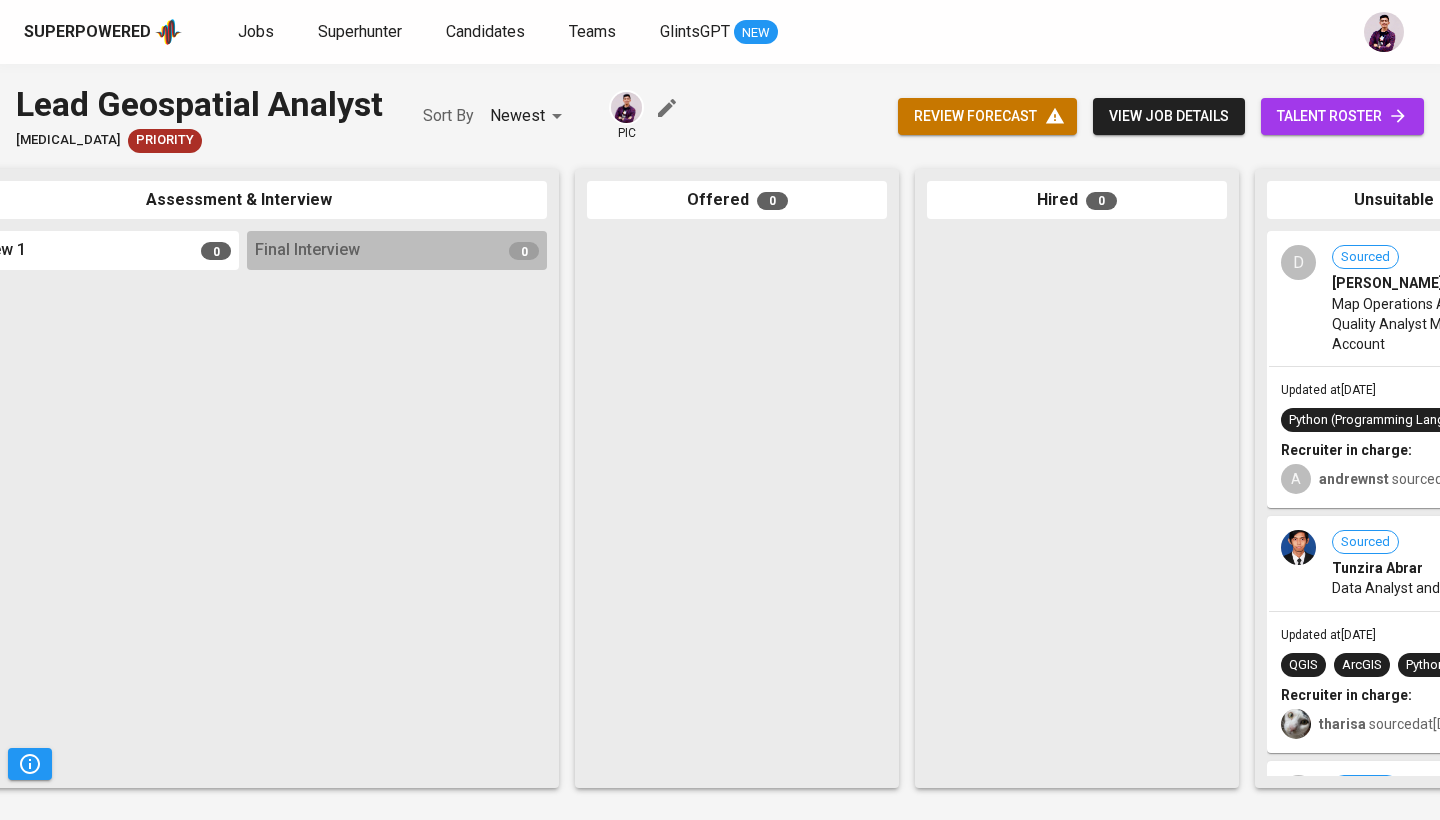 click on "talent roster" at bounding box center [1342, 116] 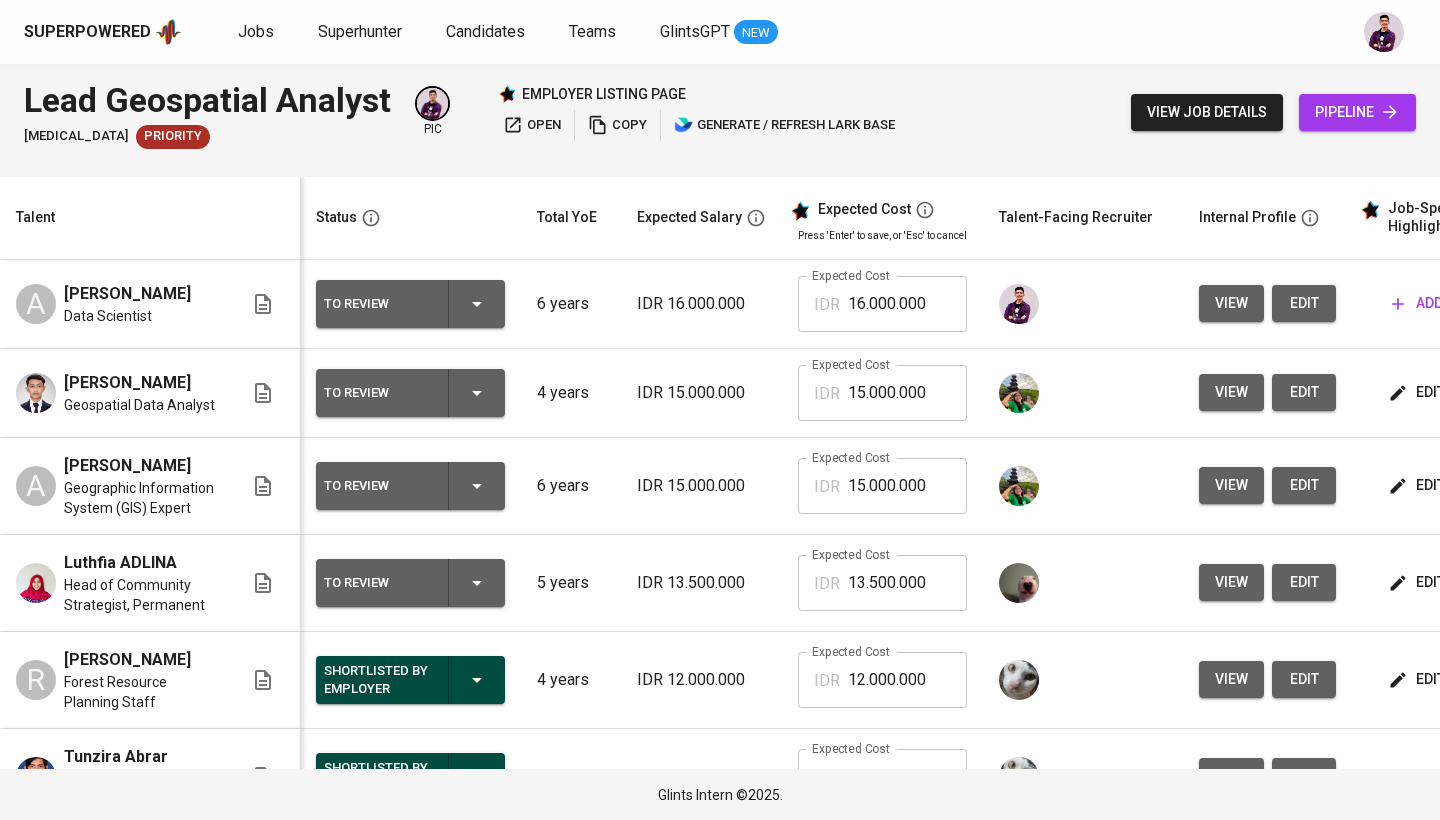 click on "16.000.000" at bounding box center [907, 304] 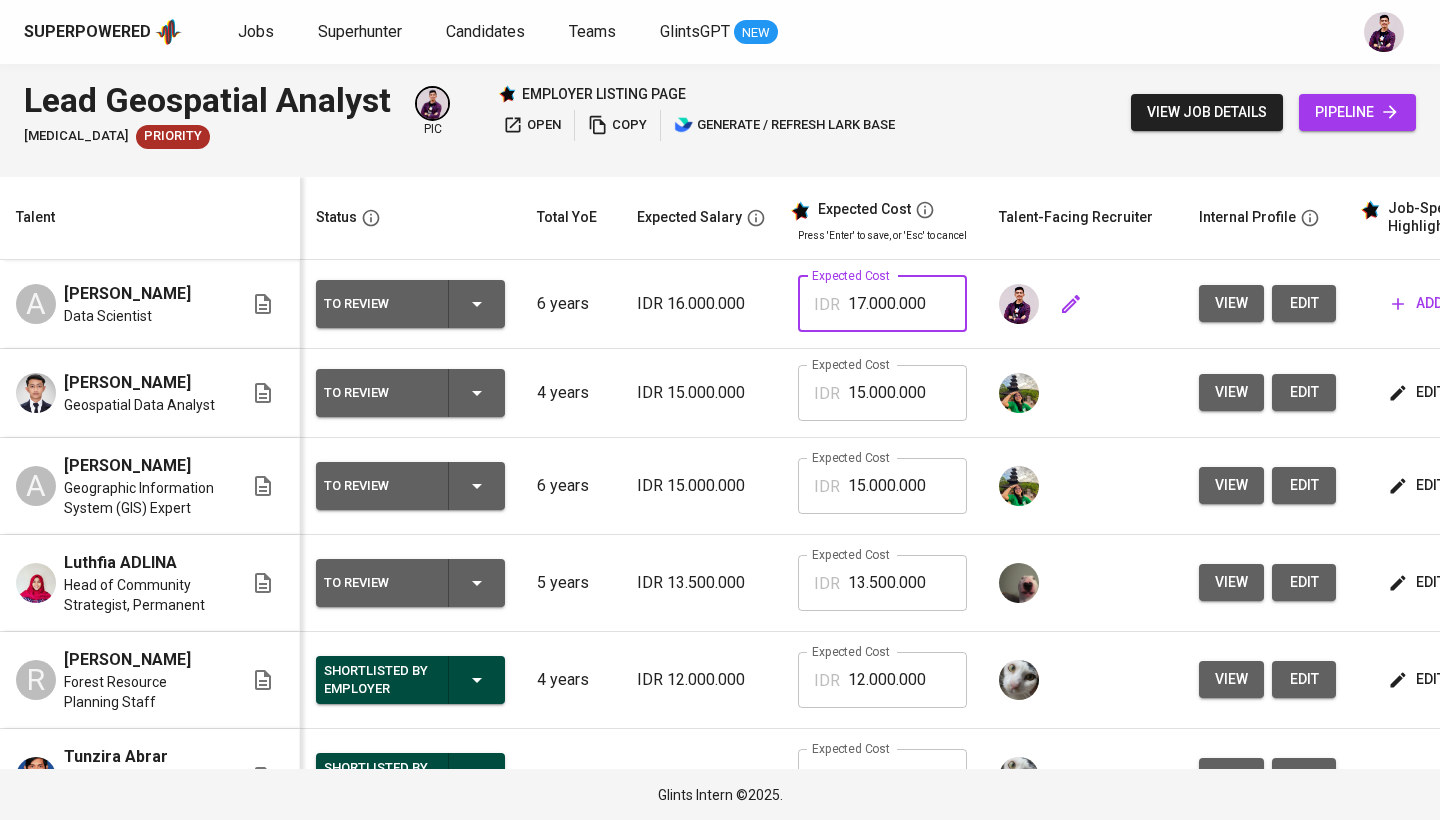 type on "17.000.000" 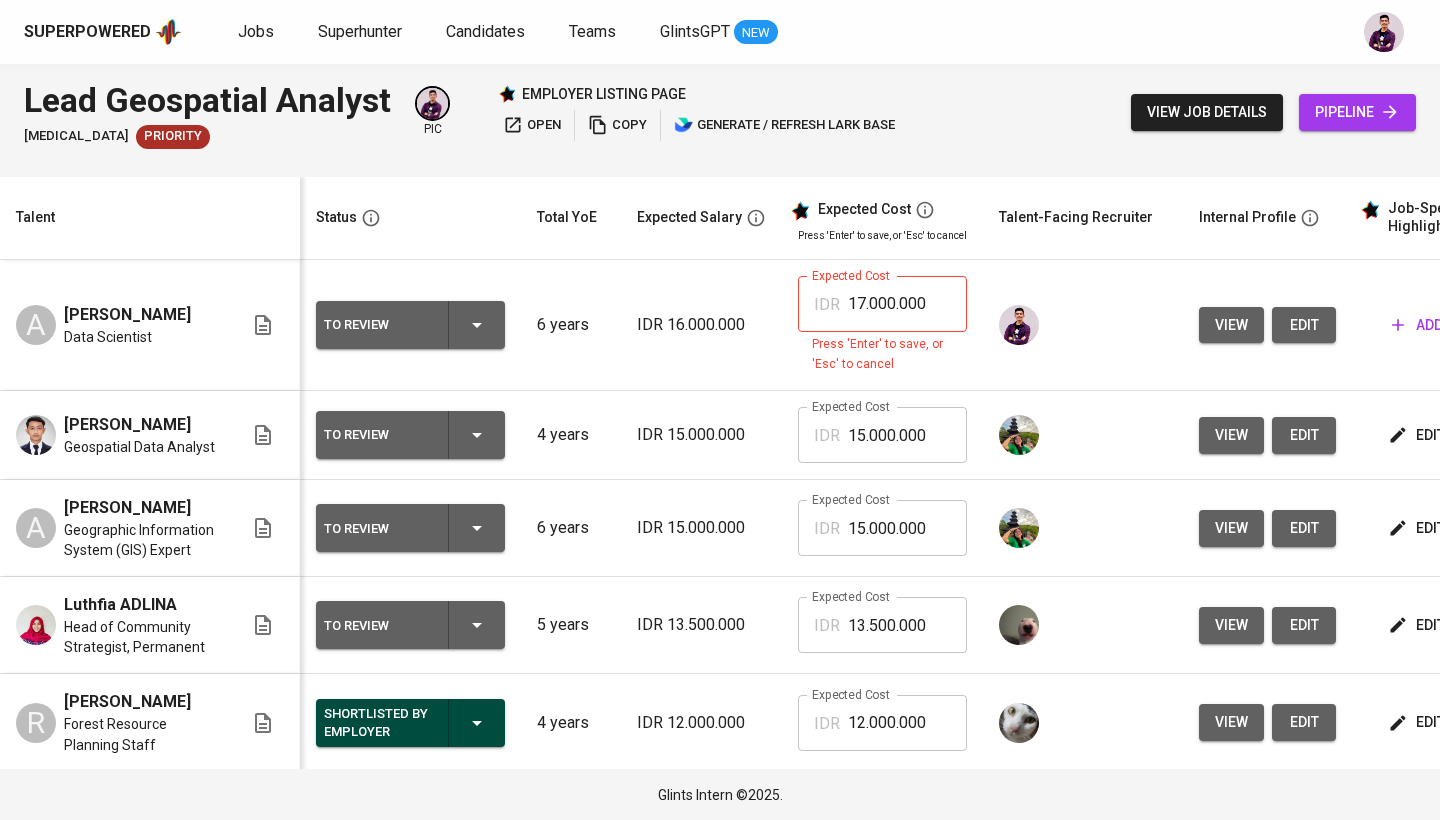click on "17.000.000" at bounding box center (907, 304) 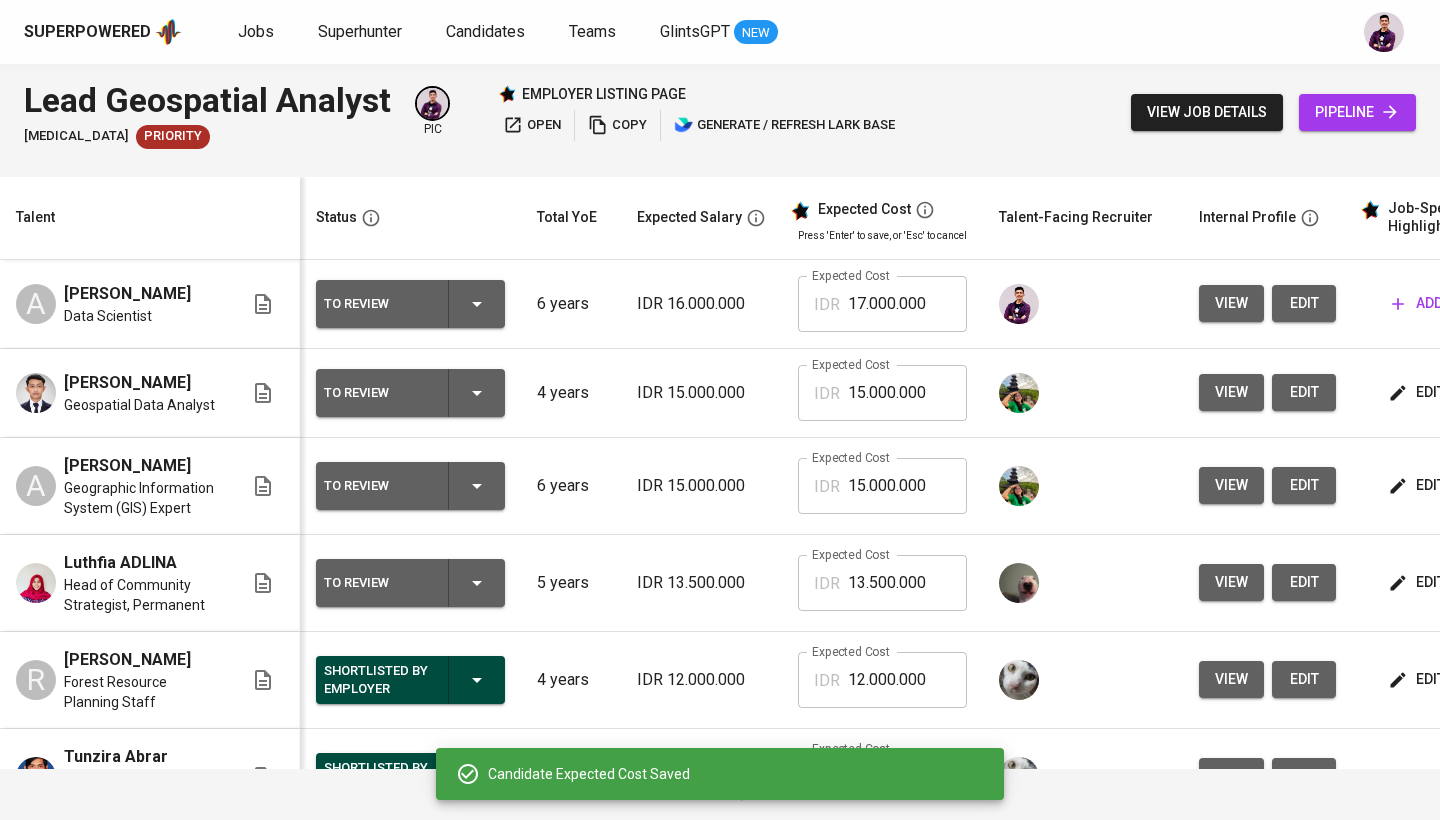 click on "17.000.000" at bounding box center [907, 304] 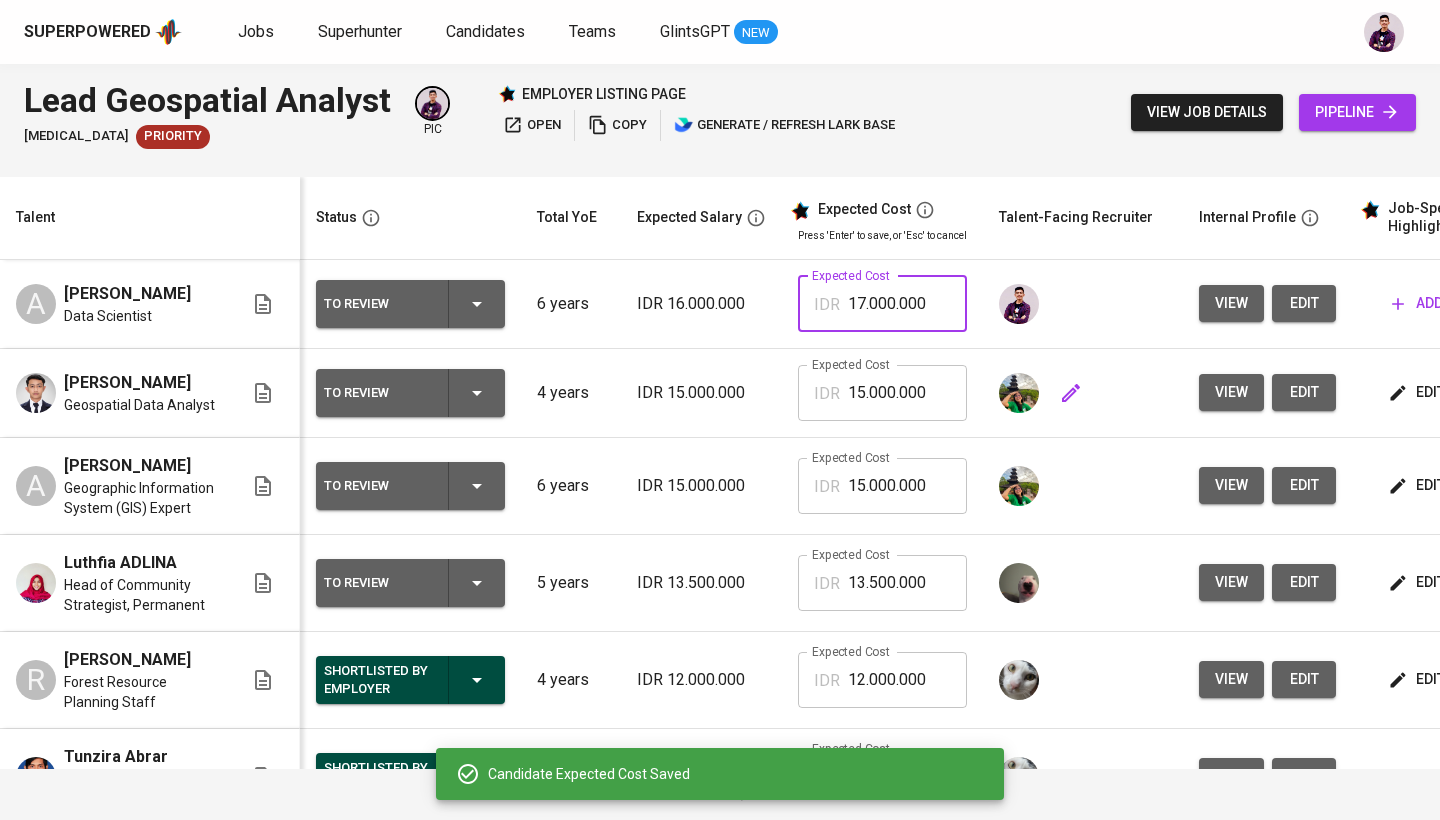 scroll, scrollTop: 0, scrollLeft: 104, axis: horizontal 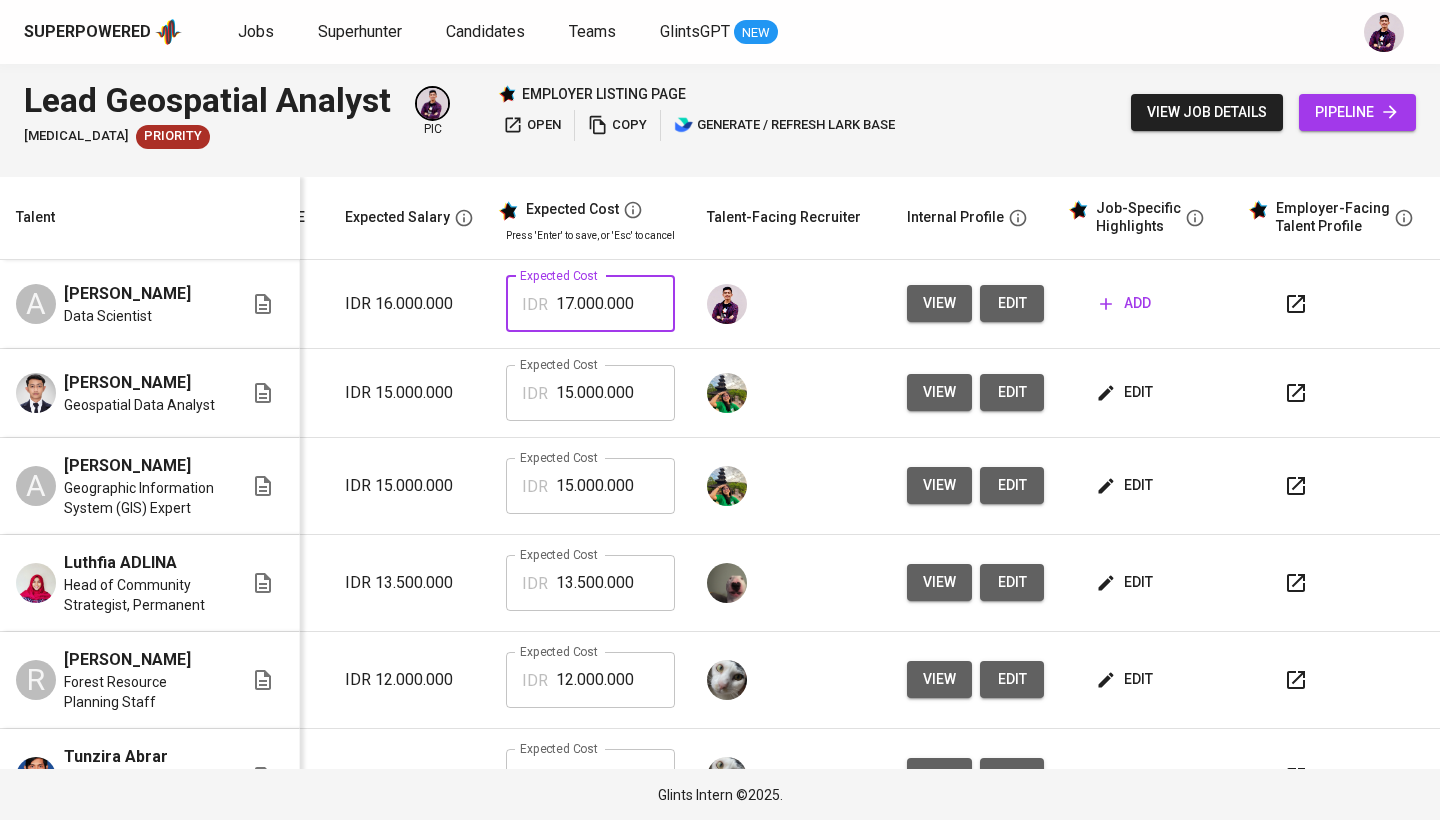 click 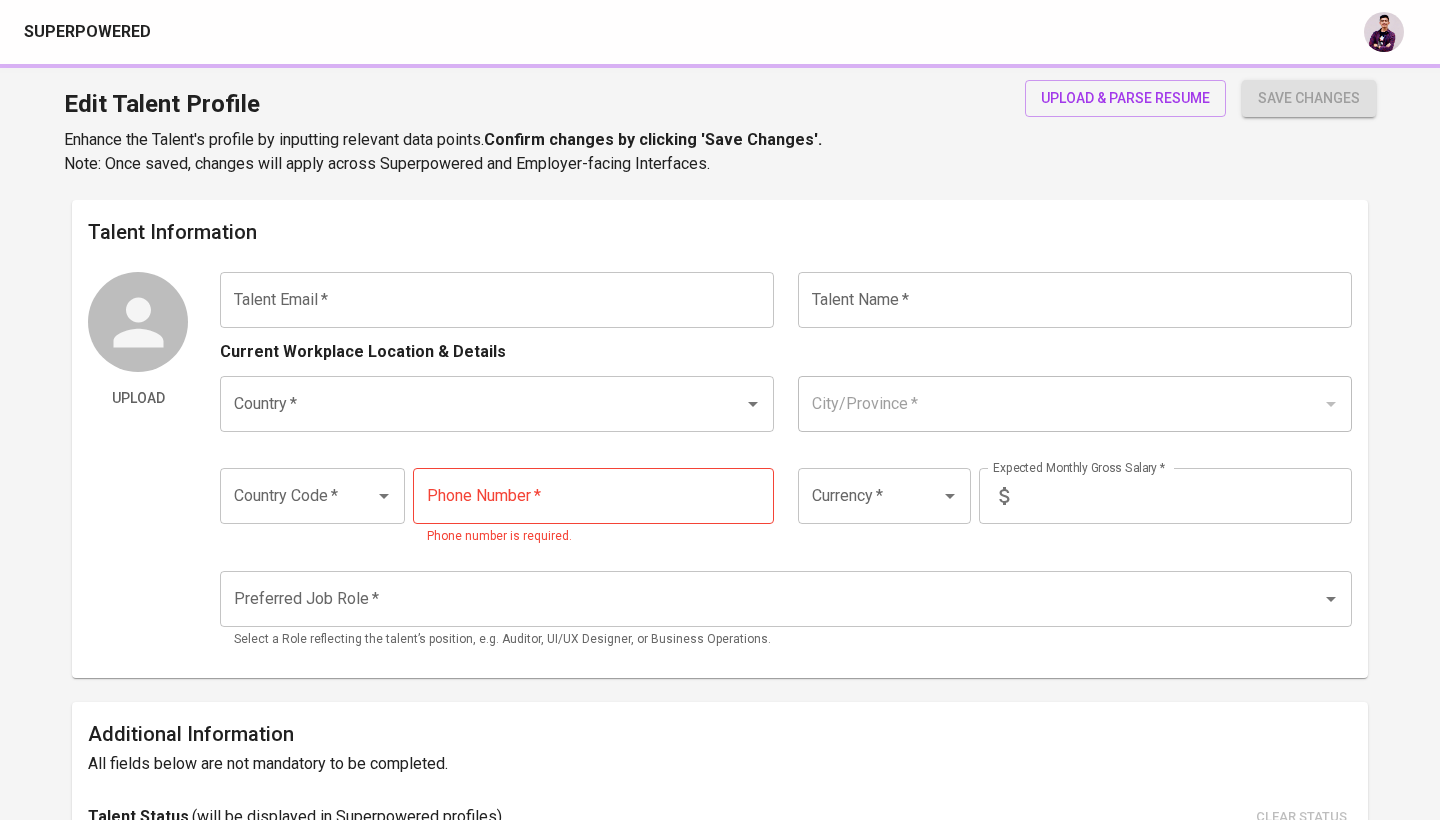 scroll, scrollTop: 0, scrollLeft: 0, axis: both 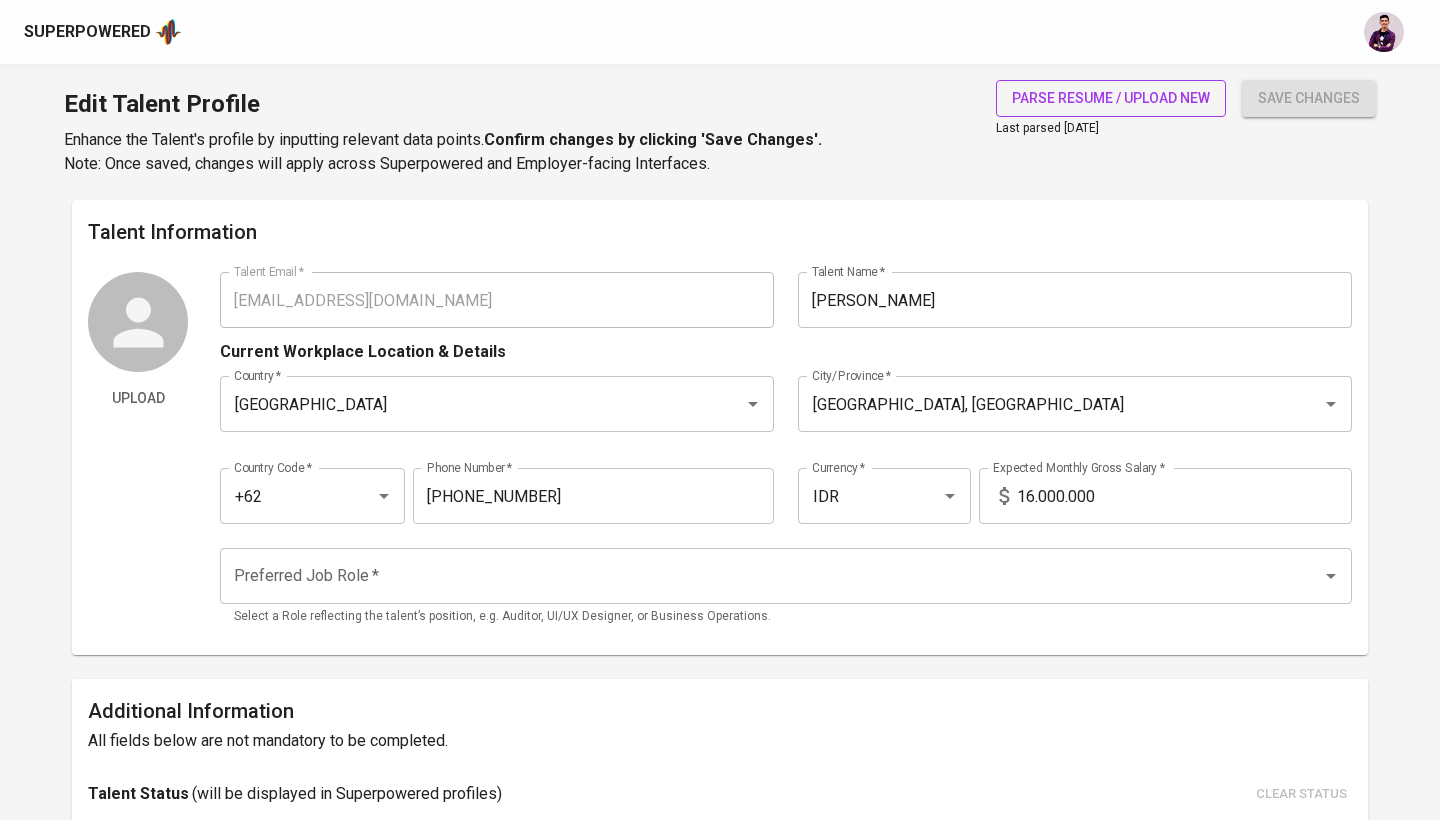 click on "parse resume / upload new" at bounding box center (1111, 98) 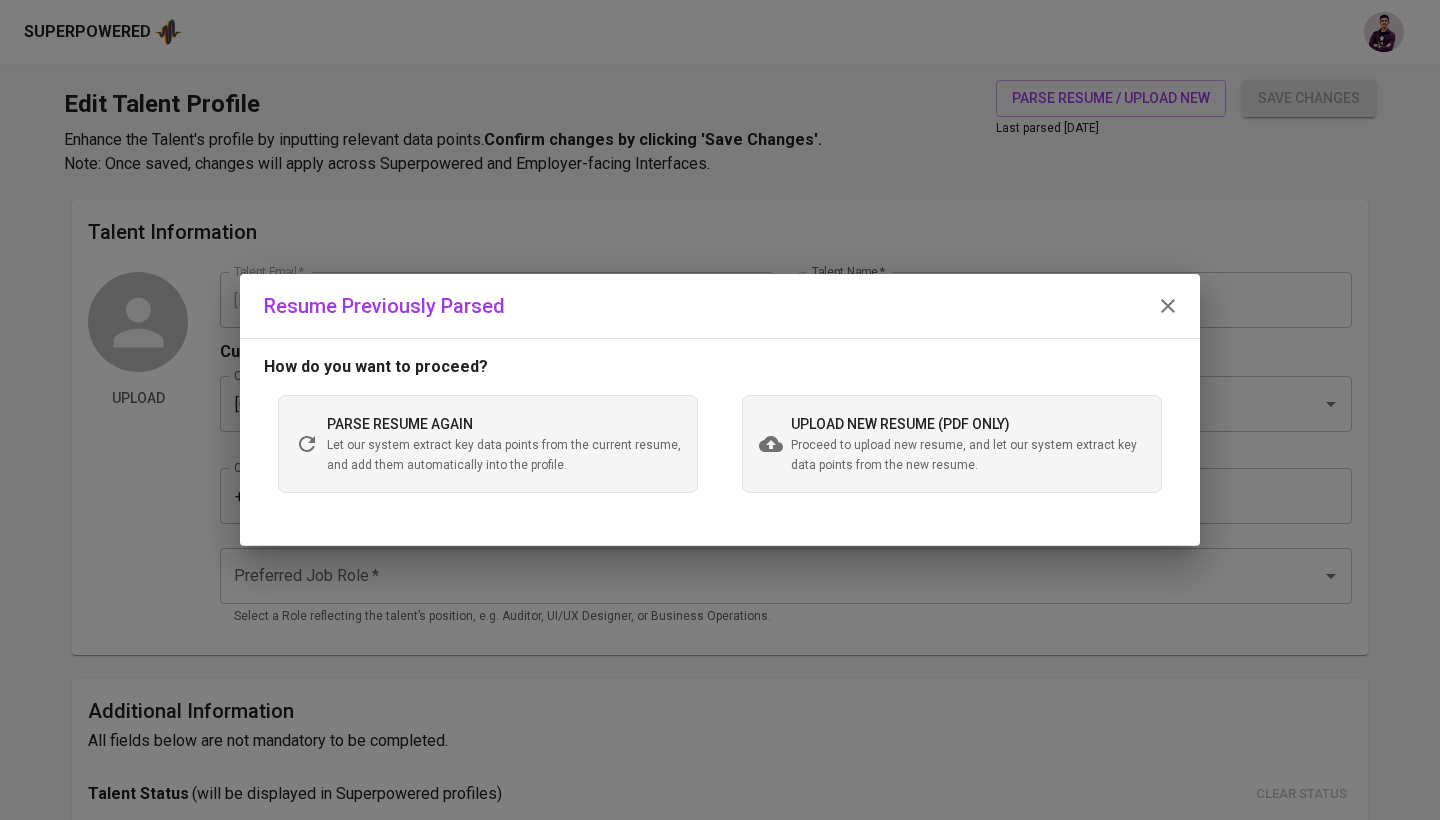click on "Proceed to upload new resume, and let our system extract key data points from the new resume." at bounding box center [968, 456] 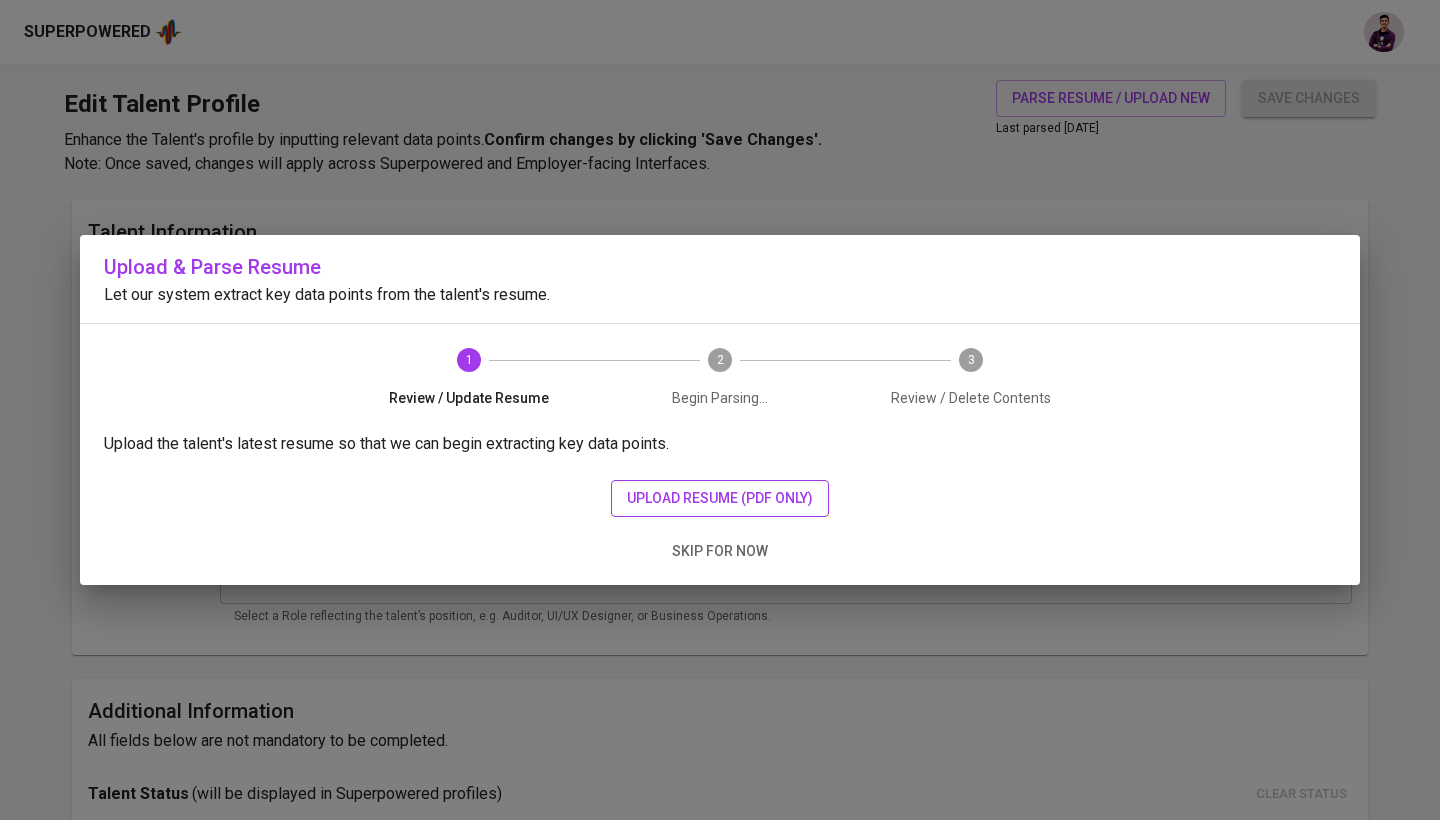 click on "upload resume (pdf only)" at bounding box center [720, 498] 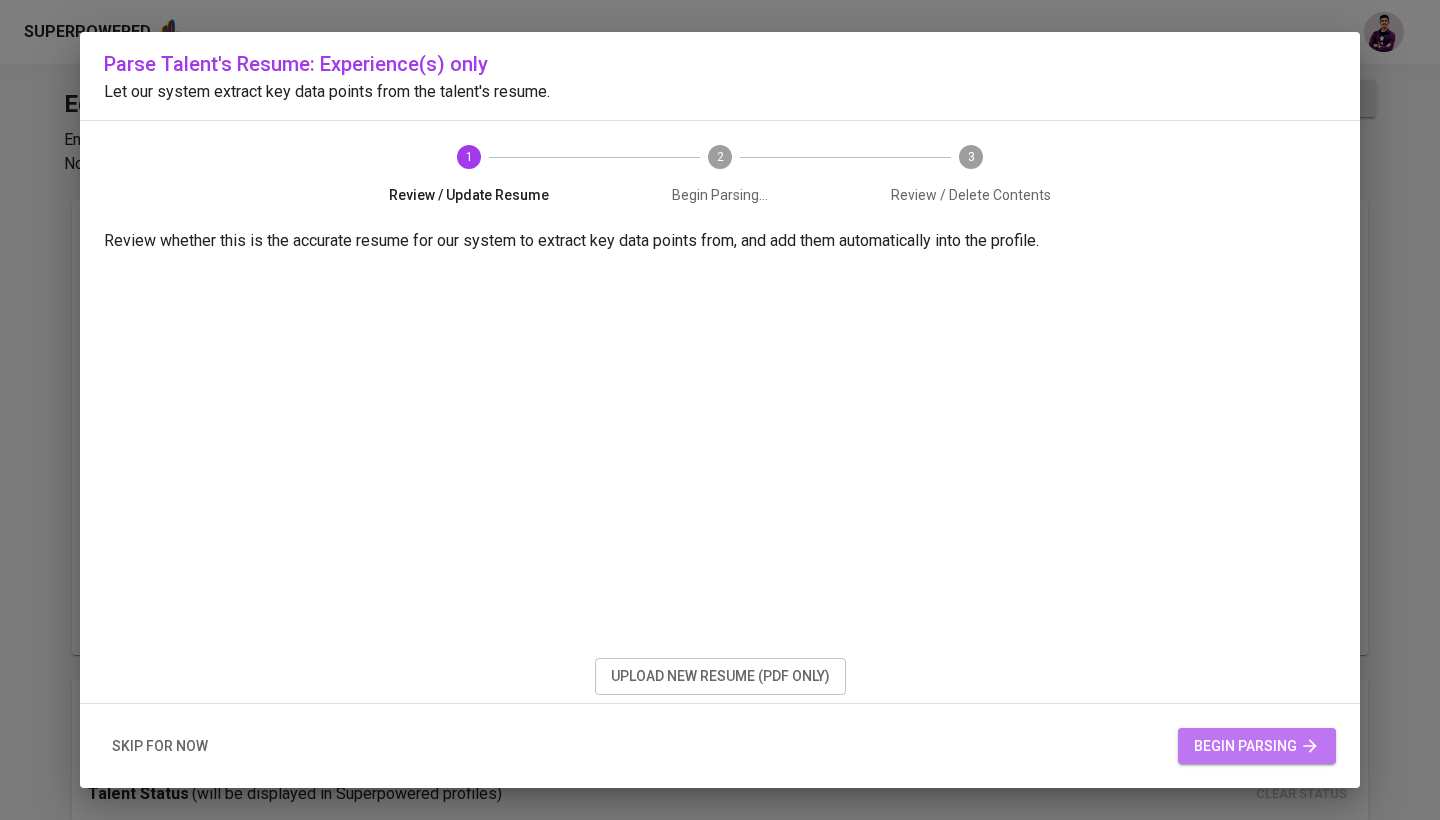 click on "begin parsing" at bounding box center [1257, 746] 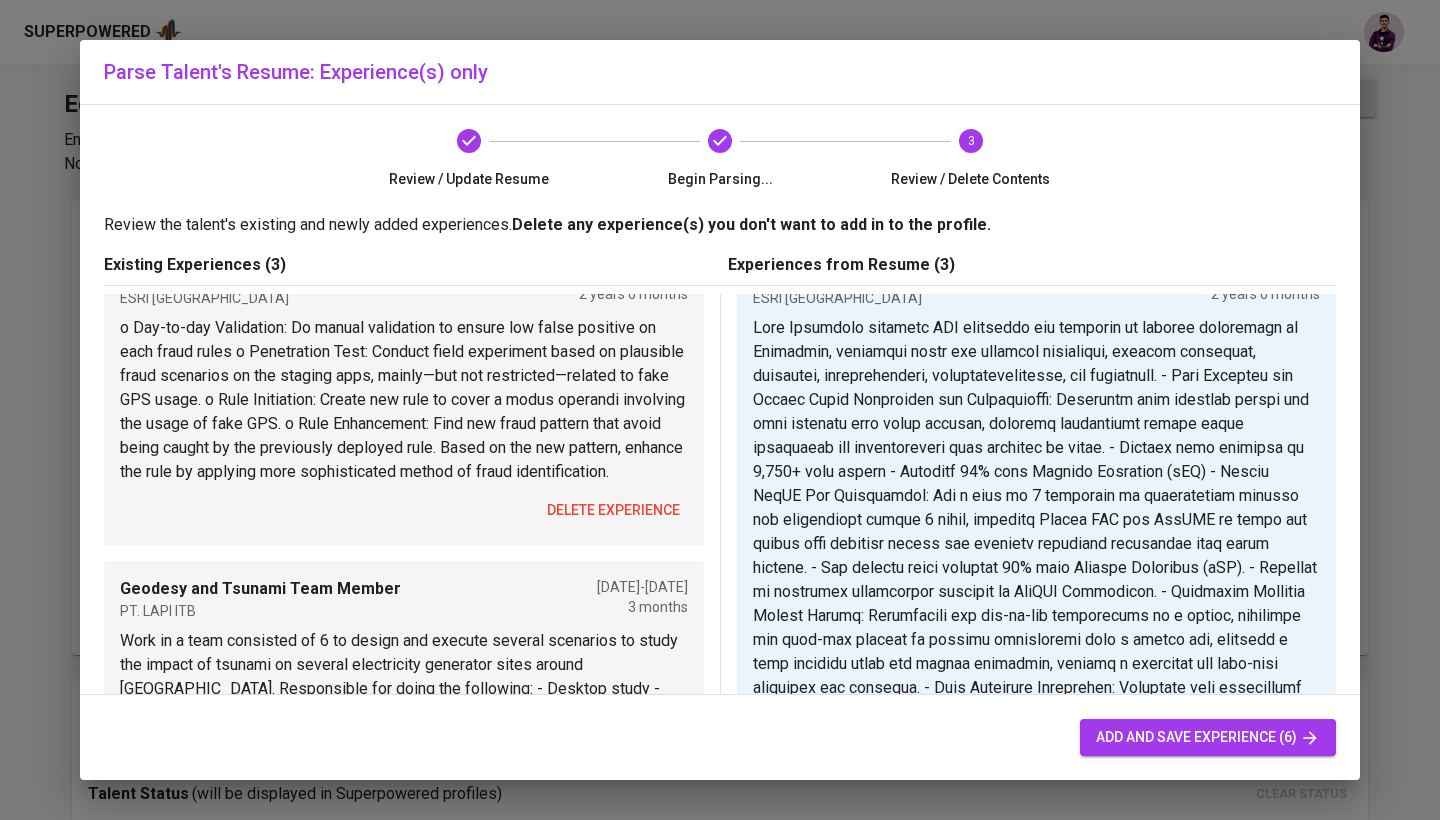 scroll, scrollTop: 43, scrollLeft: 0, axis: vertical 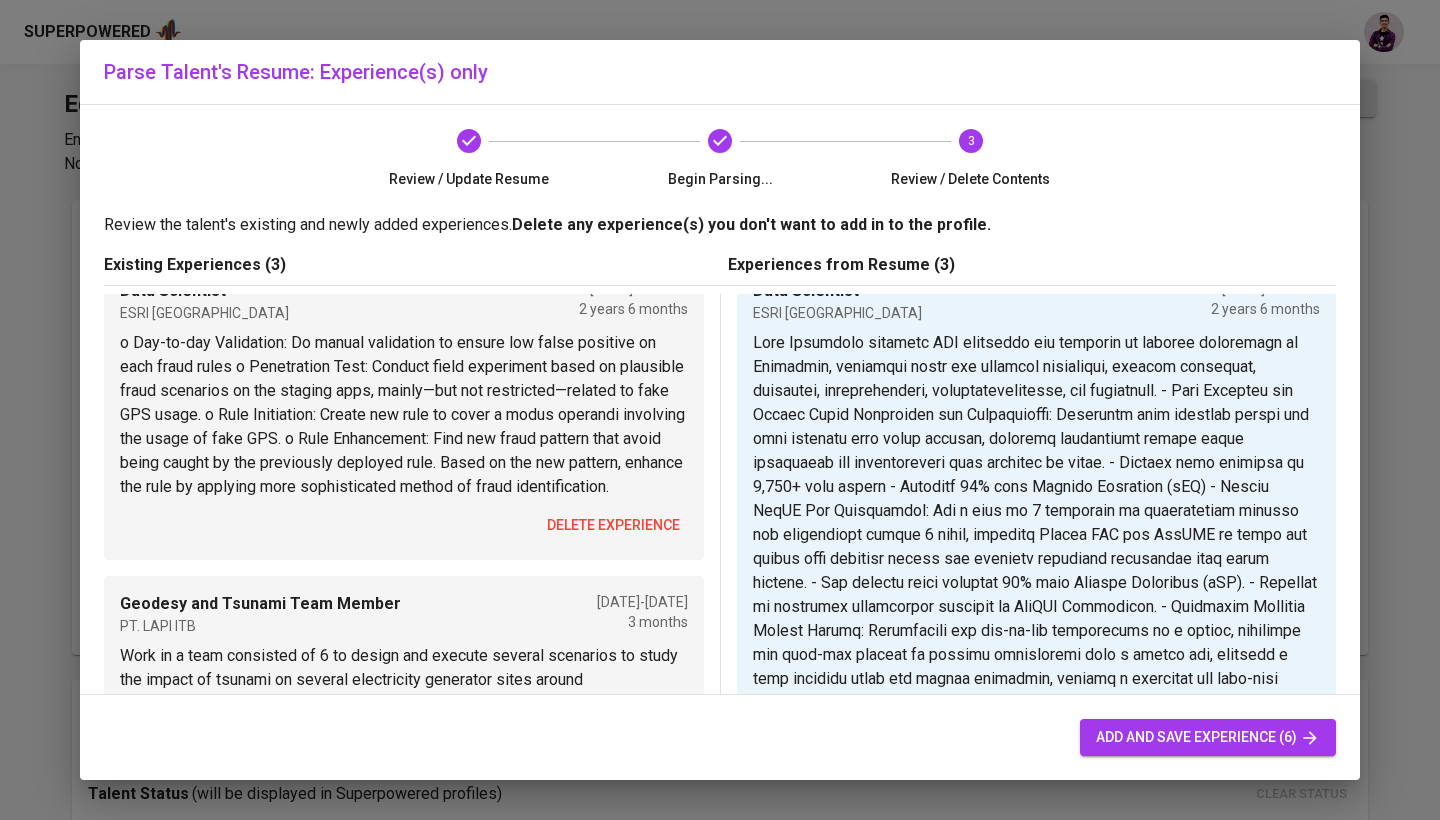 click at bounding box center (1036, 535) 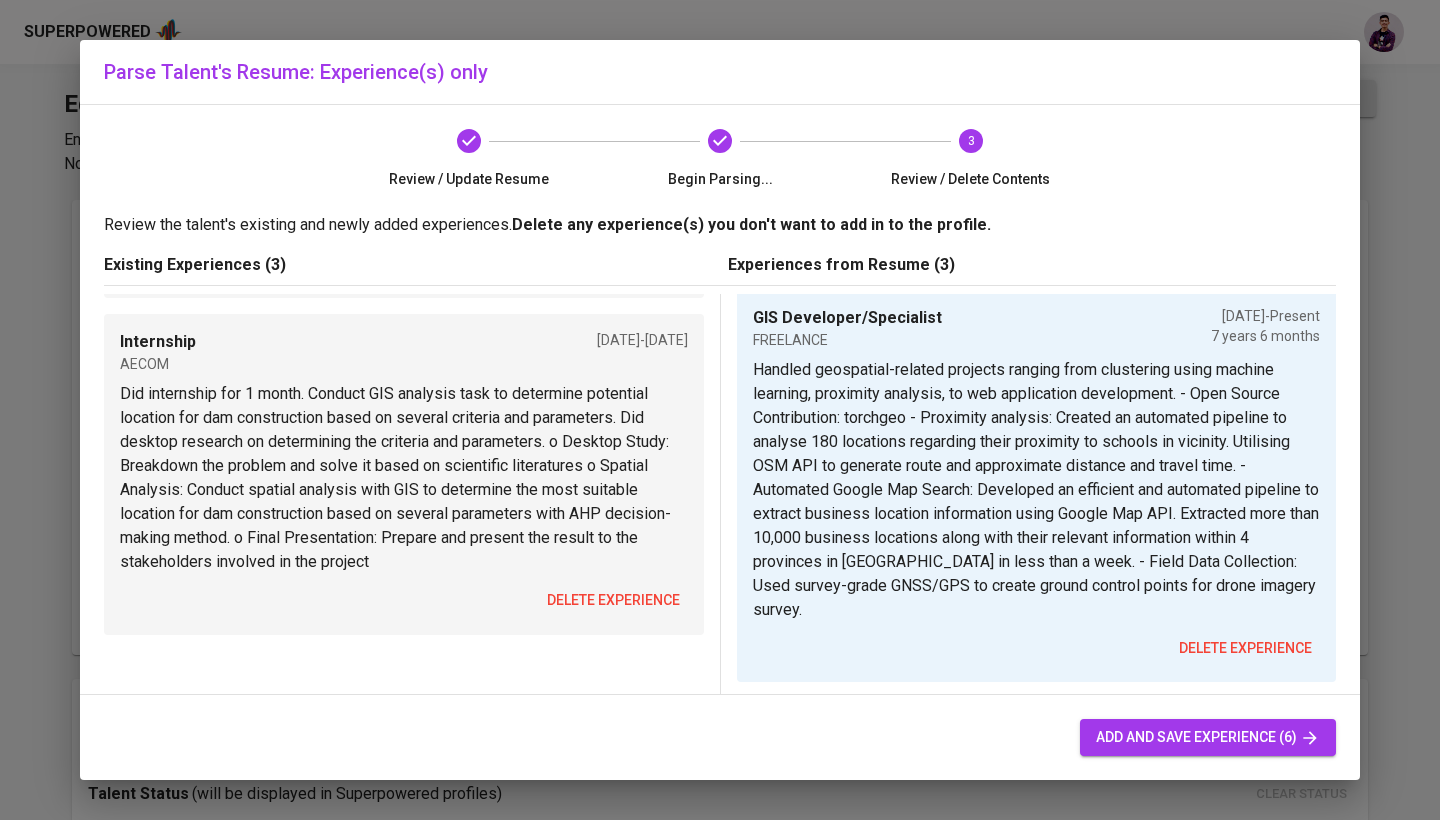 scroll, scrollTop: 570, scrollLeft: 0, axis: vertical 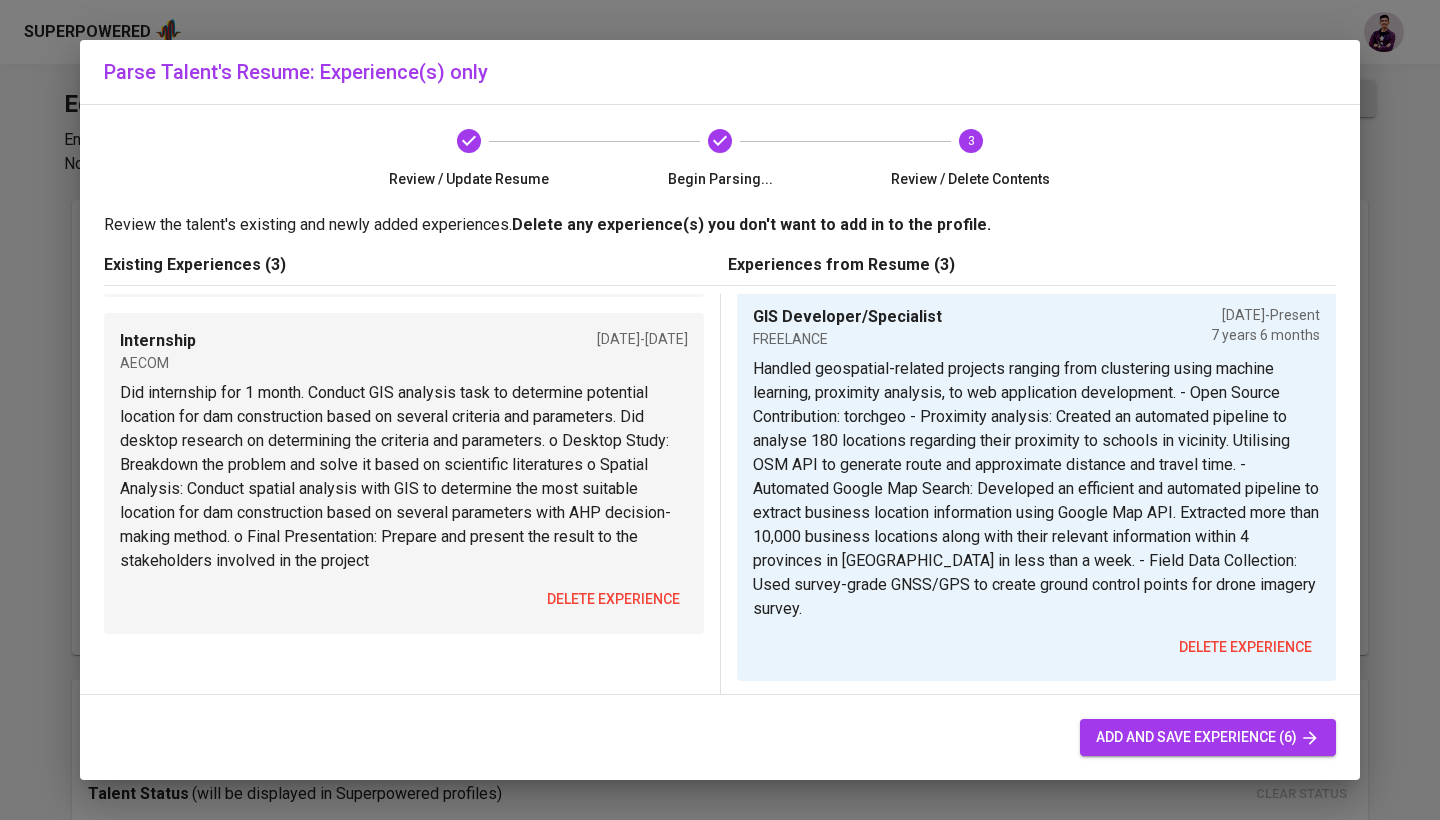 click on "add and save experience (6)" at bounding box center [1208, 737] 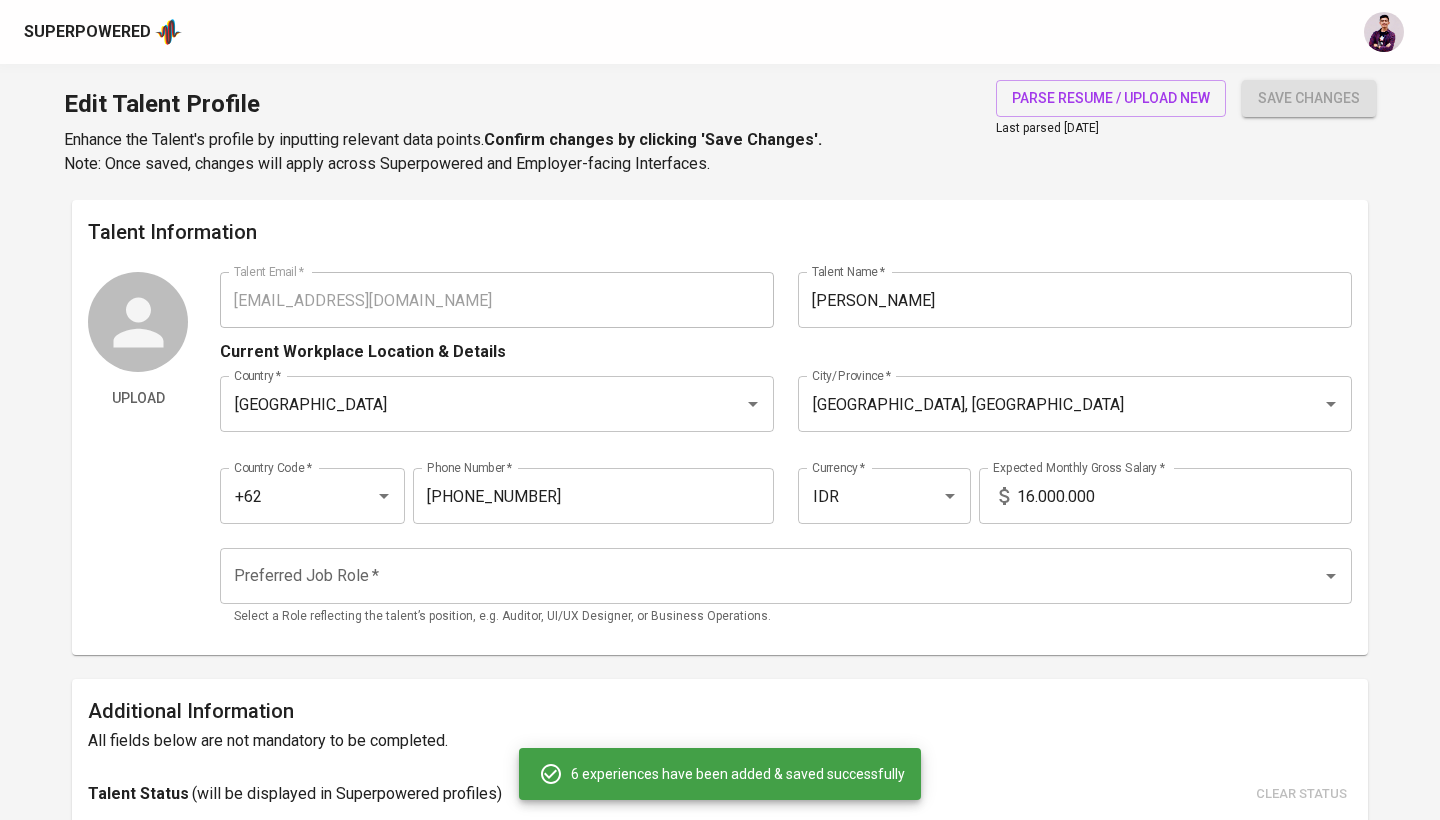 type on "ESRI INDONESIA" 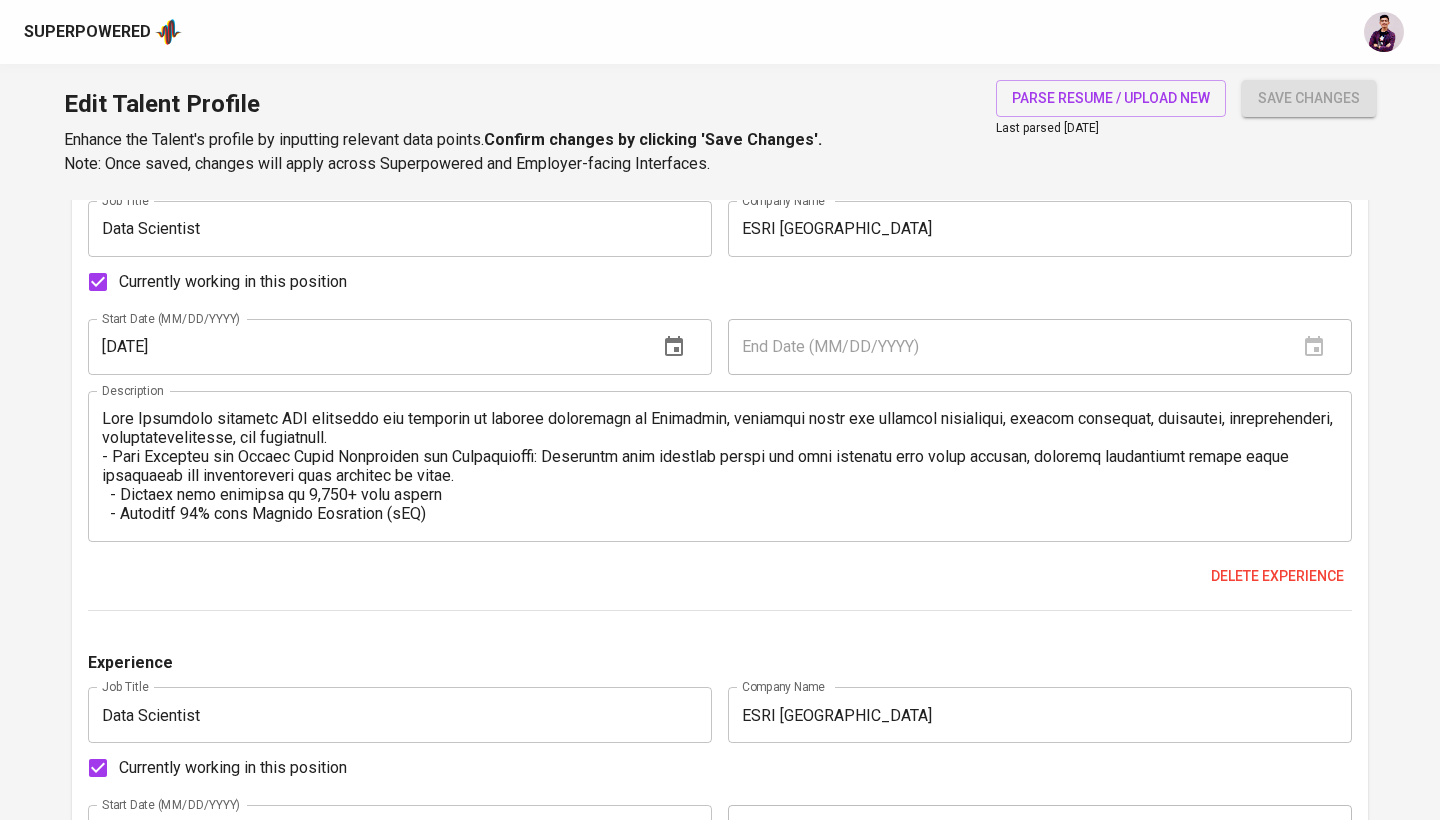 scroll, scrollTop: 1722, scrollLeft: 0, axis: vertical 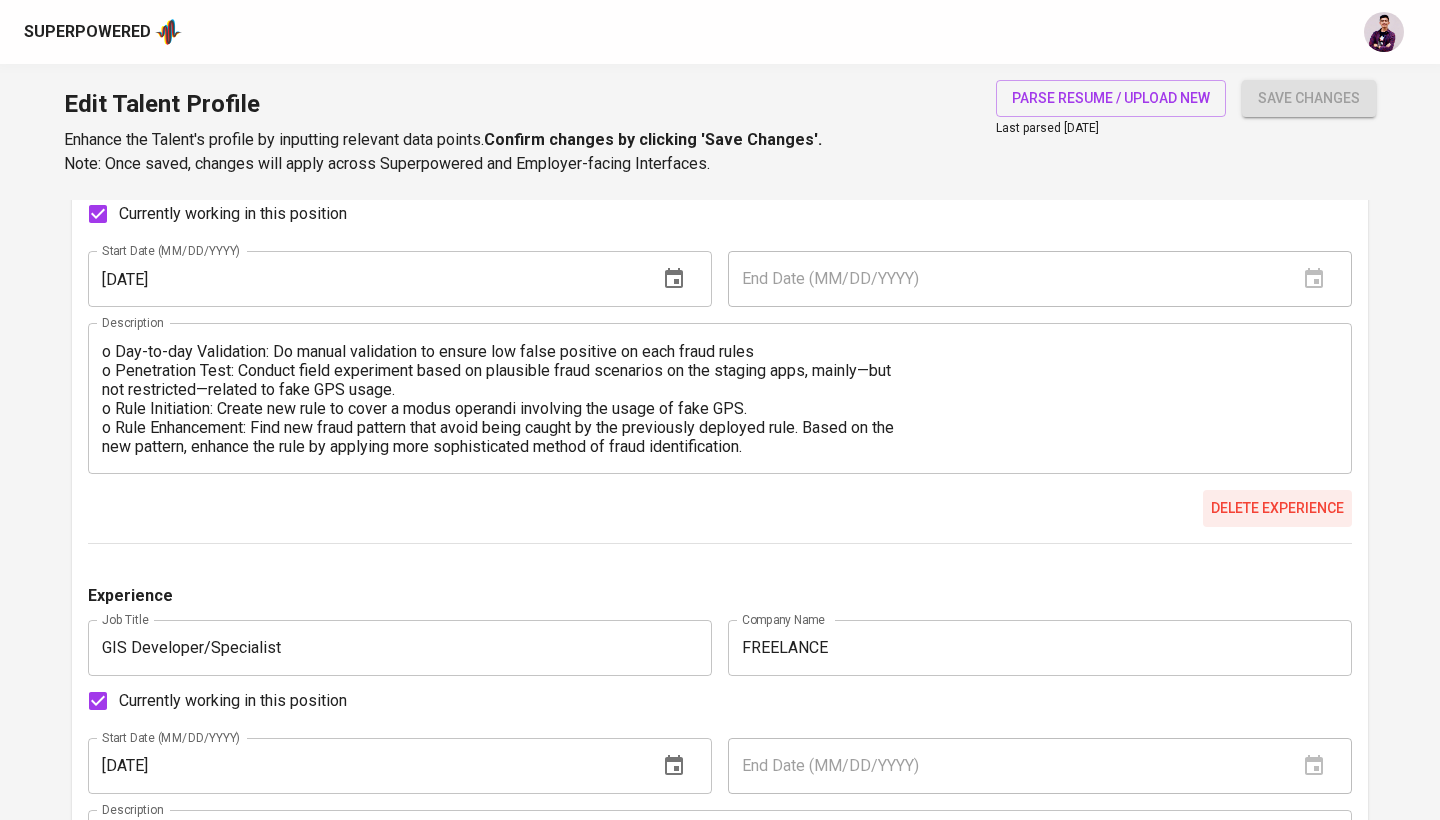 click on "Delete experience" at bounding box center (1277, 508) 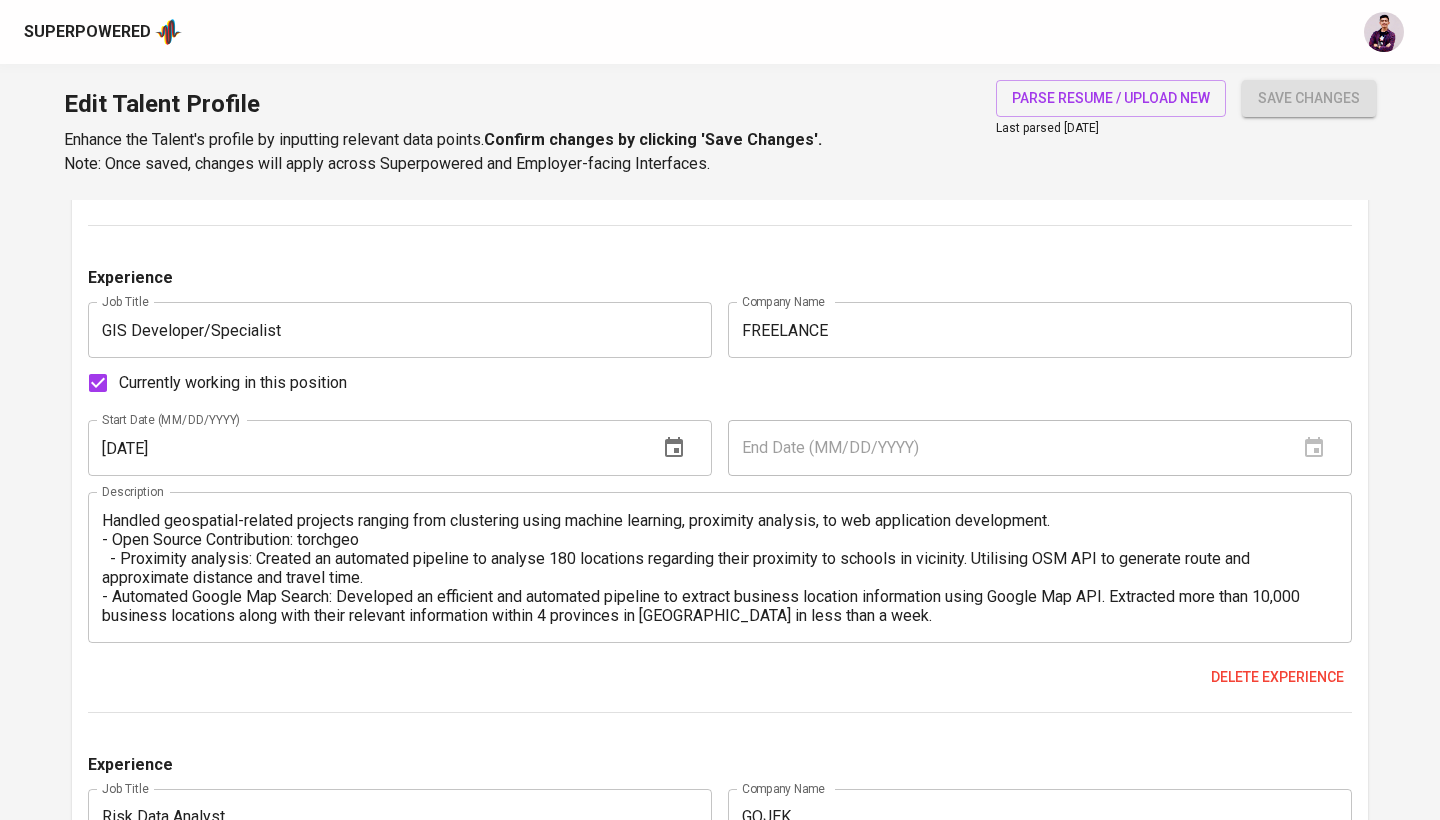 scroll 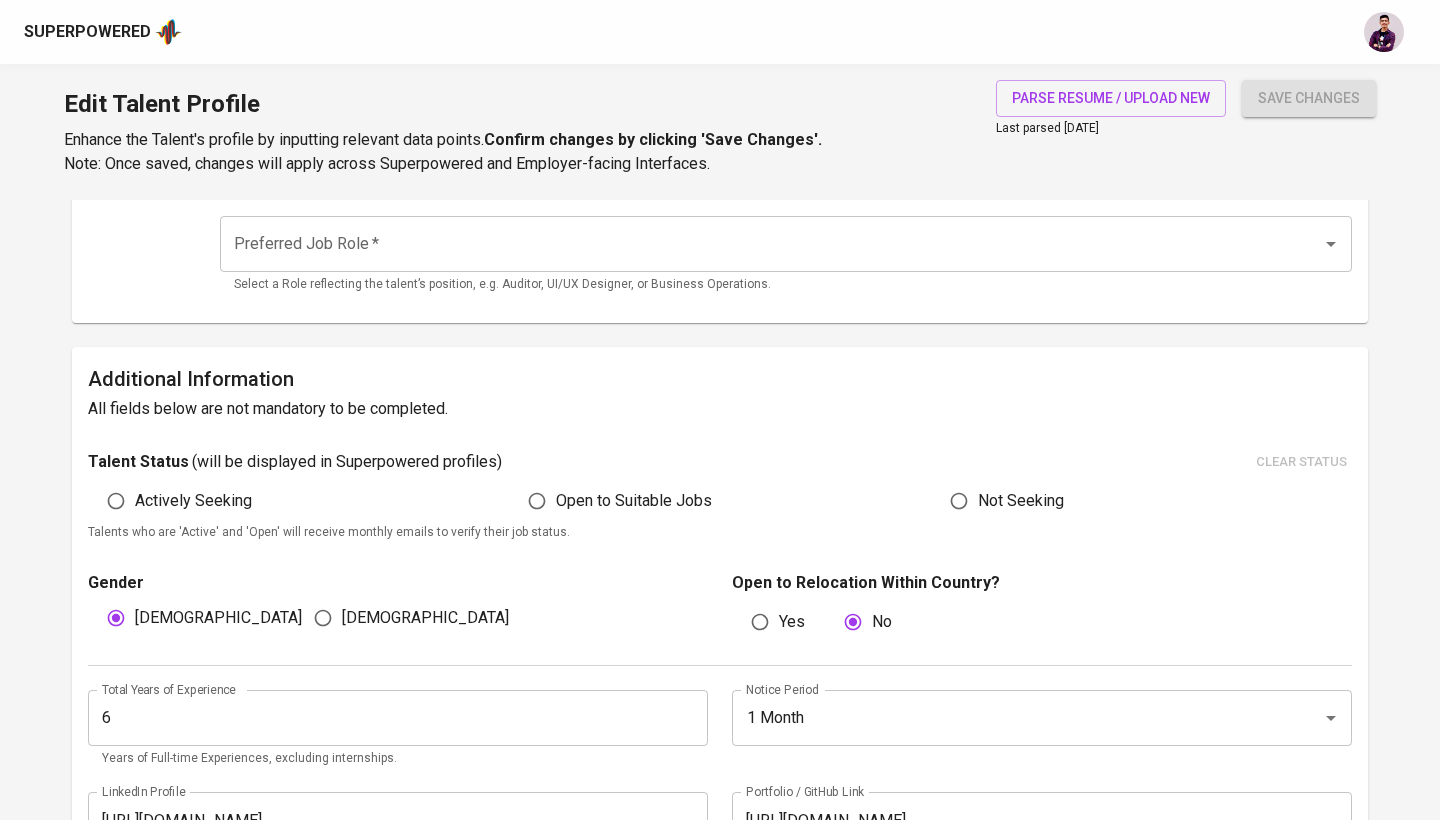 click on "Actively Seeking" at bounding box center [193, 501] 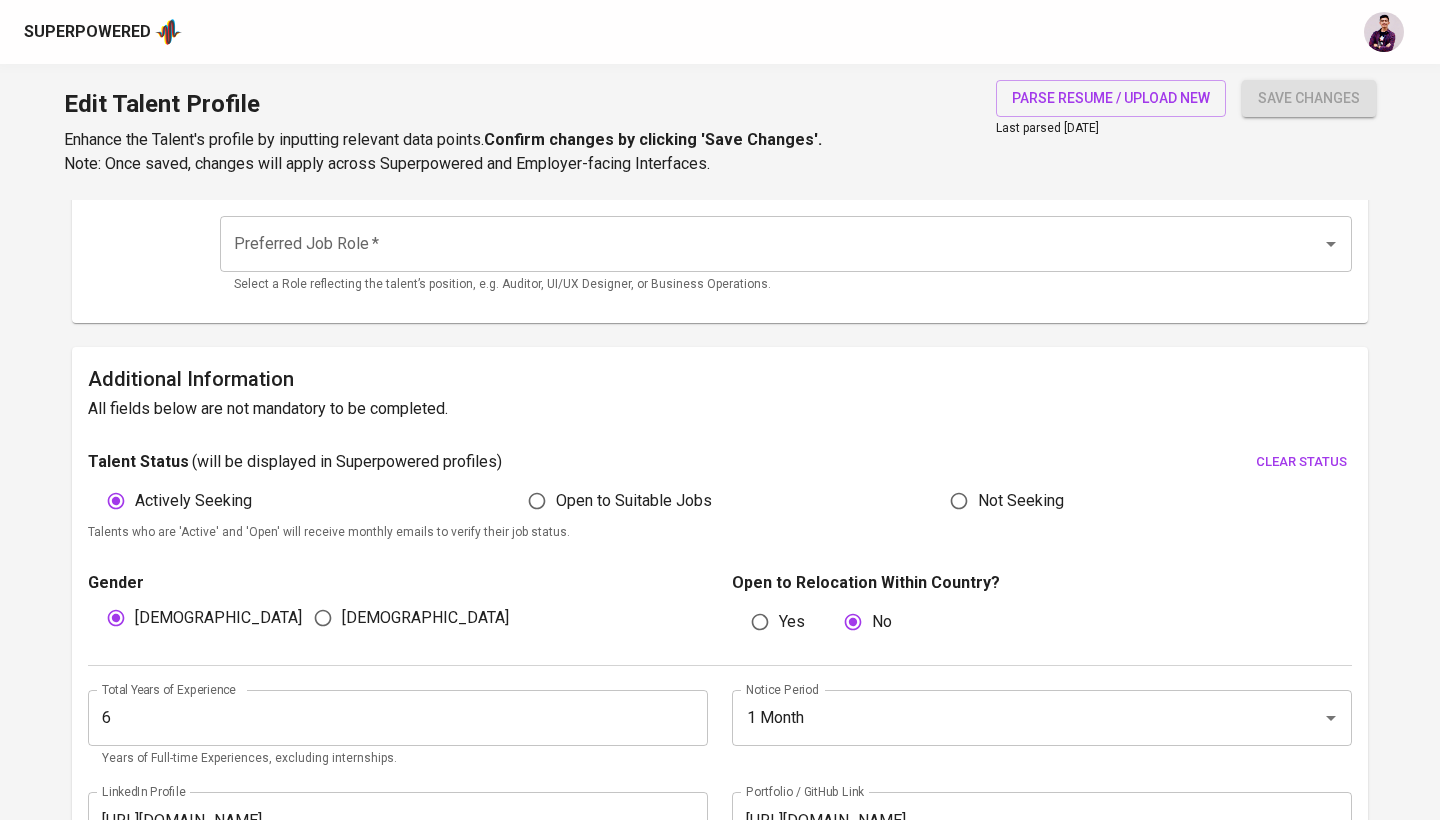 click on "Actively Seeking" at bounding box center [193, 501] 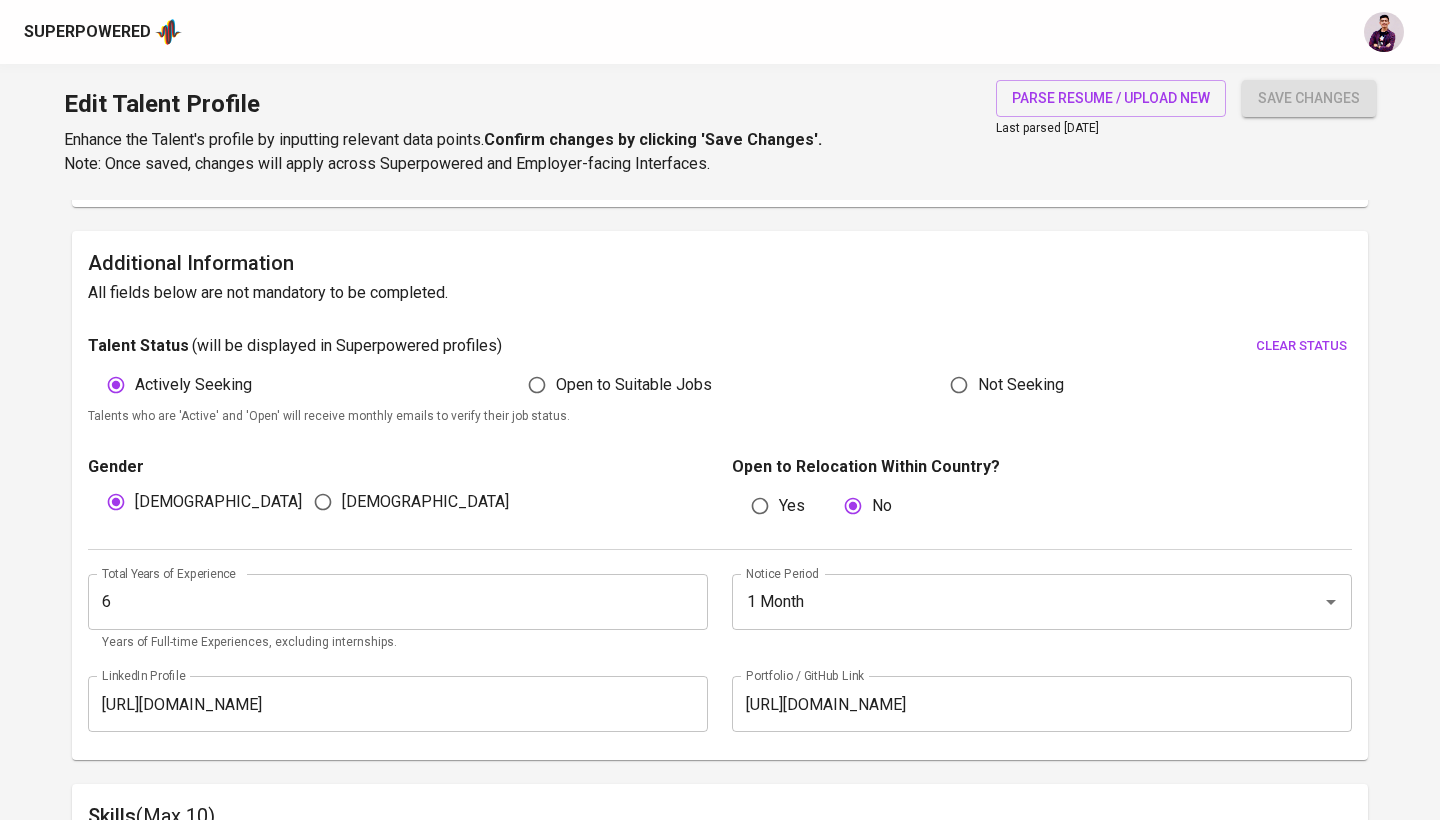 click on "clear status" at bounding box center (1301, 346) 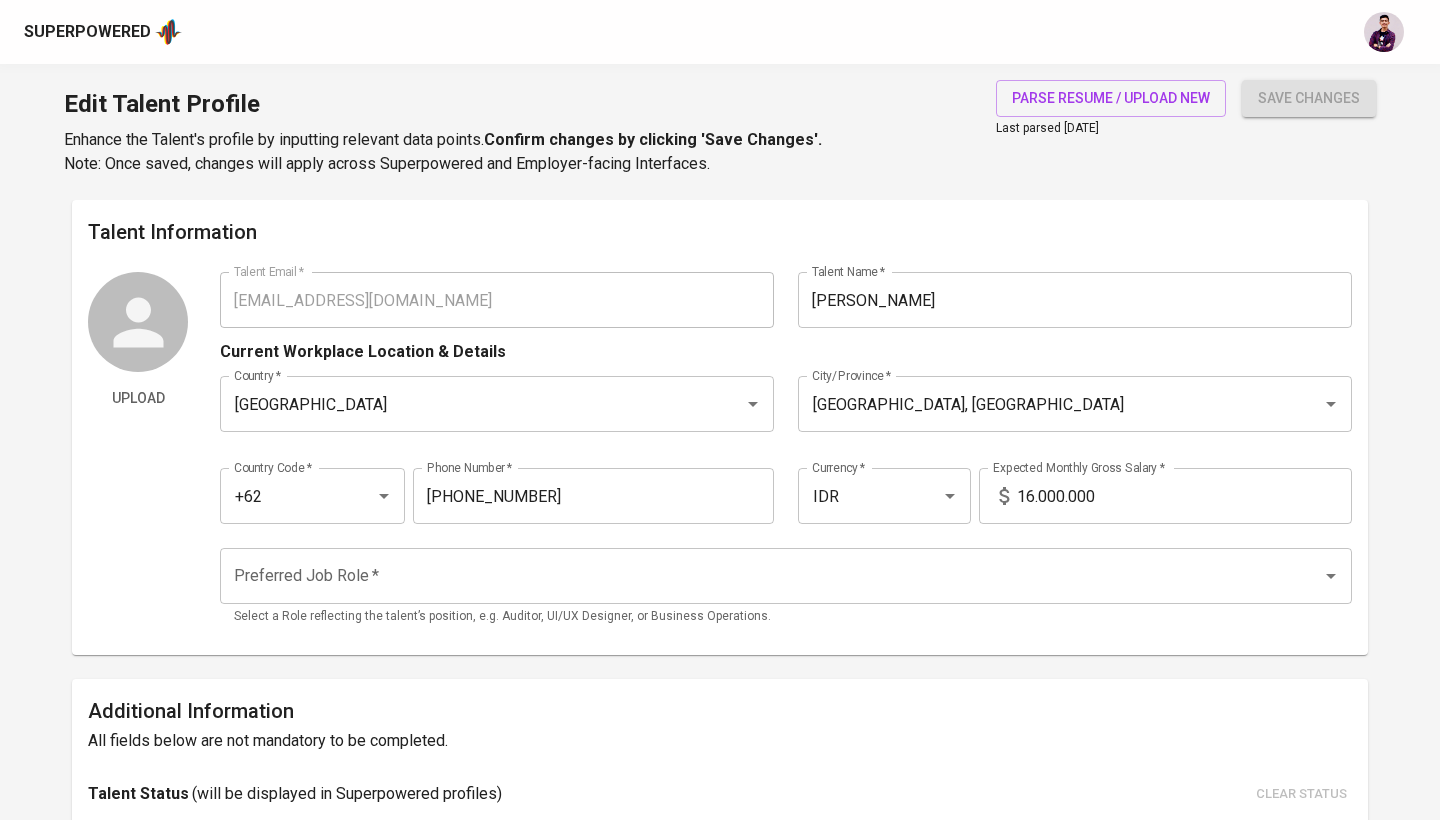 scroll, scrollTop: 0, scrollLeft: 0, axis: both 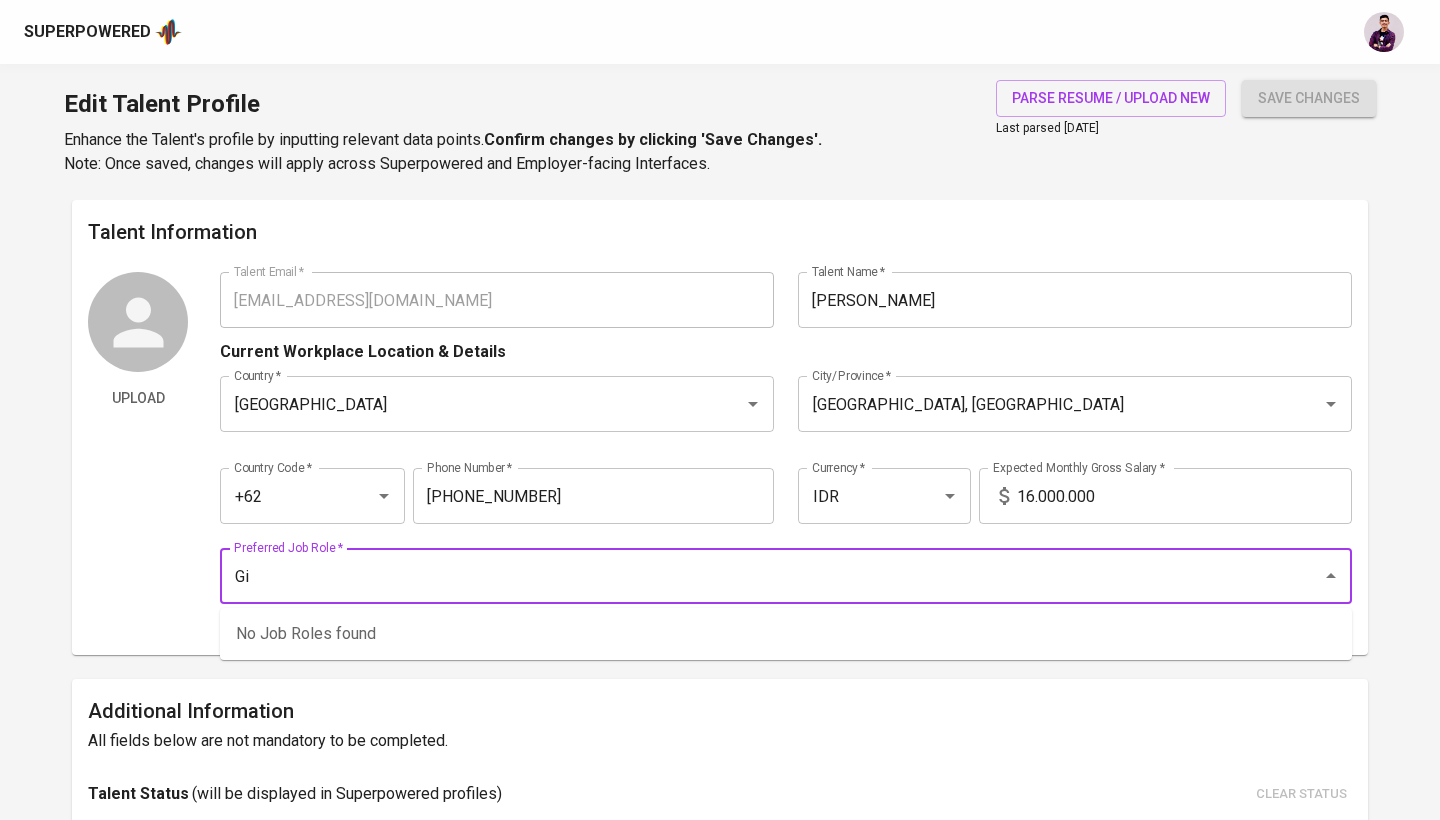 type on "G" 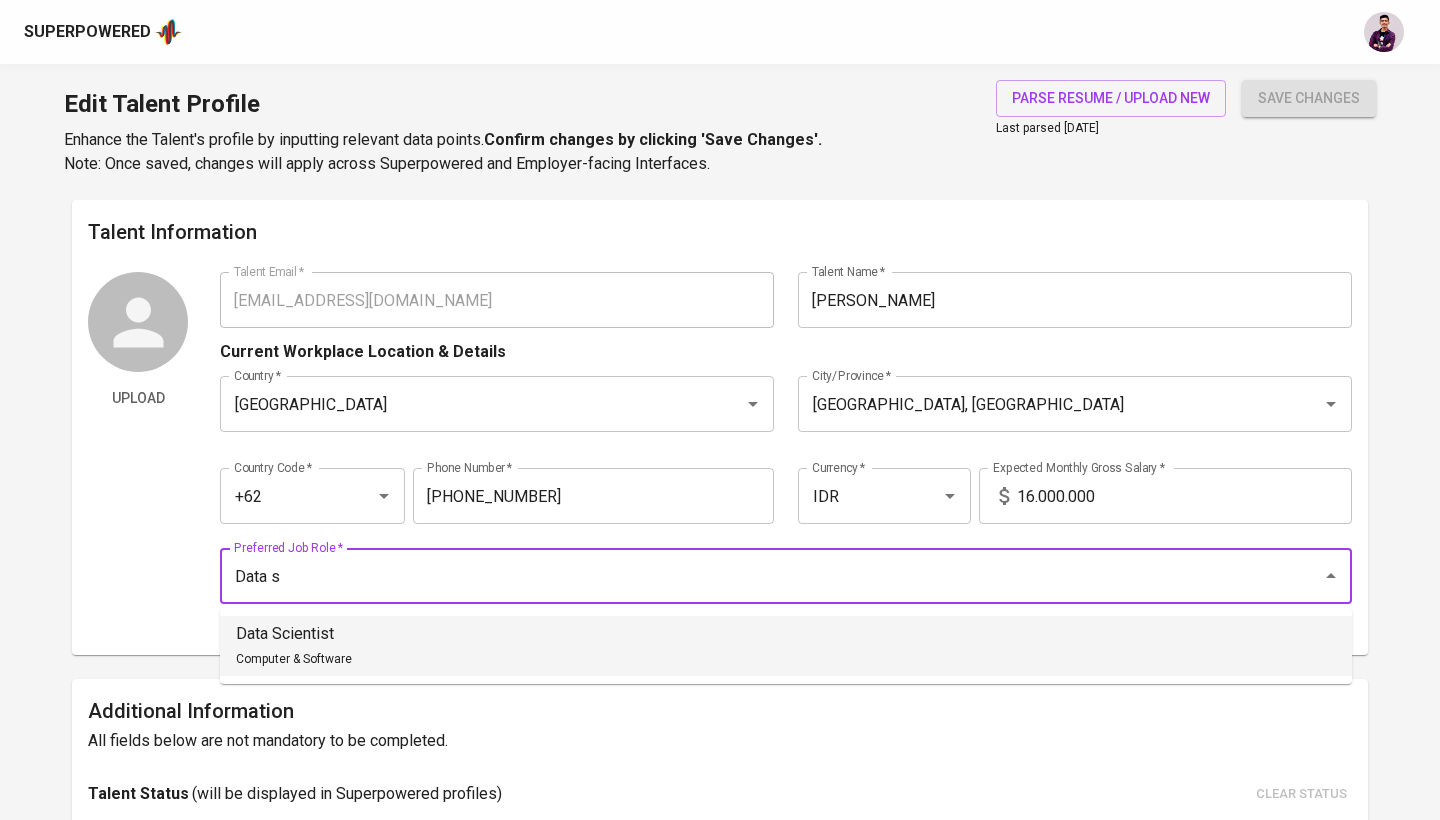 click on "Data Scientist Computer & Software" at bounding box center (786, 646) 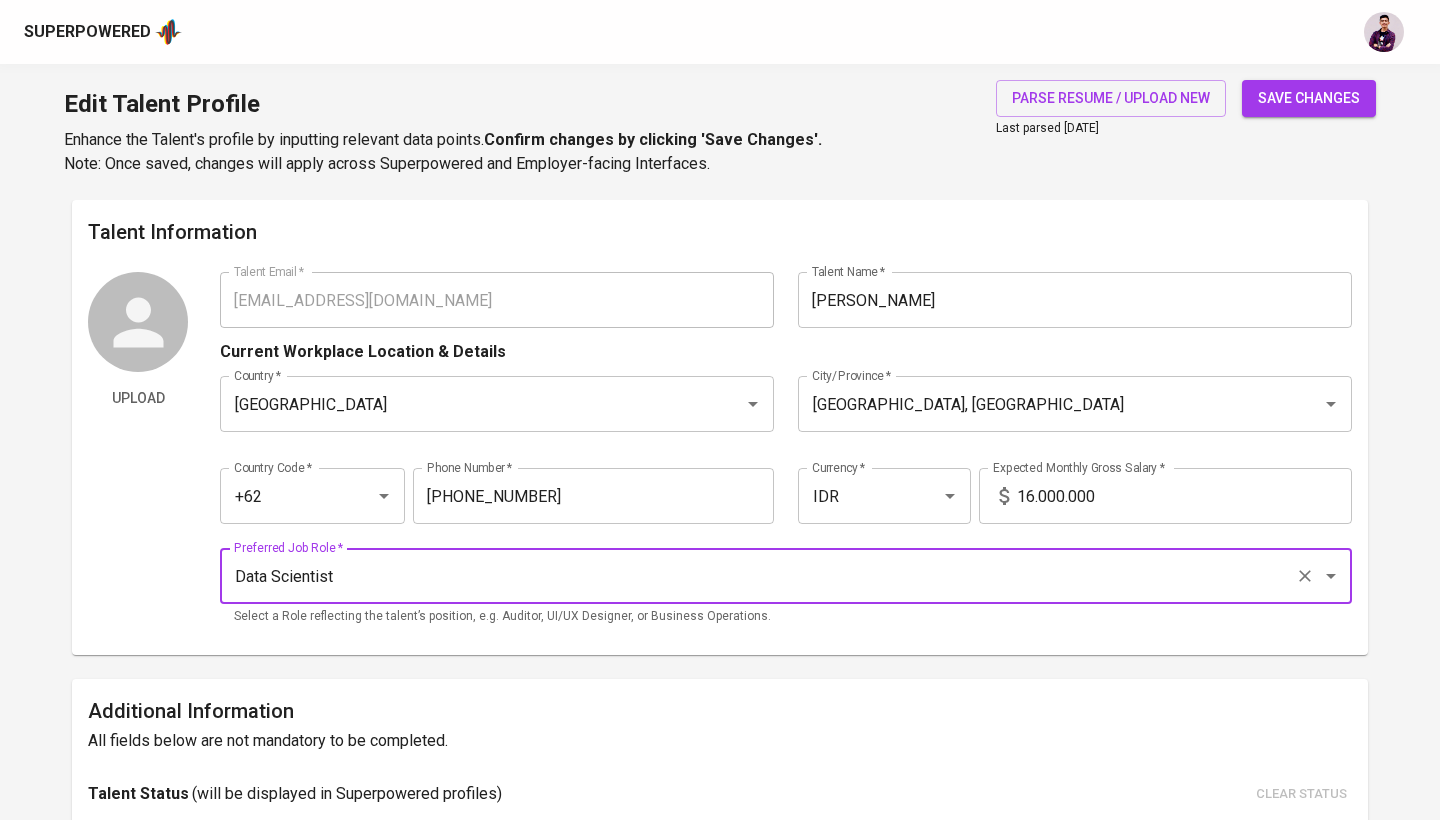 click on "save changes" at bounding box center [1309, 98] 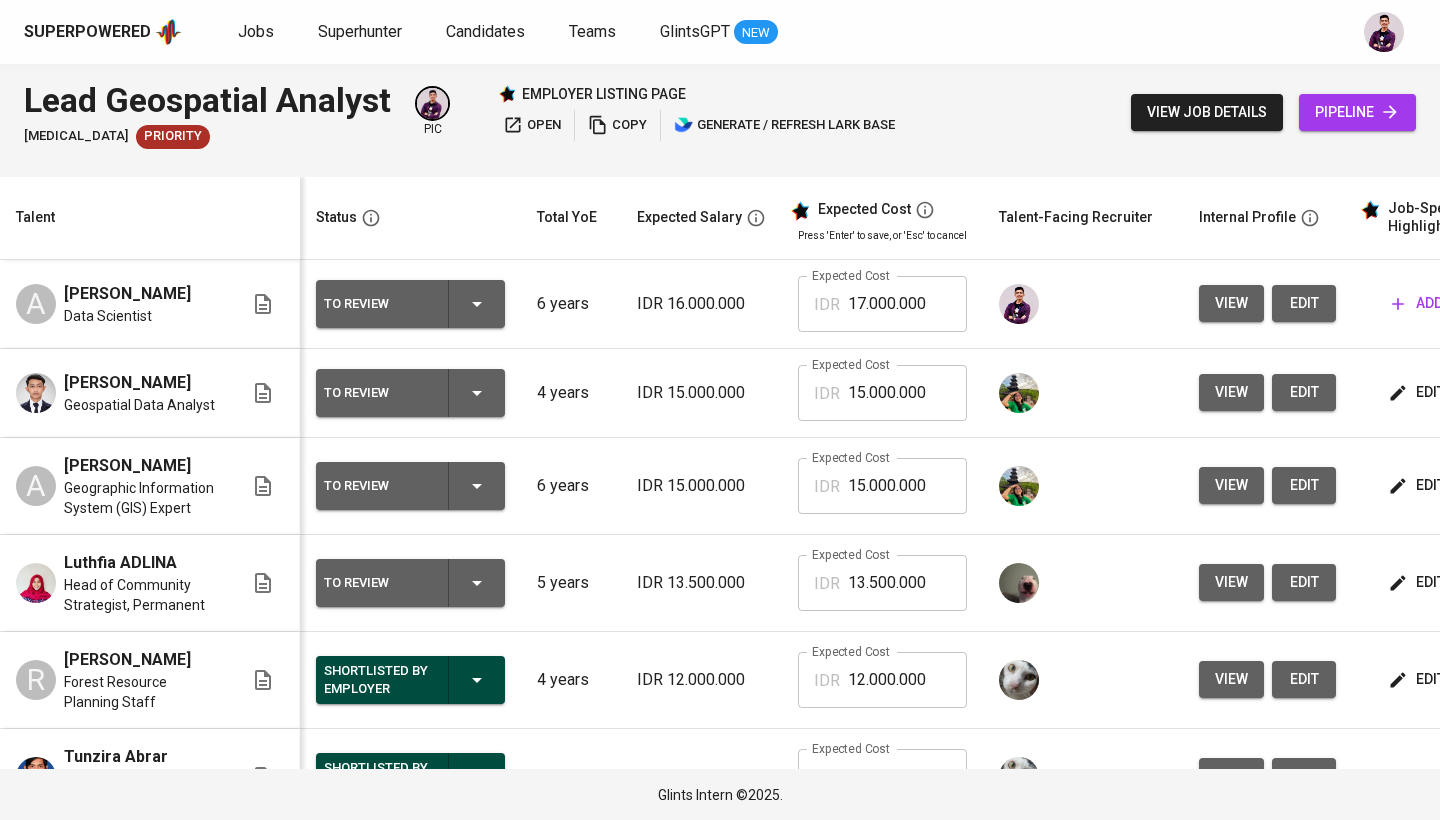 scroll, scrollTop: 0, scrollLeft: 0, axis: both 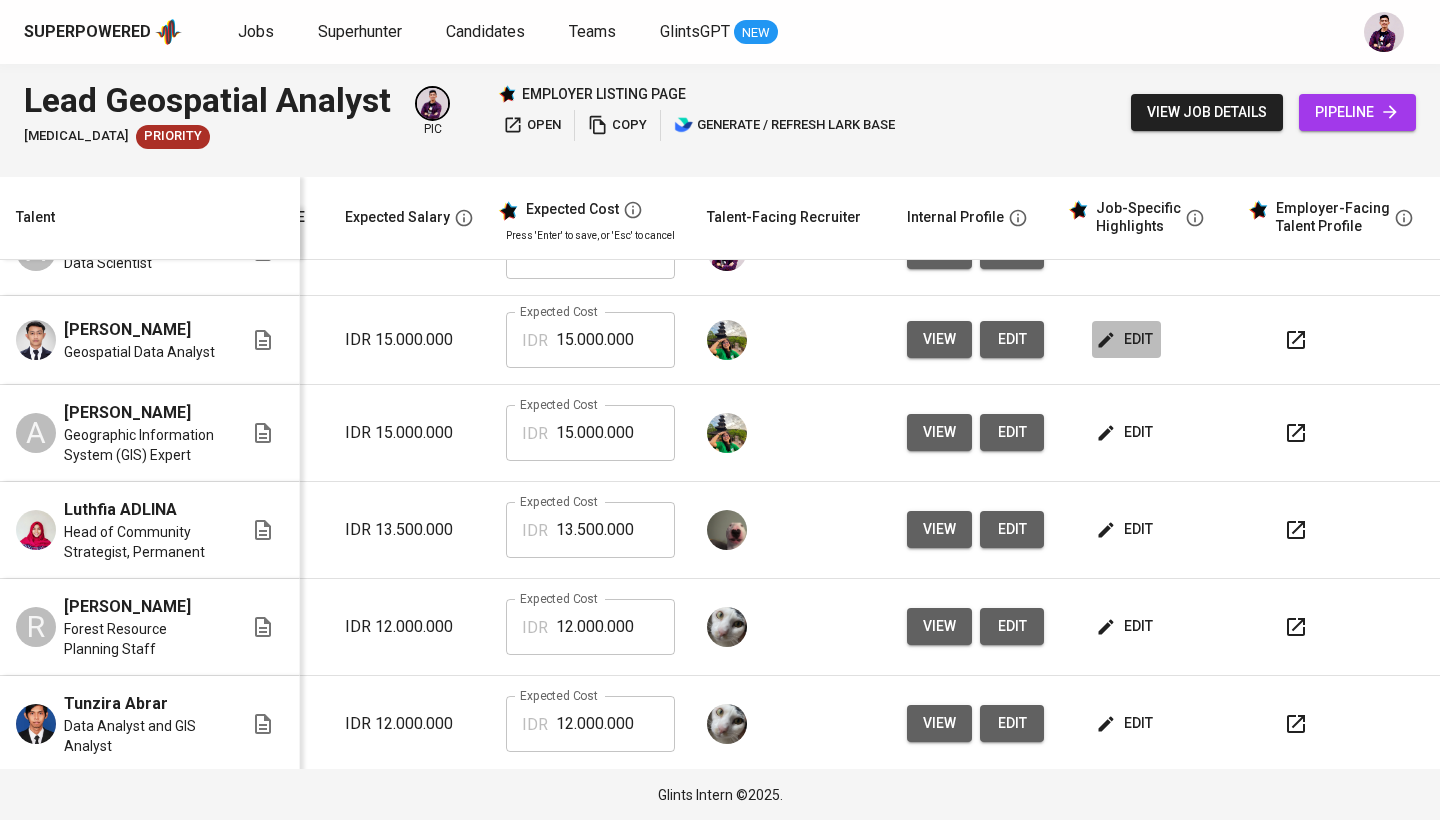 click on "edit" at bounding box center [1126, 339] 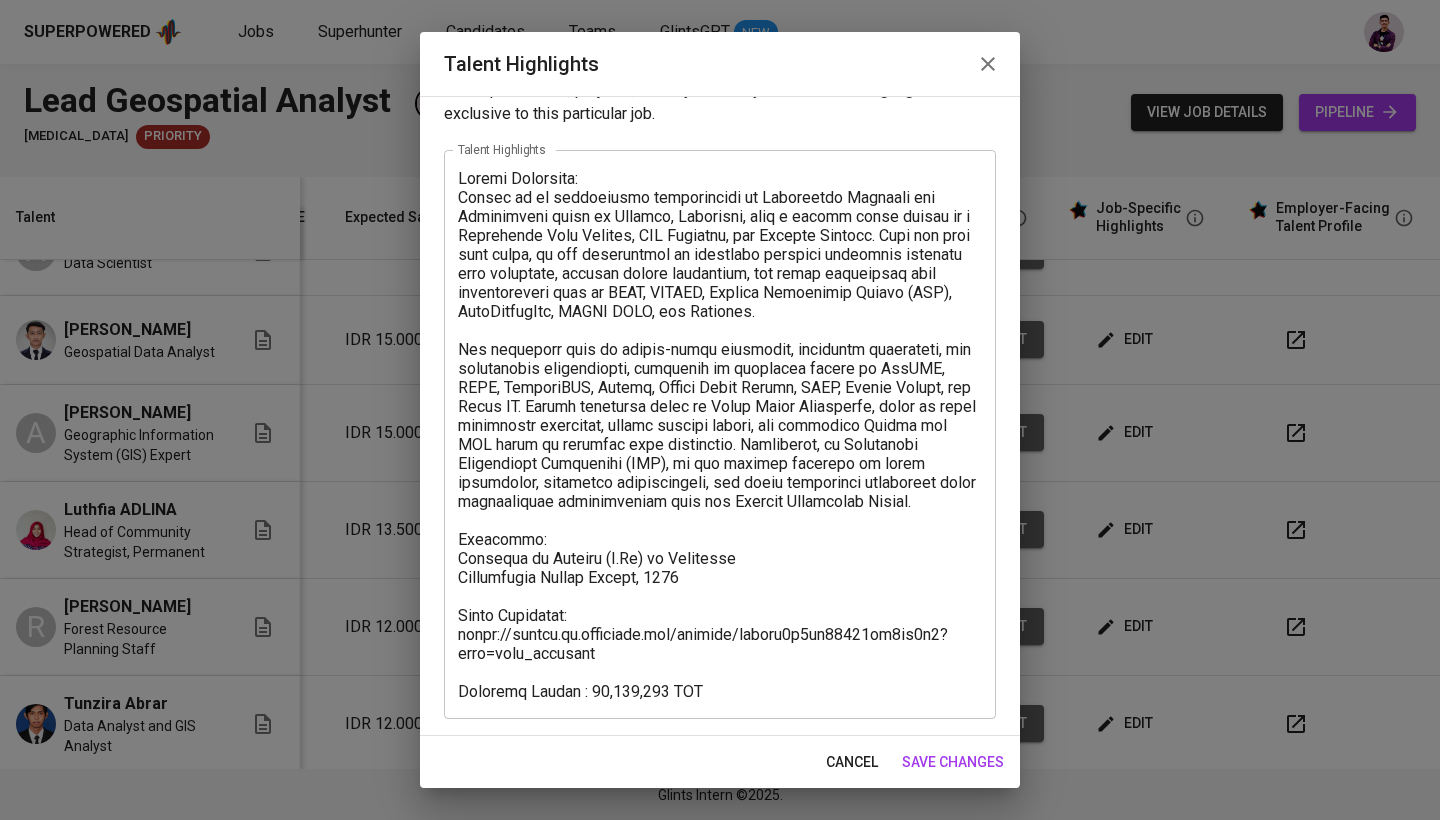scroll, scrollTop: 59, scrollLeft: 0, axis: vertical 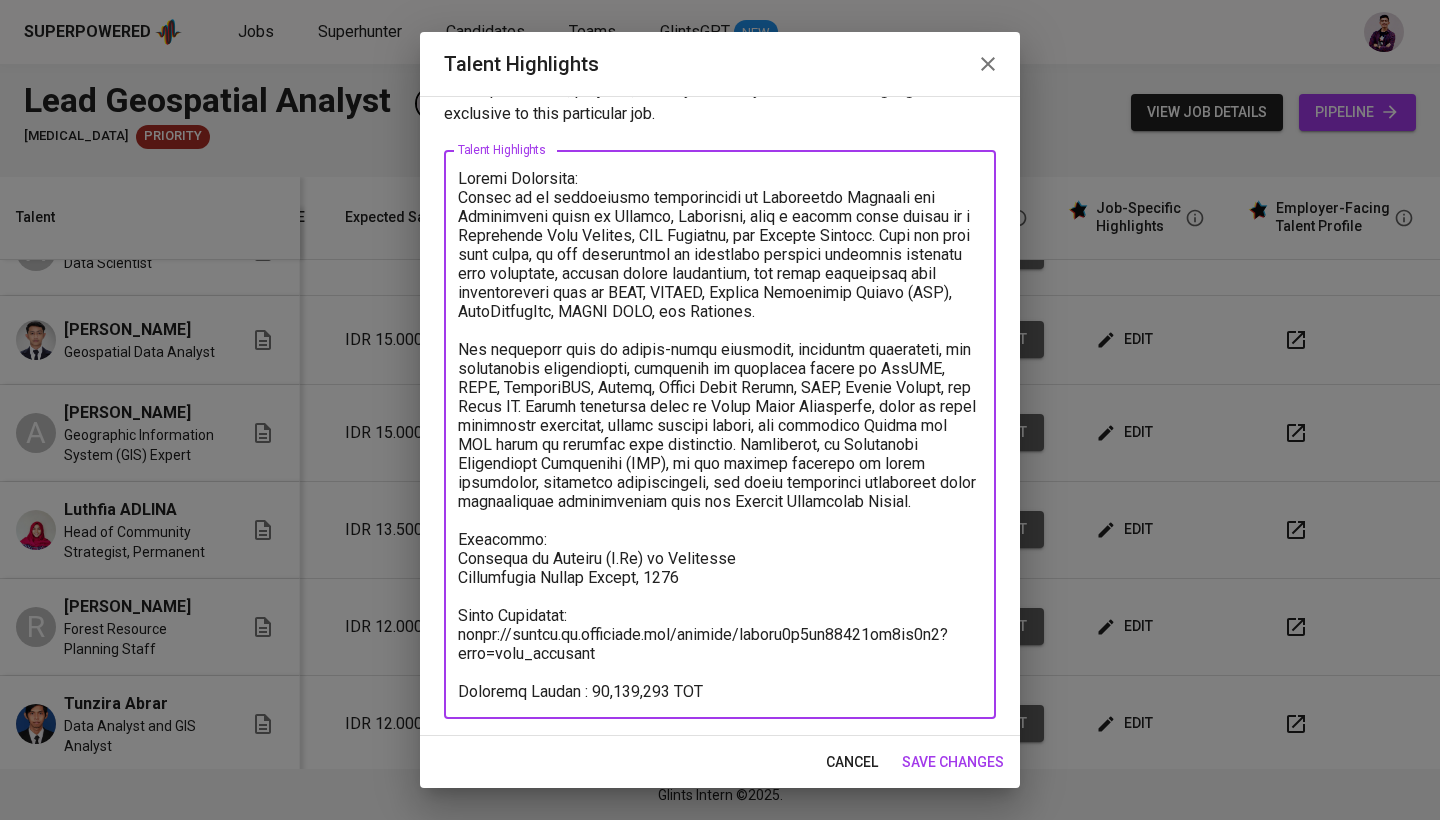drag, startPoint x: 611, startPoint y: 646, endPoint x: 447, endPoint y: 635, distance: 164.36848 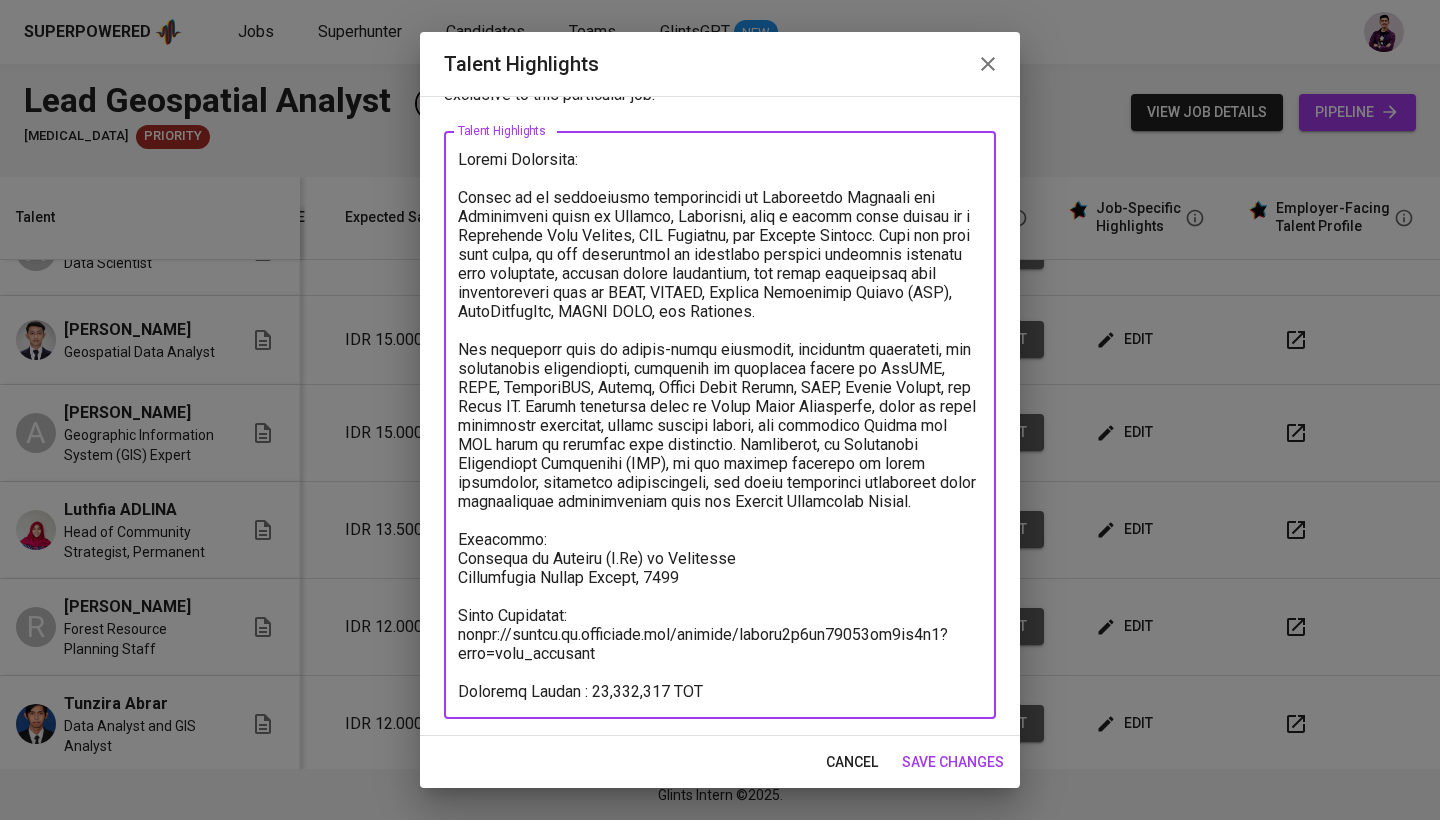 scroll, scrollTop: 78, scrollLeft: 0, axis: vertical 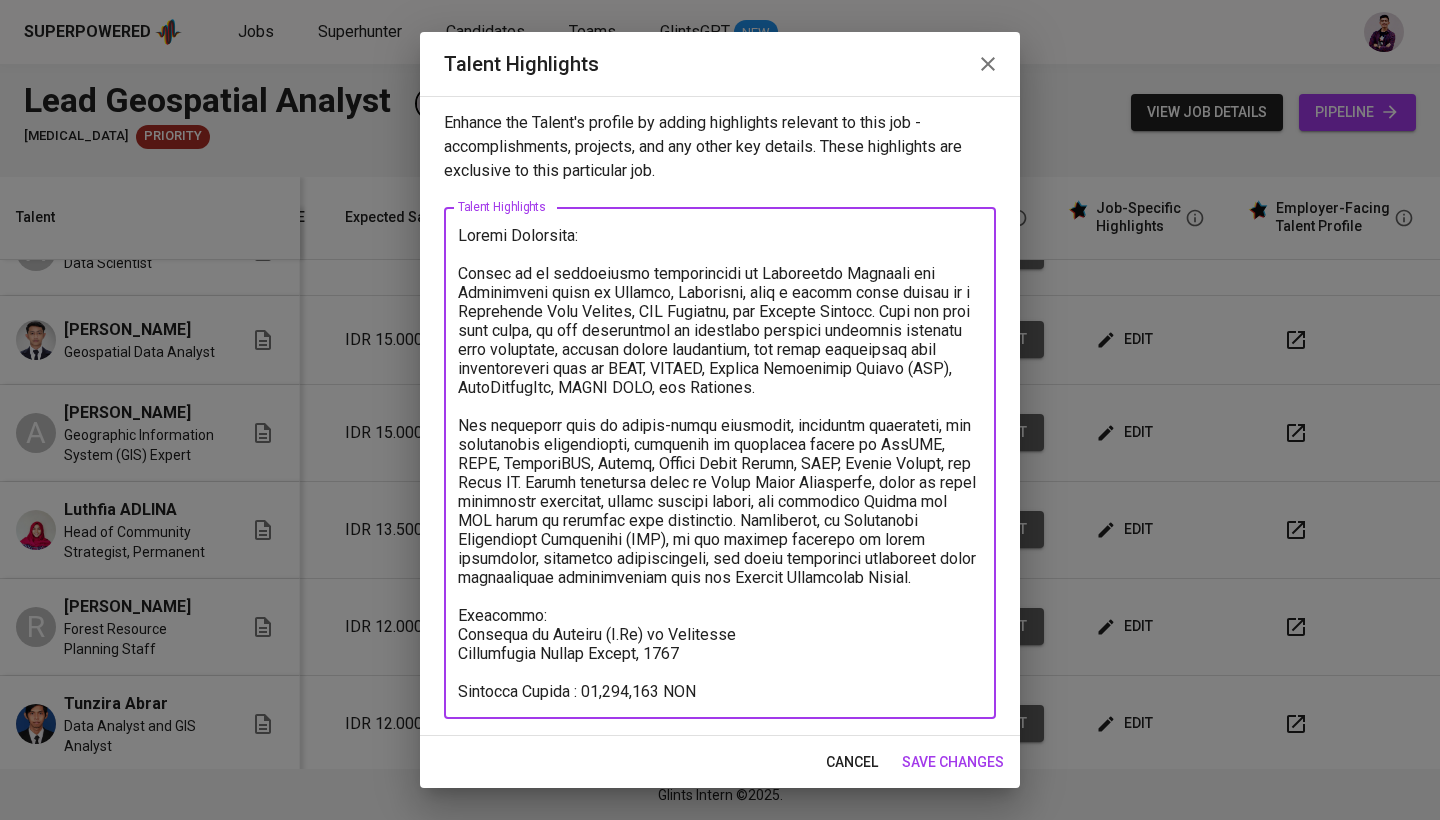 click at bounding box center (720, 463) 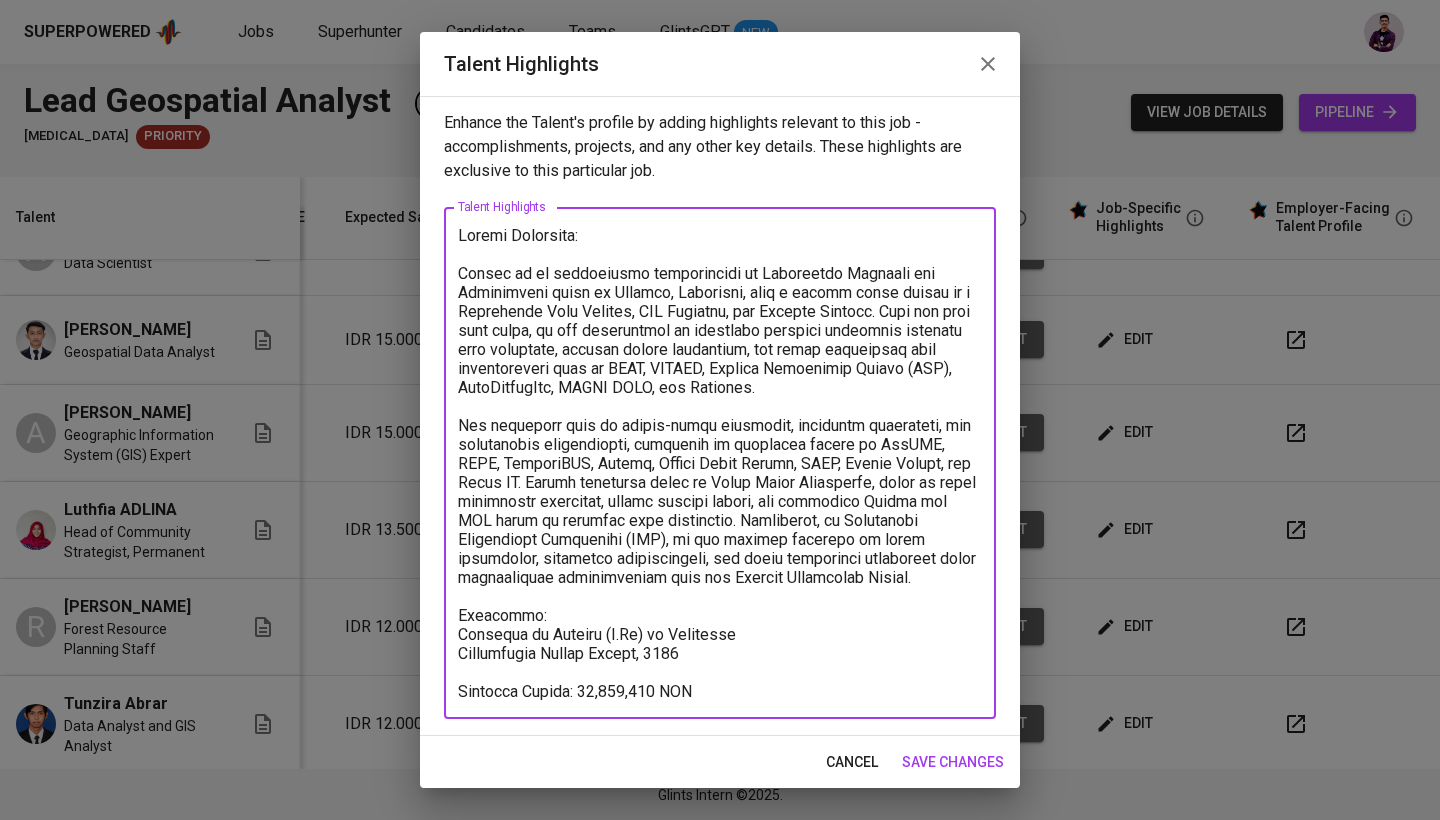 type on "Career Highlight:
Afandi is an experienced professional in Geospatial Research and Development based in Jakarta, Indonesia, with a strong track record as a Geospatial Data Analyst, GIS Engineer, and Spatial Analyst. Over the past four years, he has contributed to impactful projects involving disaster risk reduction, climate change adaptation, and urban resilience with organizations such as UNDP, UNICEF, British Geological Survey (BGS), OpenStreetMap, USAID CCBO, and Bappenas.
His expertise lies in nature-based solutions, community resilience, and multihazard preparedness, supported by technical skills in ArcGIS, QGIS, PostgreSQL, Python, Google Earth Engine, ENVI, Looker Studio, and Power BI. Afandi currently works at Bhumi Varta Technology, where he leads geospatial analytics, builds spatial models, and maintains Python and SQL tools to optimize data processing. Previously, at Resilience Development Initiative (RDI), he led spatial analyses on flood resilience, landslide vulnerability, and waste collec..." 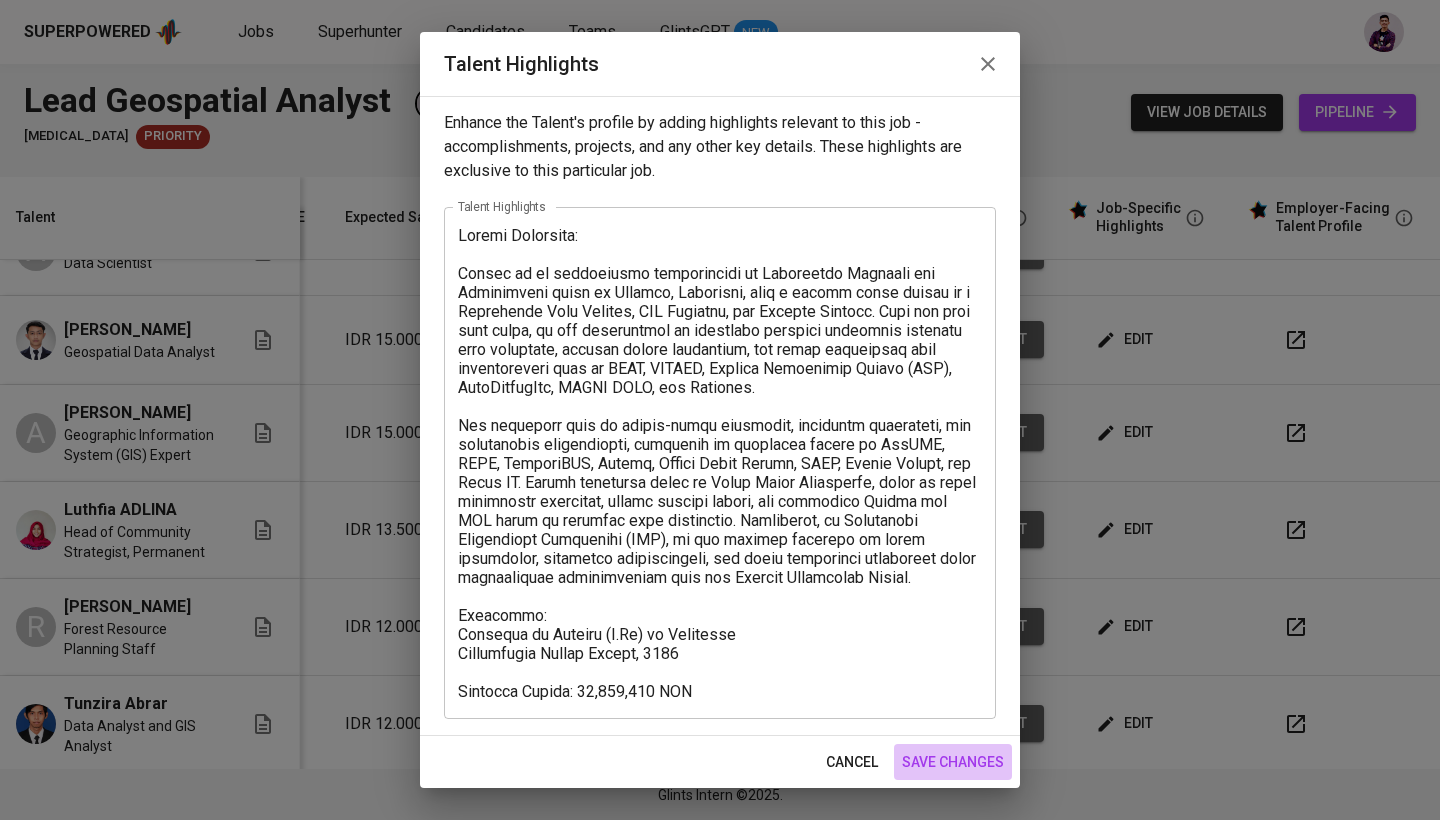 click on "save changes" at bounding box center (953, 762) 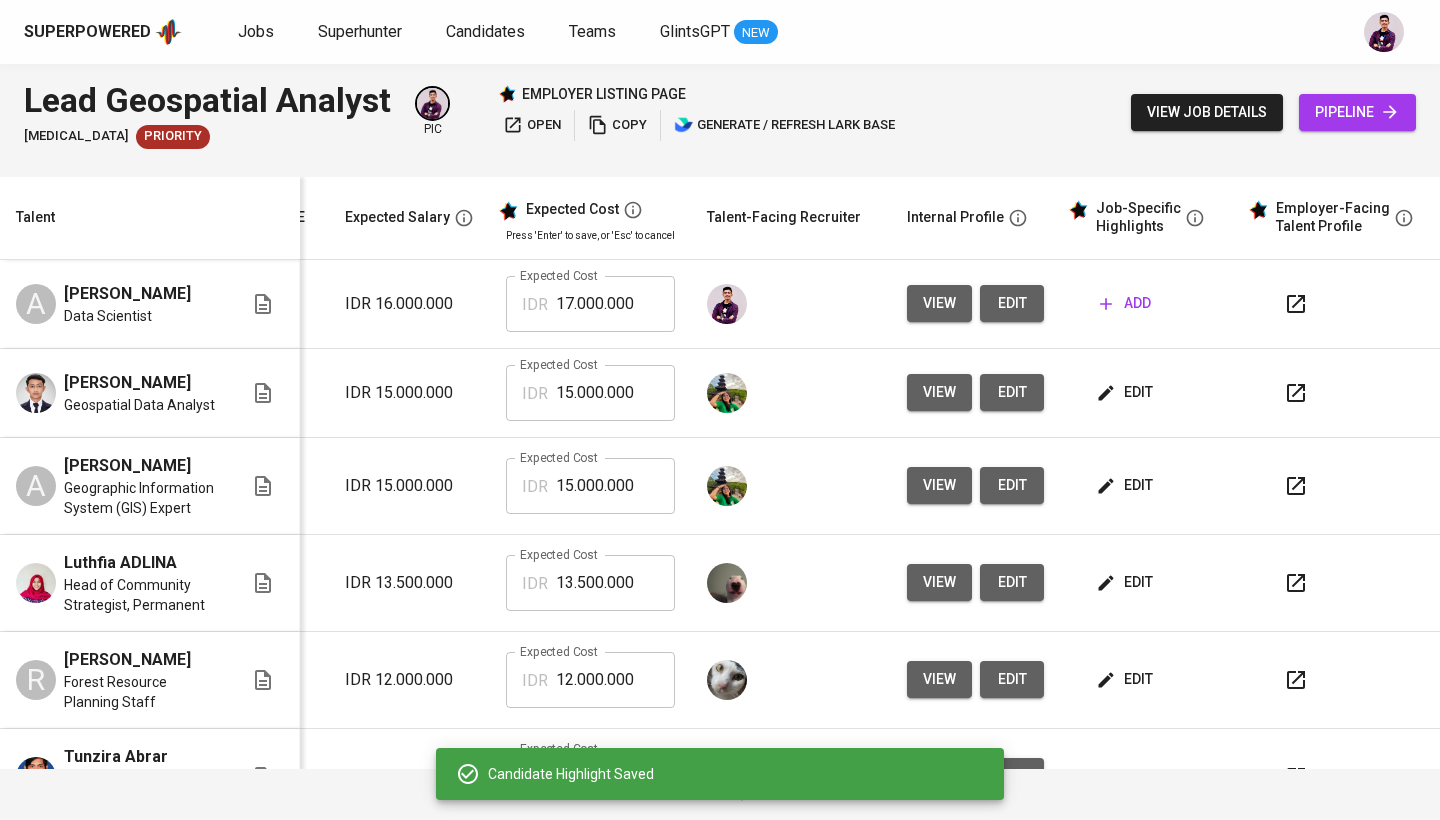 scroll, scrollTop: 0, scrollLeft: 303, axis: horizontal 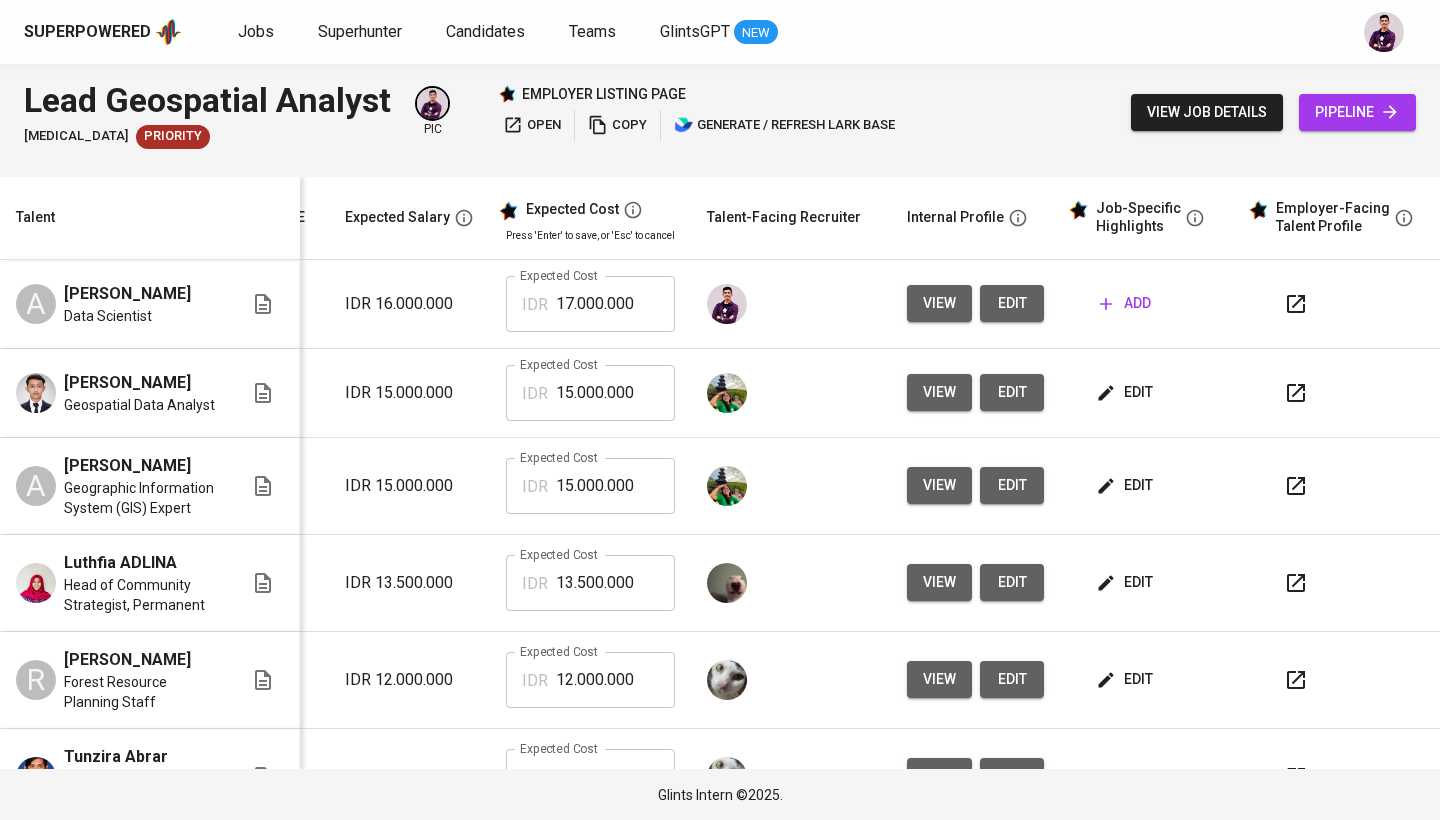 click on "edit" at bounding box center (1126, 392) 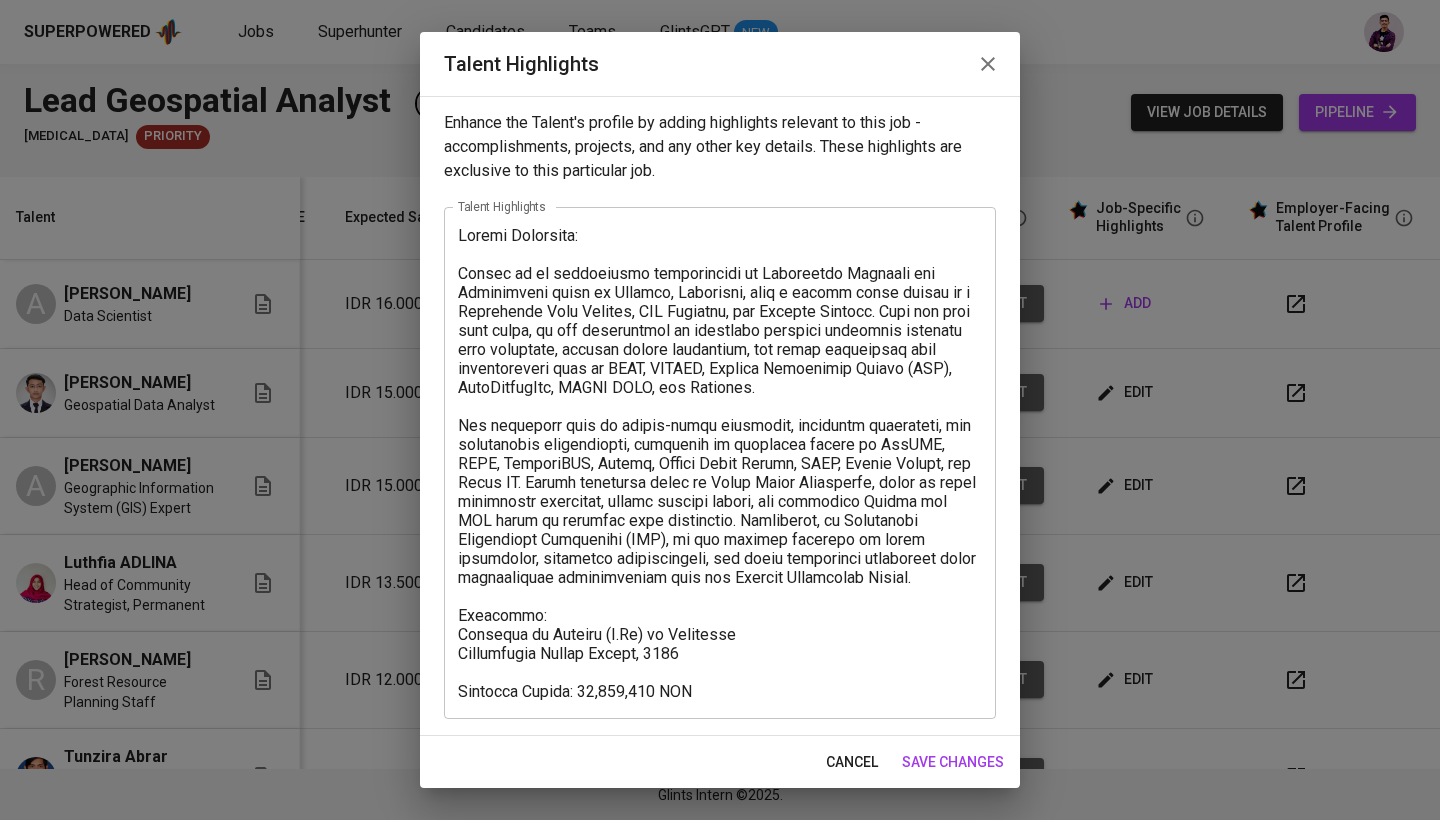 scroll, scrollTop: 2, scrollLeft: 0, axis: vertical 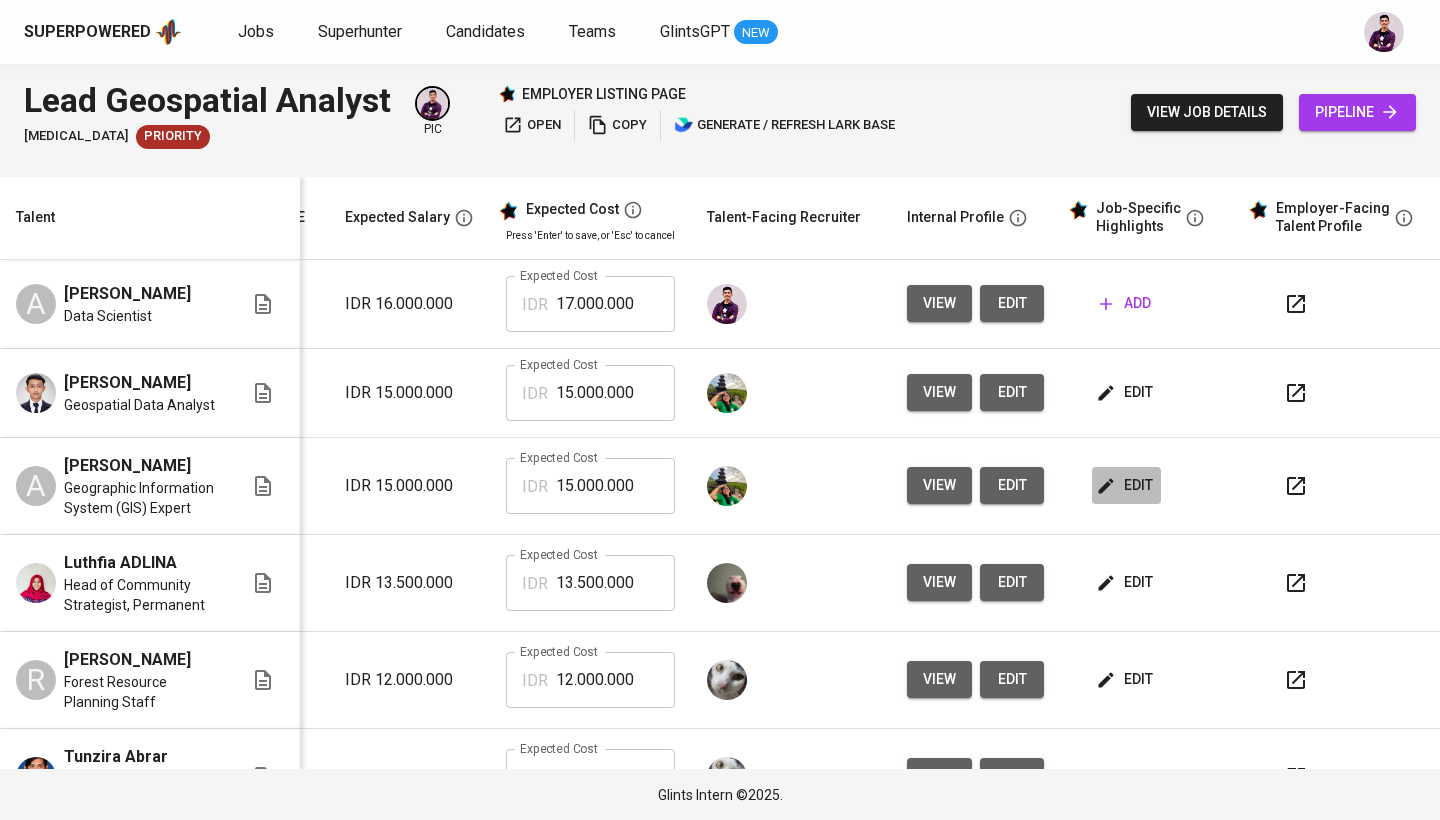click on "edit" at bounding box center (1126, 485) 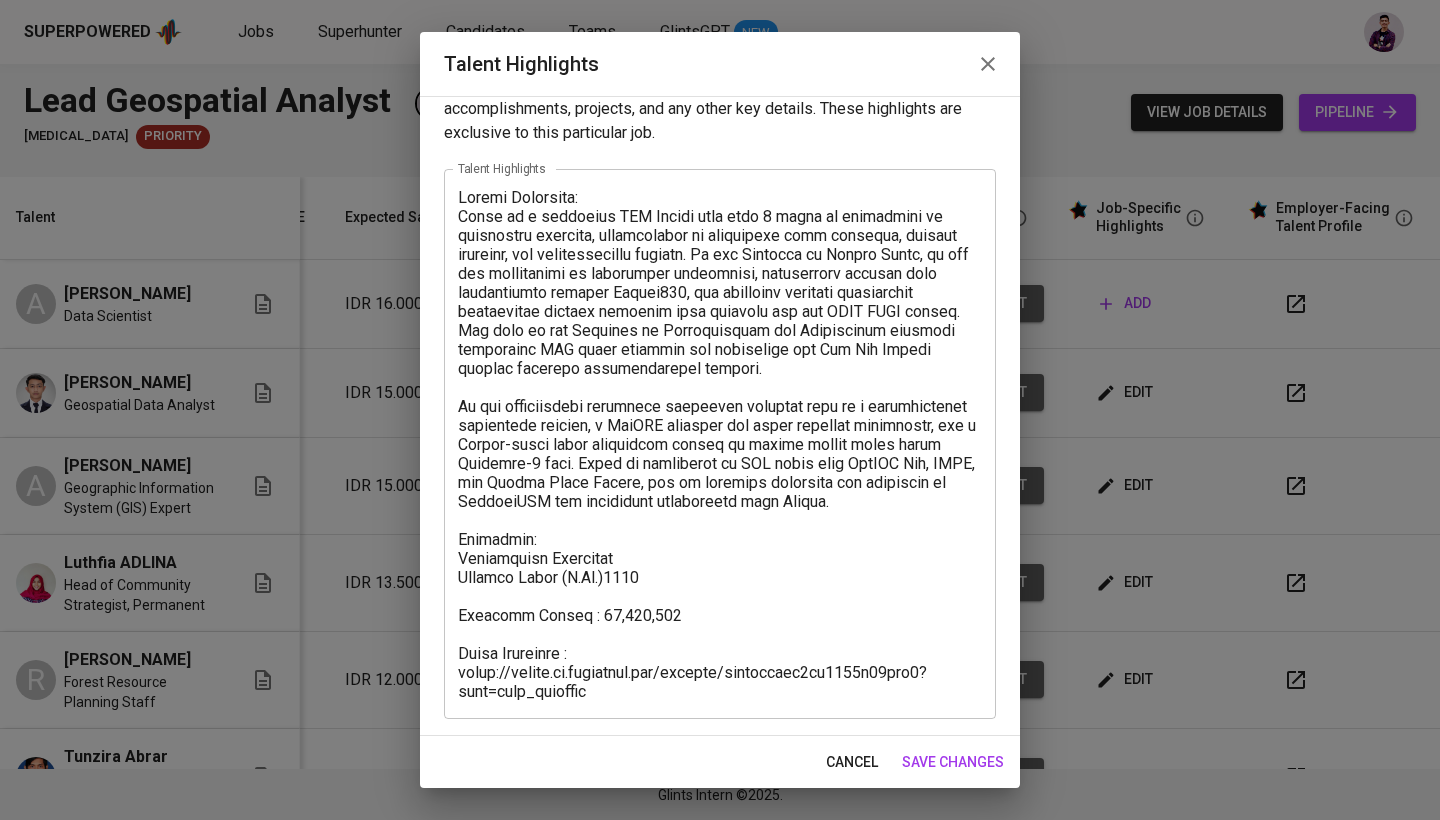 scroll, scrollTop: 40, scrollLeft: 0, axis: vertical 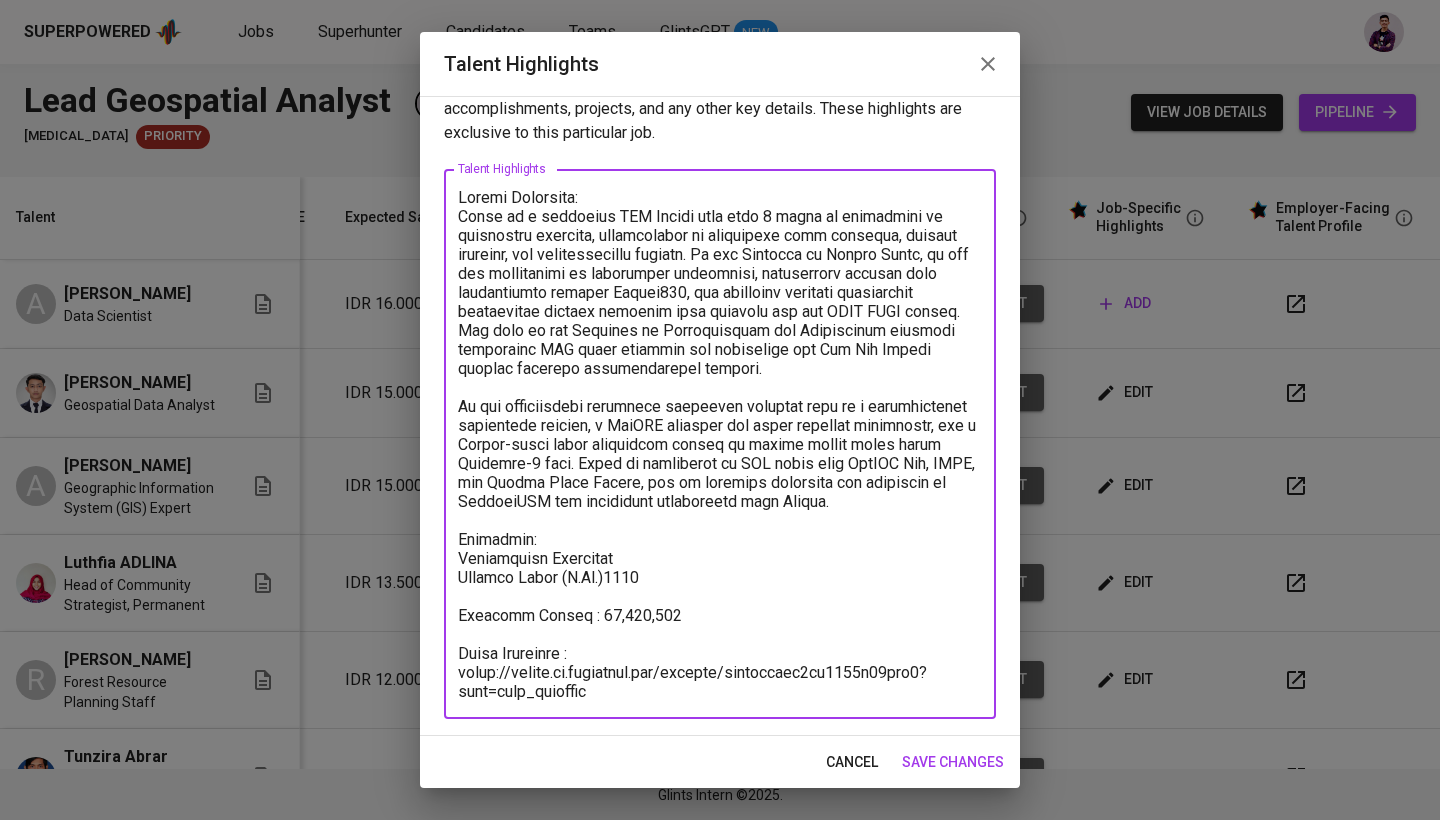 click at bounding box center [720, 444] 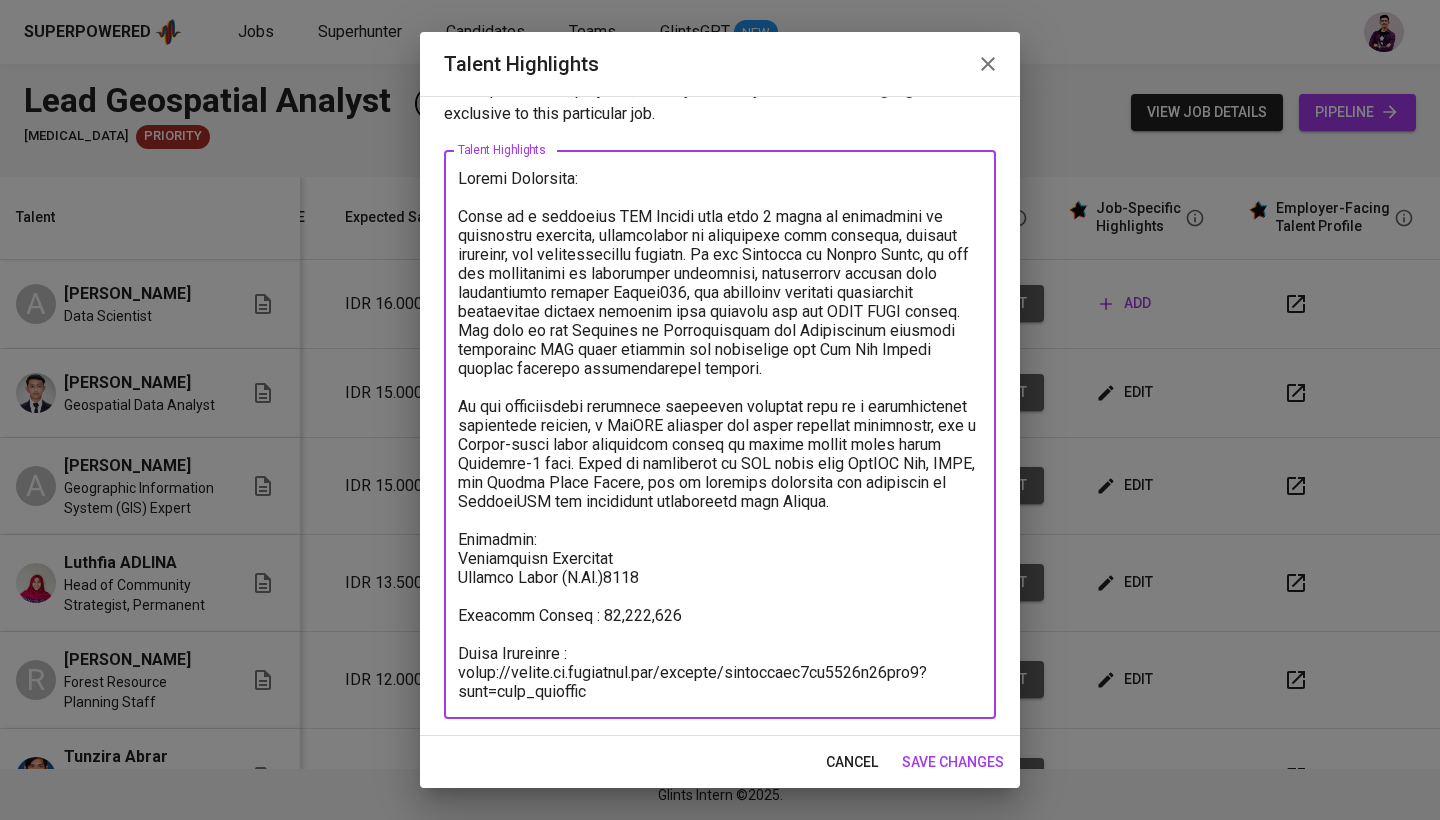 scroll, scrollTop: 59, scrollLeft: 0, axis: vertical 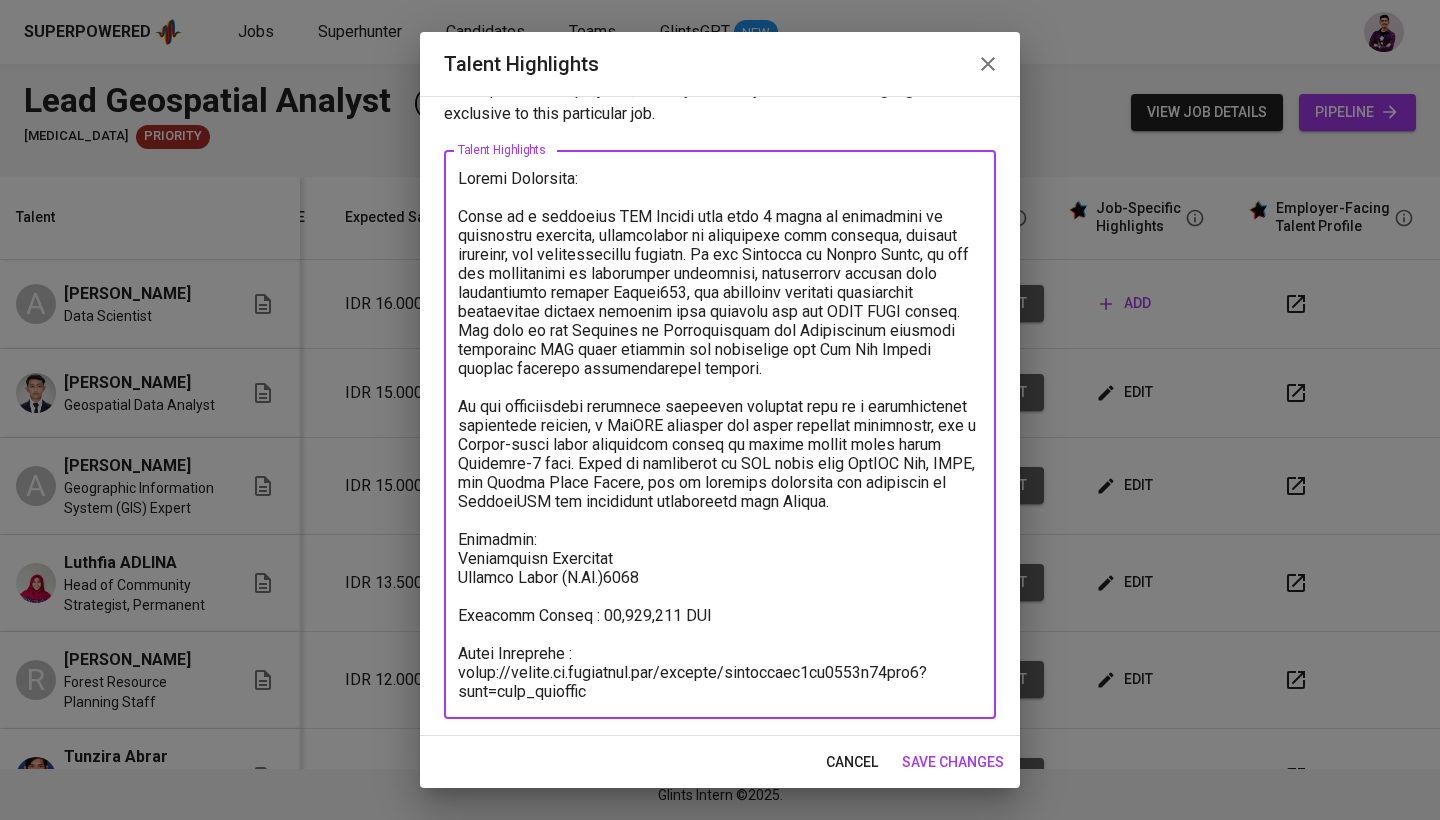 click at bounding box center [720, 435] 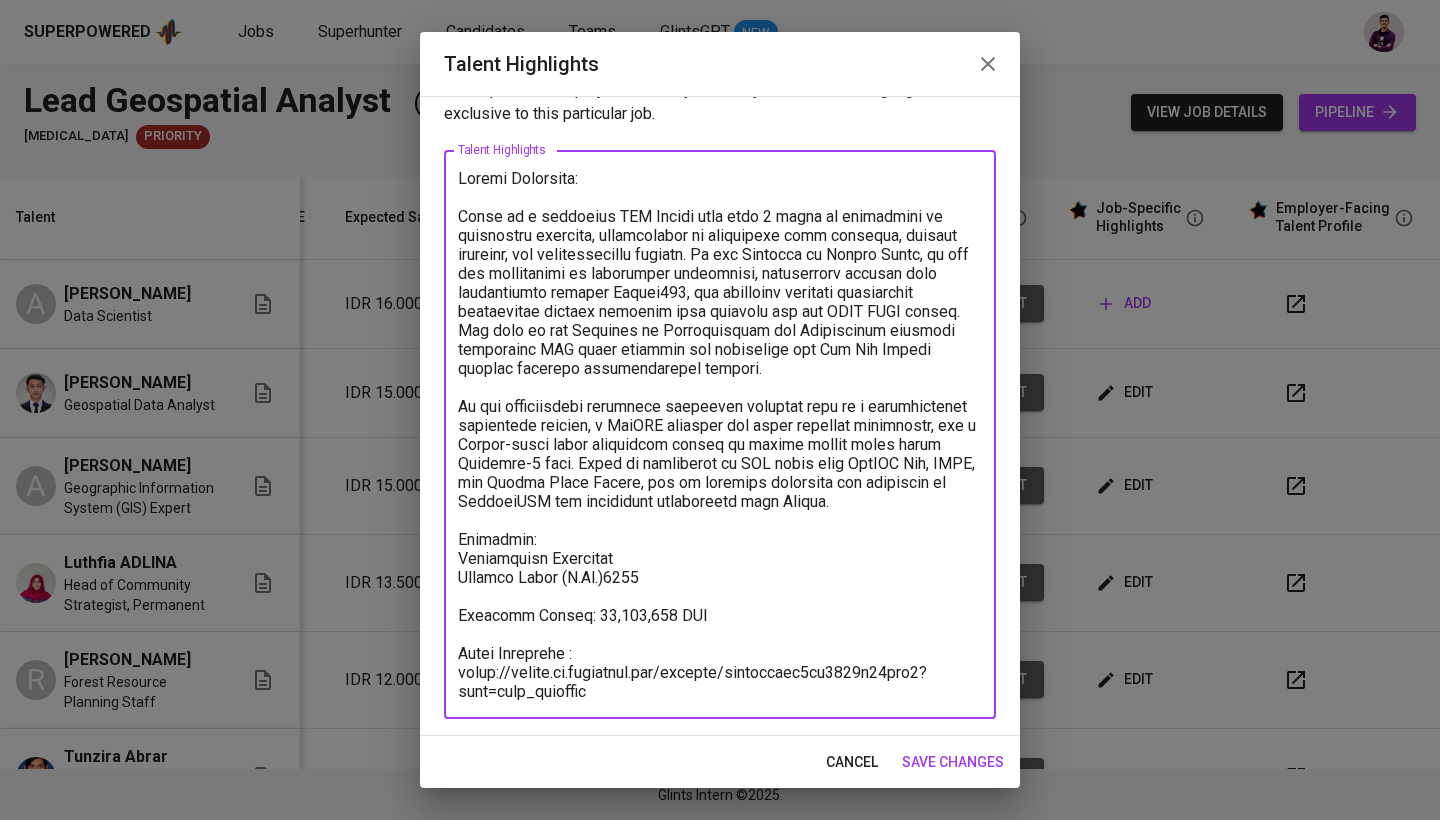 drag, startPoint x: 604, startPoint y: 689, endPoint x: 444, endPoint y: 654, distance: 163.78339 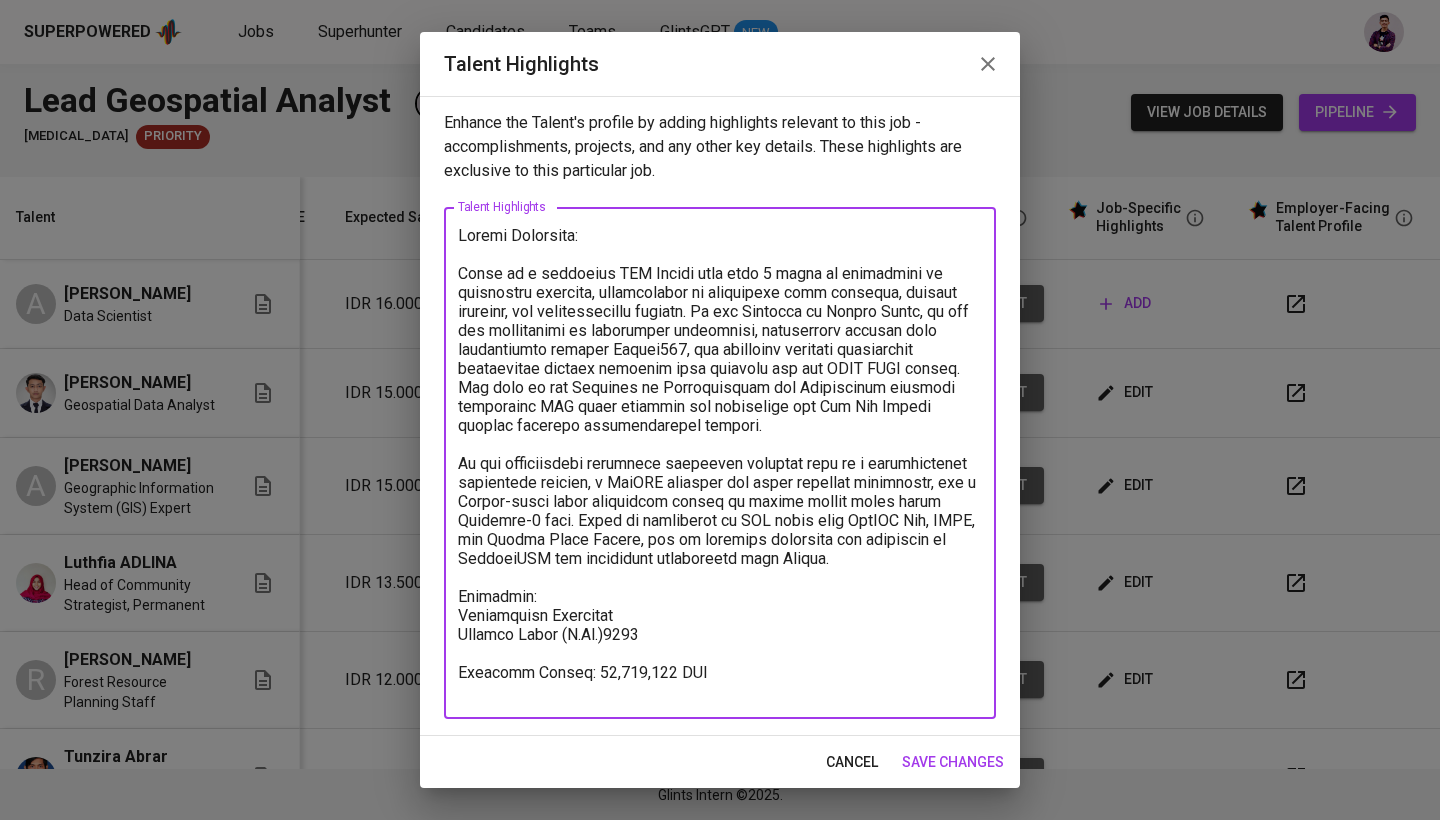 scroll, scrollTop: 2, scrollLeft: 0, axis: vertical 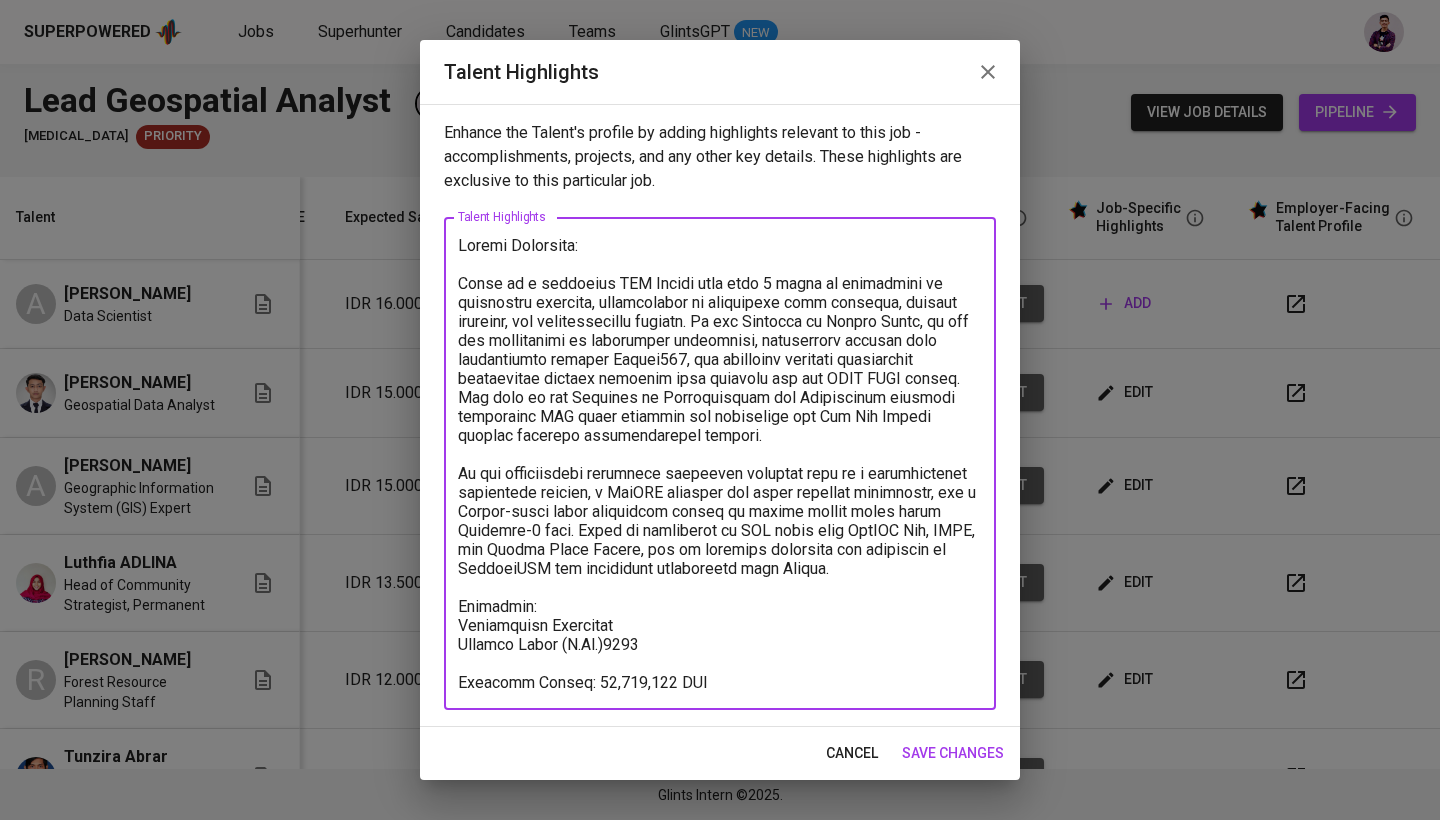 type on "Career Highlight:
Agung is a dedicated GIS Expert with over 6 years of experience in government agencies, specializing in geospatial data analysis, spatial modeling, and infrastructure mapping. At the Ministry of Public Works, he led the development of geospatial dashboards, streamlined poverty data verification through Survey123, and supported regional development initiatives through accurate data delivery via the SIGI PUPR portal. His work at the Ministry of Communication and Informatics involved optimizing BTS tower planning and supporting the One Map Policy through national infrastructure mapping.
He has successfully delivered impactful projects such as a hydrogeologic monitoring network, a WebGIS platform for water resource monitoring, and a Python-based image processing system to detect shrimp ponds using Sentinel-2 data. Agung is proficient in GIS tools like ArcGIS Pro, QGIS, and Google Earth Engine, and is actively expanding his expertise in PostgreSQL and geospatial programming with Python.
Edu..." 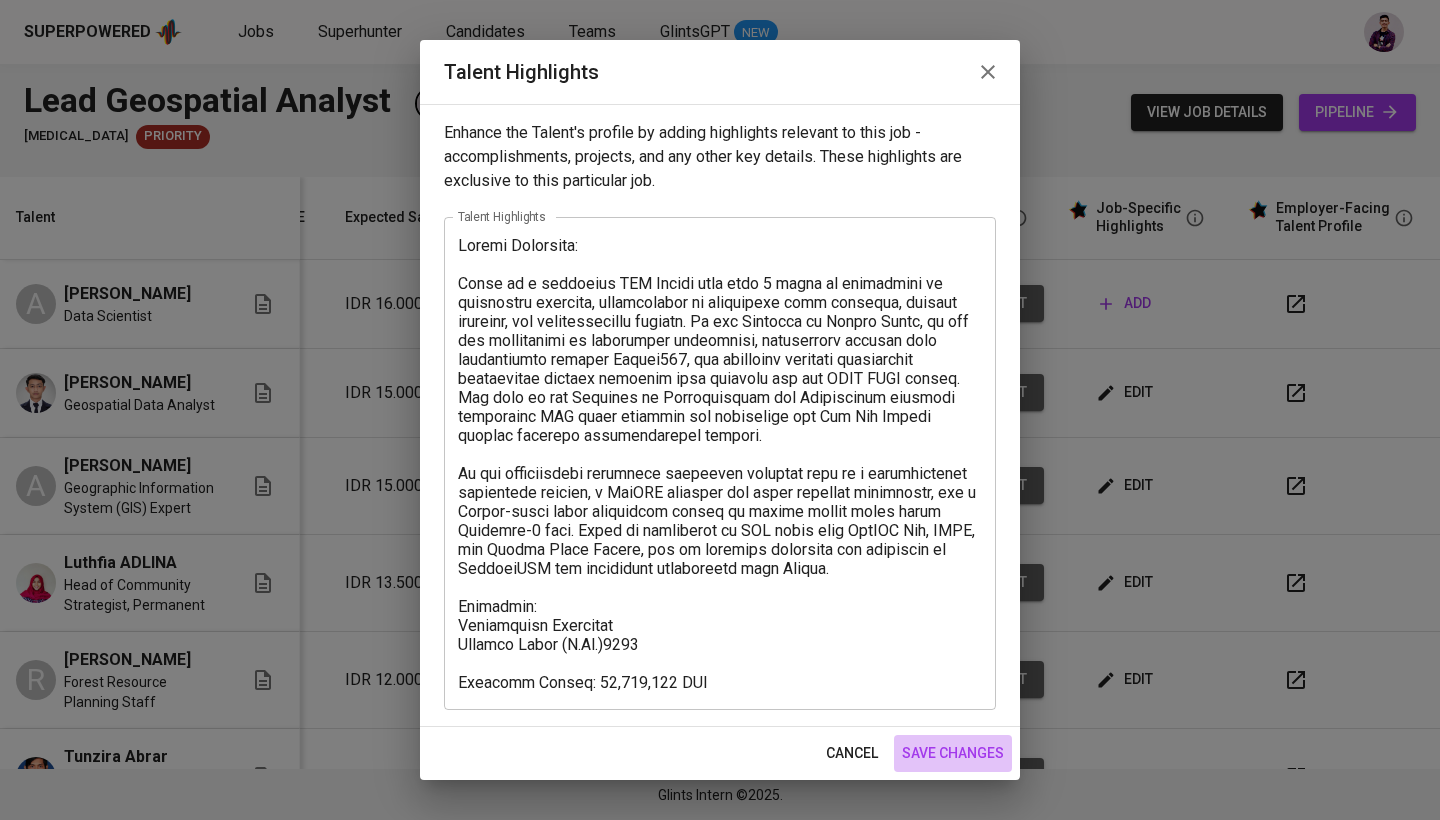 click on "save changes" at bounding box center (953, 753) 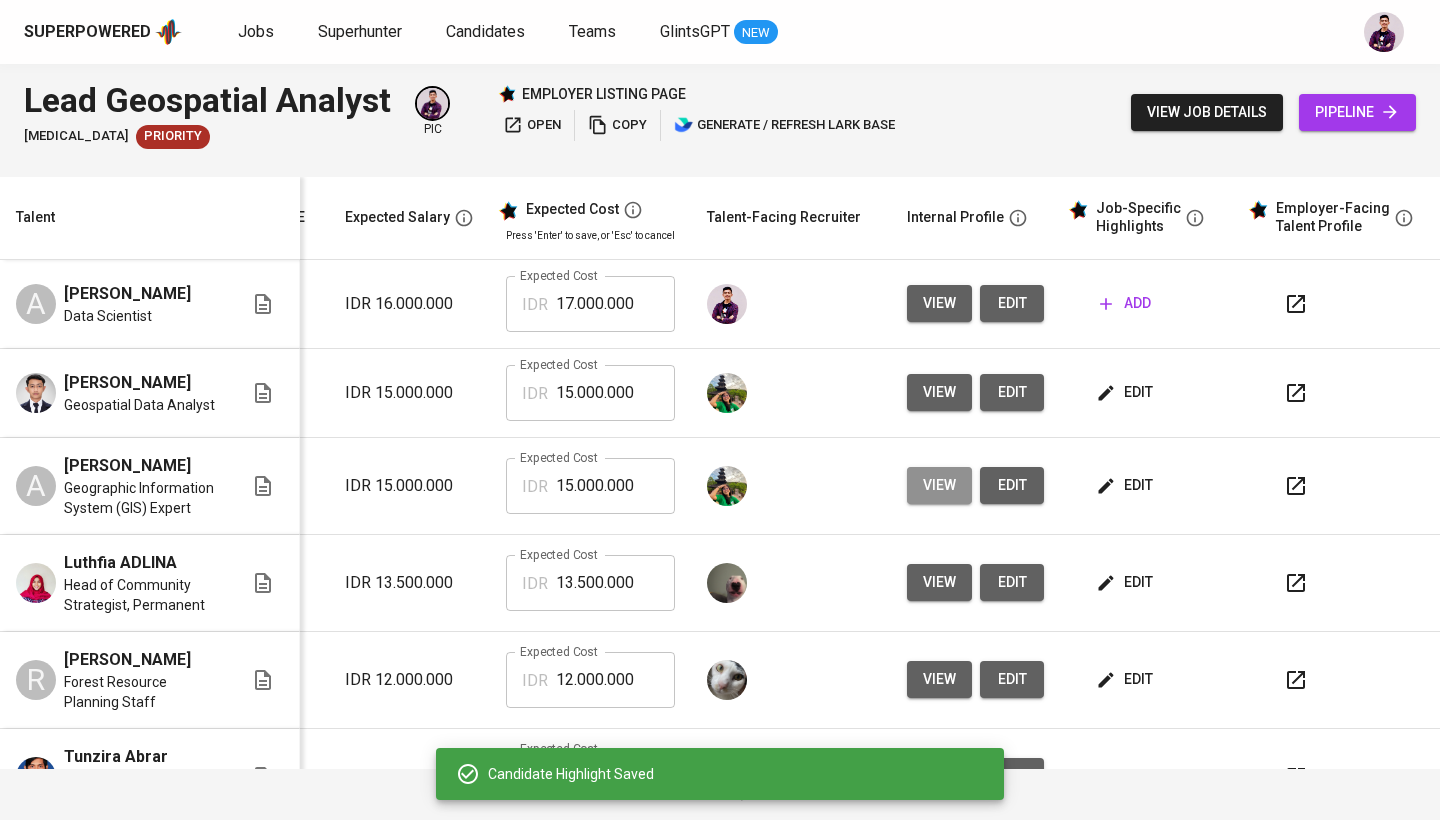 click on "view" at bounding box center [939, 485] 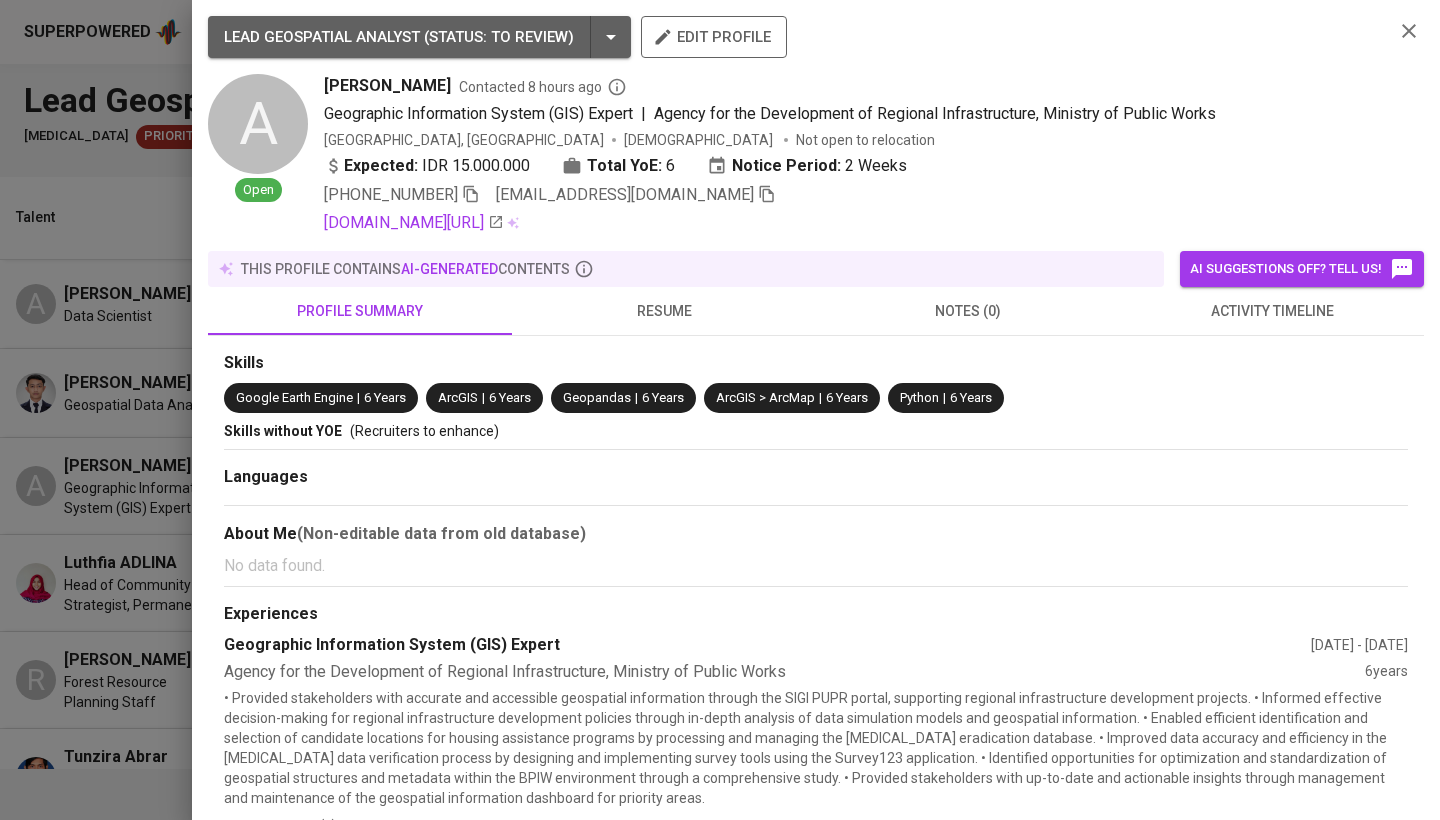 click on "resume" at bounding box center [664, 311] 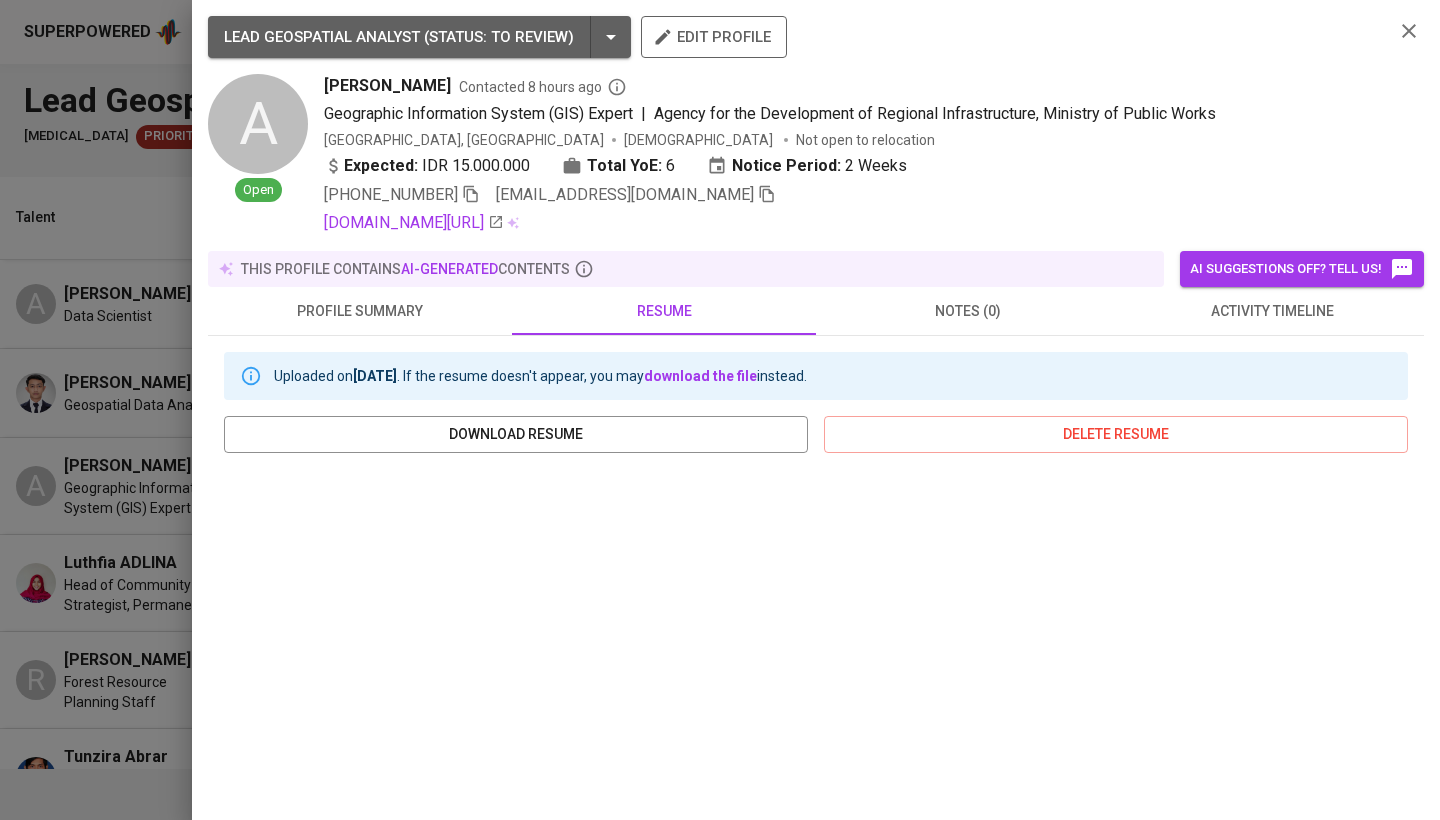 scroll, scrollTop: 0, scrollLeft: 0, axis: both 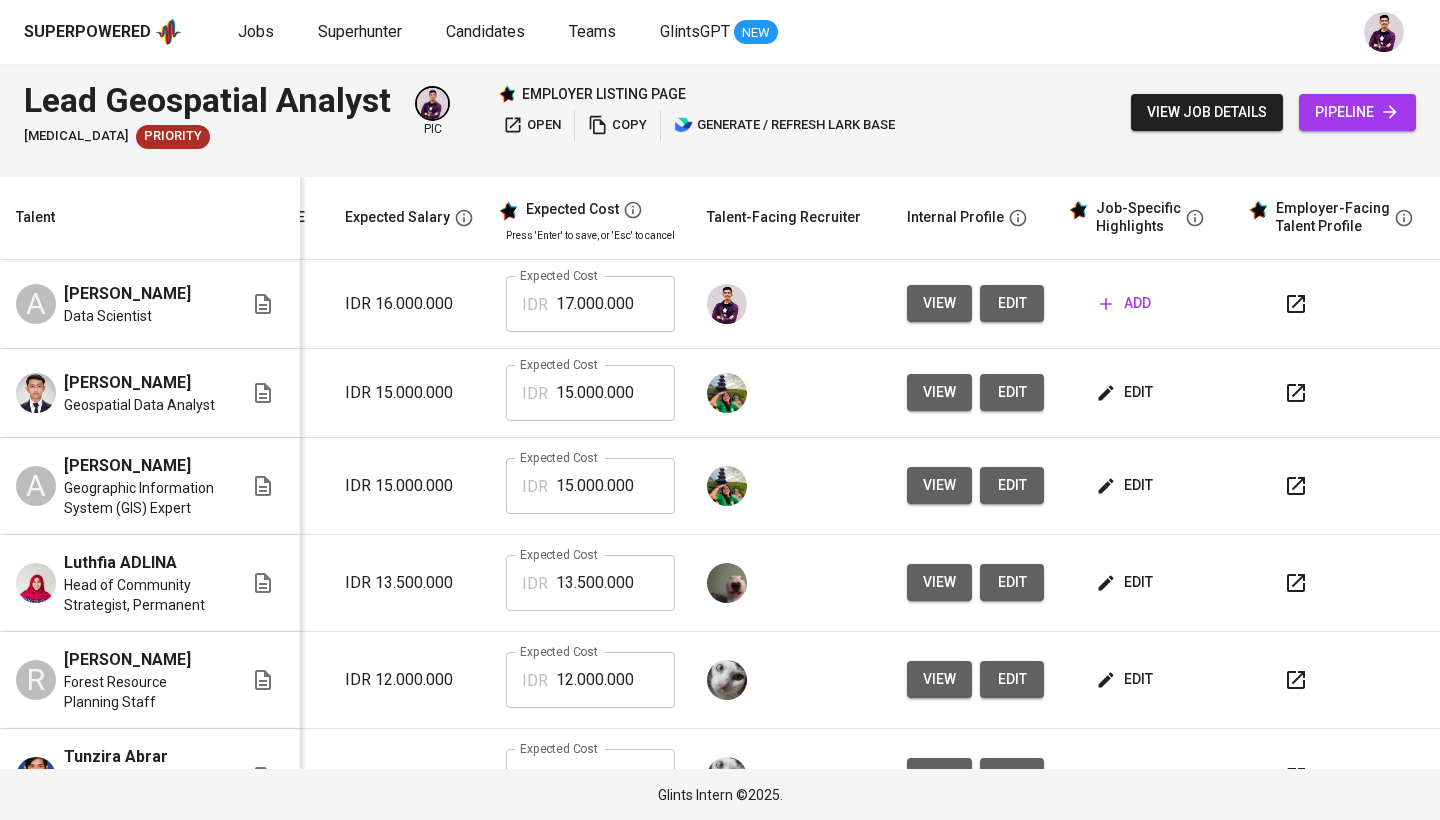 click on "add" at bounding box center [1125, 303] 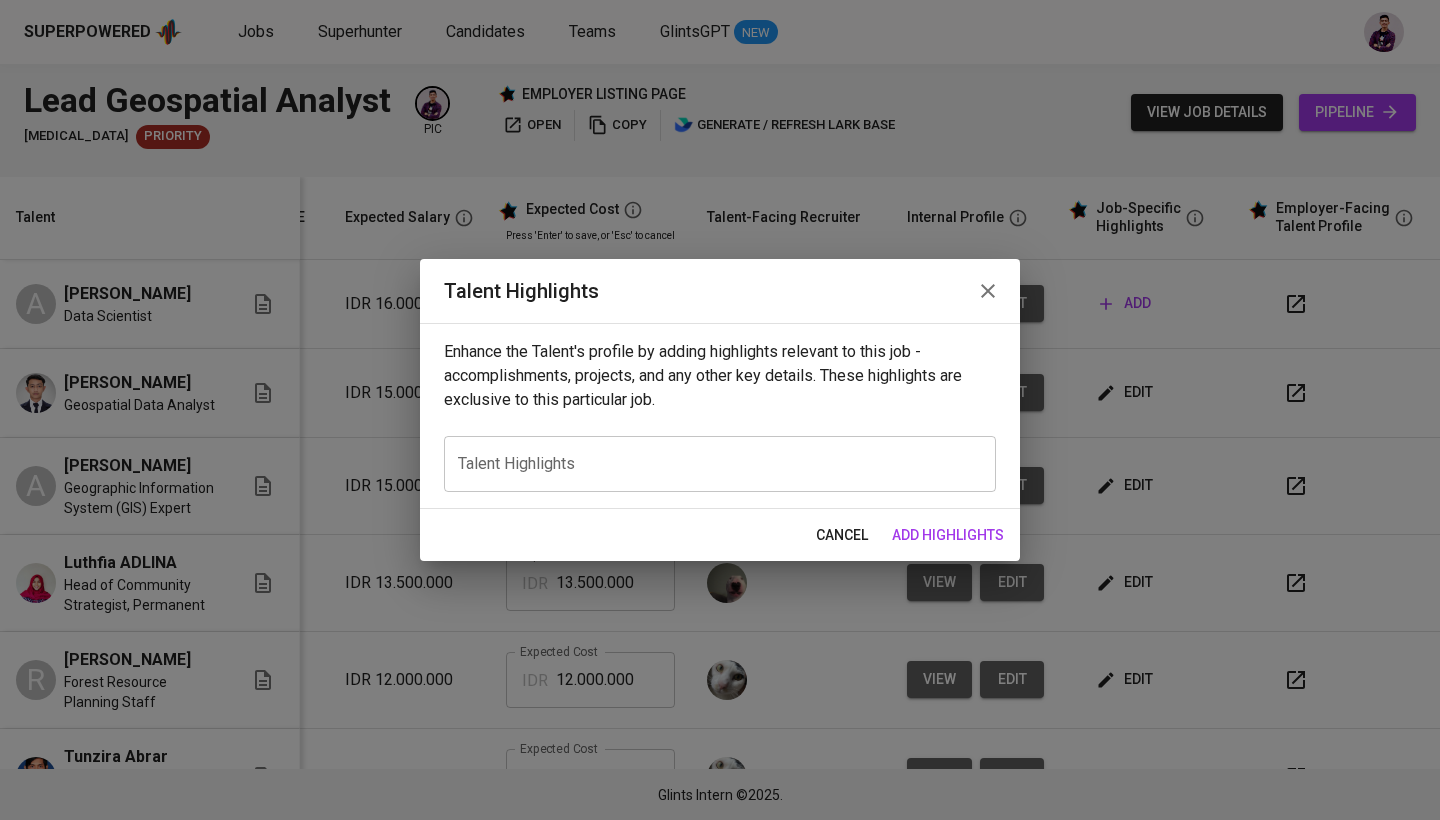 click on "x Talent Highlights" at bounding box center (720, 464) 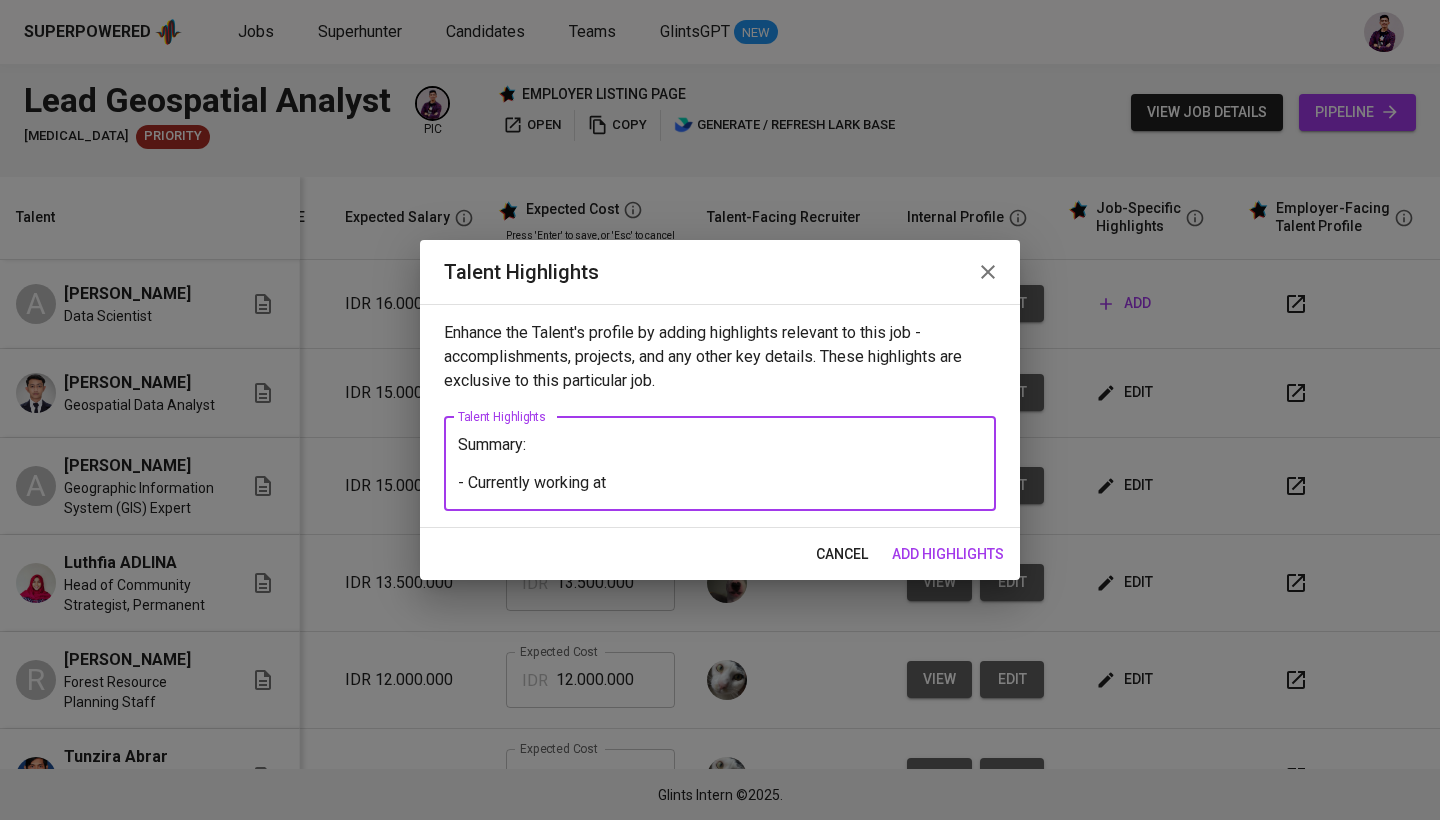type on "Summary:
- Currently working at" 